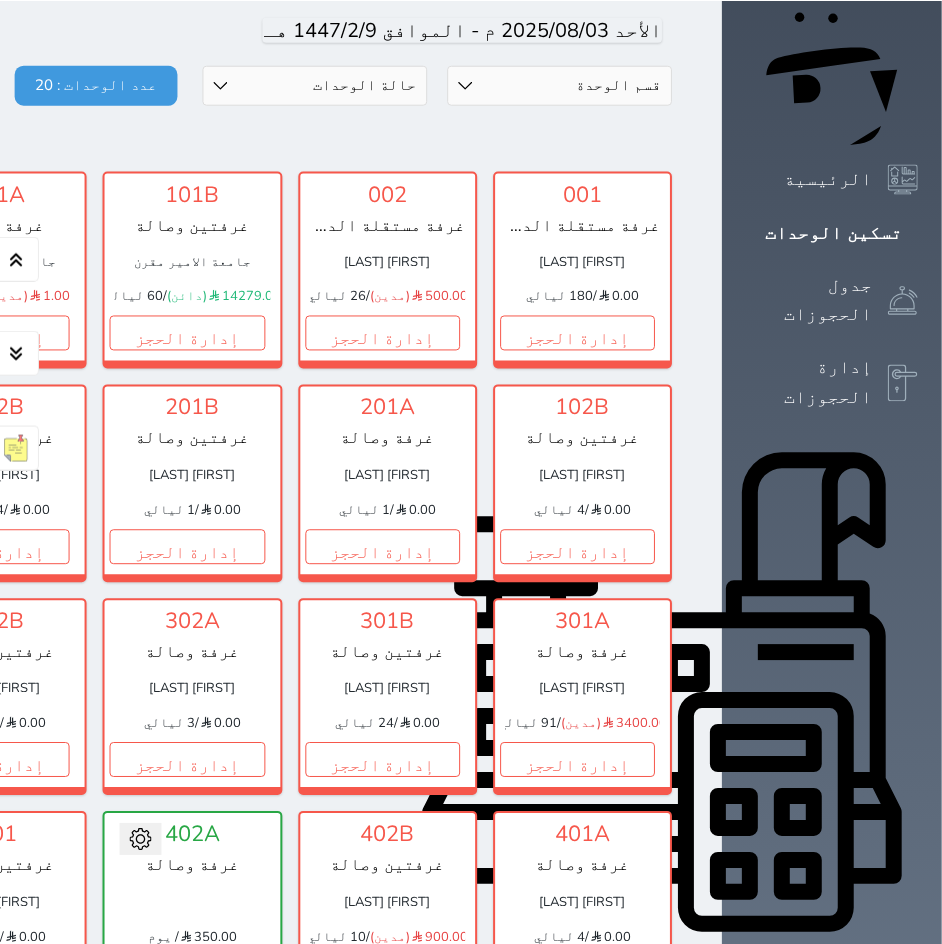 scroll, scrollTop: 0, scrollLeft: 0, axis: both 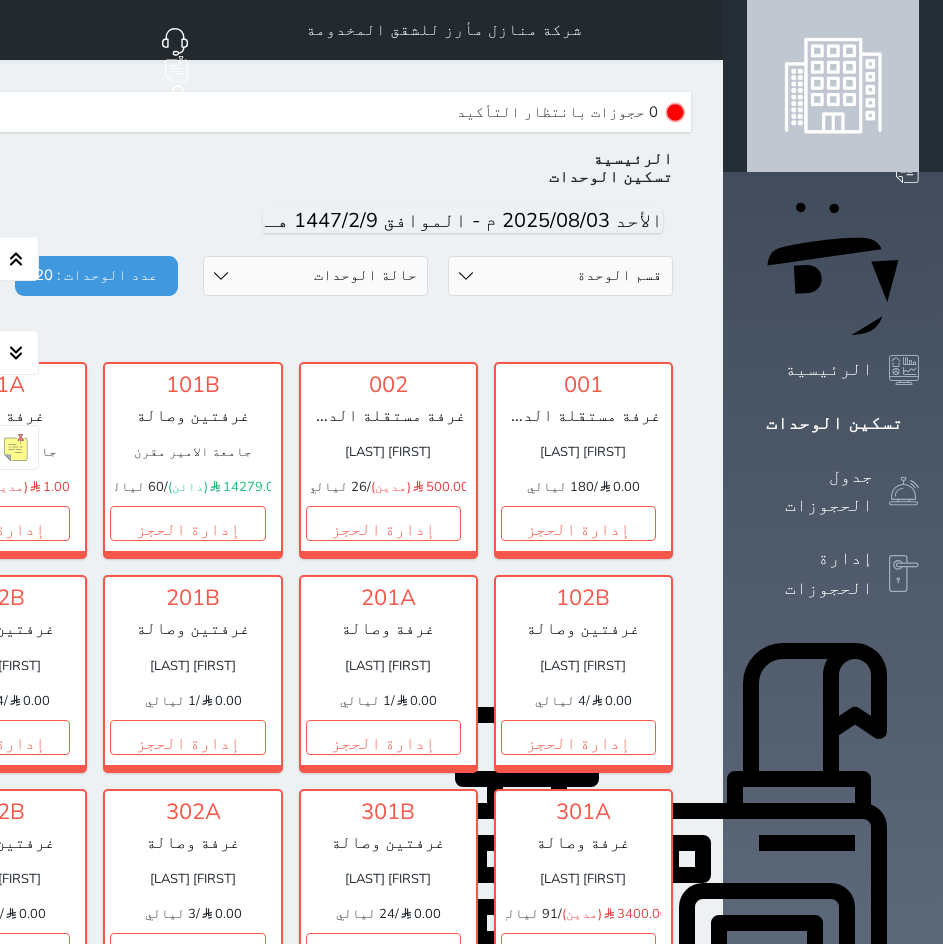 click at bounding box center (699, 30) 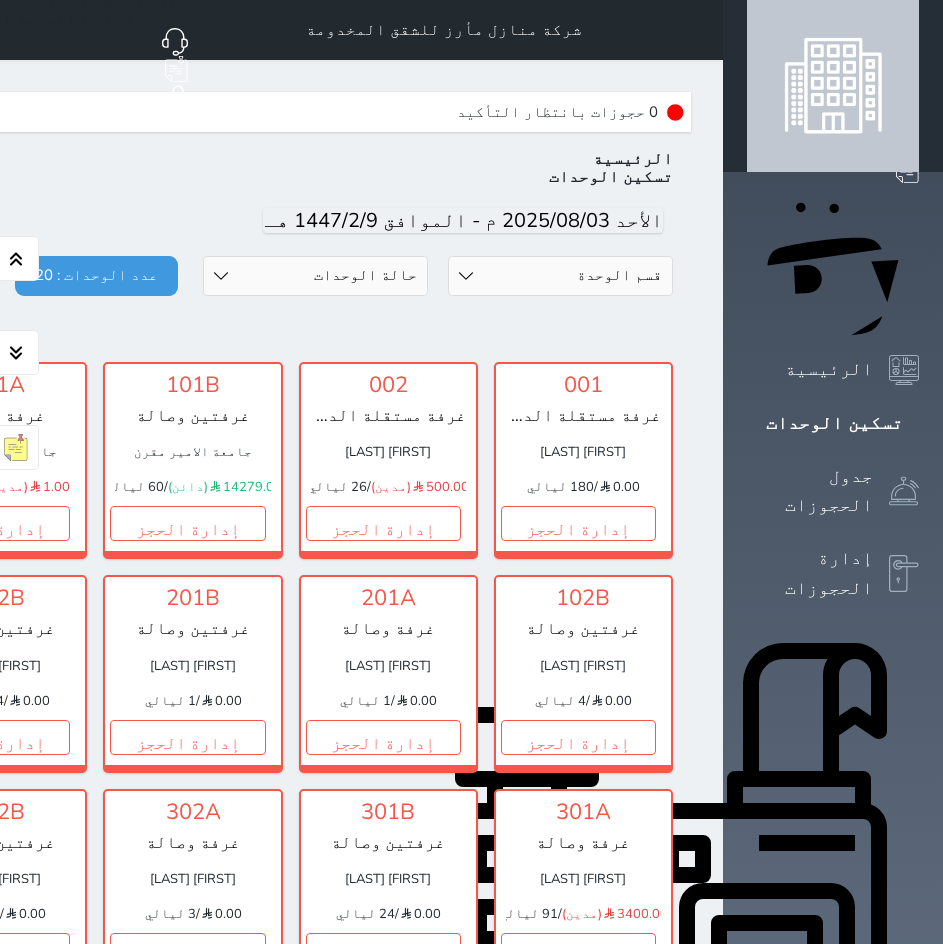 click on "حجز جديد" at bounding box center (838, 110) 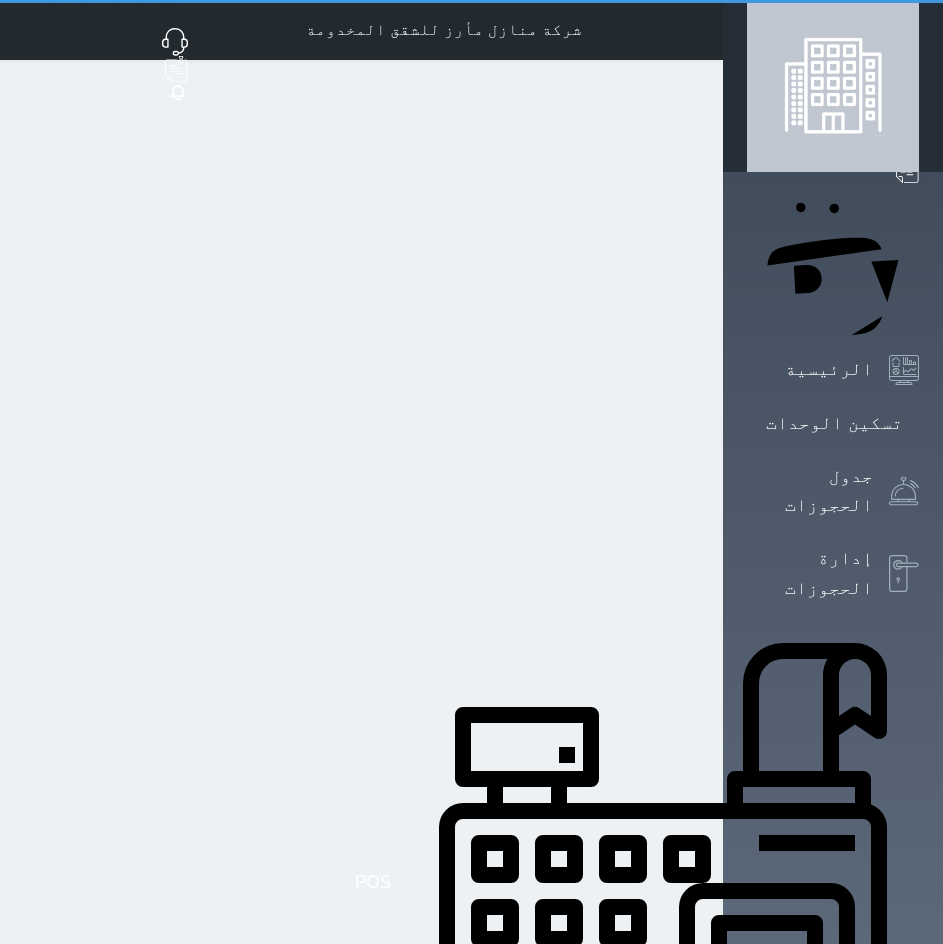 select on "1" 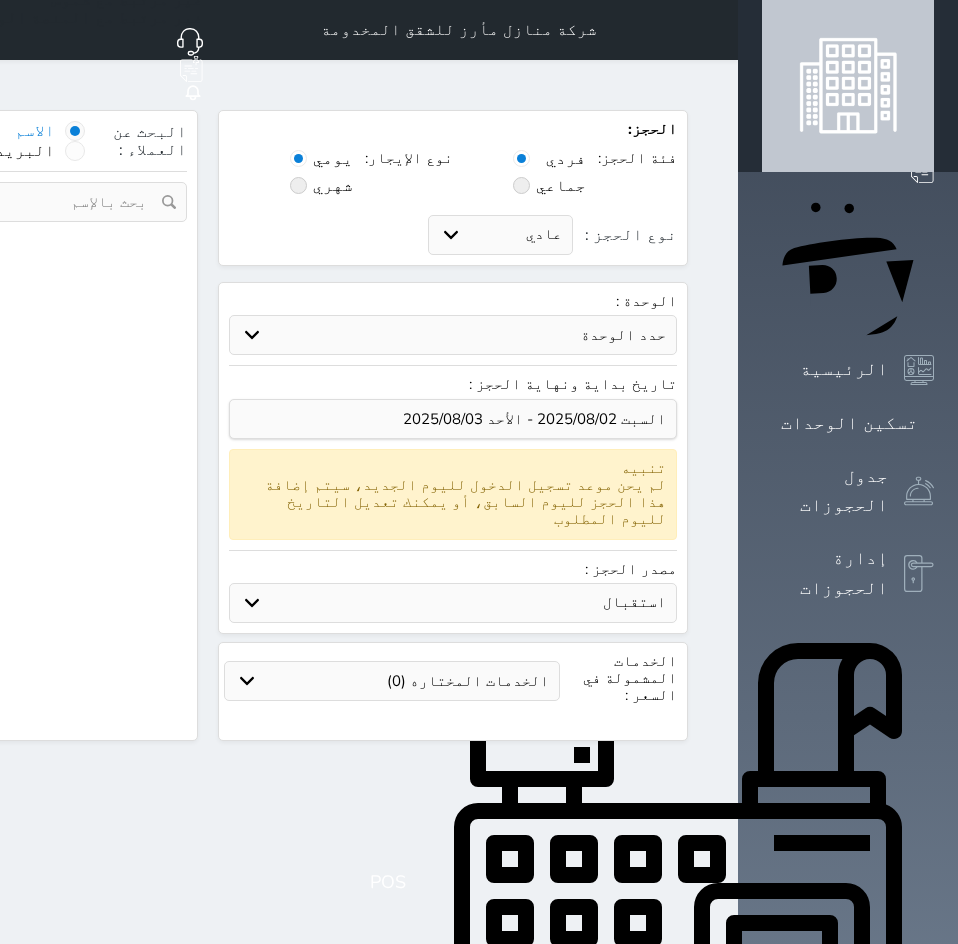 select 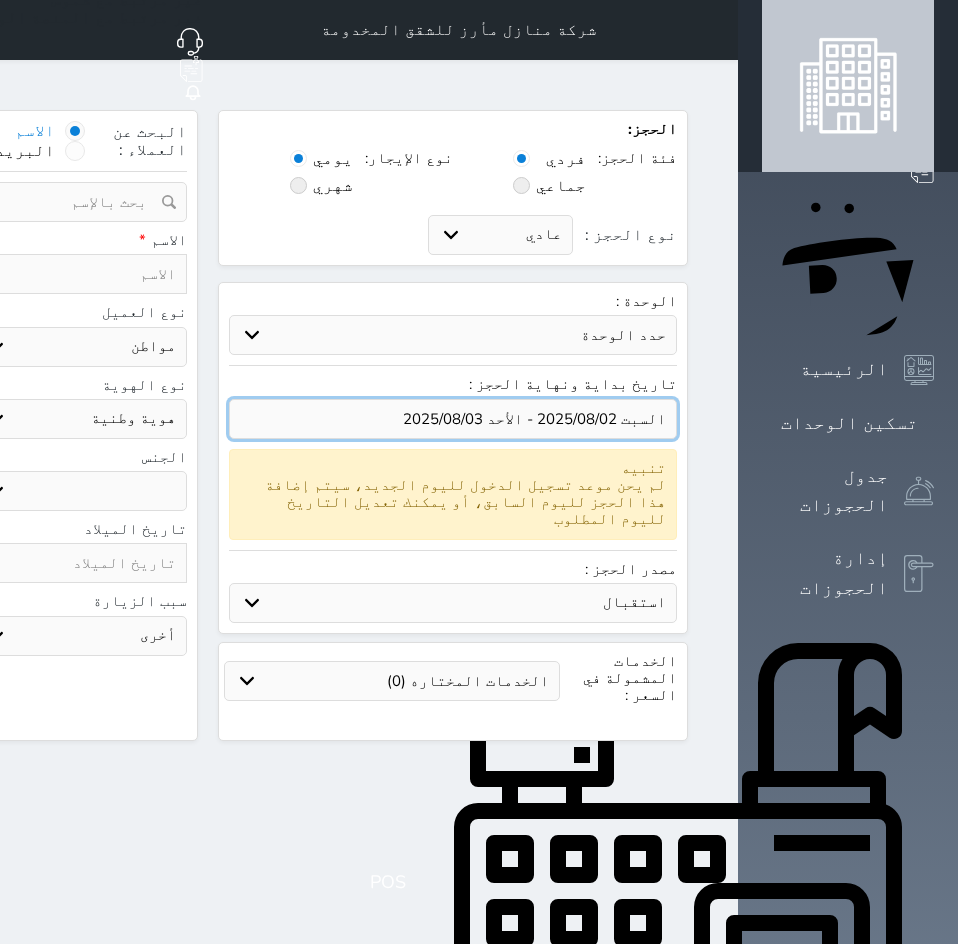 click at bounding box center [453, 419] 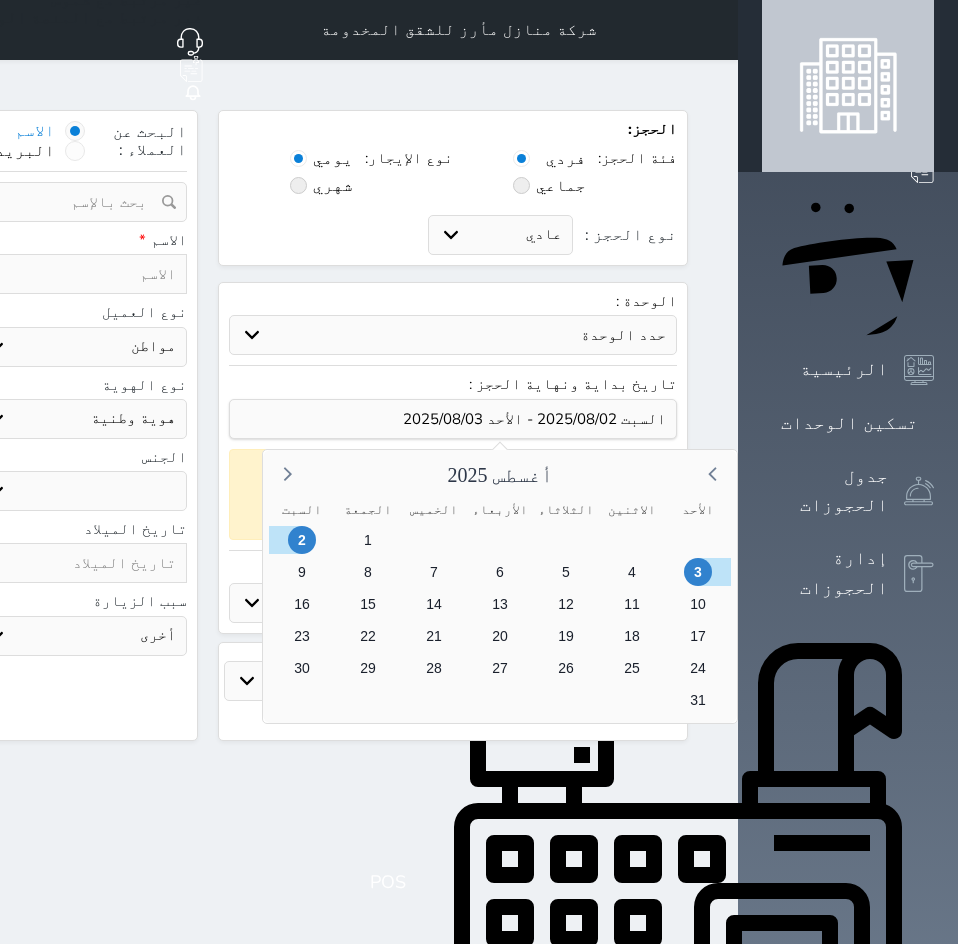 click on "6" at bounding box center [500, 572] 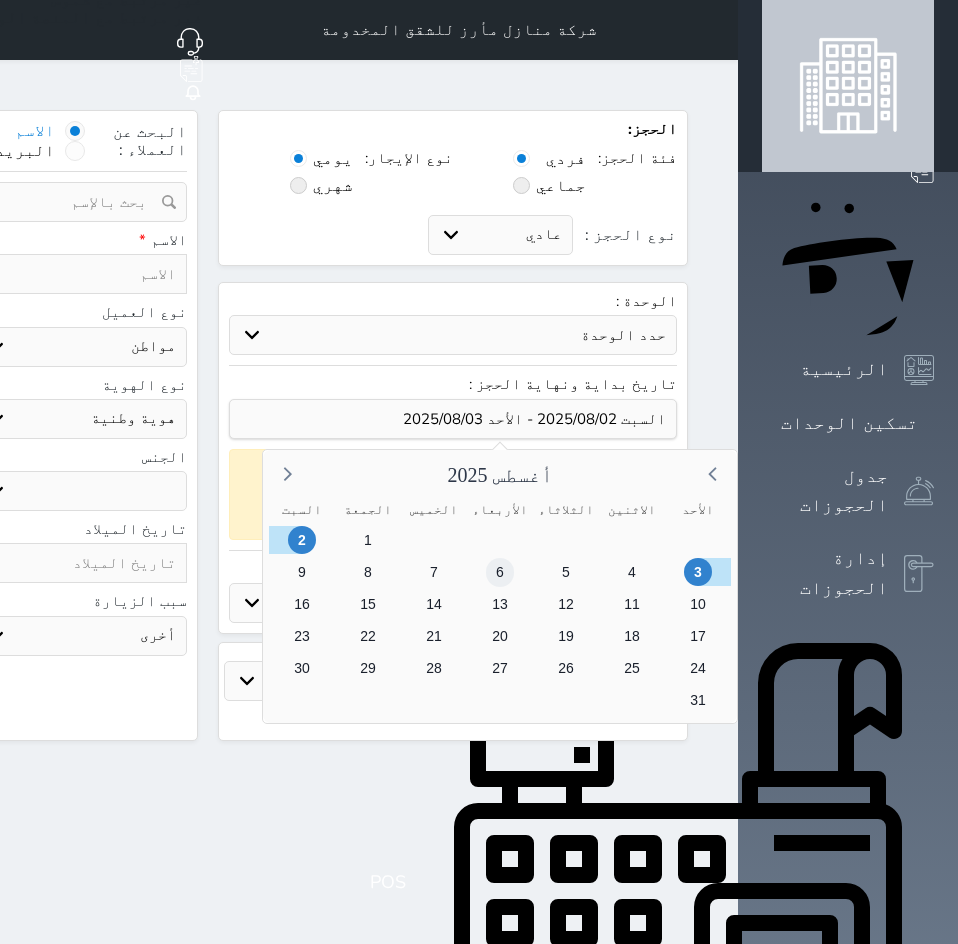 click on "6" at bounding box center (500, 572) 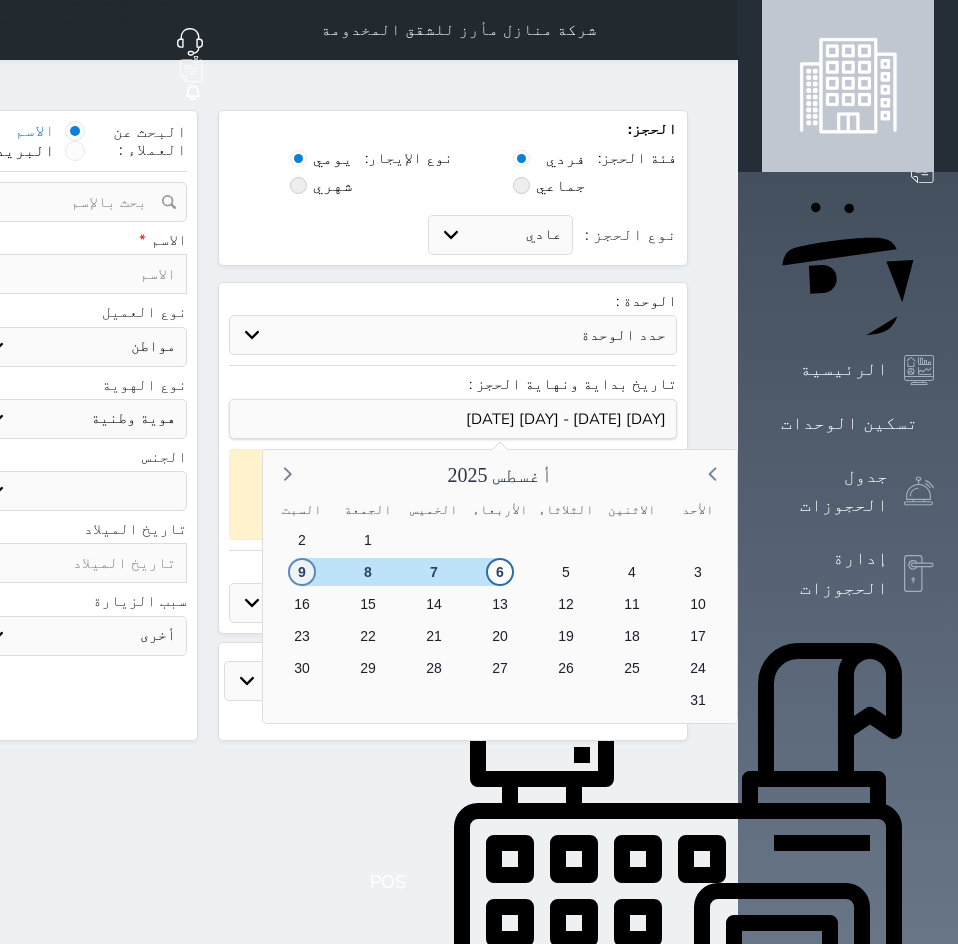click on "9" at bounding box center [302, 572] 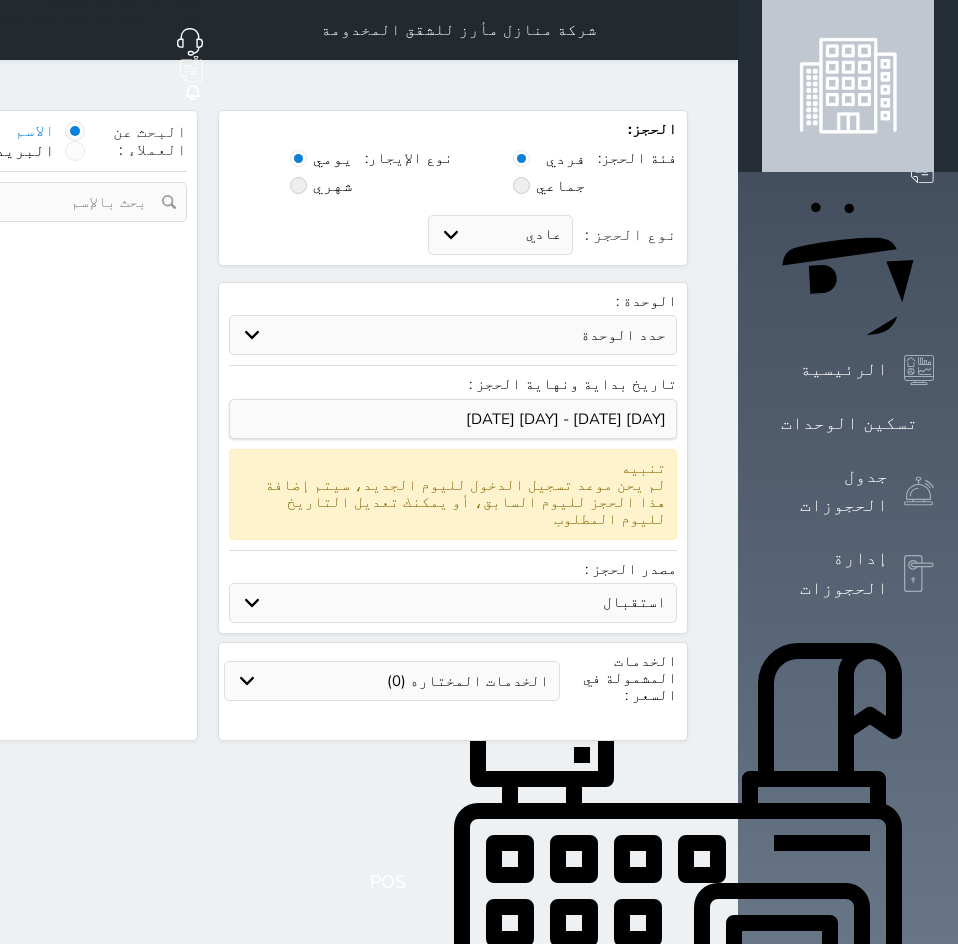 select 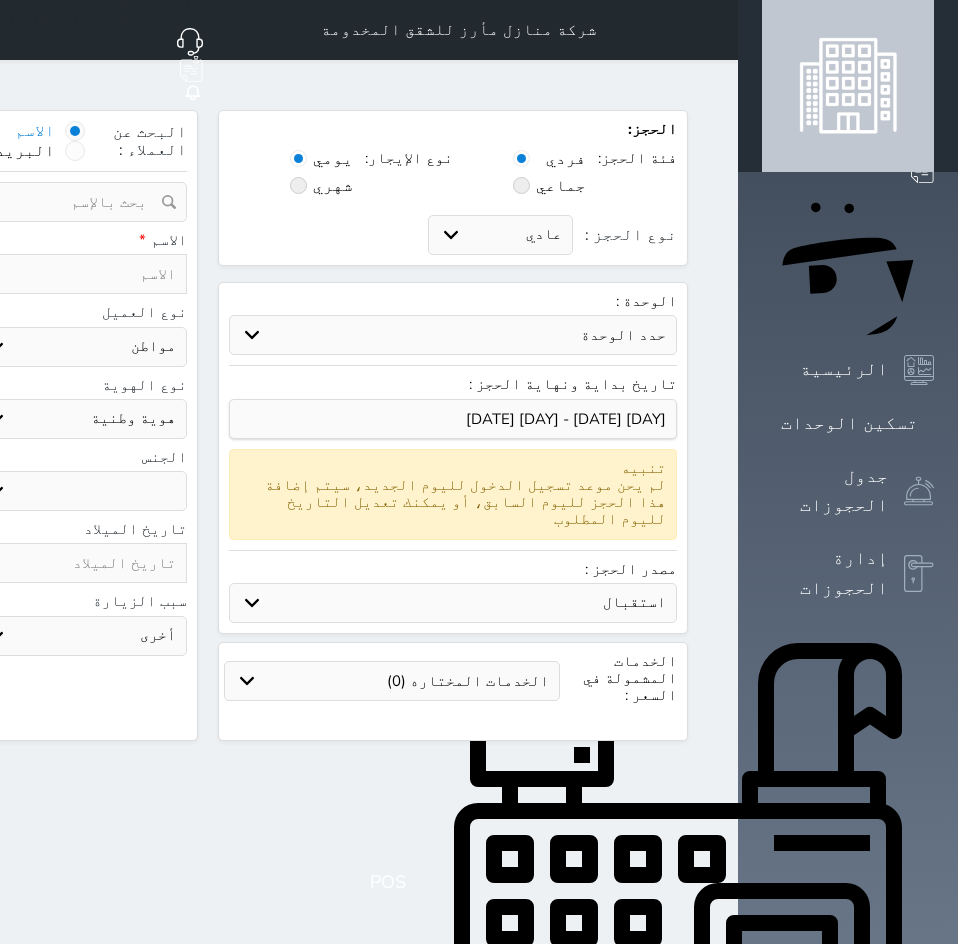 click on "حدد الوحدة
#502 - جناح فاخر
#501 - غرفتين وصالة
#402A - غرفة وصالة
#401A - غرفة وصالة
#302A - غرفة وصالة
#201B - غرفتين وصالة
#201A - غرفة وصالة
#102B - غرفتين وصالة
#102A - غرفة وصالة" at bounding box center [453, 335] 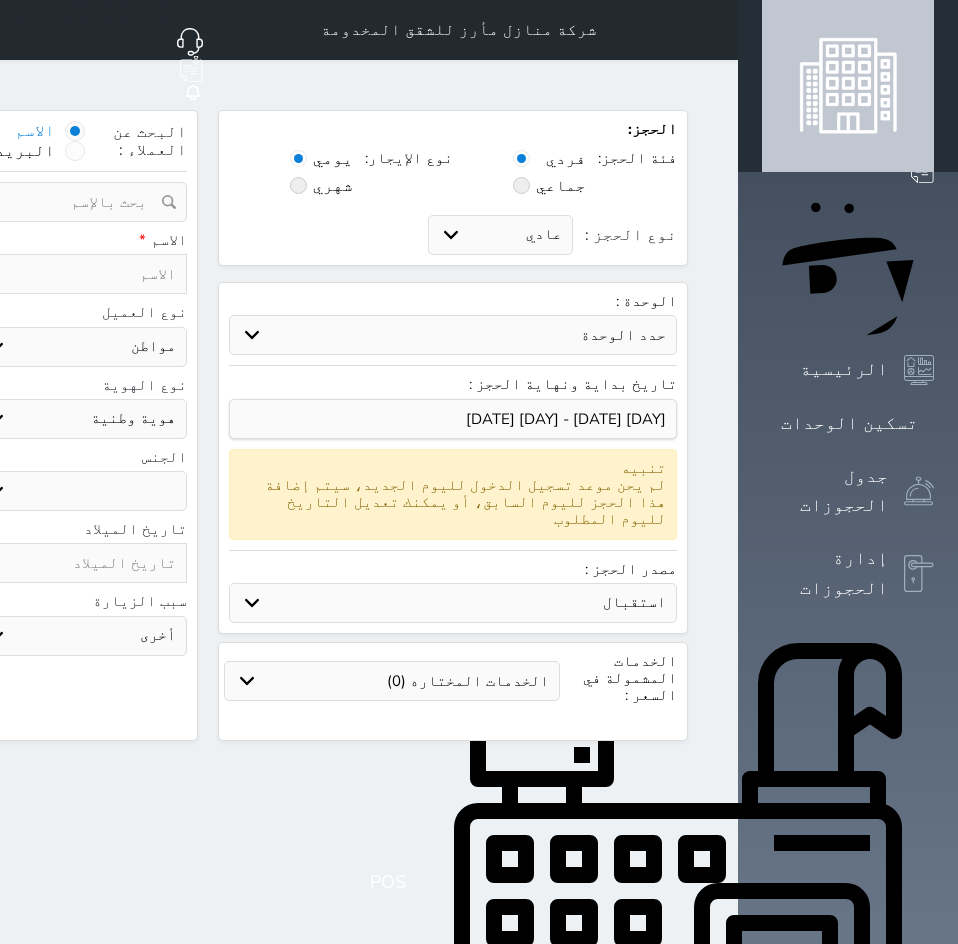 select on "57692" 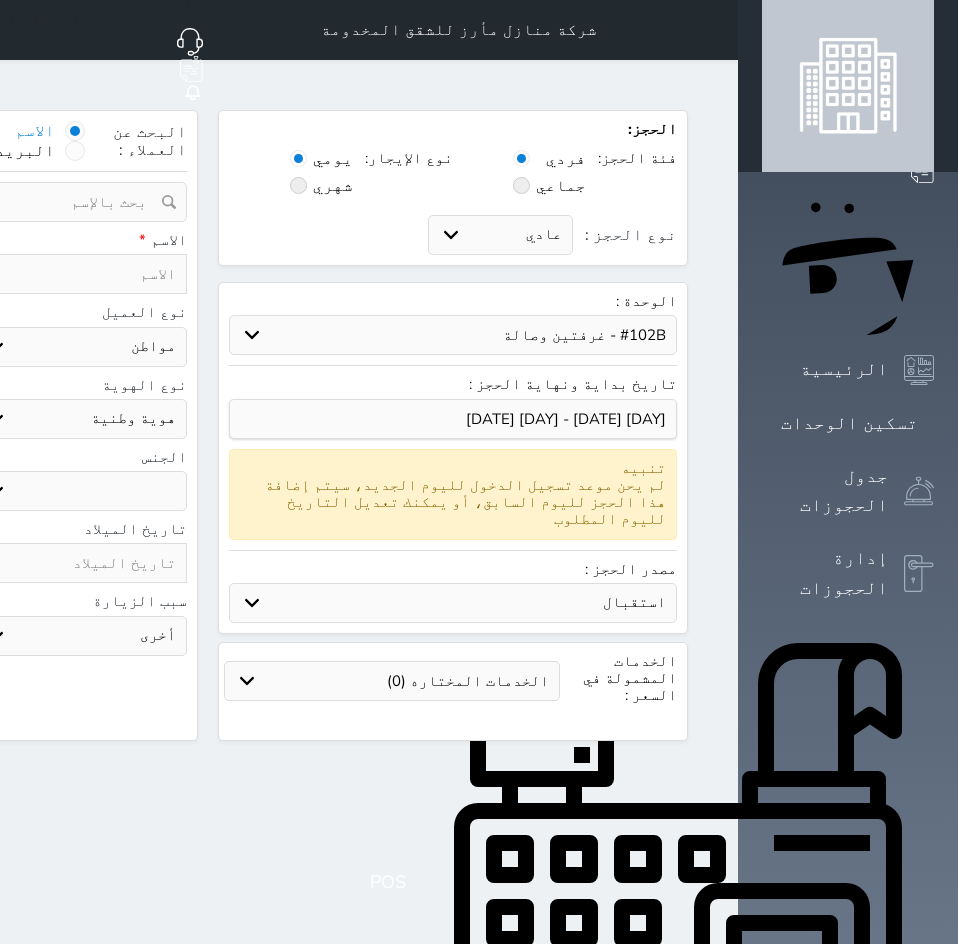click on "حدد الوحدة
#502 - جناح فاخر
#501 - غرفتين وصالة
#402A - غرفة وصالة
#401A - غرفة وصالة
#302A - غرفة وصالة
#201B - غرفتين وصالة
#201A - غرفة وصالة
#102B - غرفتين وصالة
#102A - غرفة وصالة" at bounding box center (453, 335) 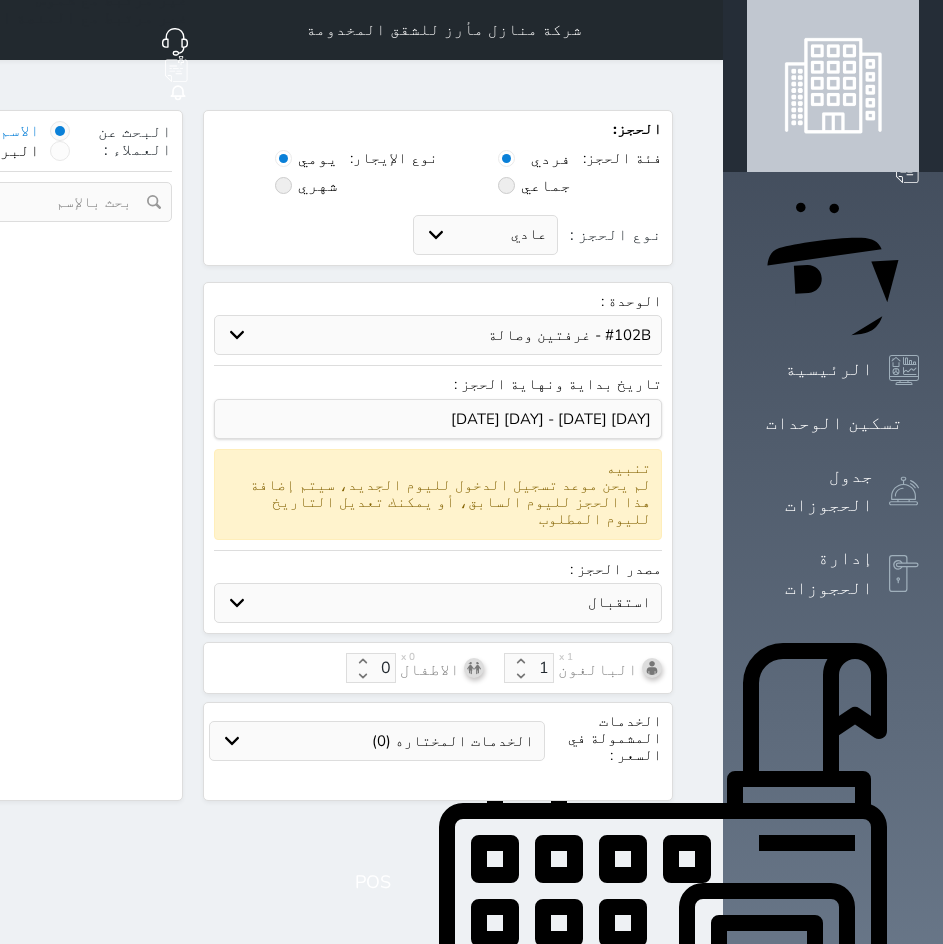 select on "1" 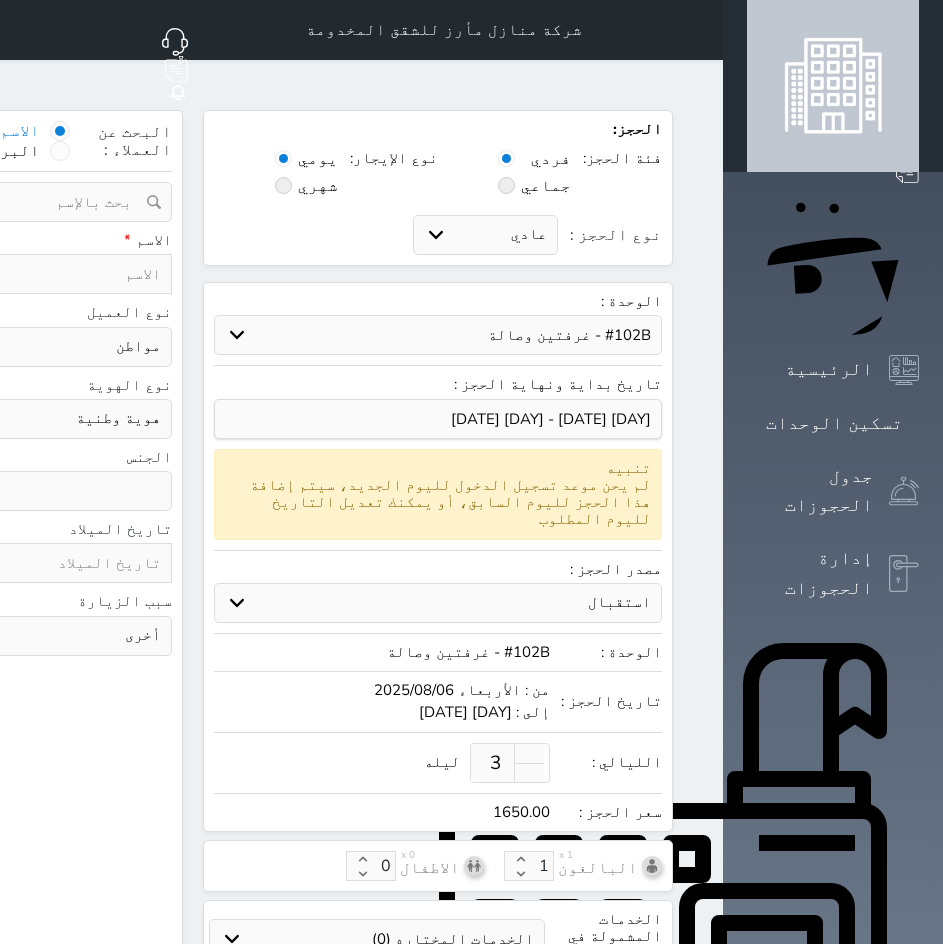 select 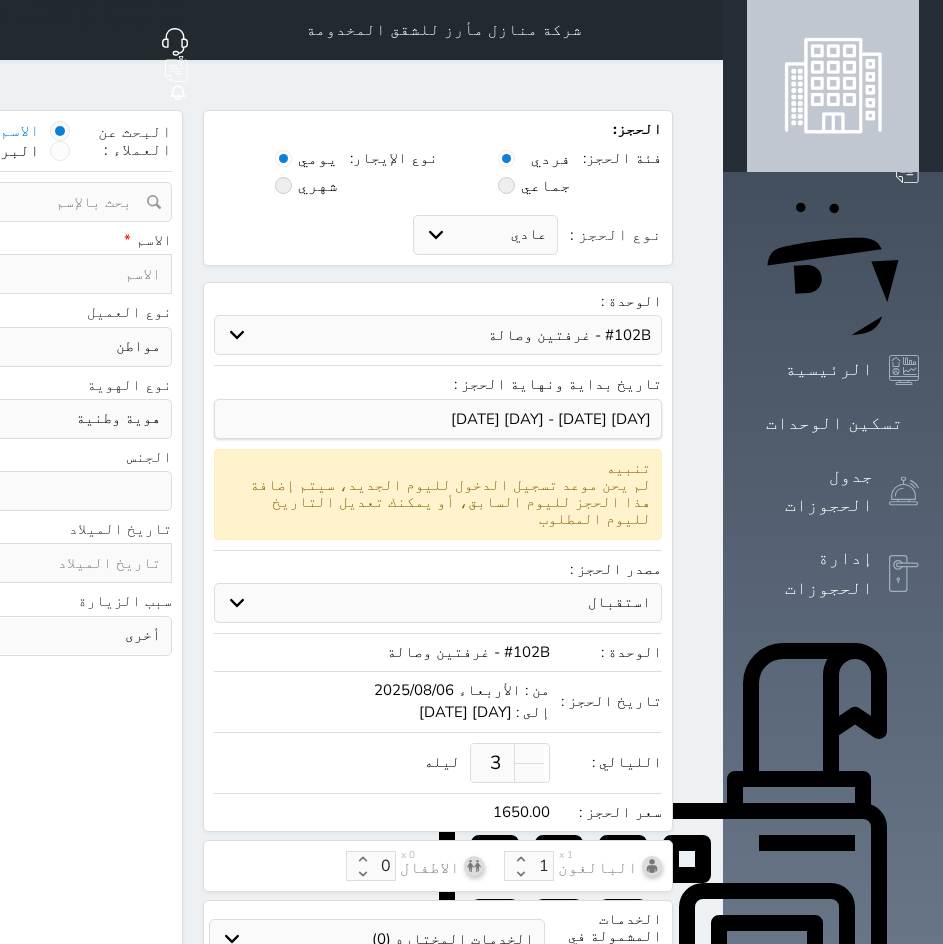 click at bounding box center (699, 30) 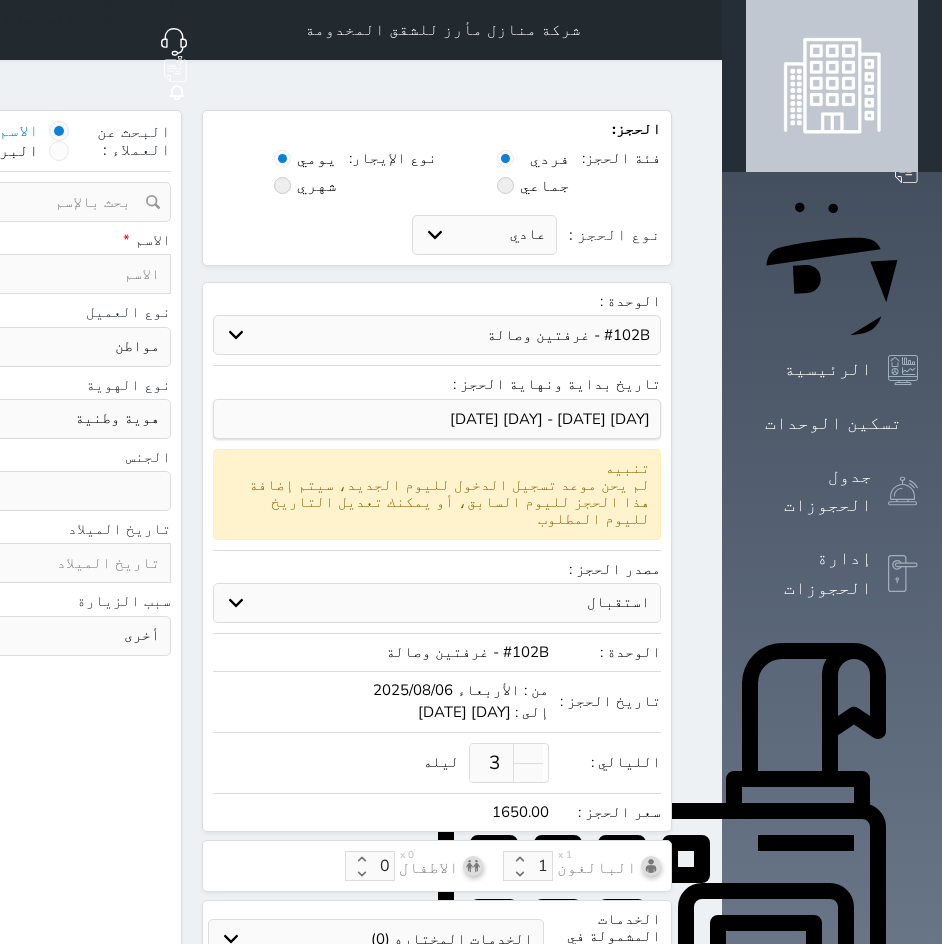 click on "نوع الحجز :
عادي
إقامة مجانية
إستخدام داخلي
إستخدام يومي" at bounding box center [437, 235] 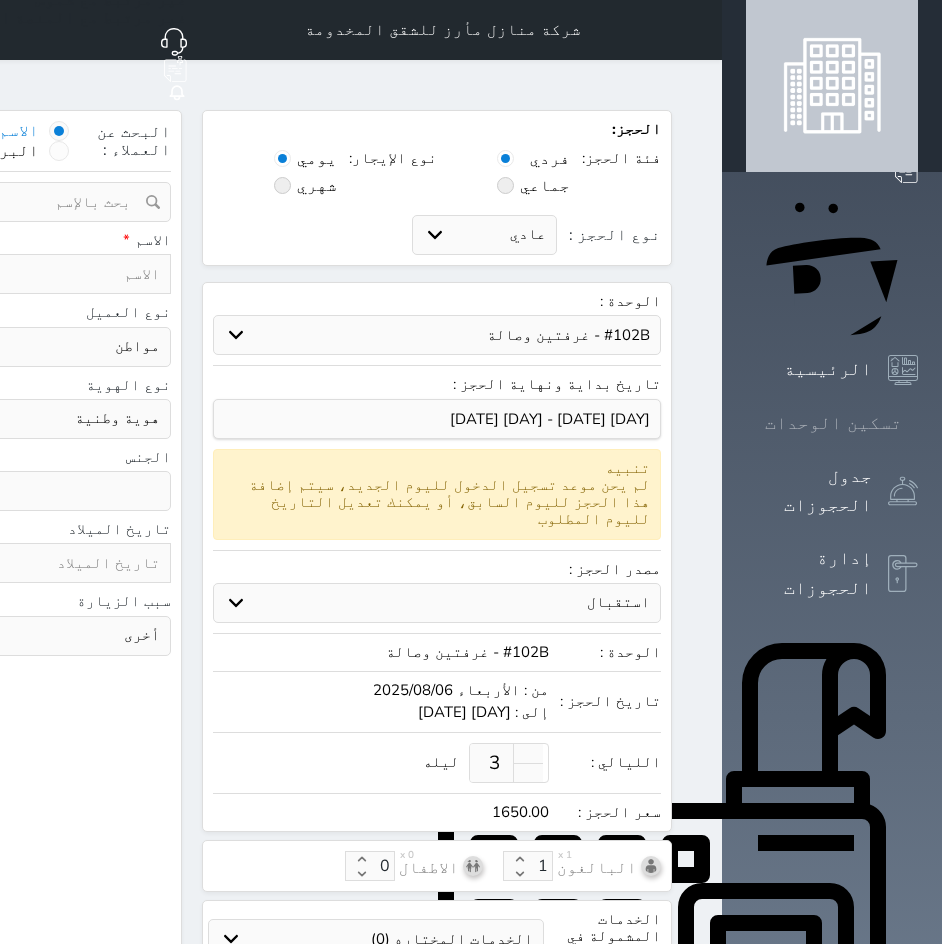 click on "تسكين الوحدات" at bounding box center [833, 423] 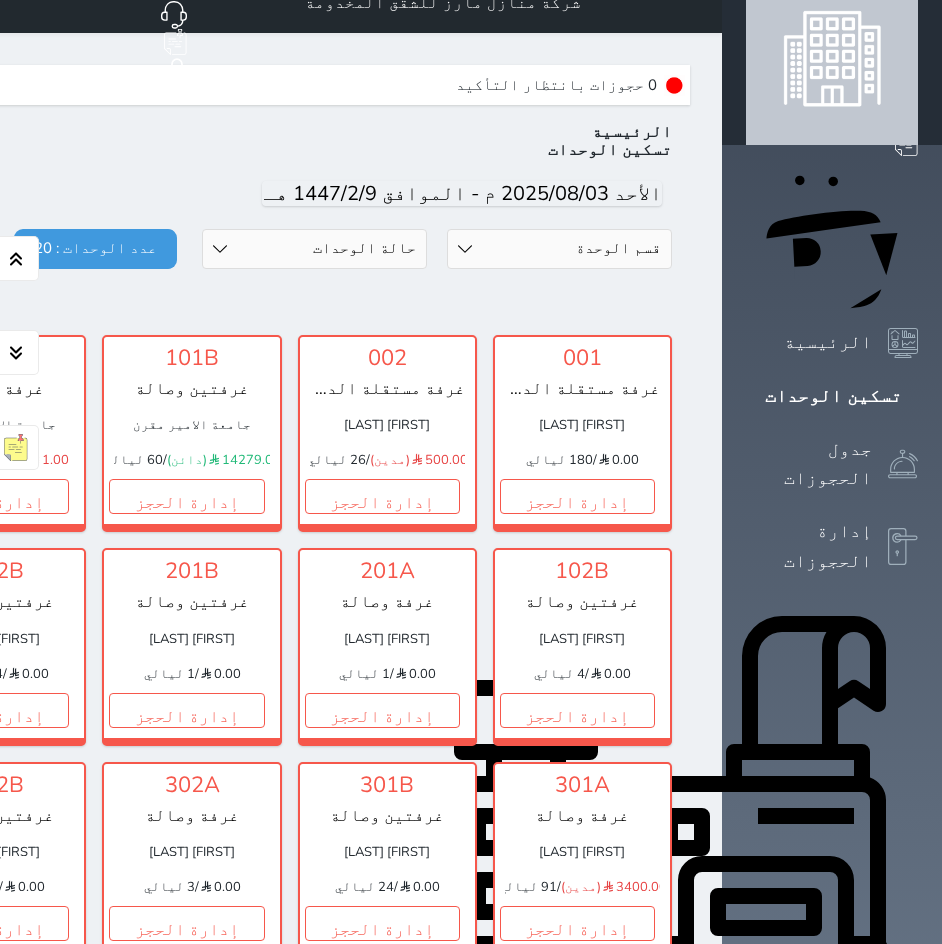scroll, scrollTop: 0, scrollLeft: 0, axis: both 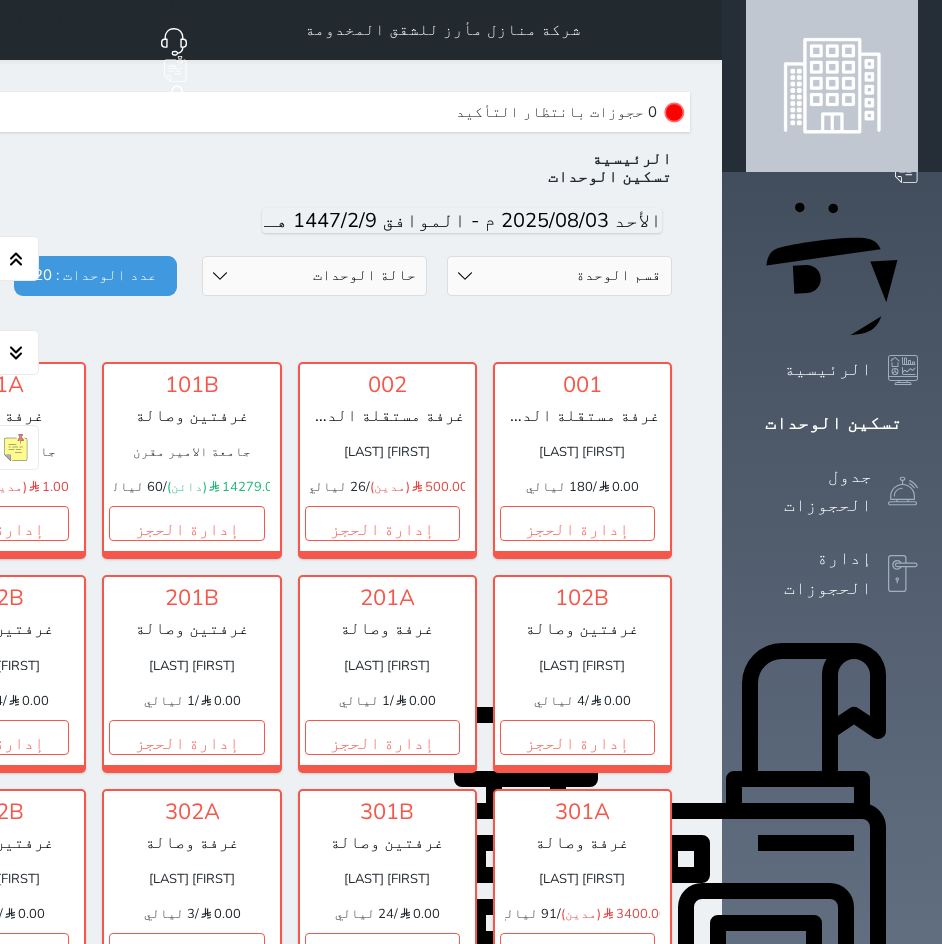 click at bounding box center [698, 30] 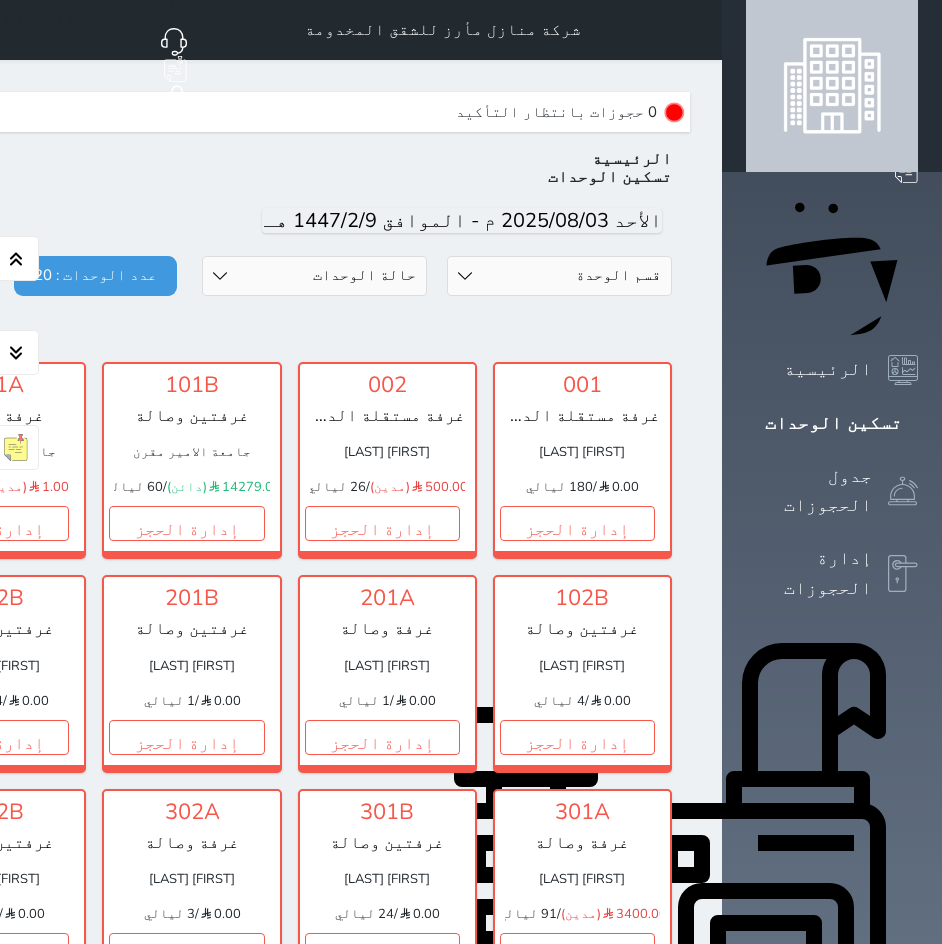 click on "حجز جديد" at bounding box center [837, 110] 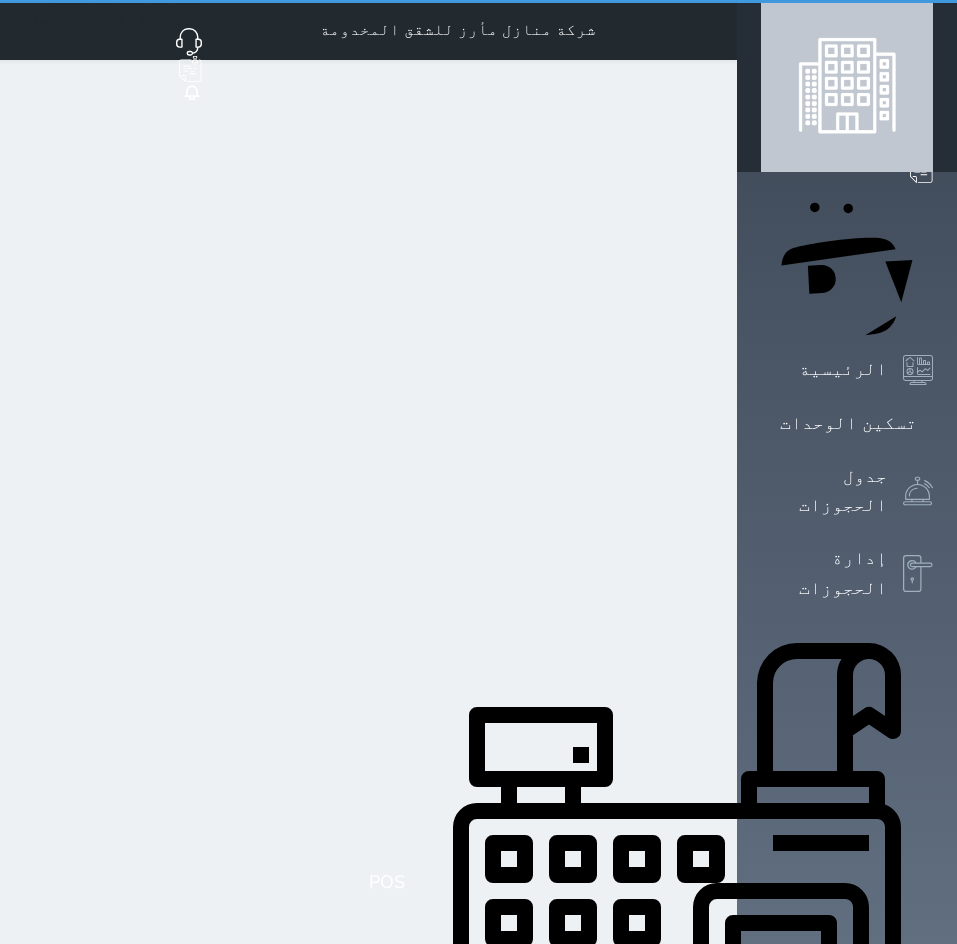select on "1" 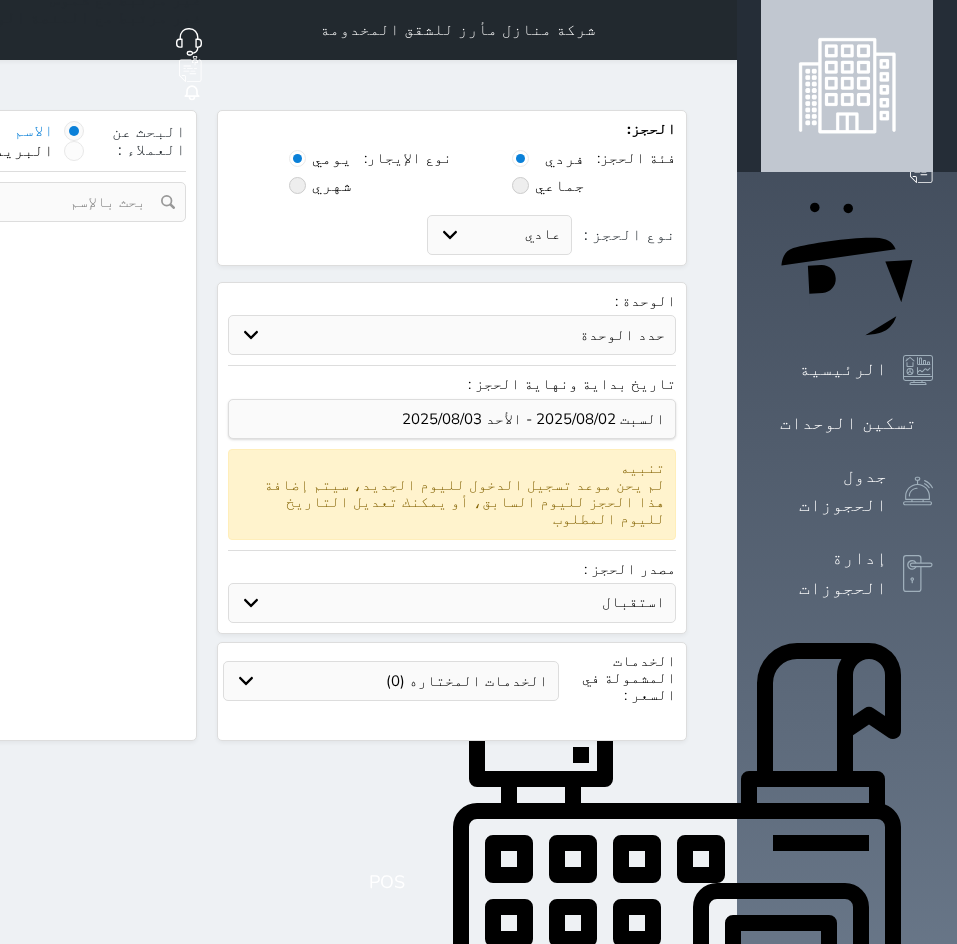 select 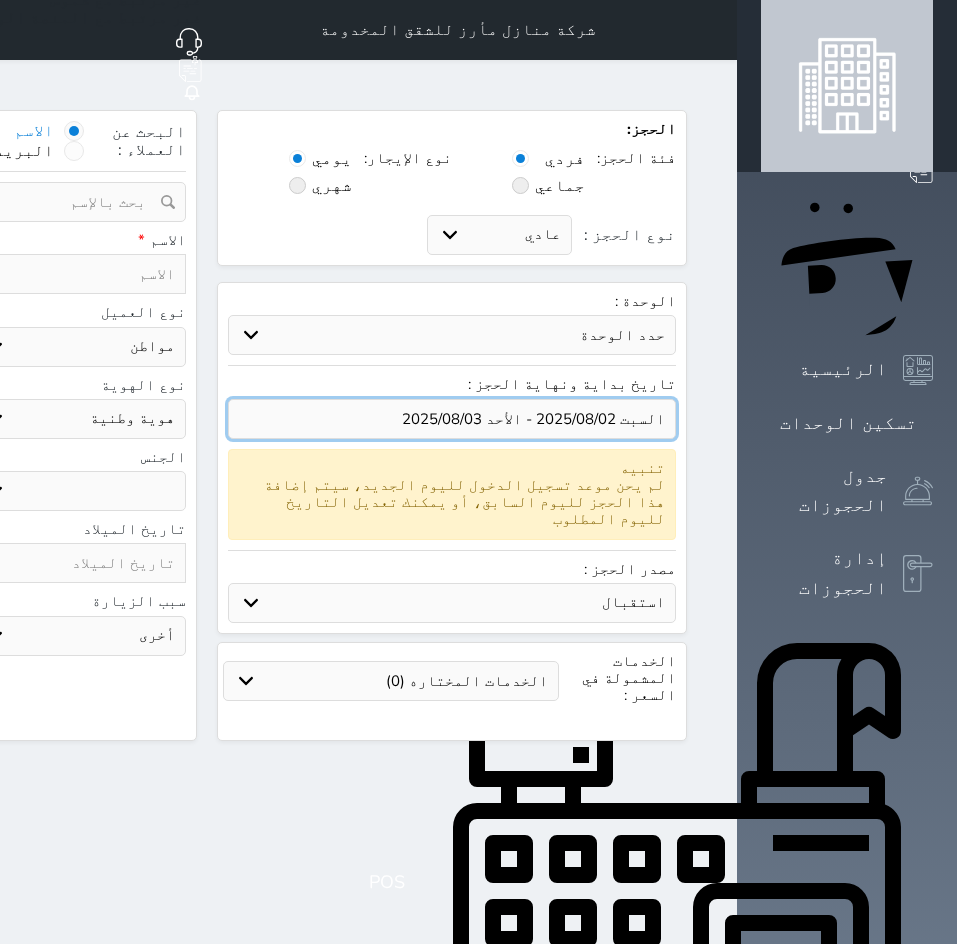 click at bounding box center (452, 419) 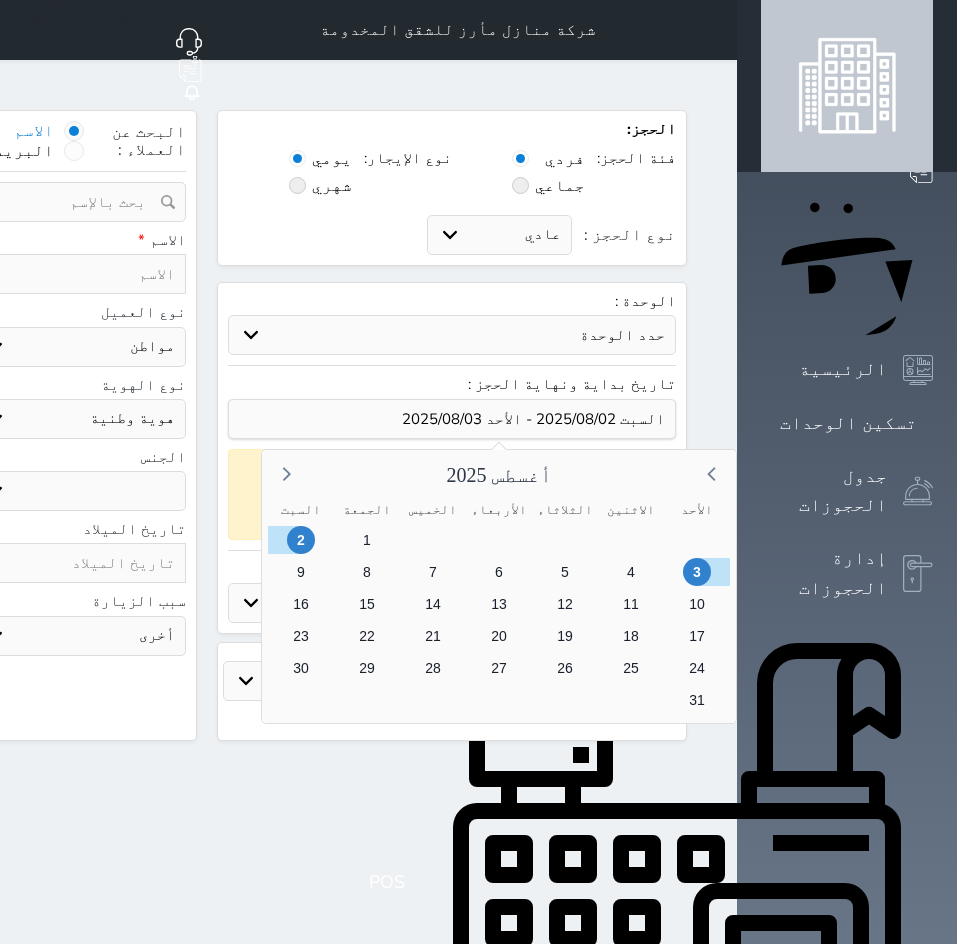 drag, startPoint x: 902, startPoint y: 547, endPoint x: 874, endPoint y: 547, distance: 28 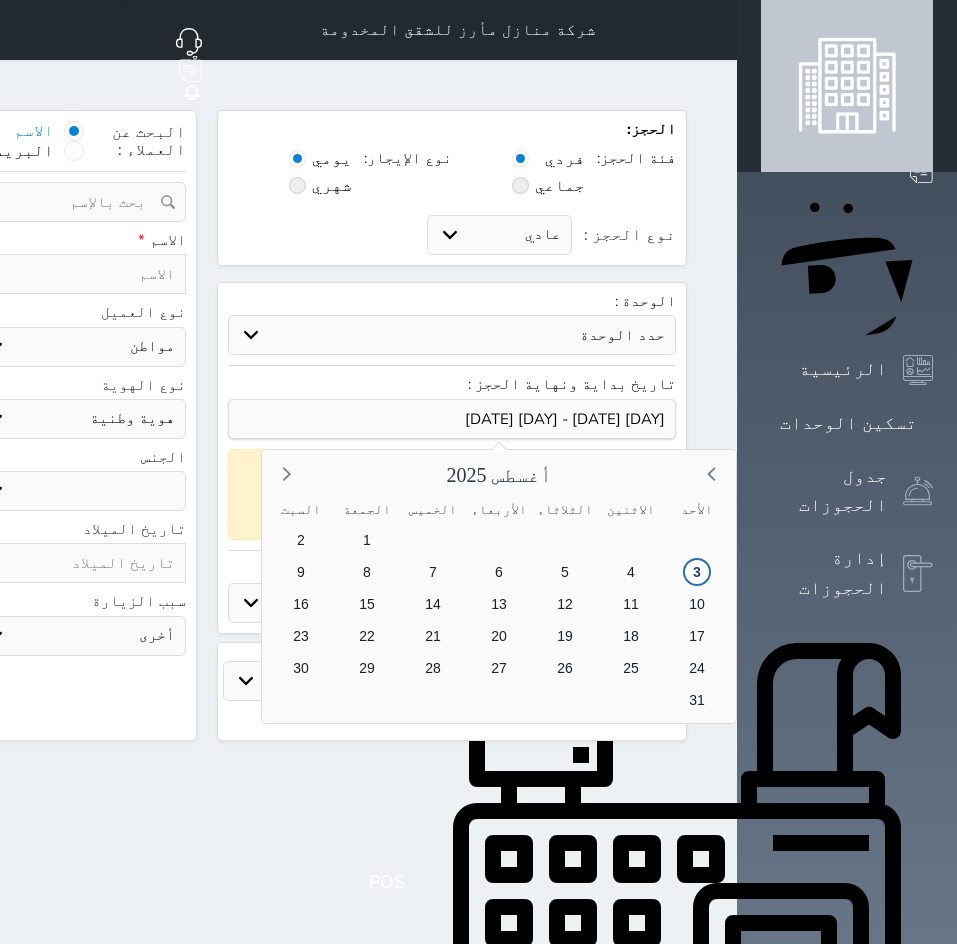 click on "4" at bounding box center [631, 572] 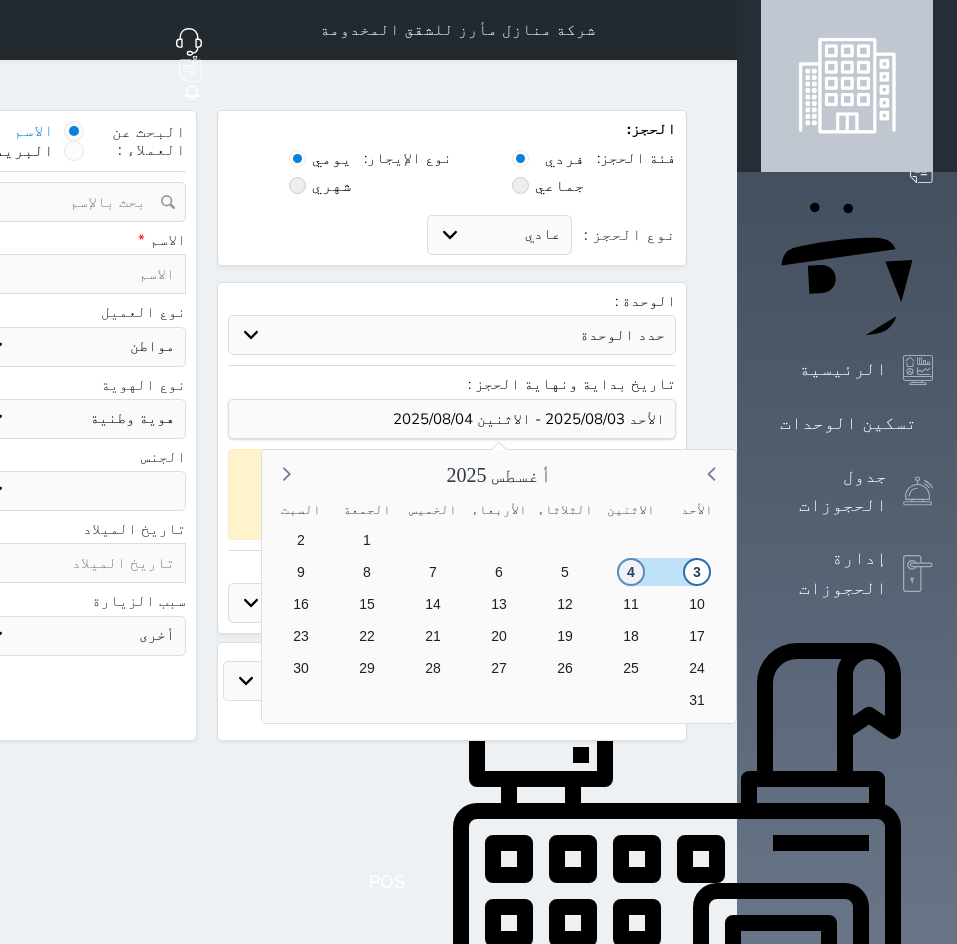 click on "4" at bounding box center (631, 572) 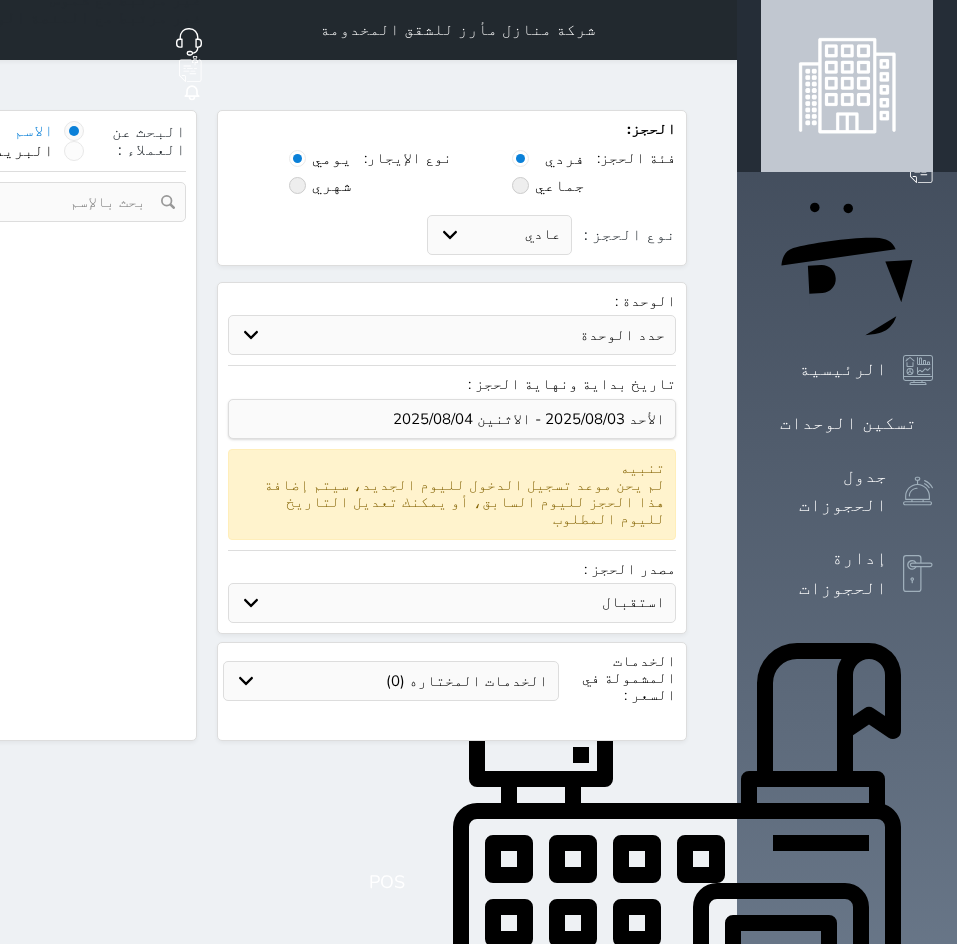 select 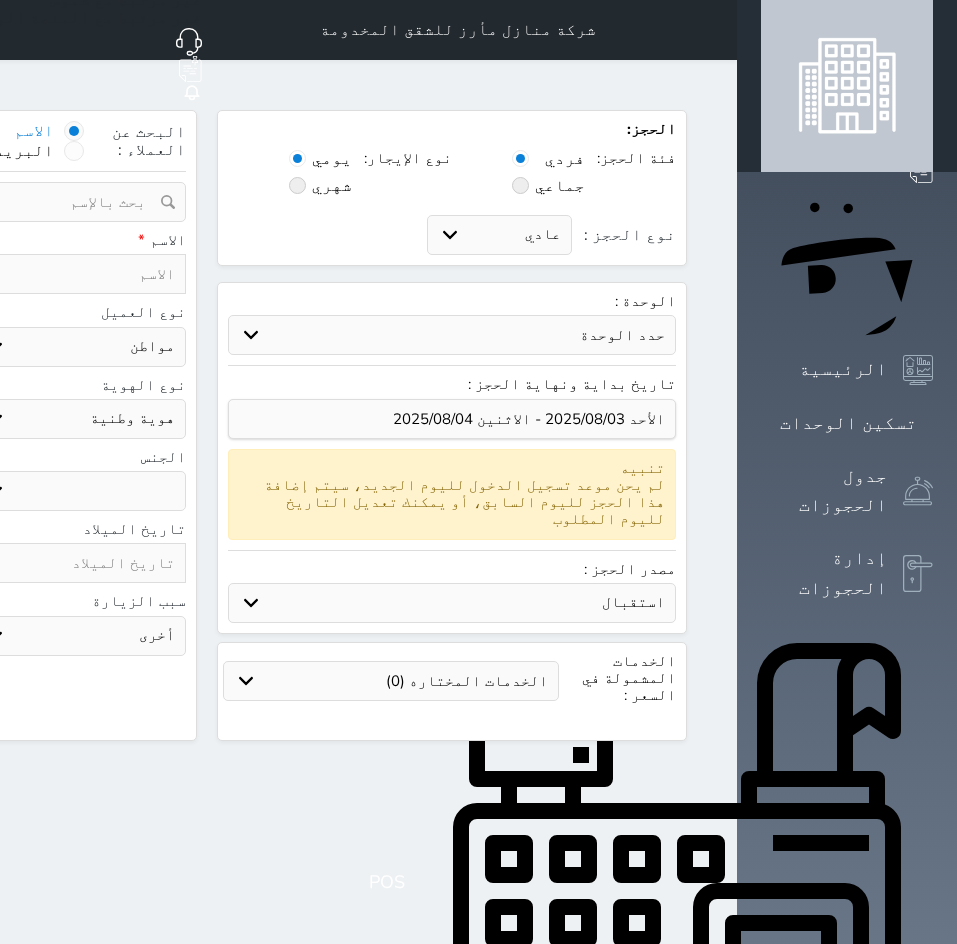 click on "حدد الوحدة
#502 - جناح فاخر
#402A - غرفة وصالة
#201B - غرفتين وصالة
#201A - غرفة وصالة
#102A - غرفة وصالة" at bounding box center [452, 335] 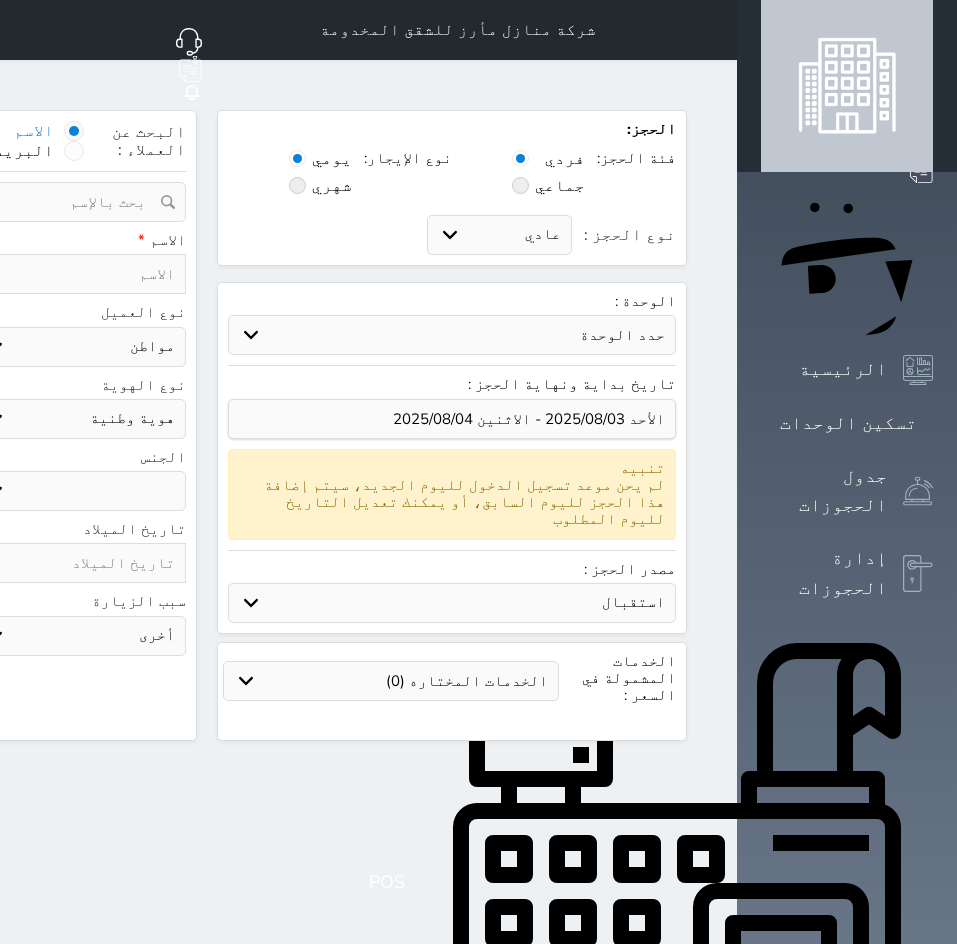 select on "57691" 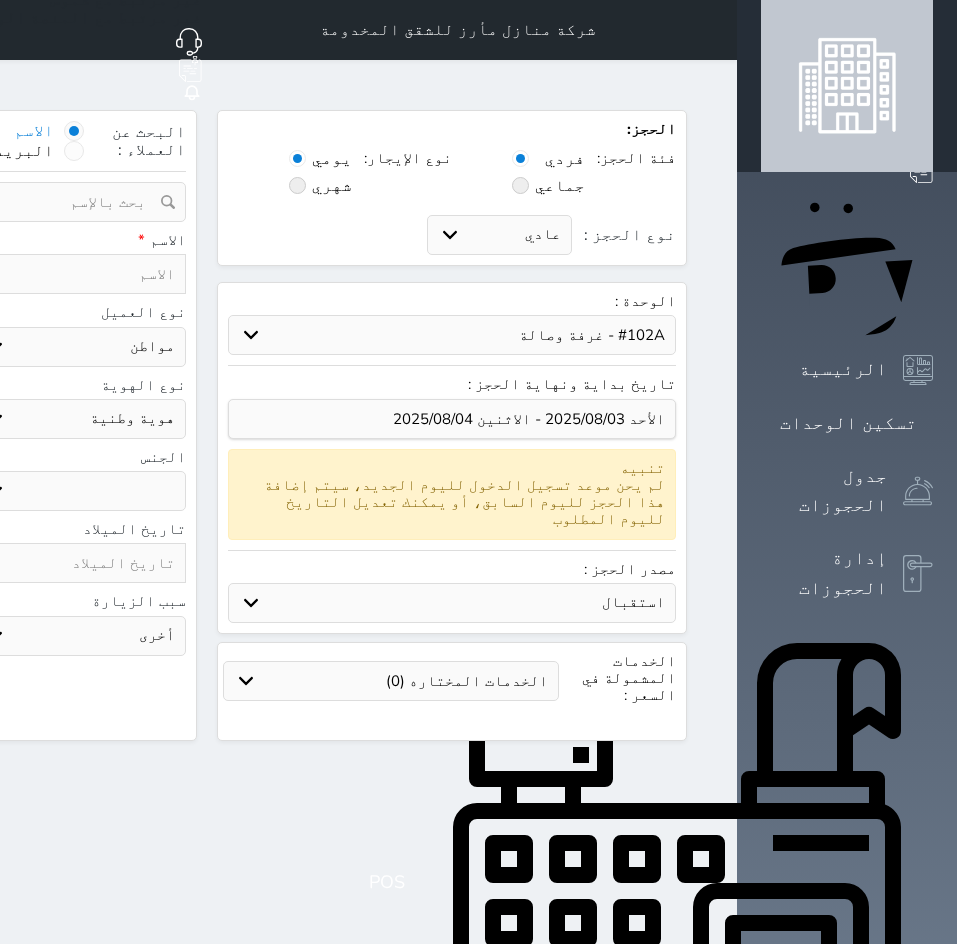 click on "حدد الوحدة
#502 - جناح فاخر
#402A - غرفة وصالة
#201B - غرفتين وصالة
#201A - غرفة وصالة
#102A - غرفة وصالة" at bounding box center (452, 335) 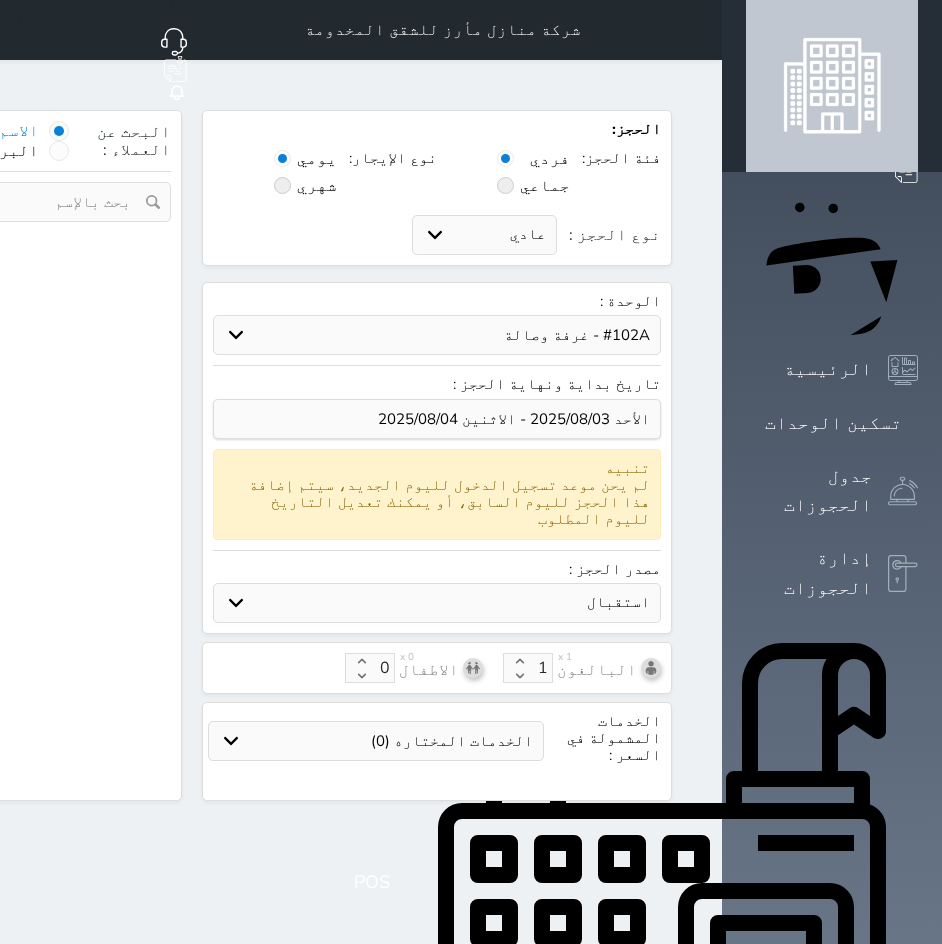 select on "1" 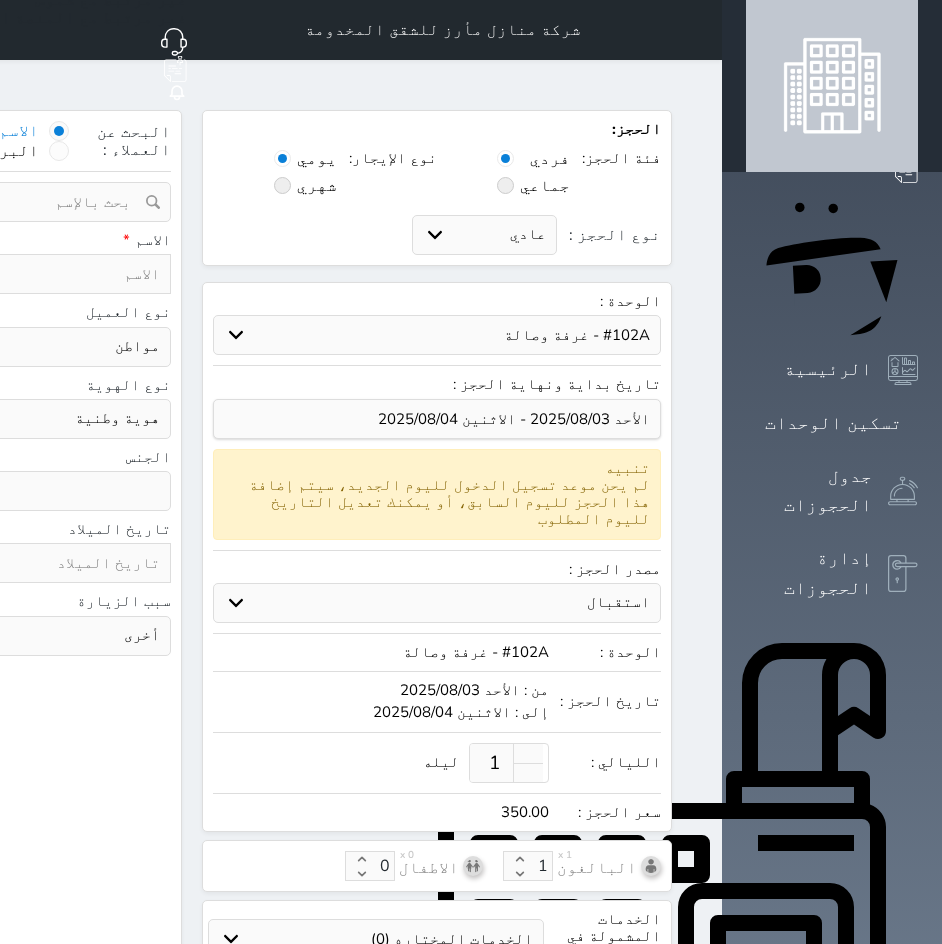 select 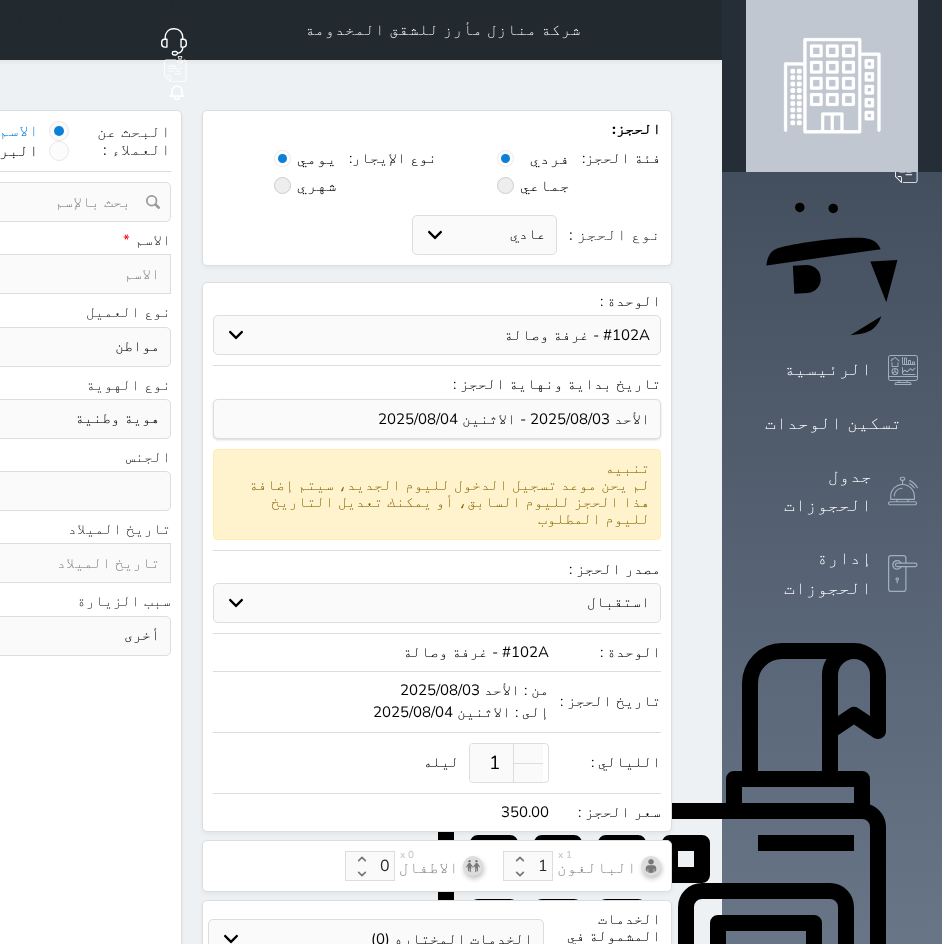 click on "حدد الوحدة
#502 - جناح فاخر
#402A - غرفة وصالة
#201B - غرفتين وصالة
#201A - غرفة وصالة
#102A - غرفة وصالة" at bounding box center [437, 335] 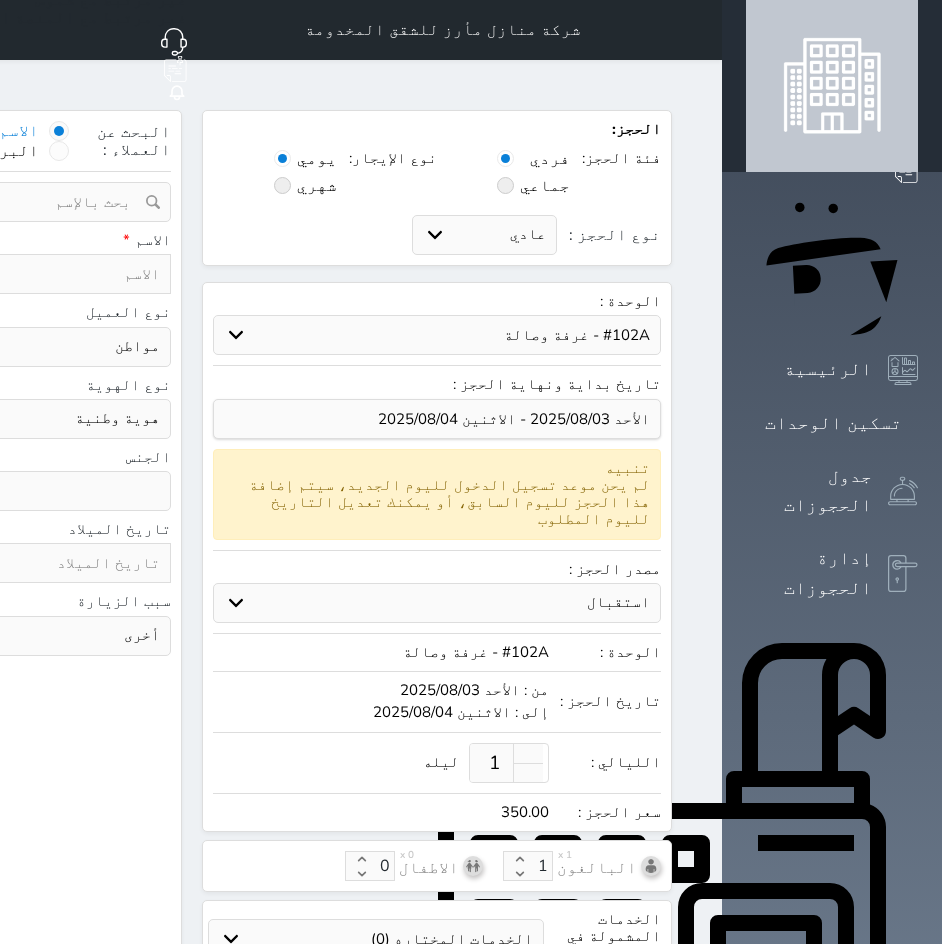click at bounding box center (64, 274) 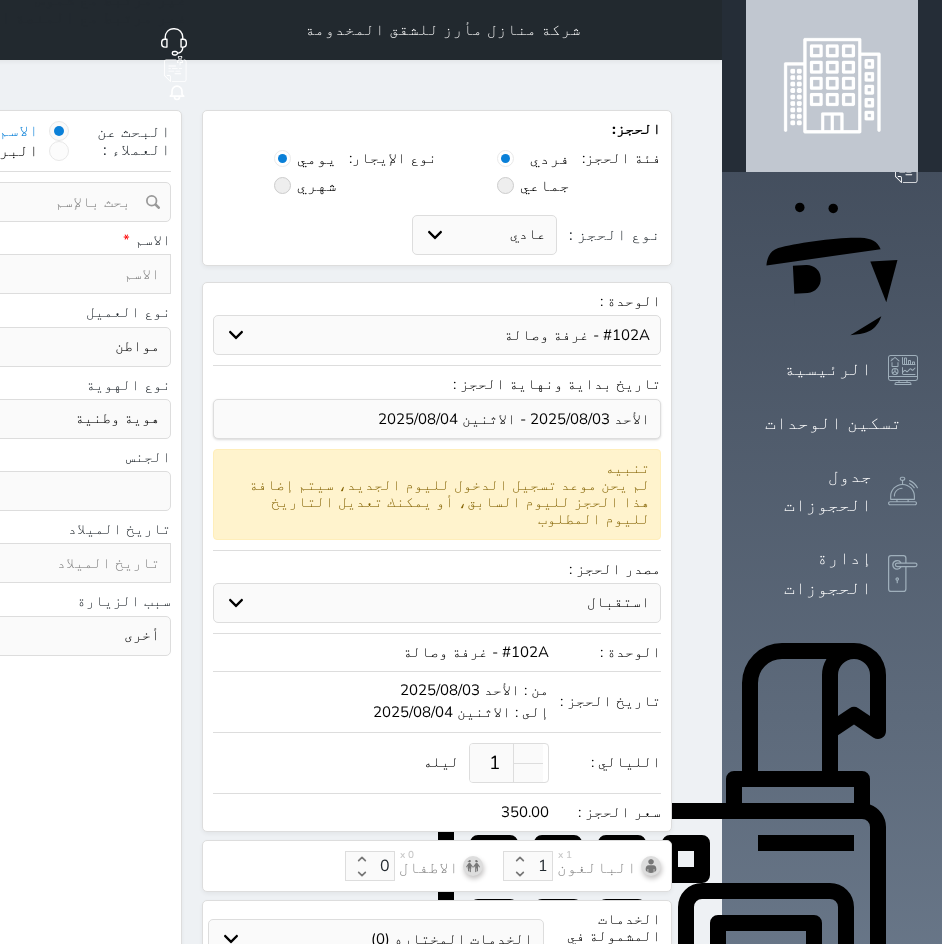 type on "ع" 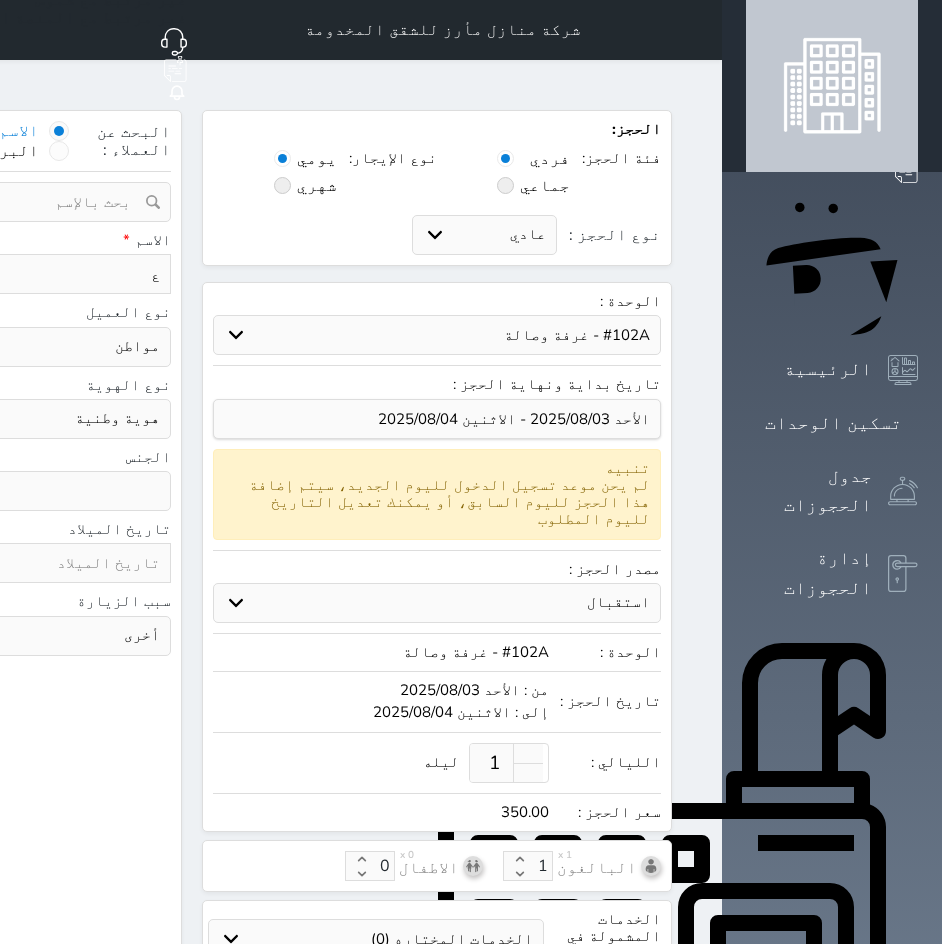 select 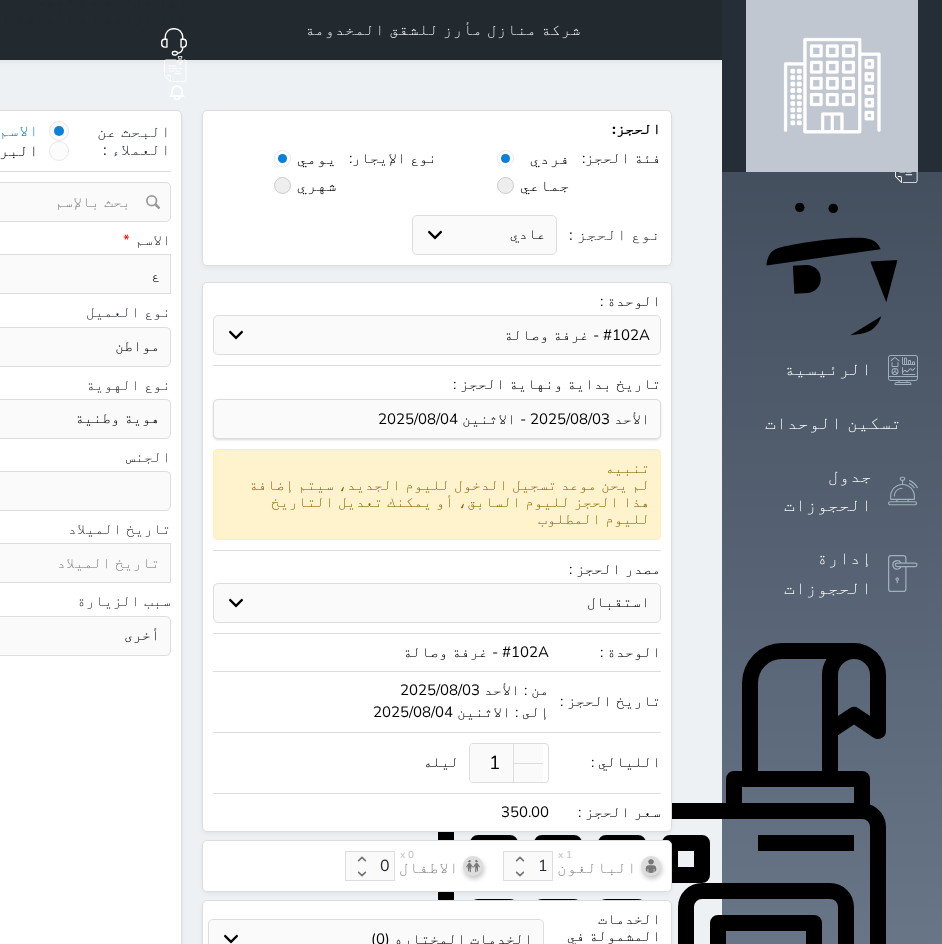 type on "عب" 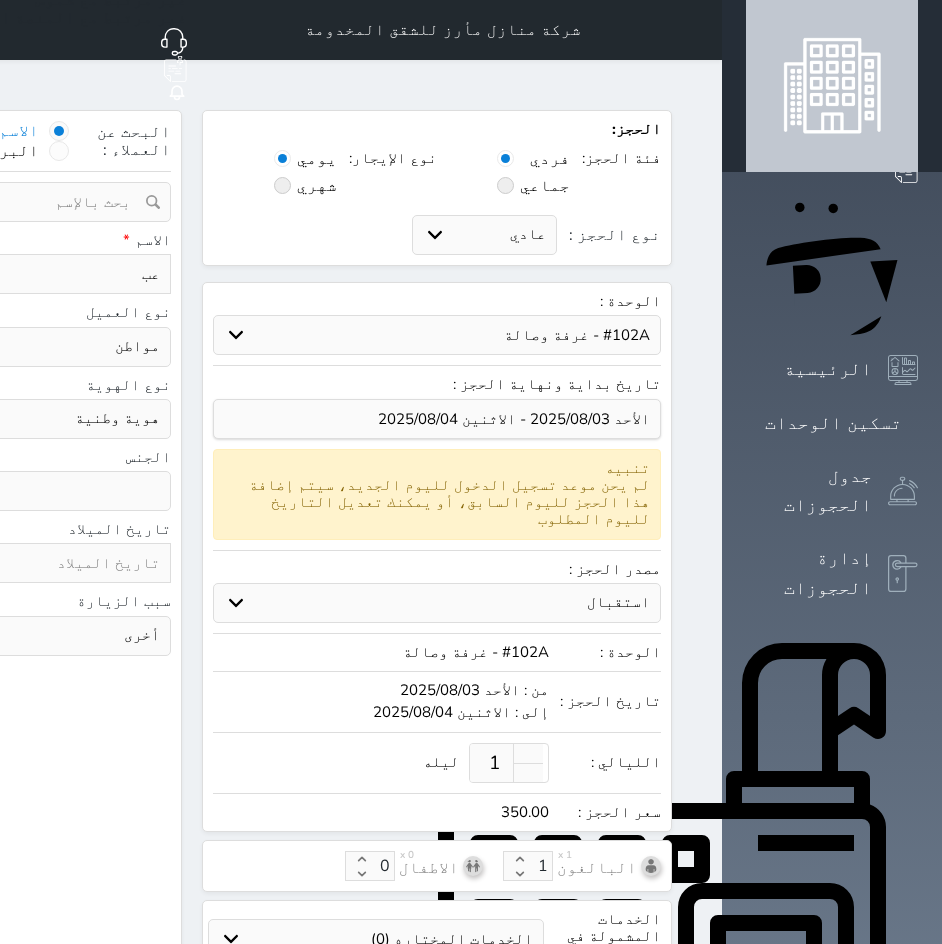 type on "عبد" 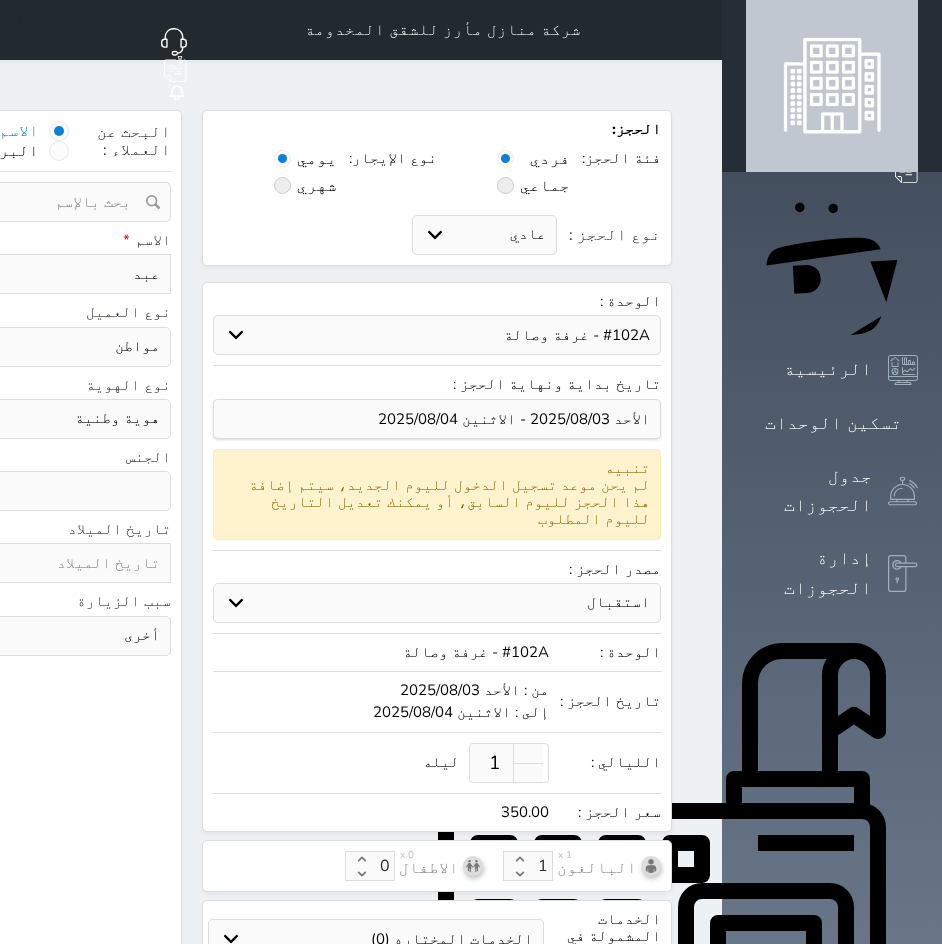 type on "عبدا" 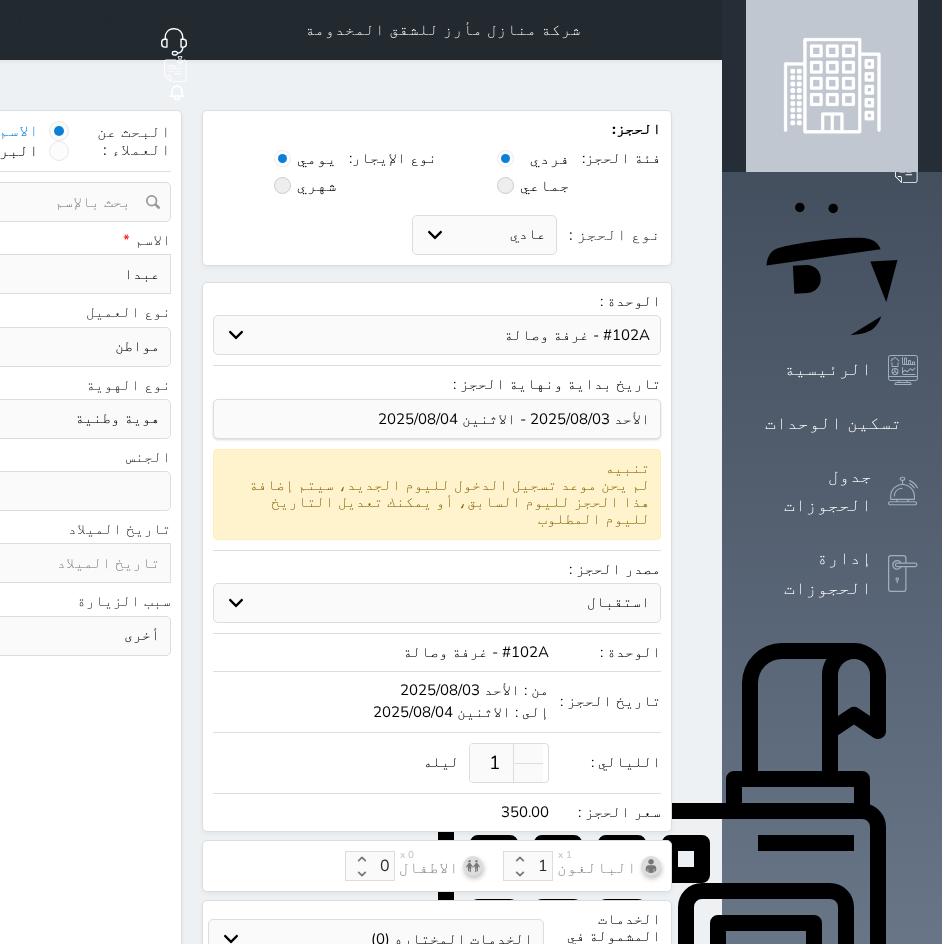 type on "عبدال" 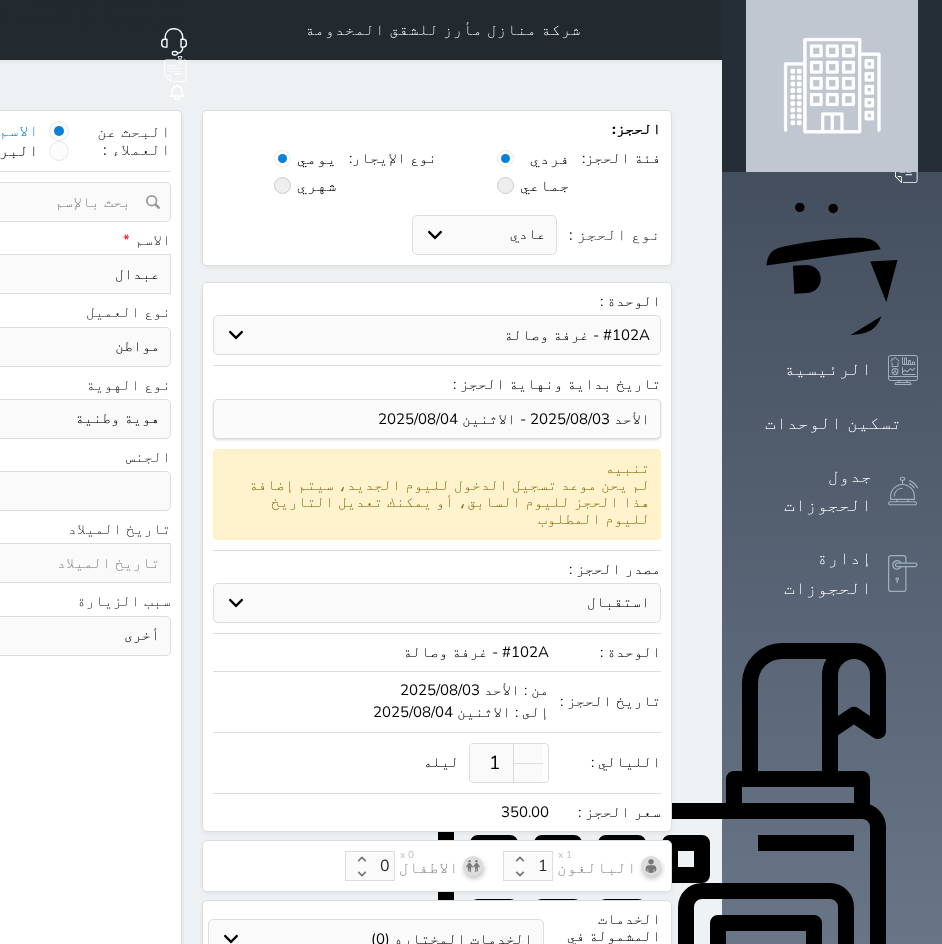 select 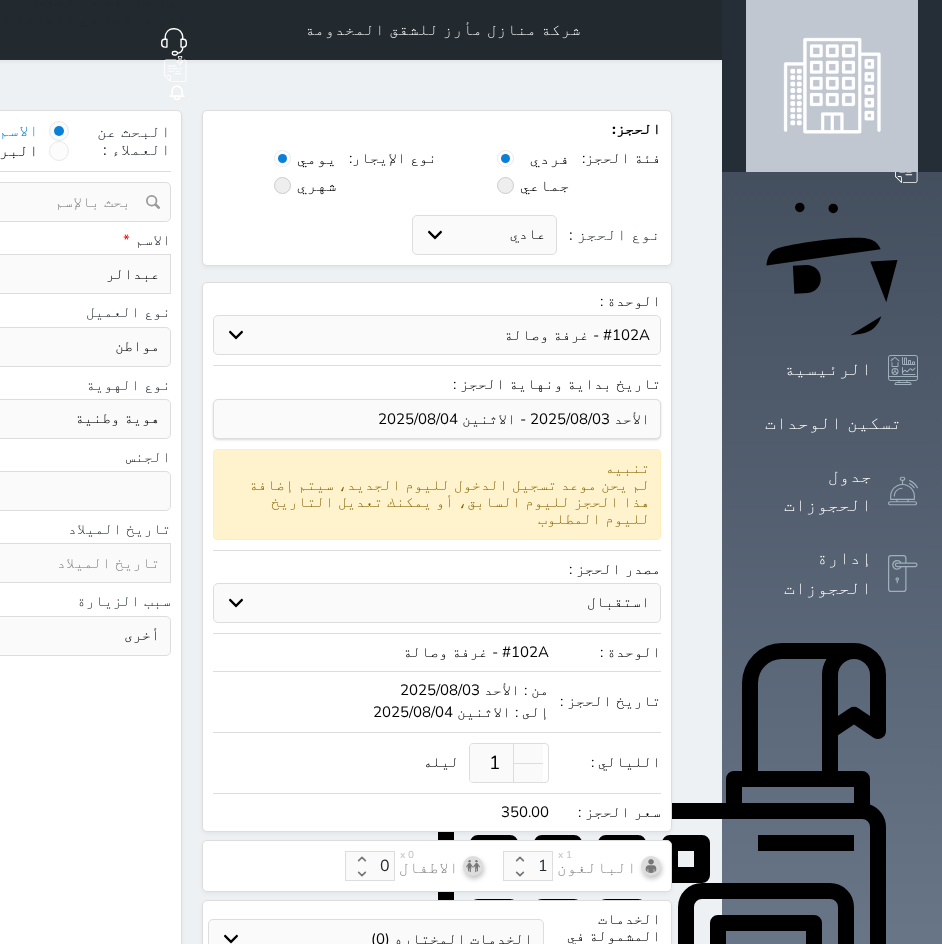 type on "عبدالرح" 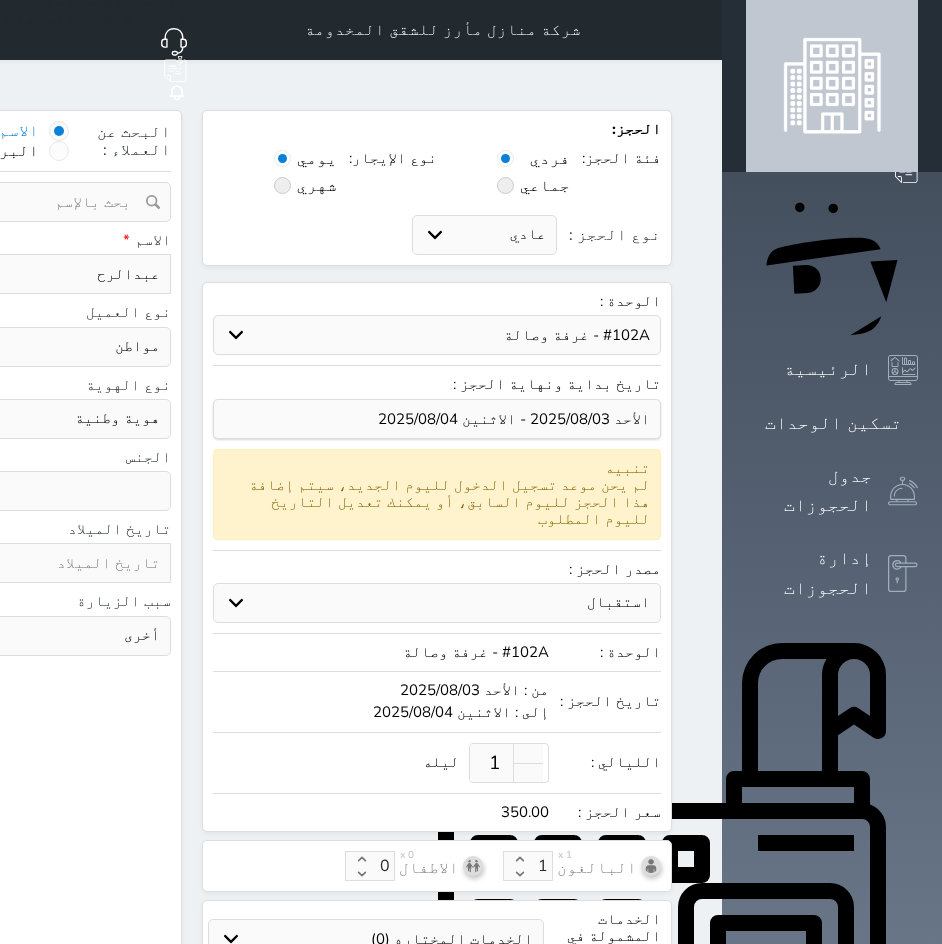 type on "[NAME]" 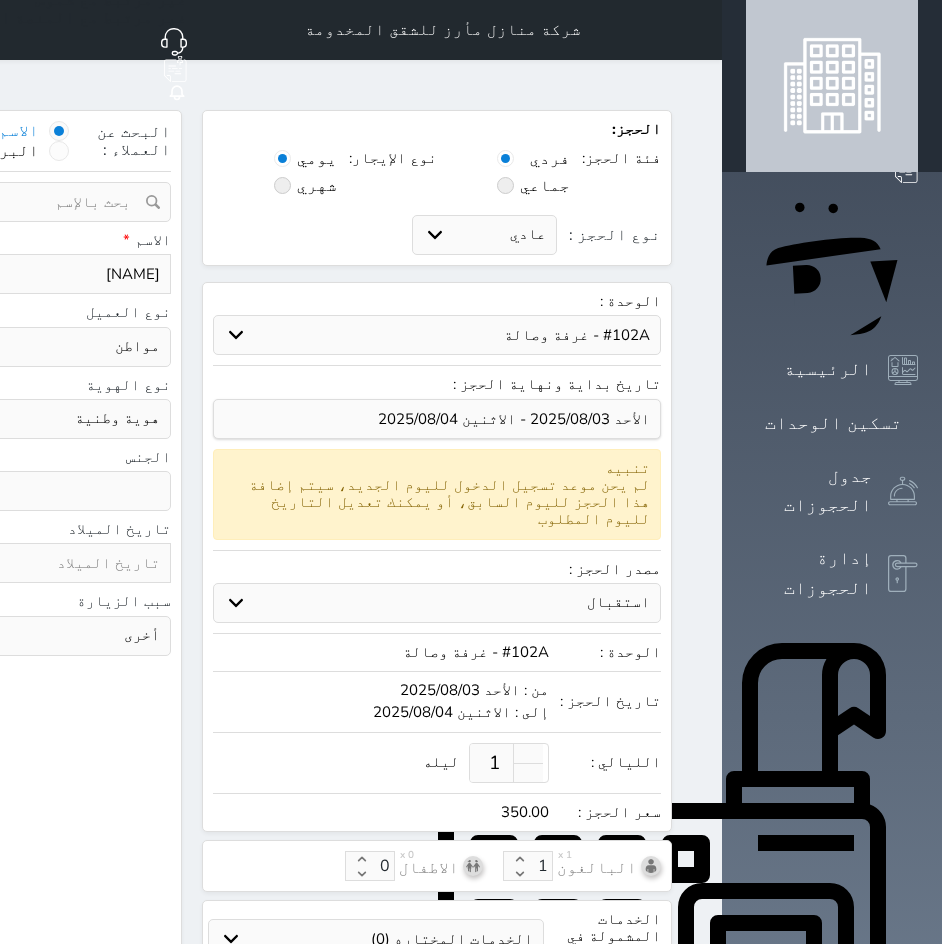 type on "[NAME]" 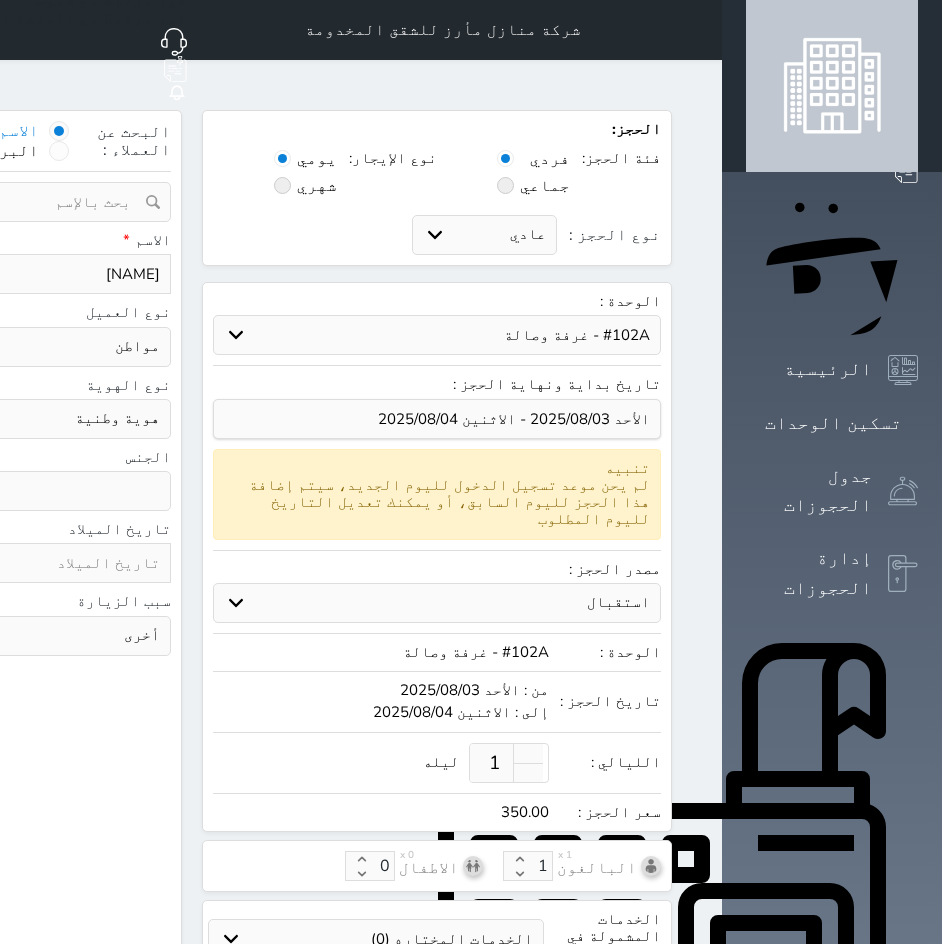 type on "[NAME]" 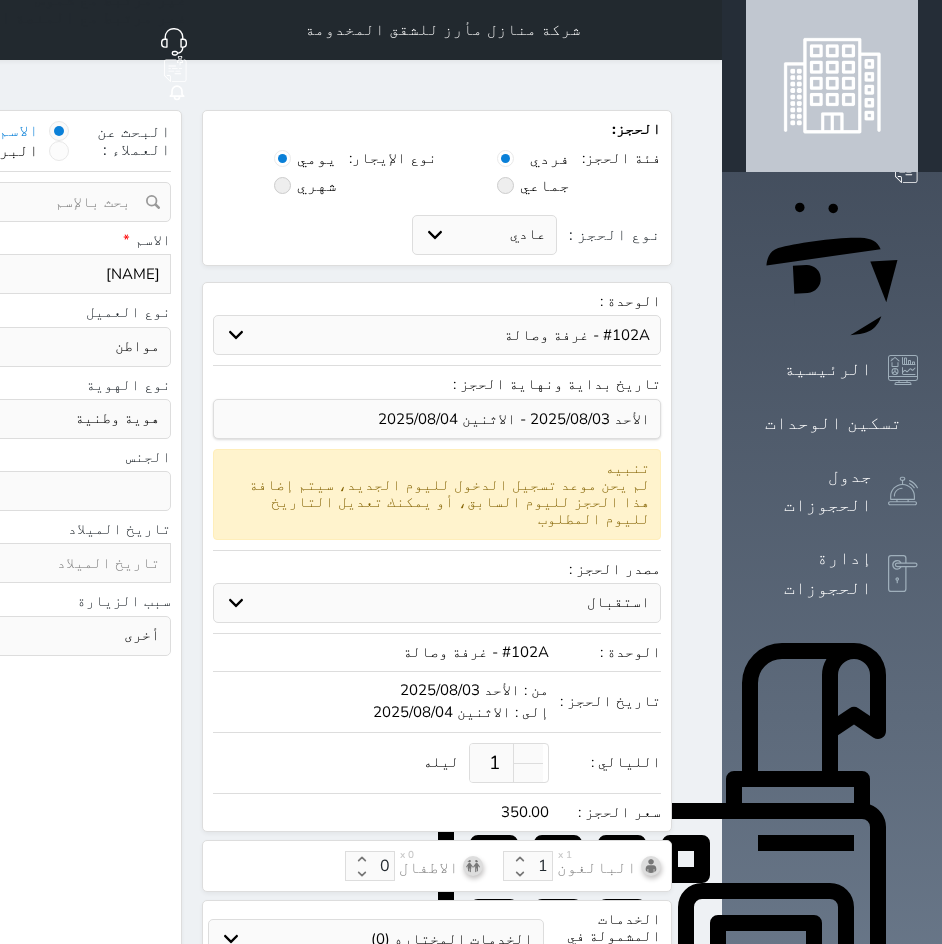 click on "نوع الحجز :" at bounding box center (-202, 274) 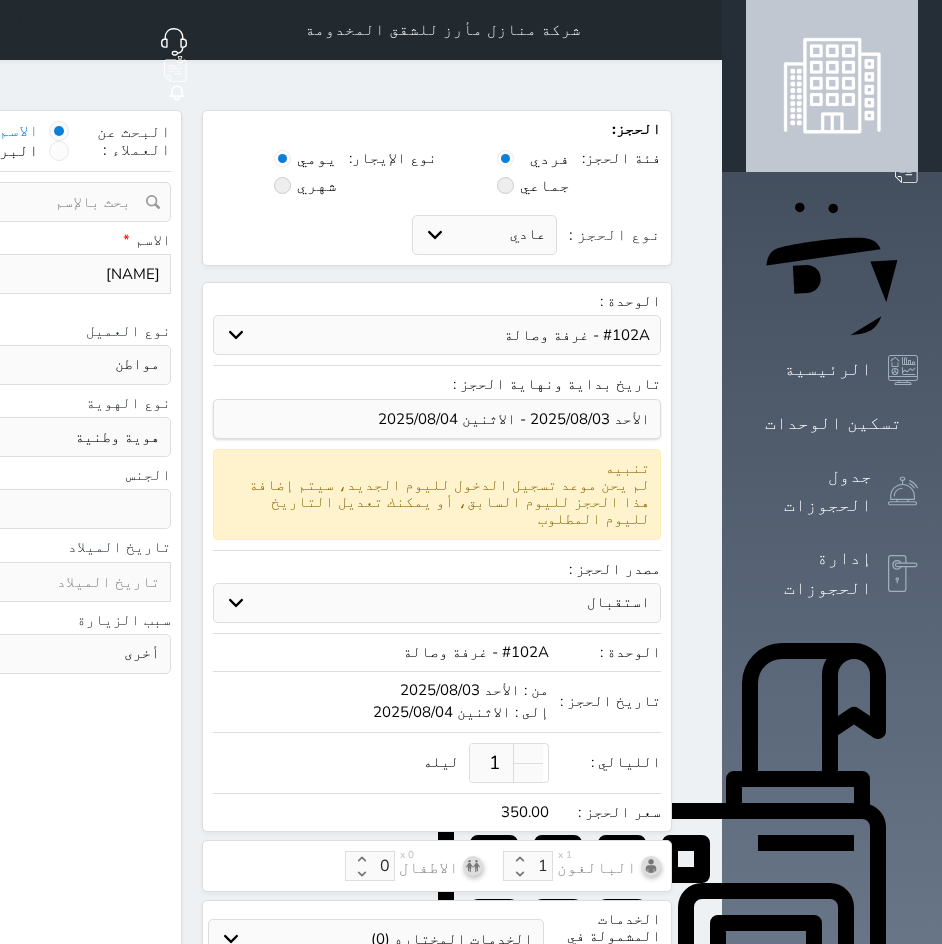 type on "05" 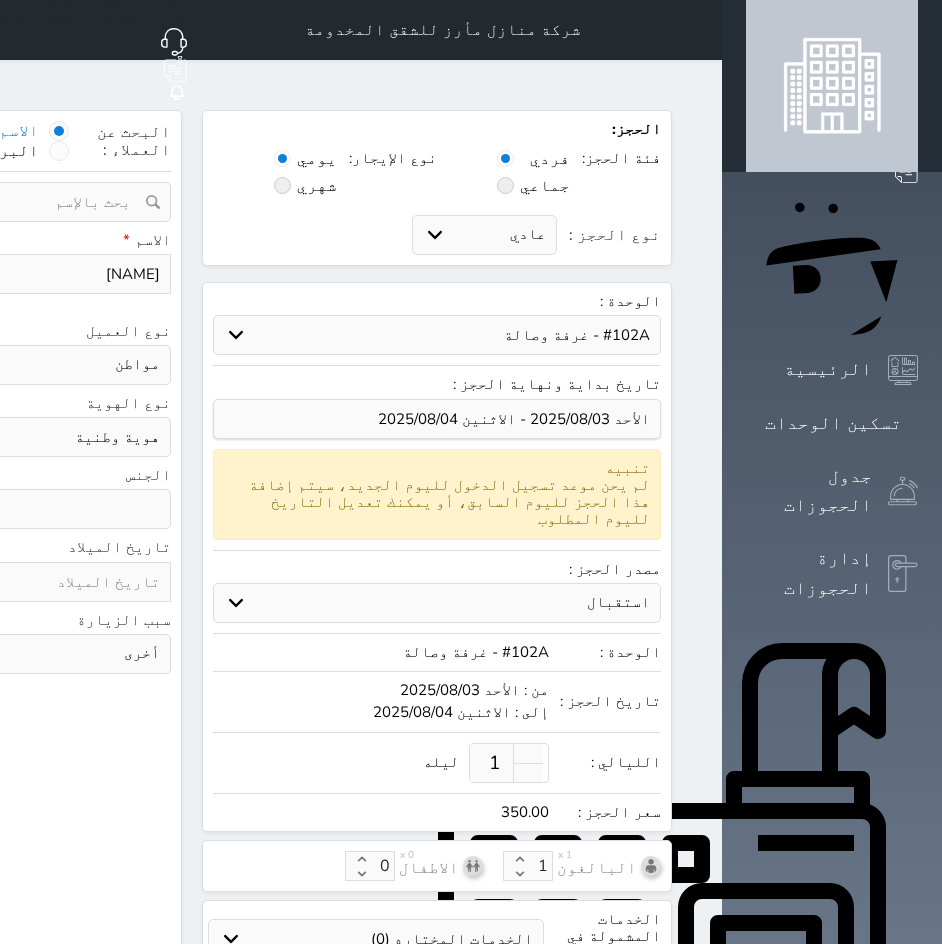 select 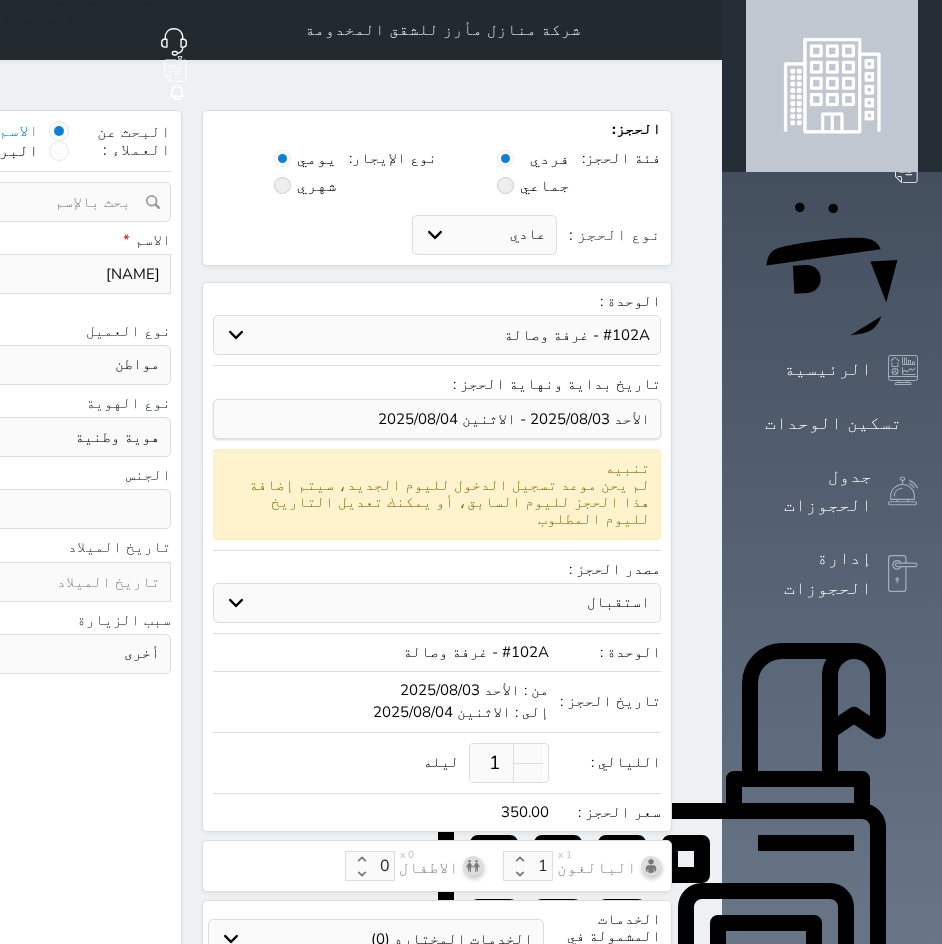 type on "053" 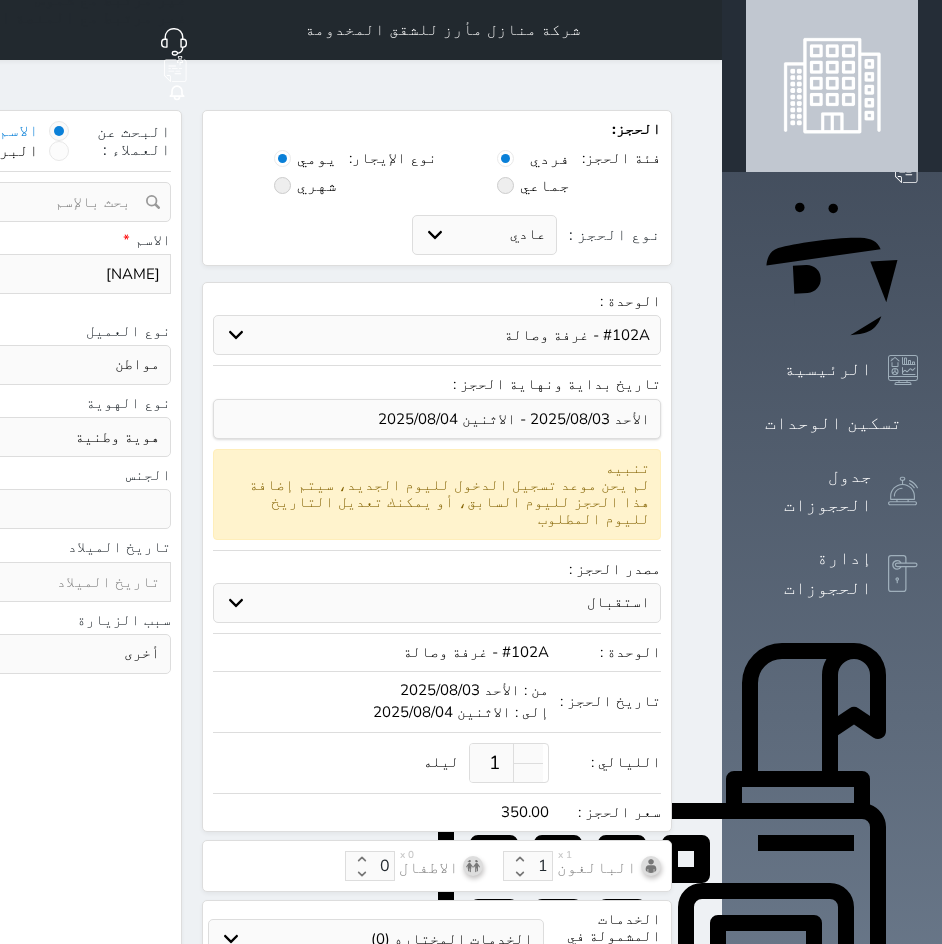 select 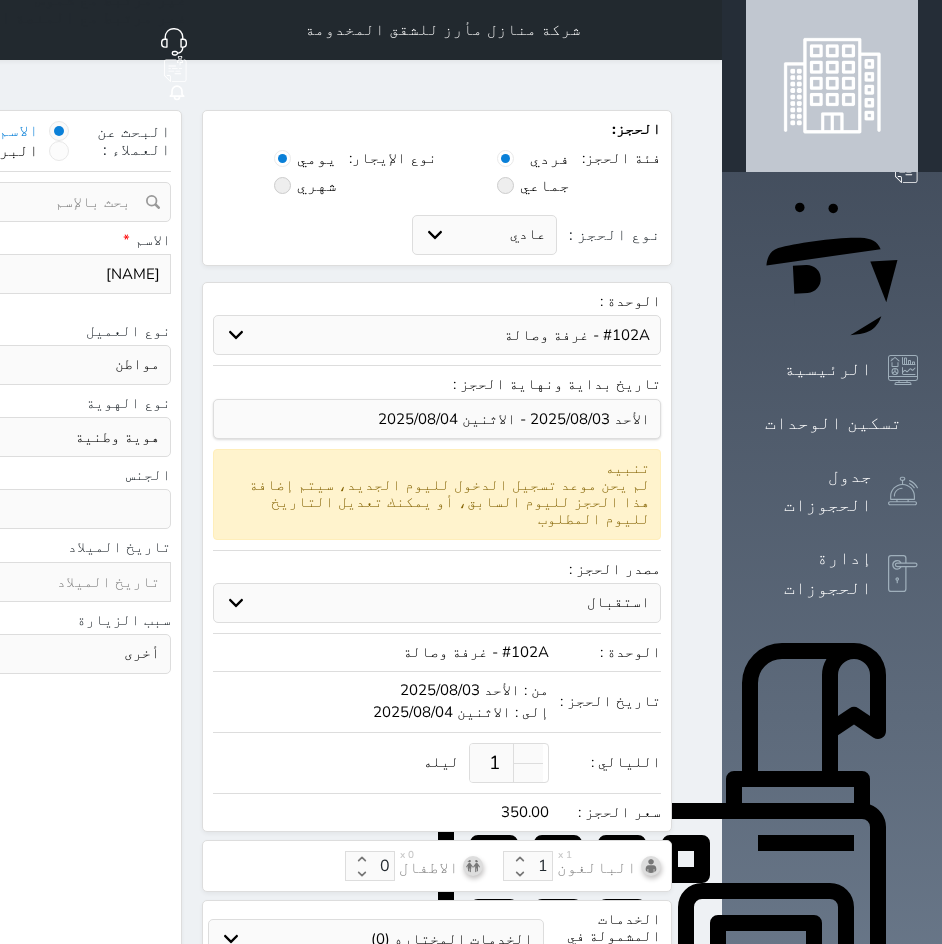 type on "05328" 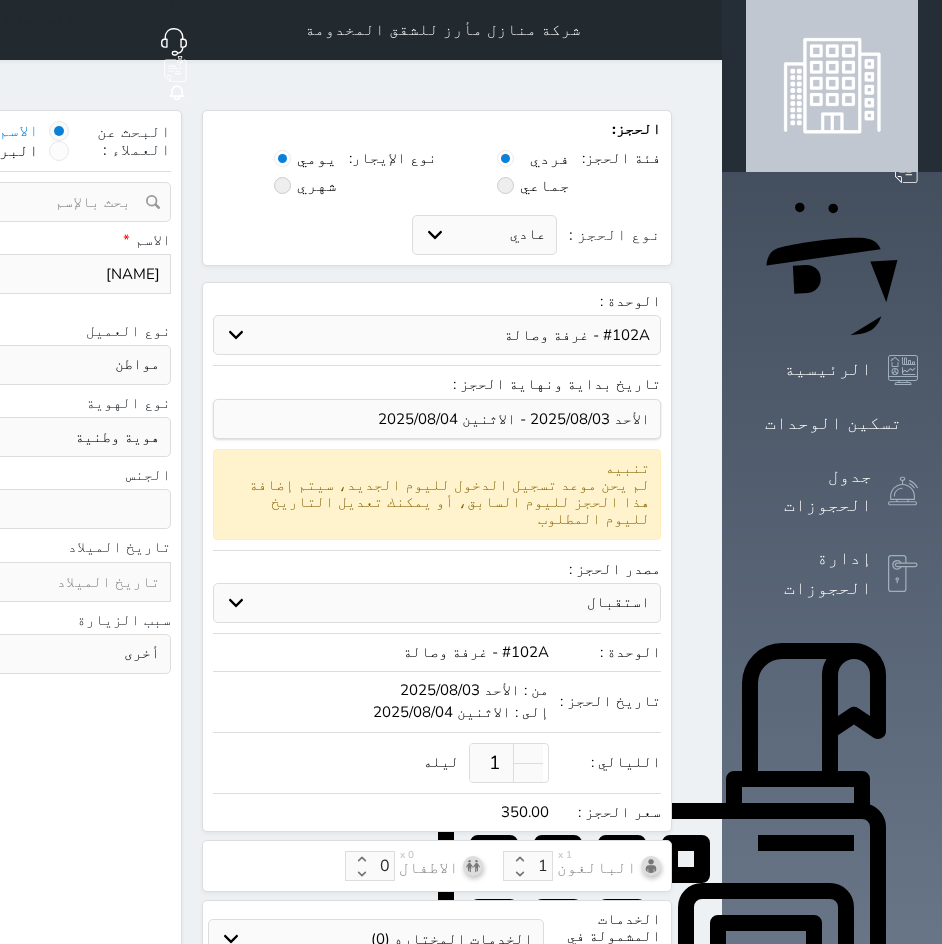 select 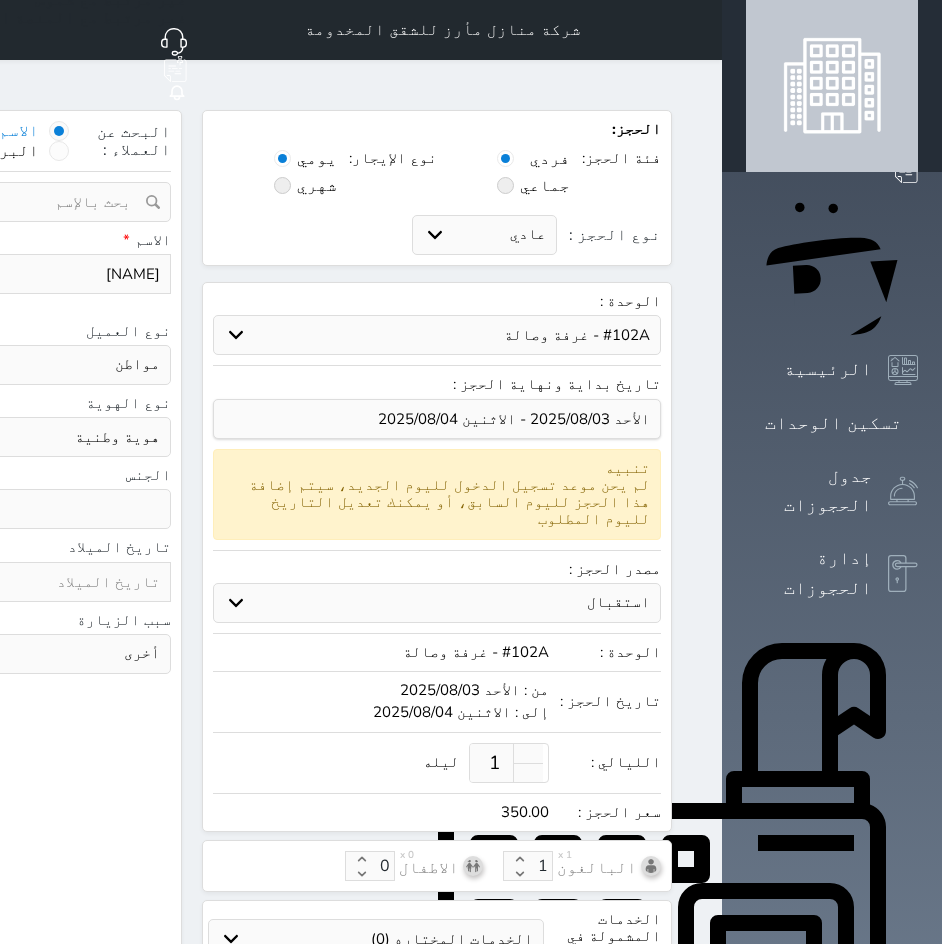 type on "053284" 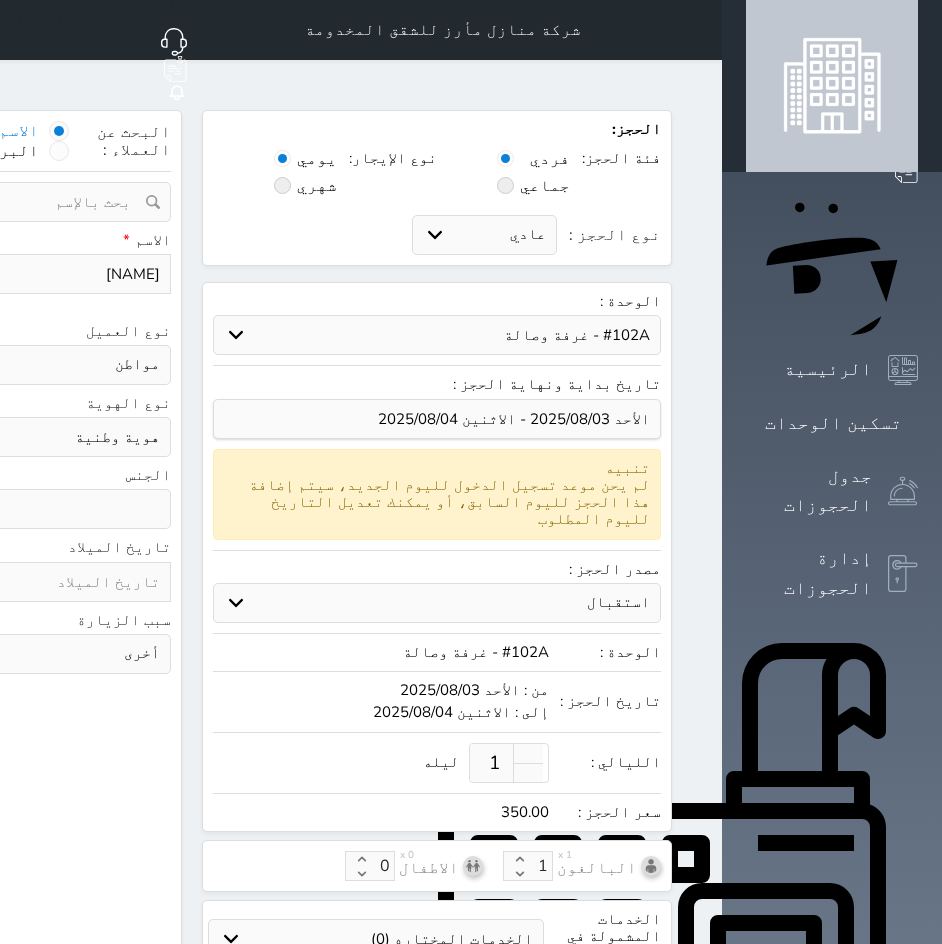 type on "[PHONE]" 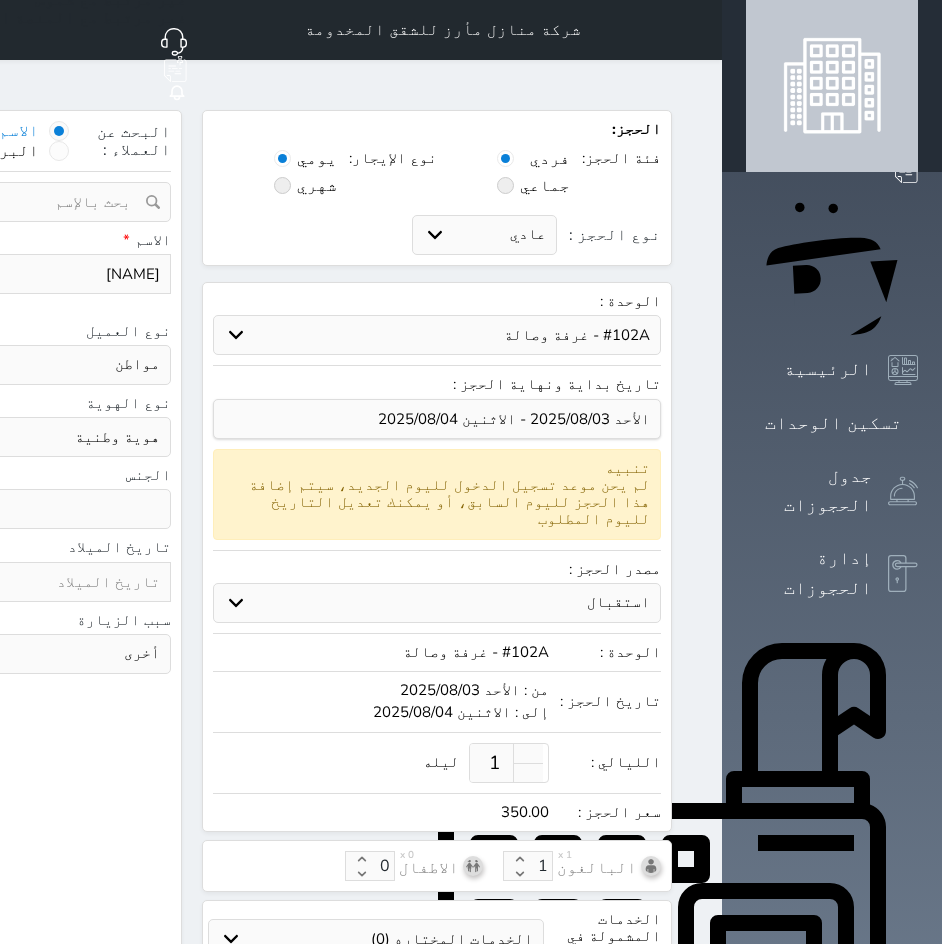 select 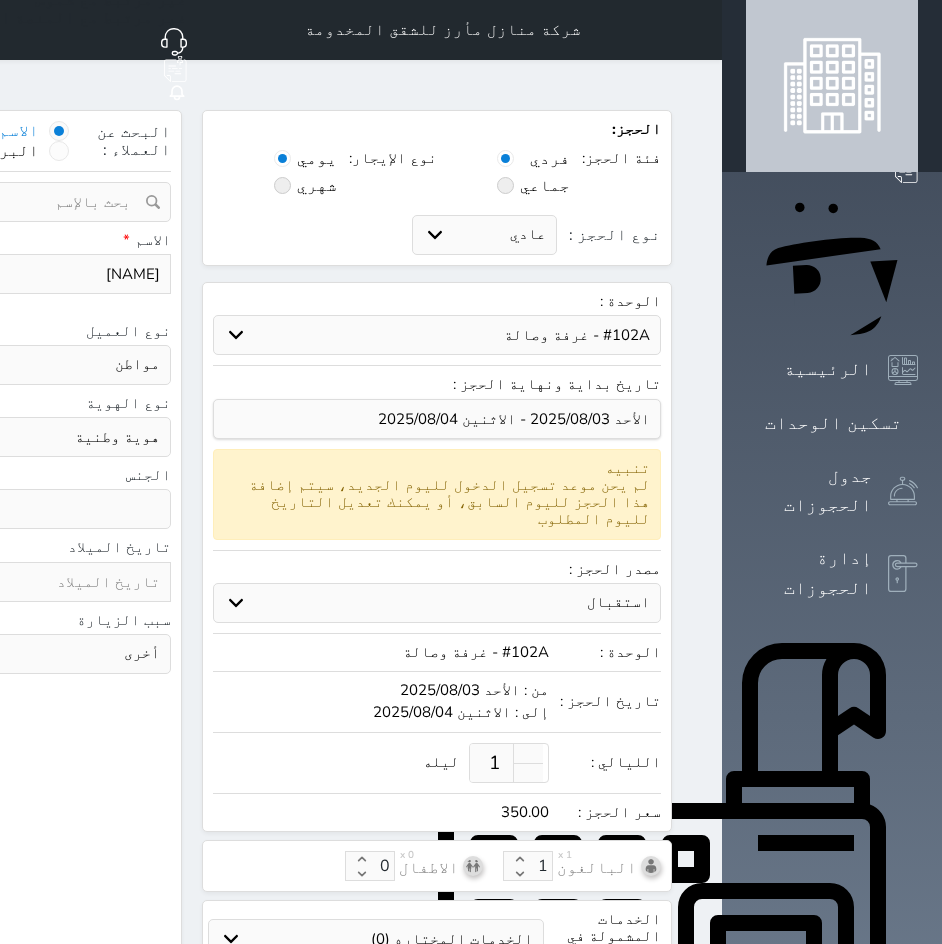 type on "[PHONE]" 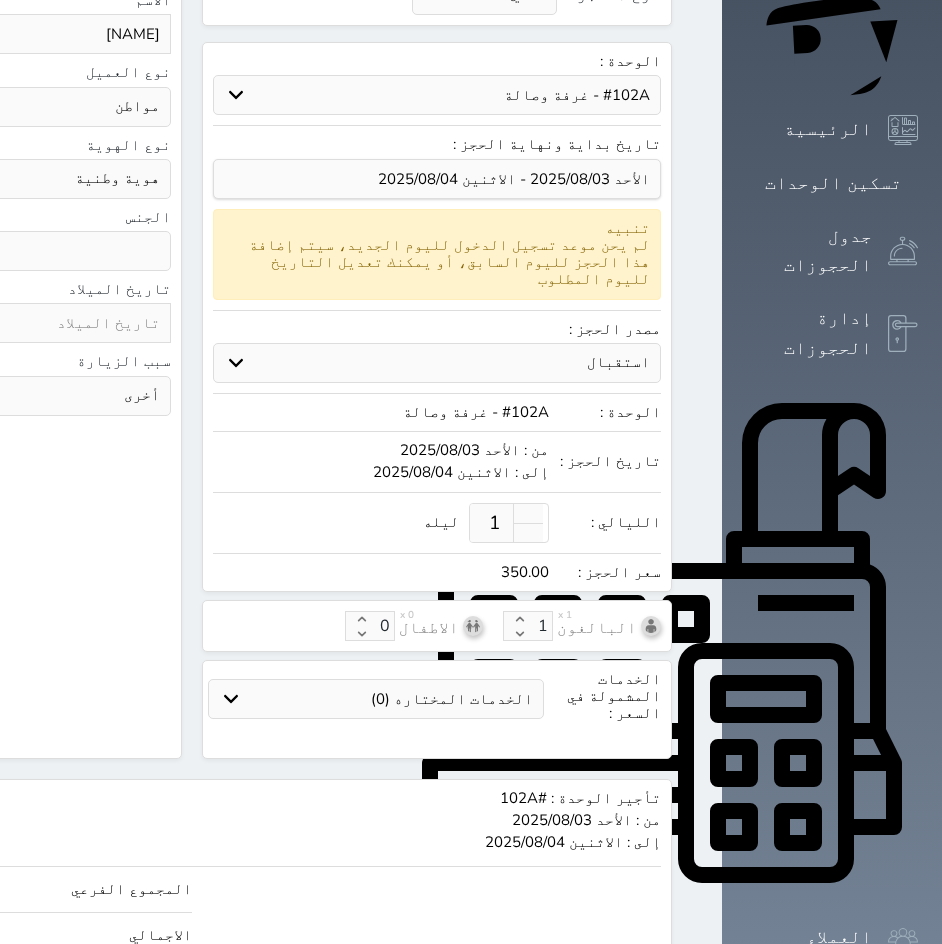scroll, scrollTop: 262, scrollLeft: 0, axis: vertical 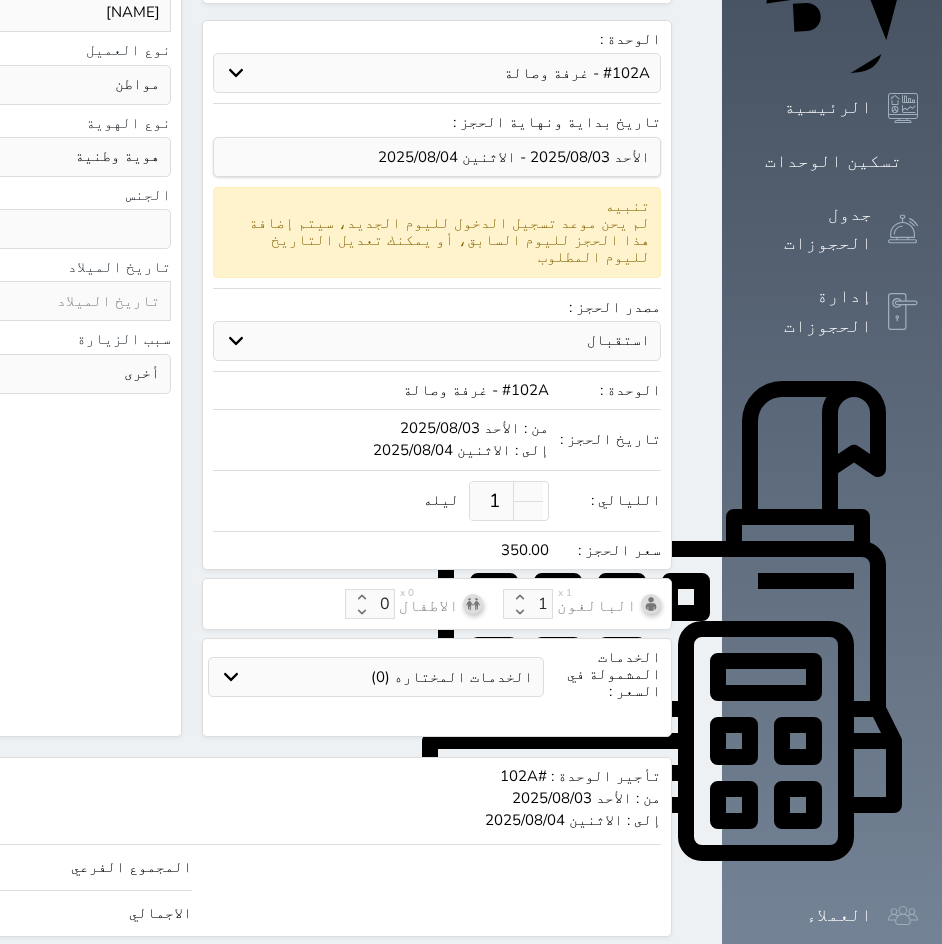 type on "[PHONE]" 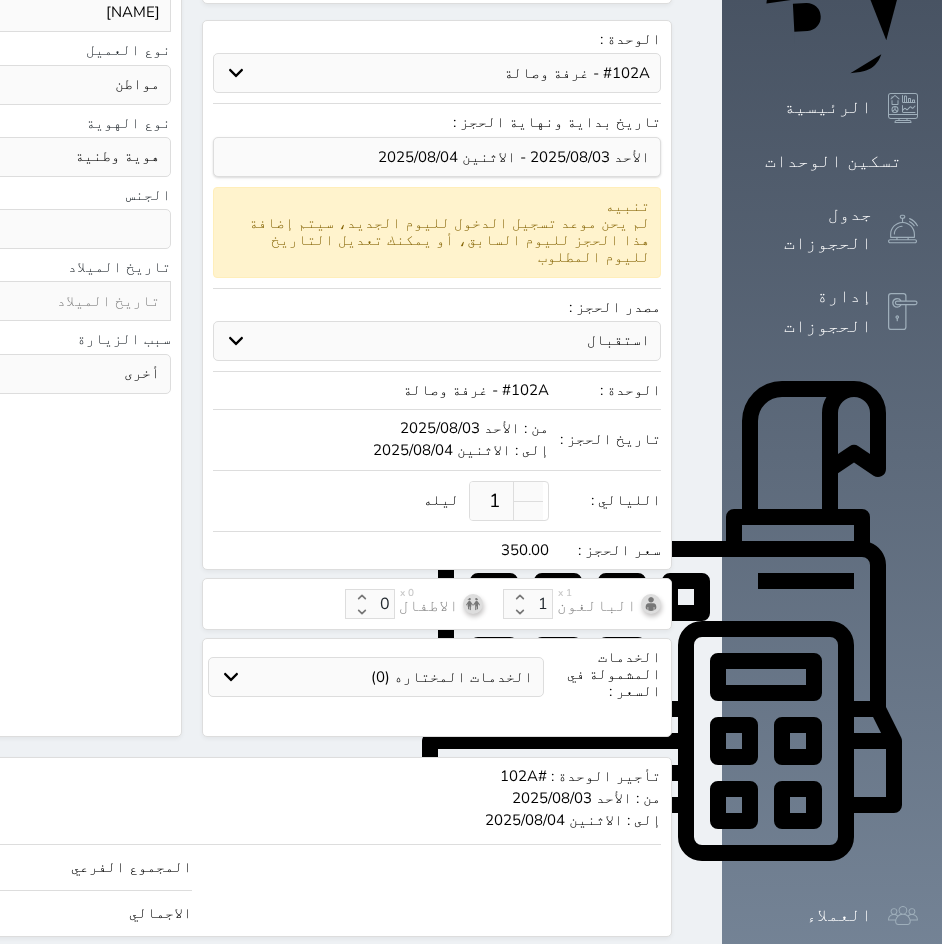 click on "350" at bounding box center [-212, 913] 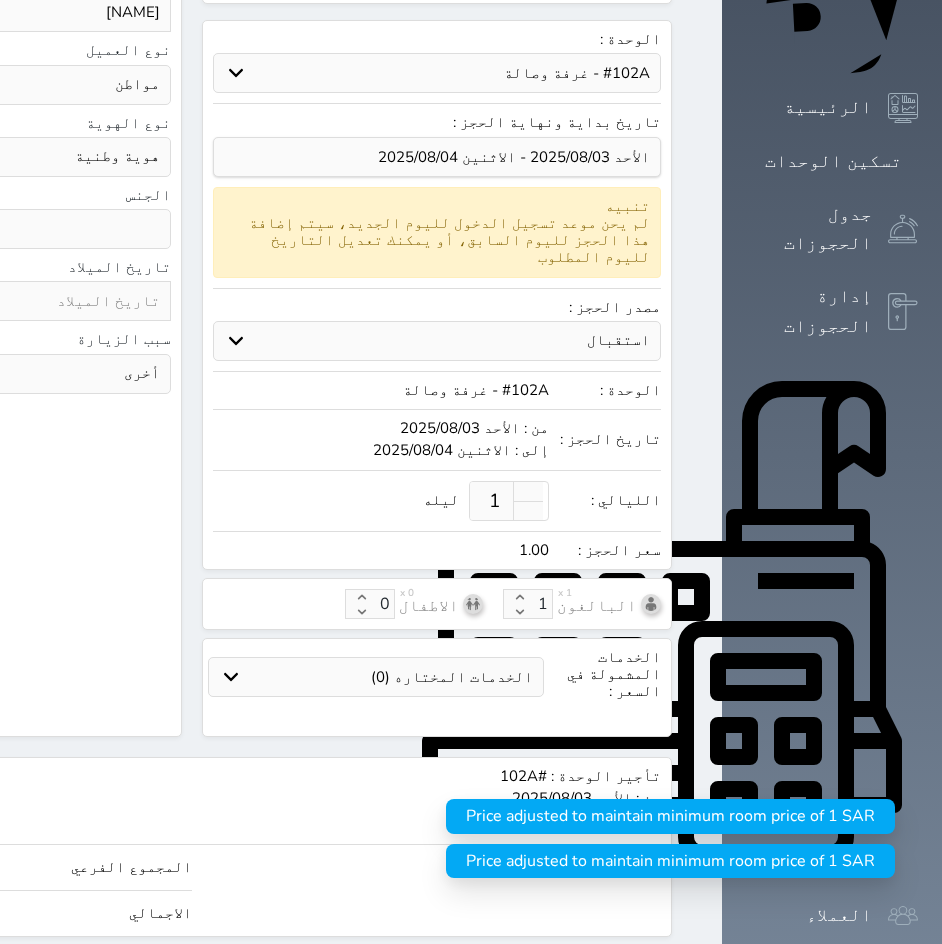 type 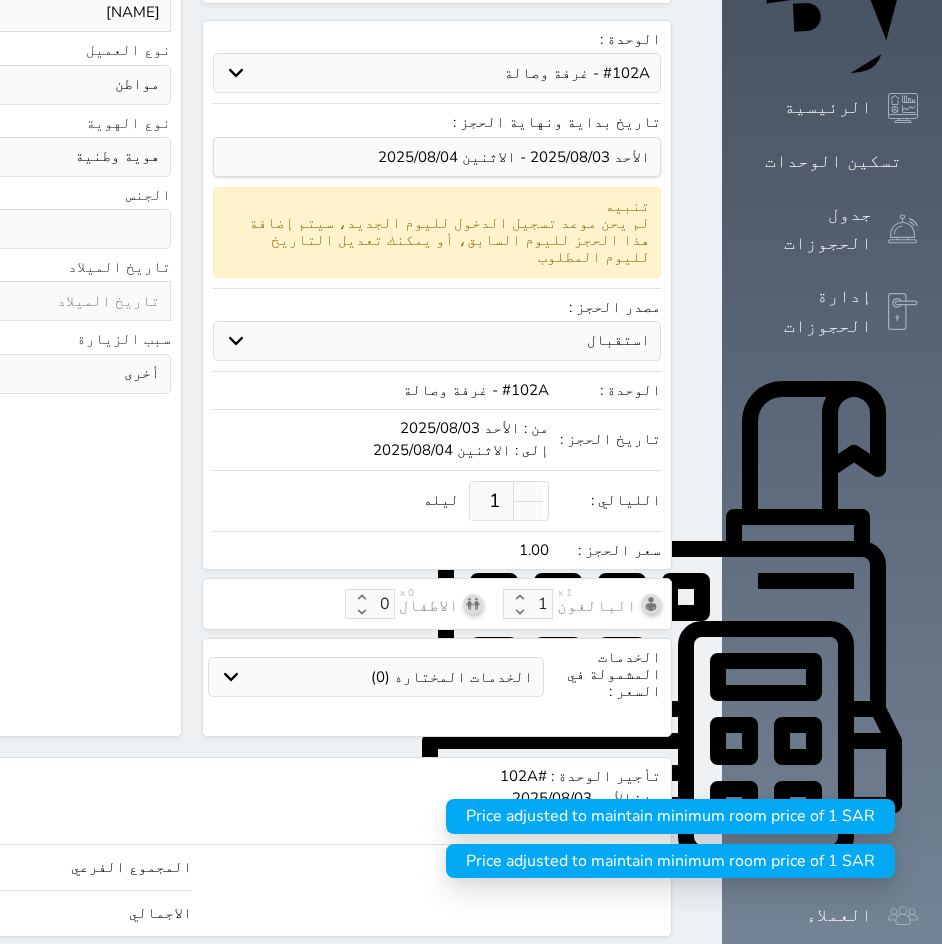 select 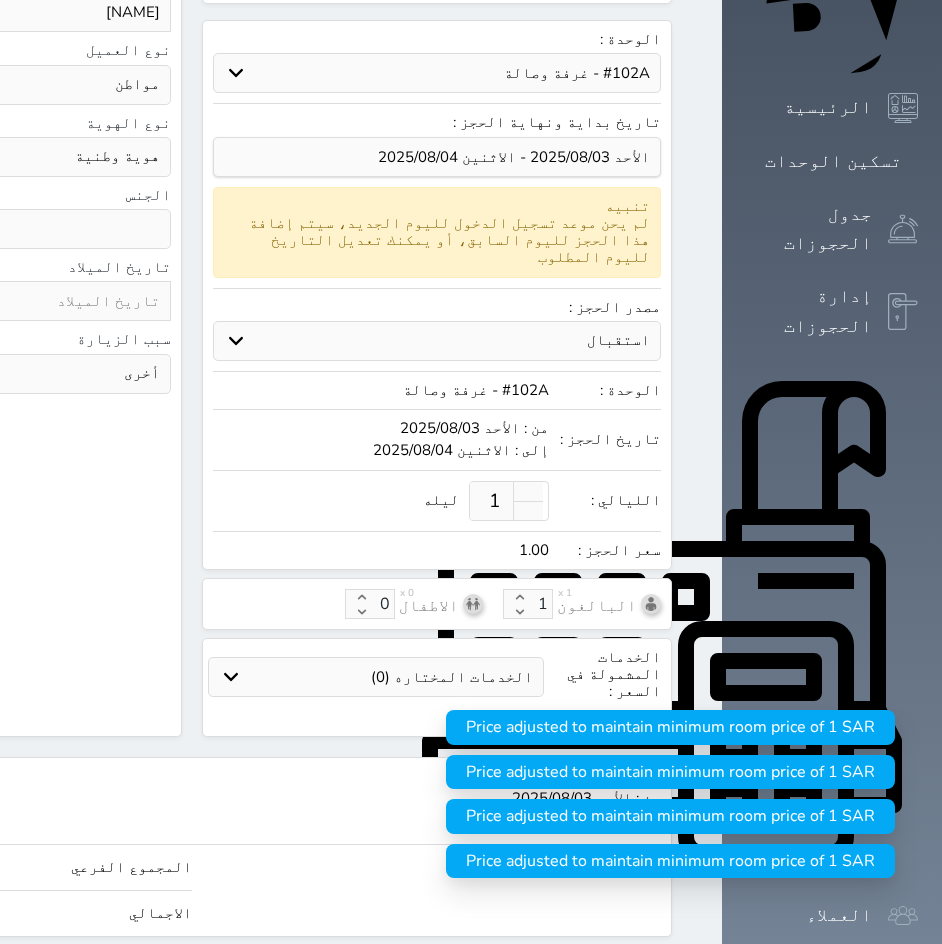 type on "2.00" 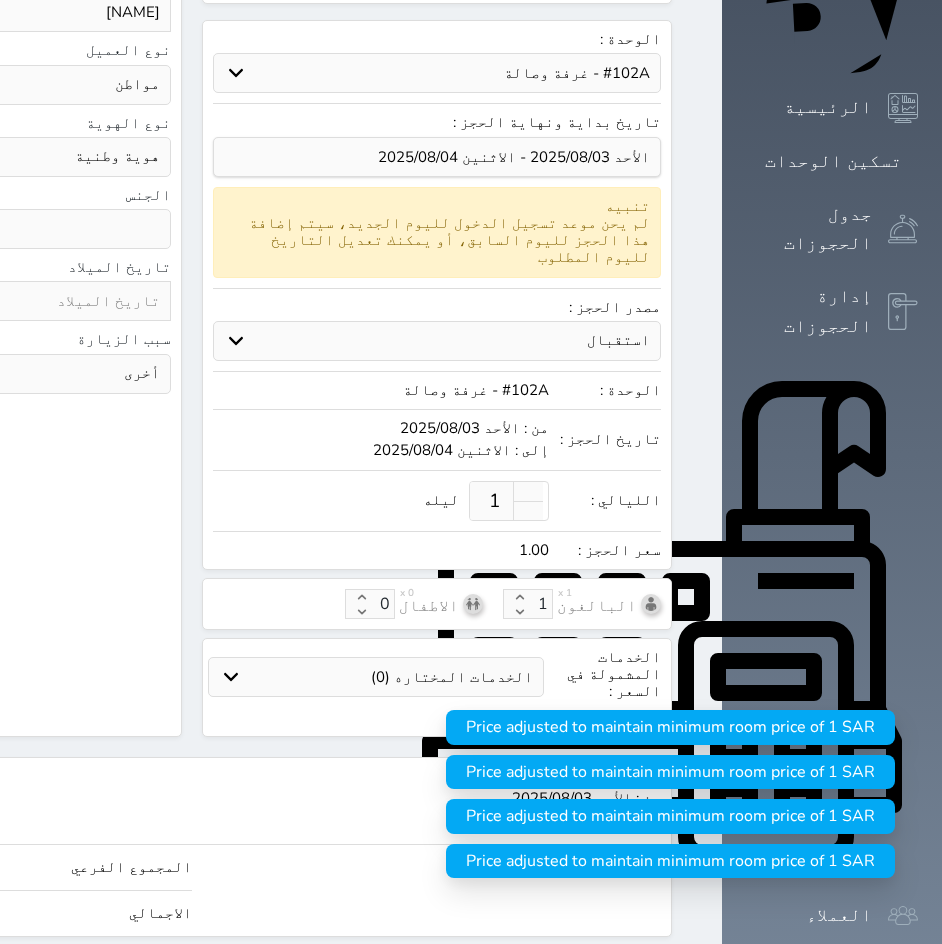 type on "2" 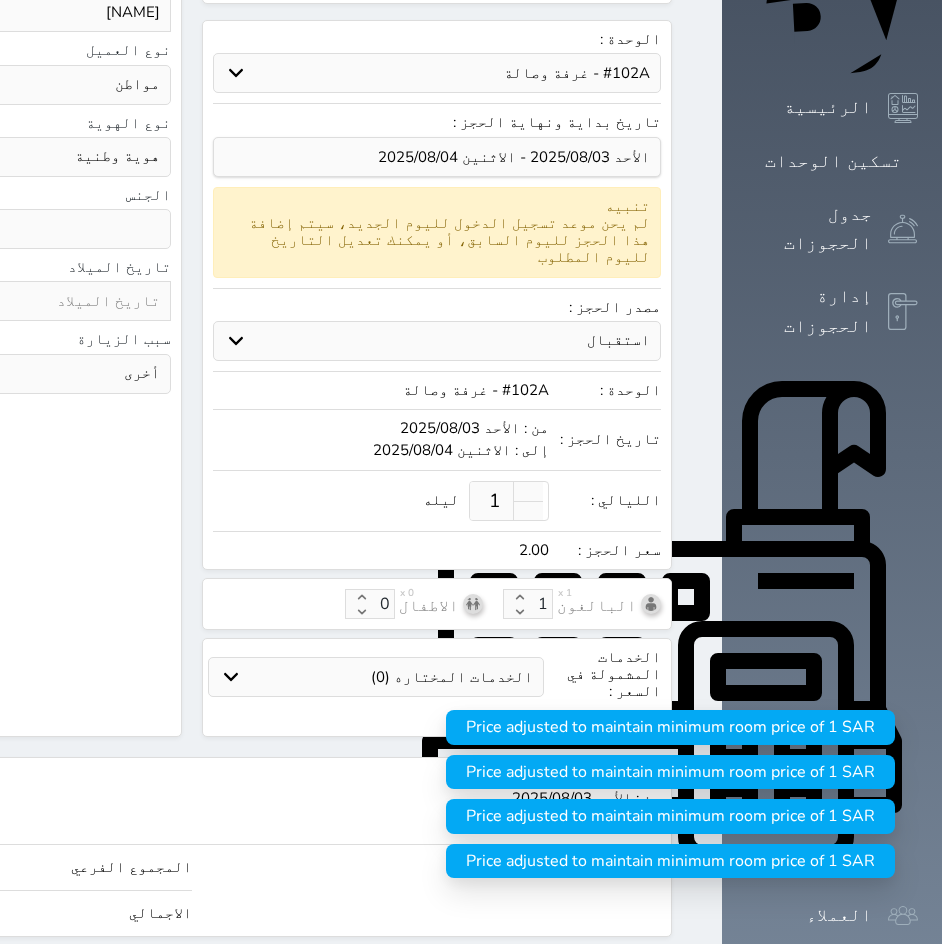 type on "27.00" 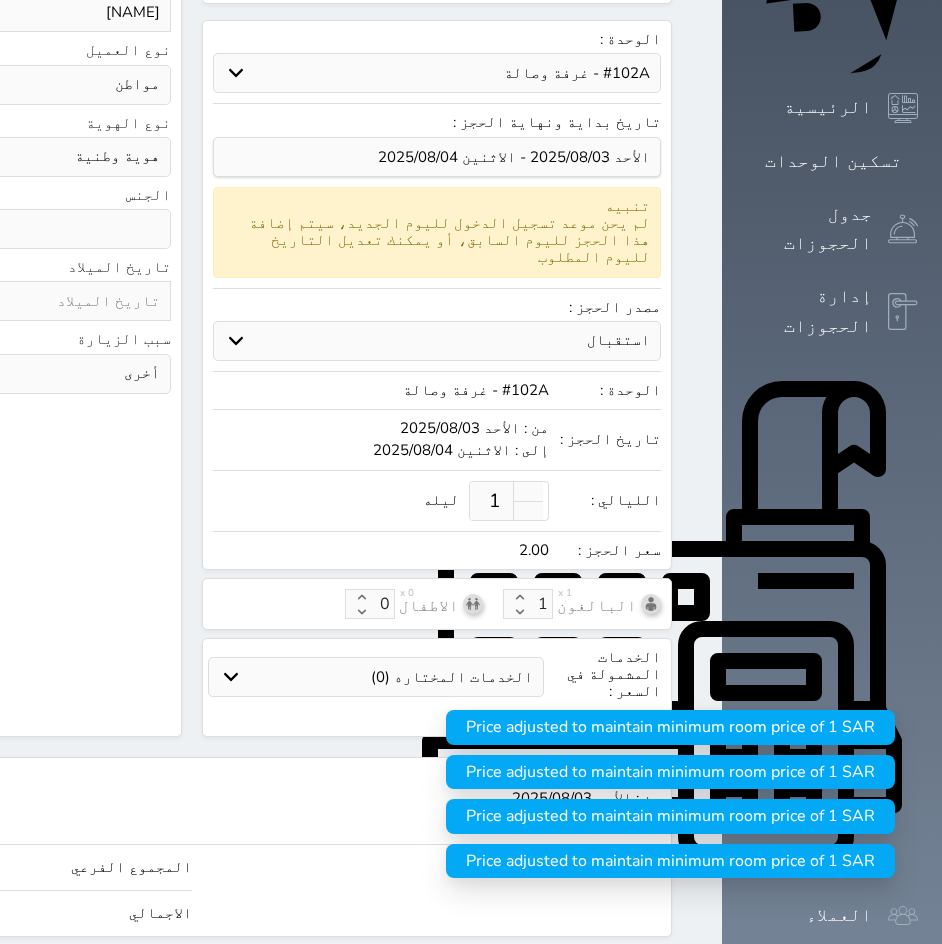 type on "27" 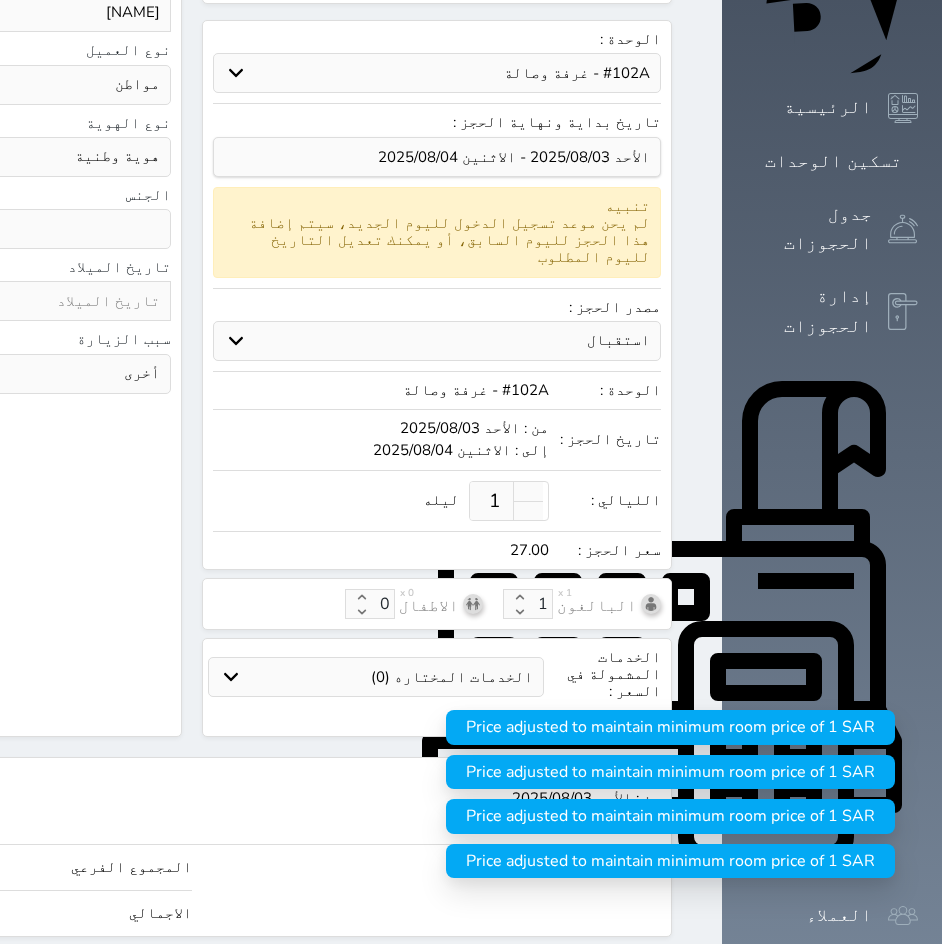 type on "279.00" 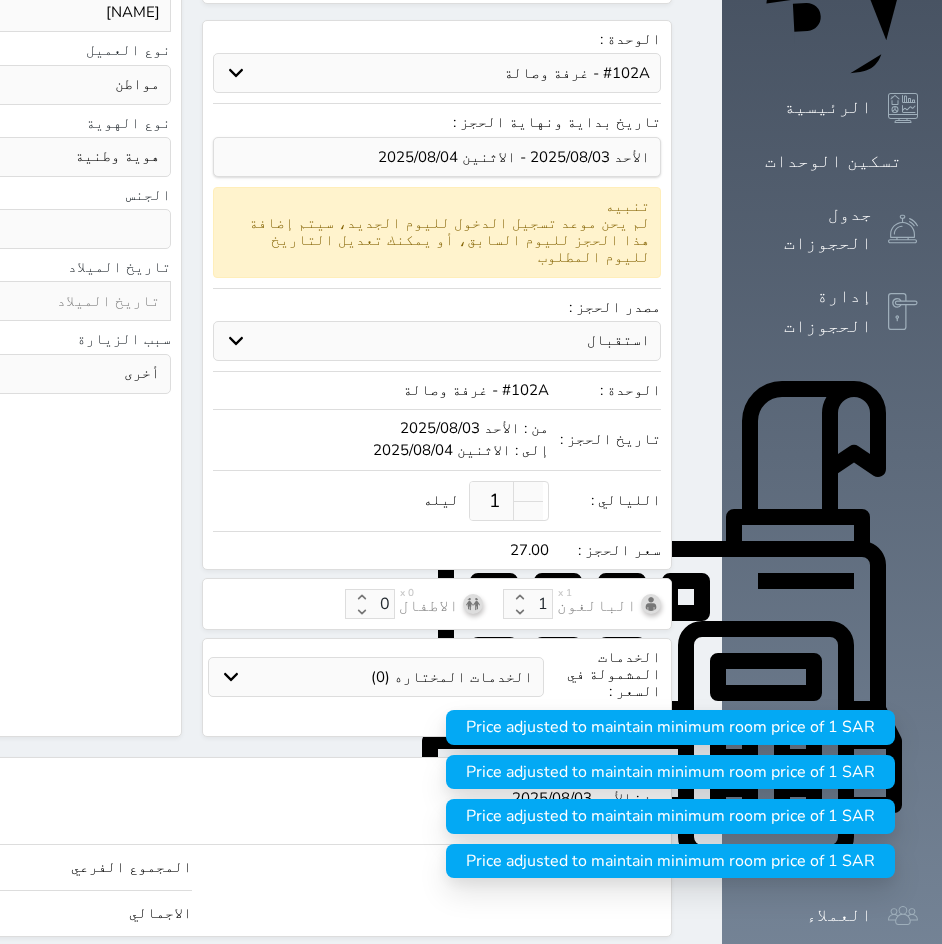 type on "279" 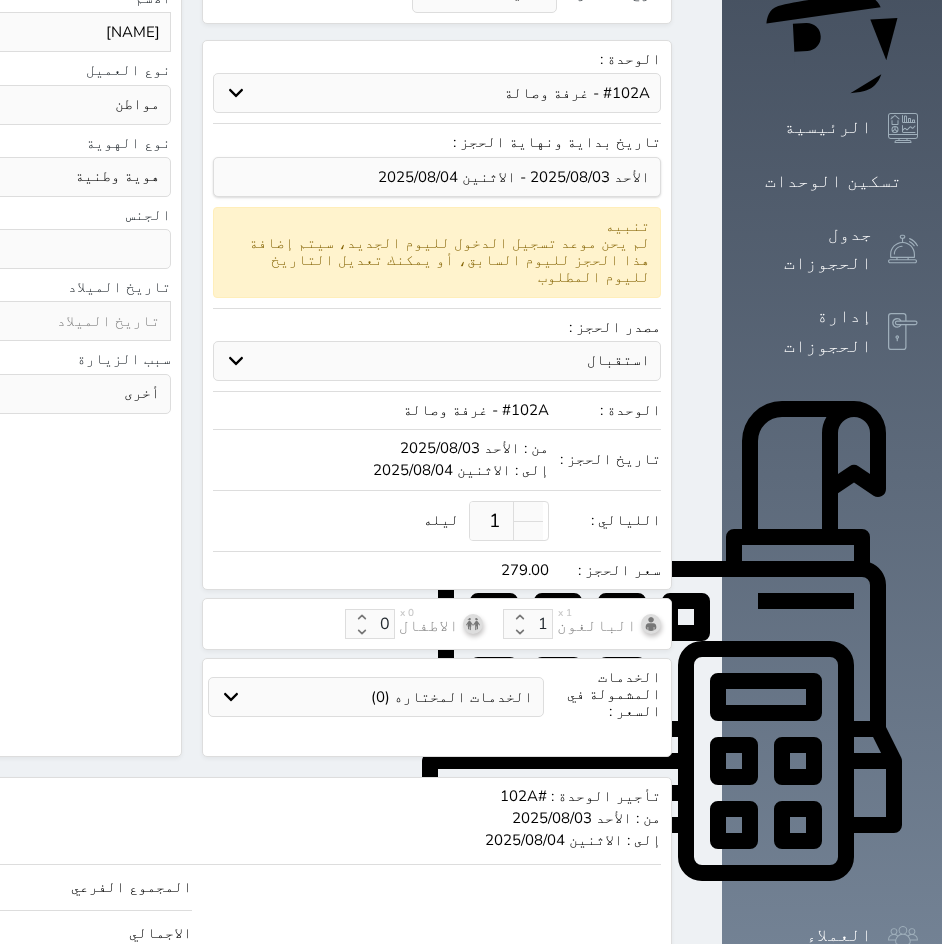 scroll, scrollTop: 262, scrollLeft: 0, axis: vertical 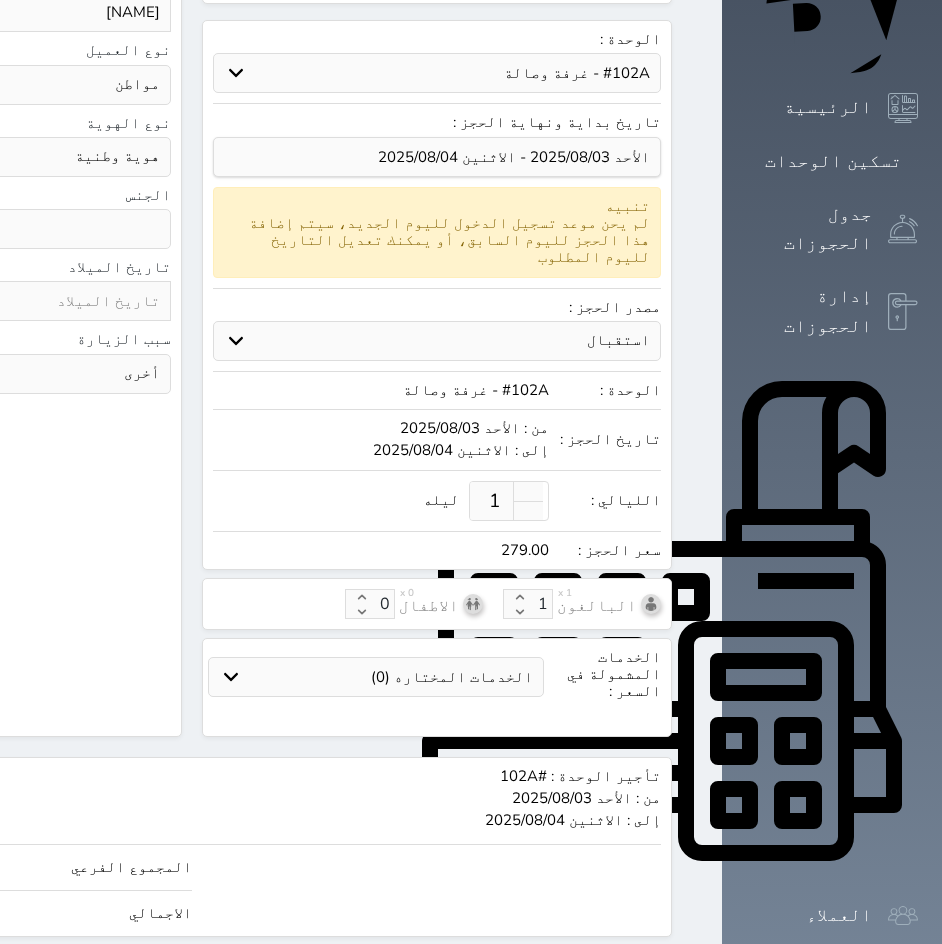 type on "279.00" 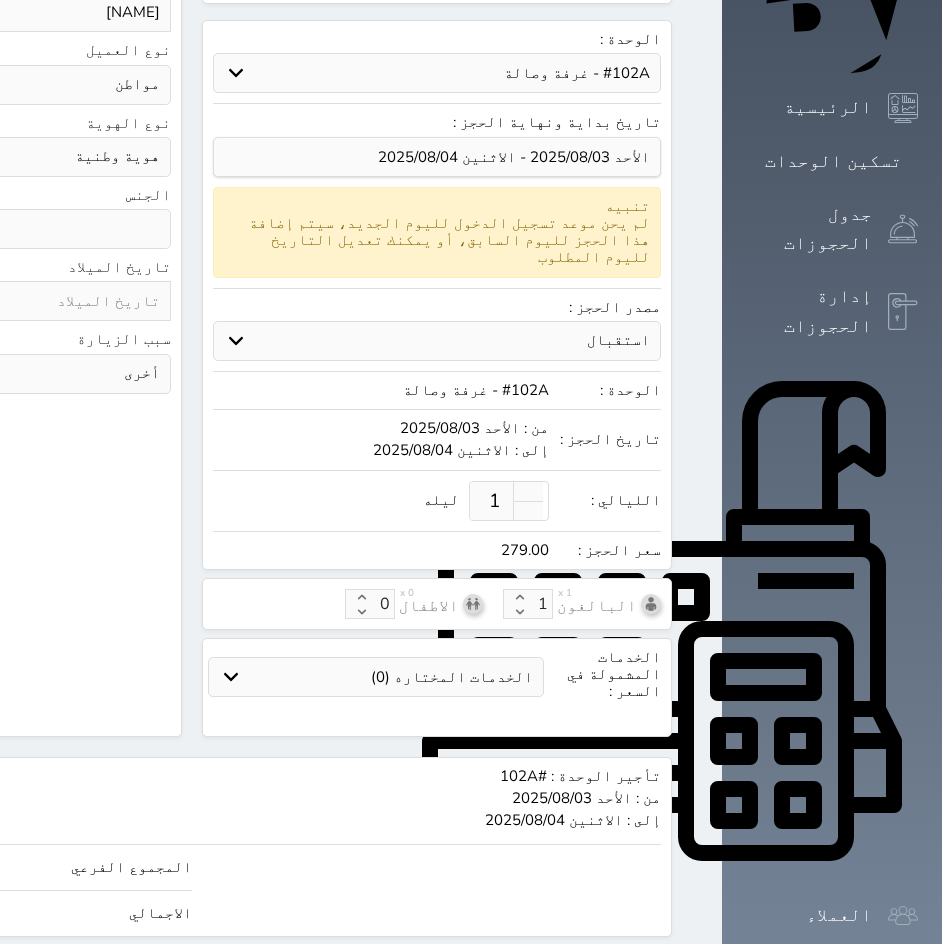 click on "حجز" at bounding box center (-43, 974) 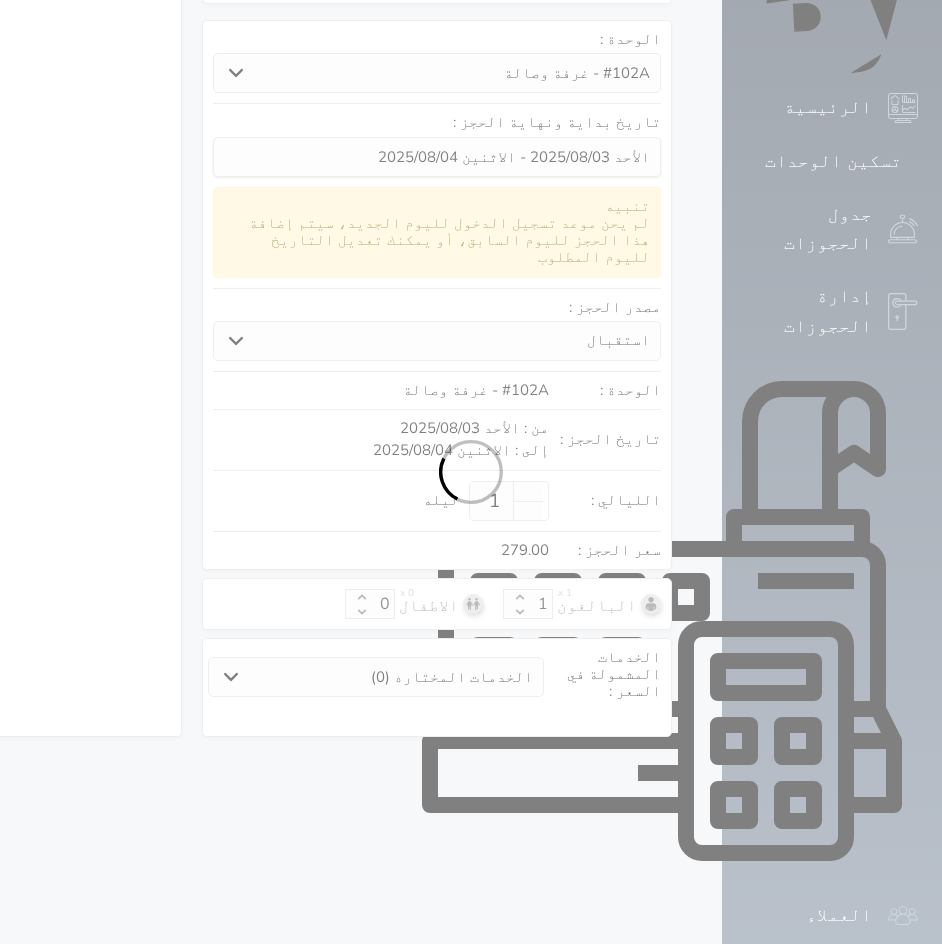 scroll, scrollTop: 27, scrollLeft: 0, axis: vertical 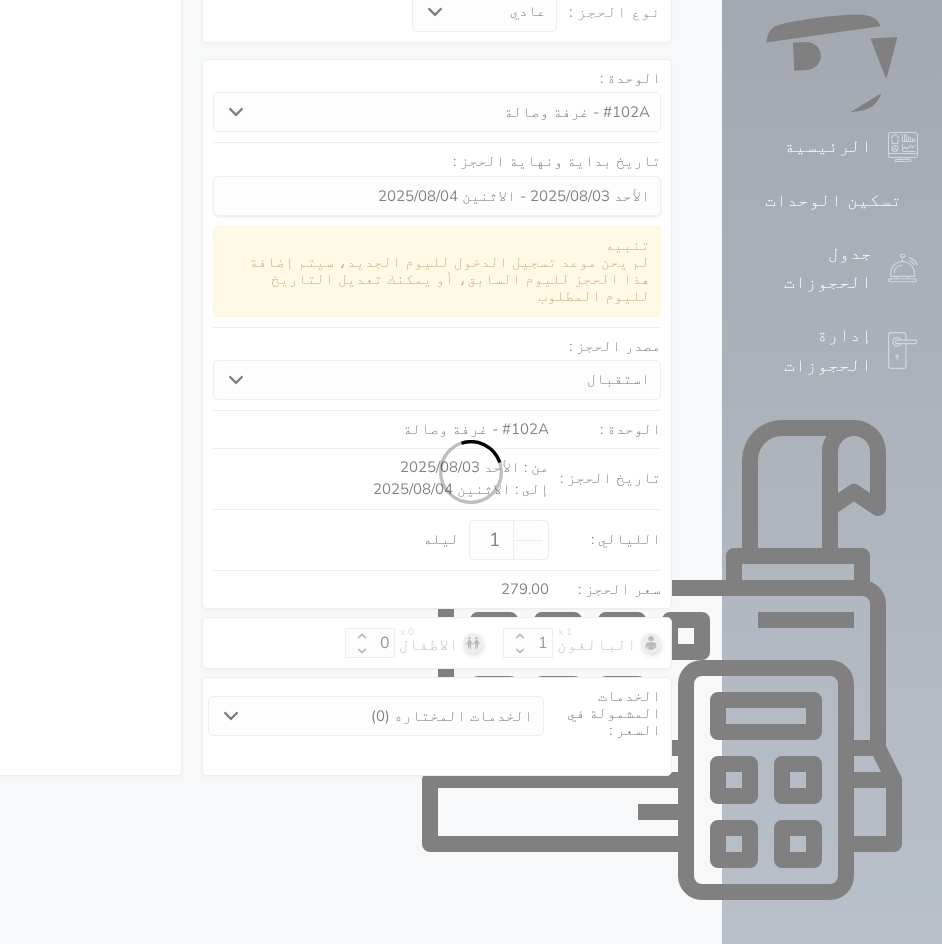 select on "1" 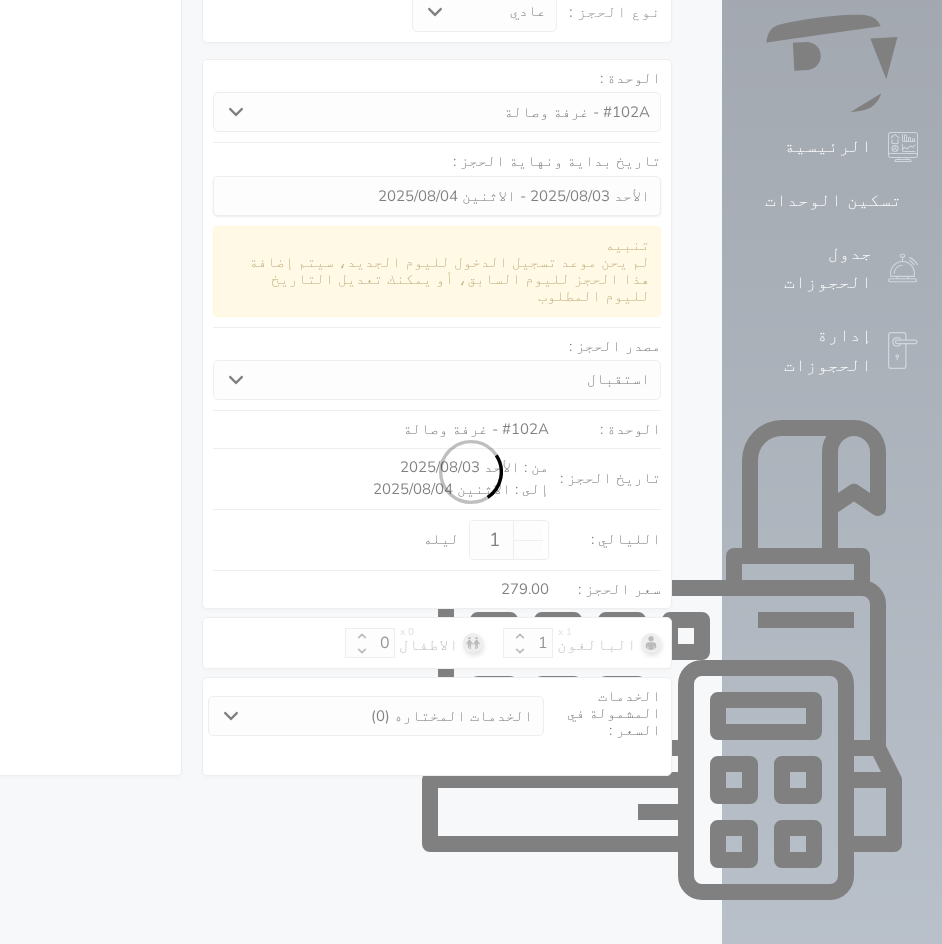 select on "113" 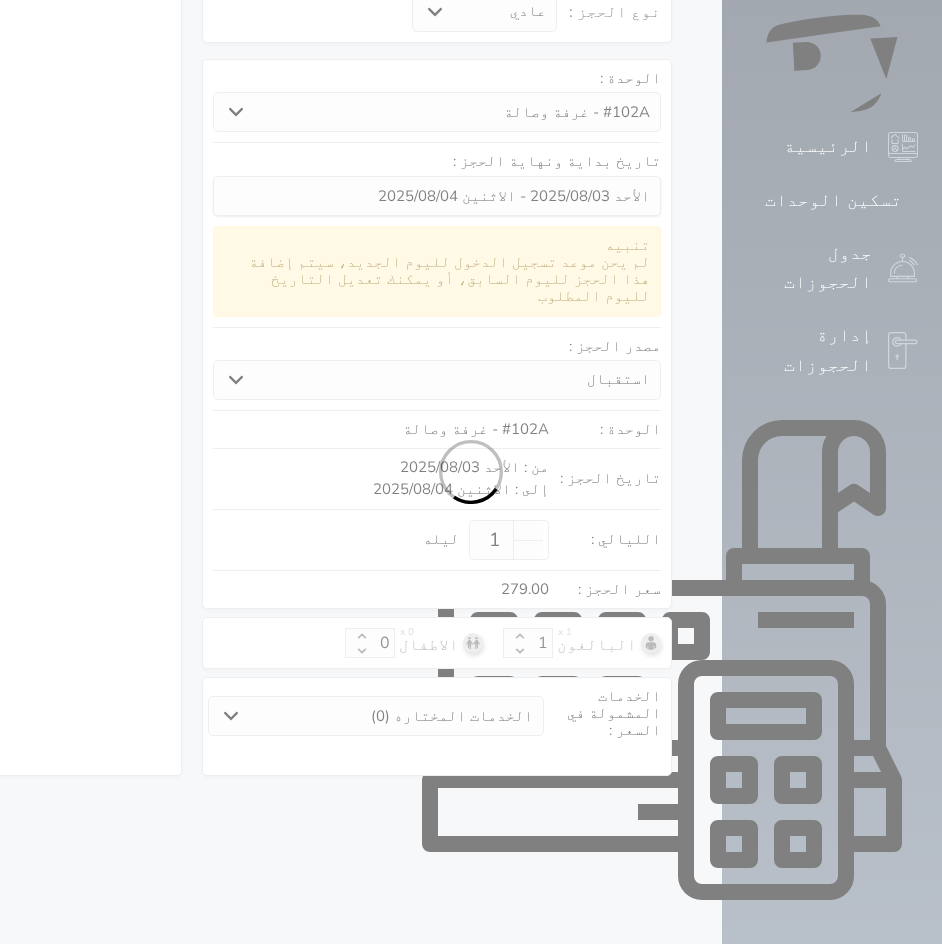 select on "1" 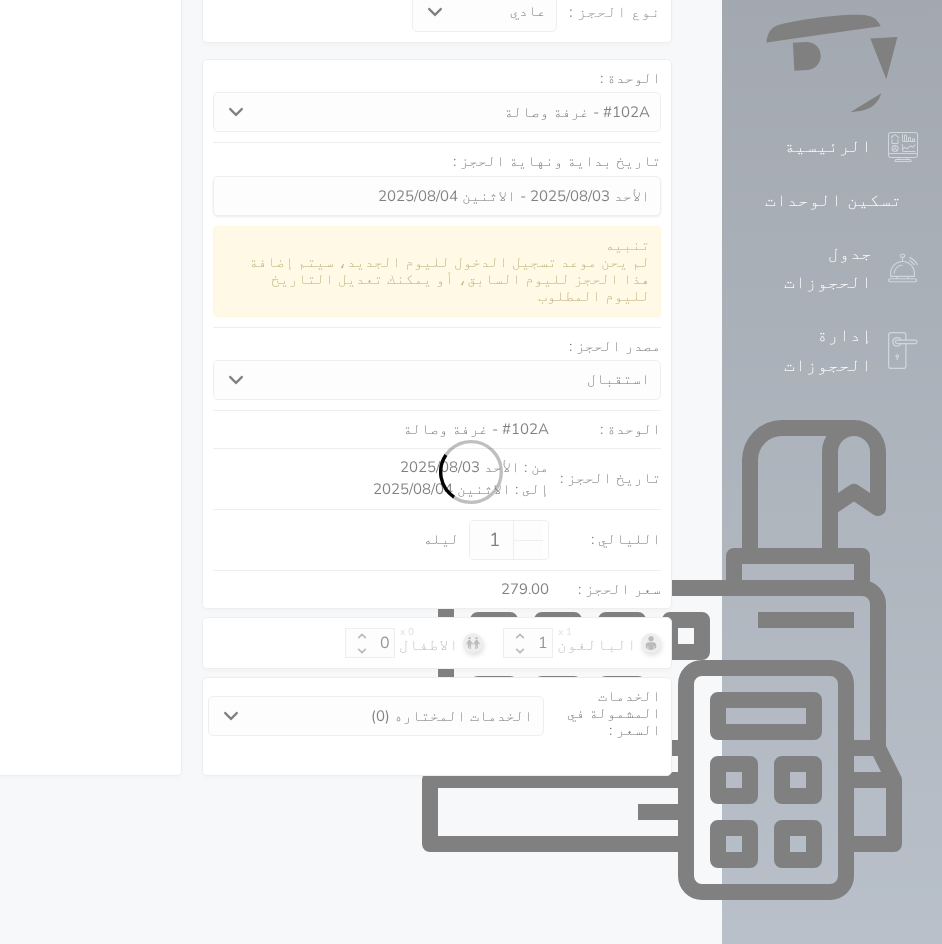 select 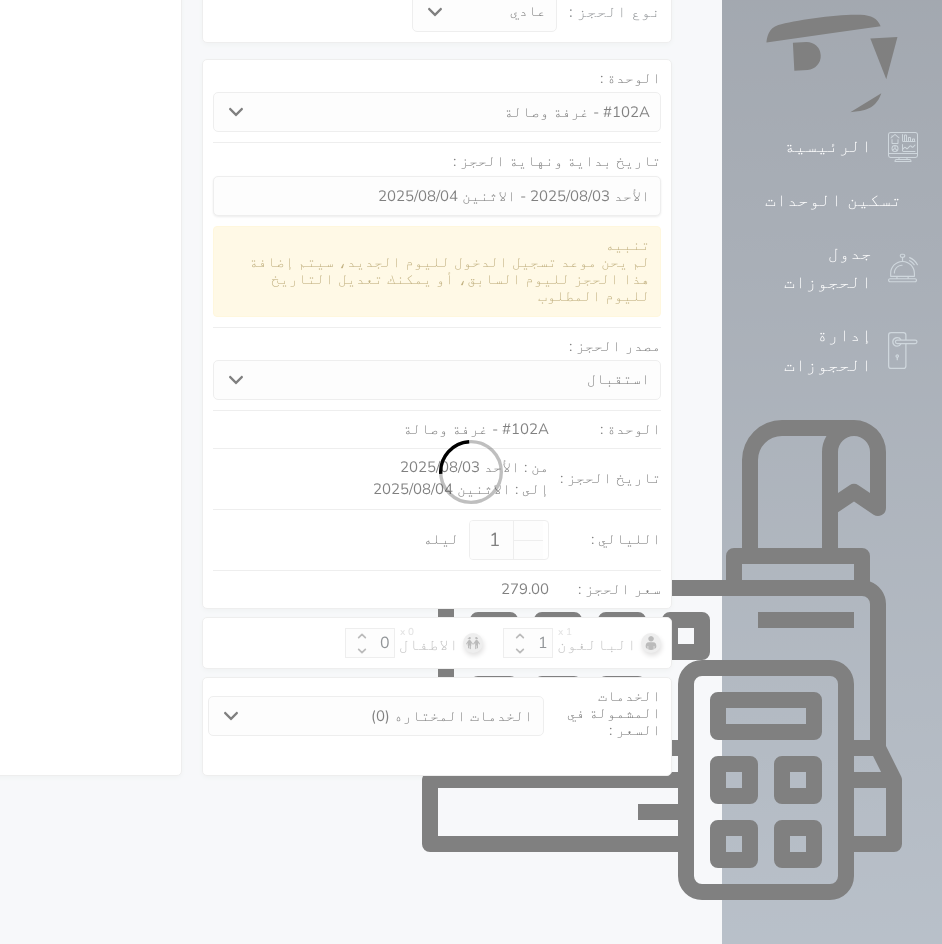 select on "7" 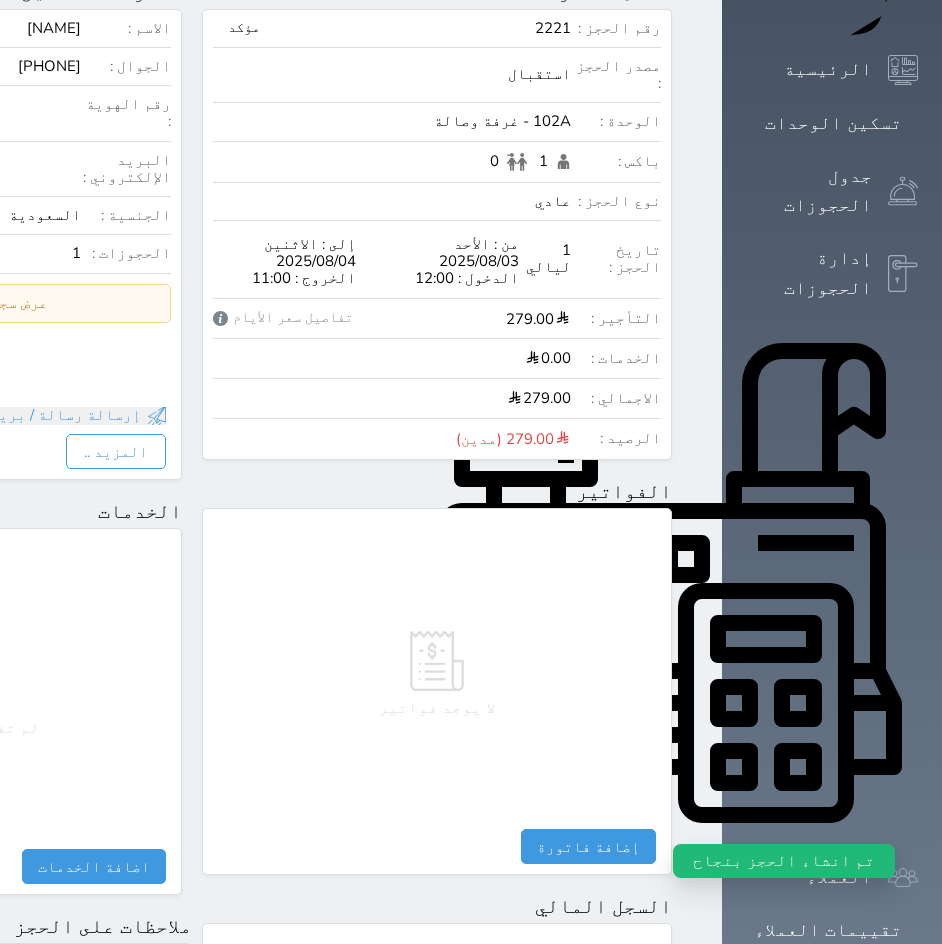 scroll, scrollTop: 0, scrollLeft: 0, axis: both 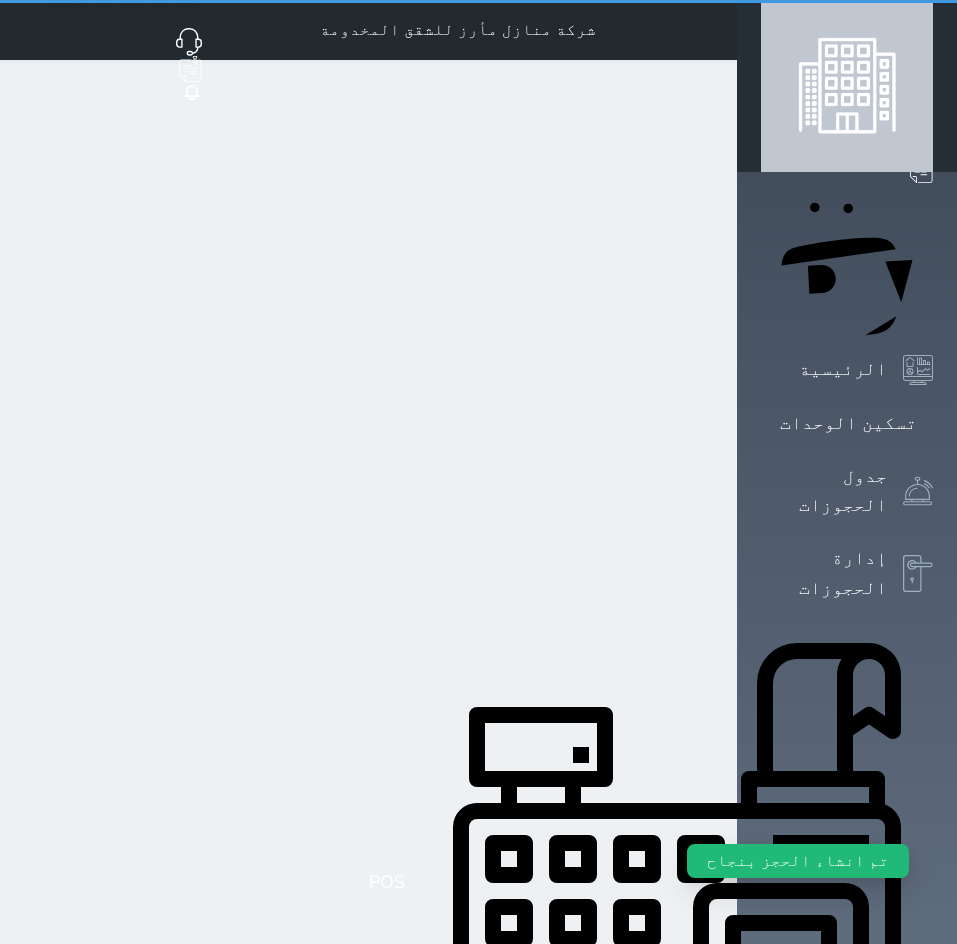 select on "1" 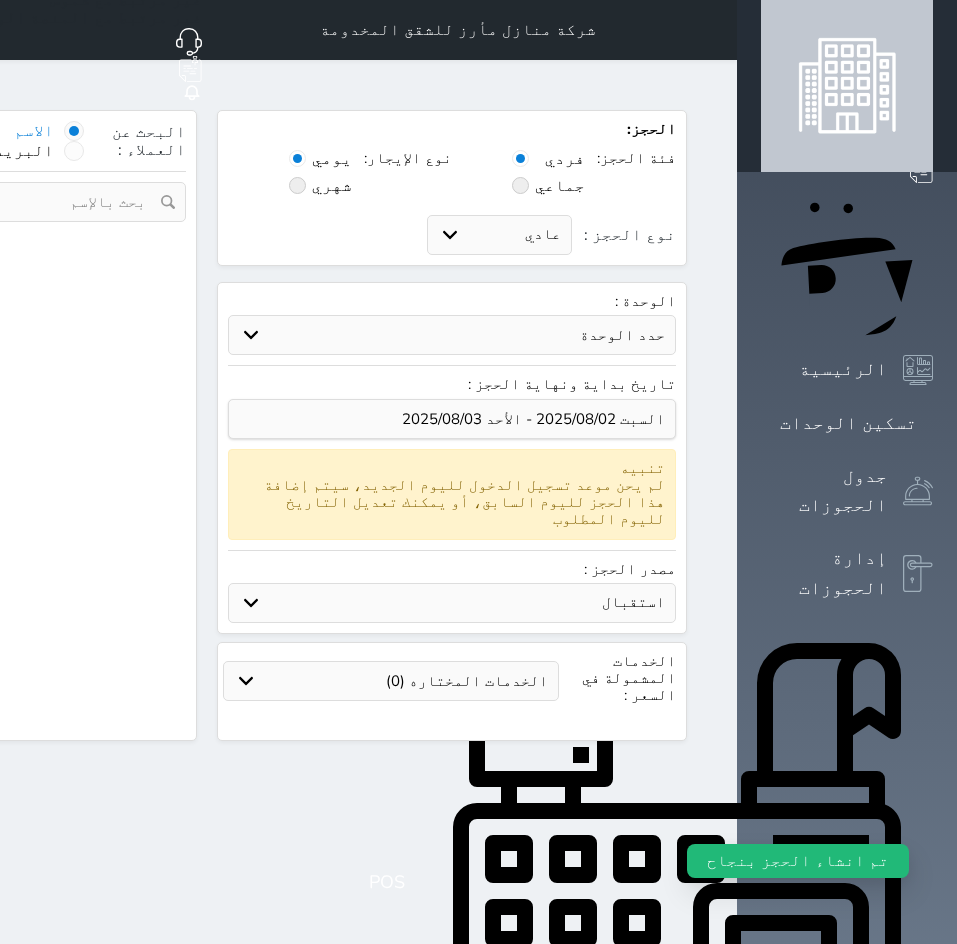 select 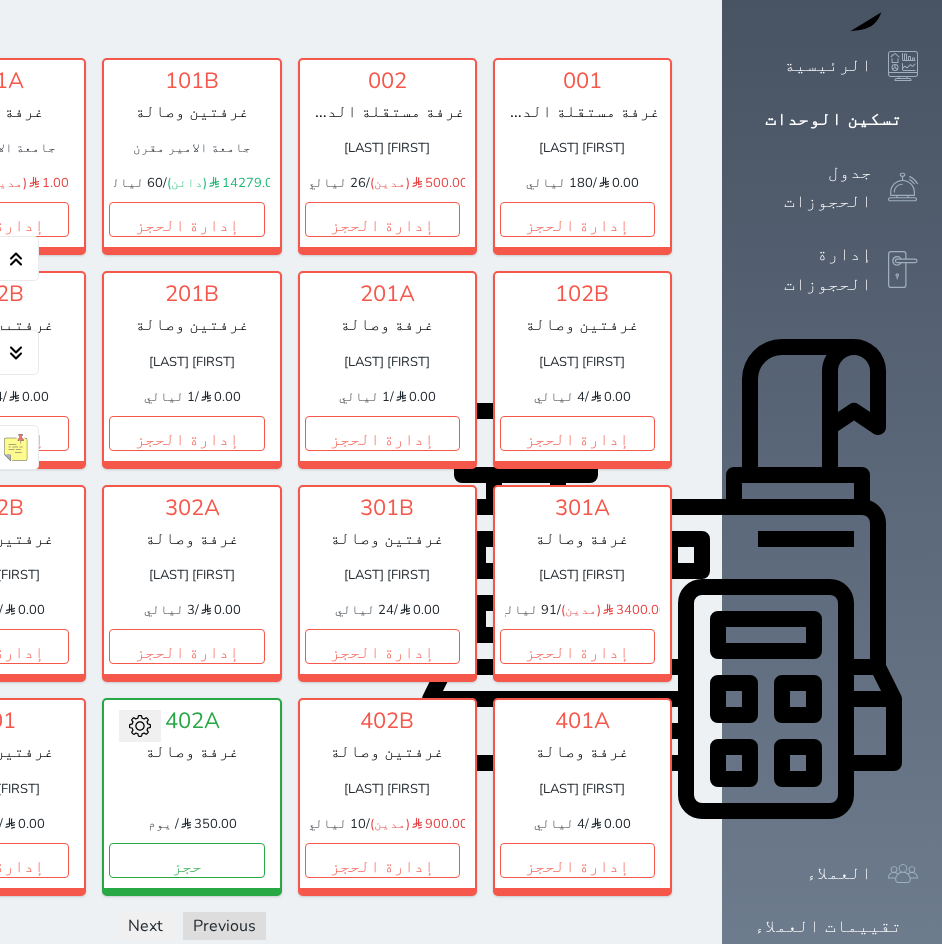 scroll, scrollTop: 300, scrollLeft: 0, axis: vertical 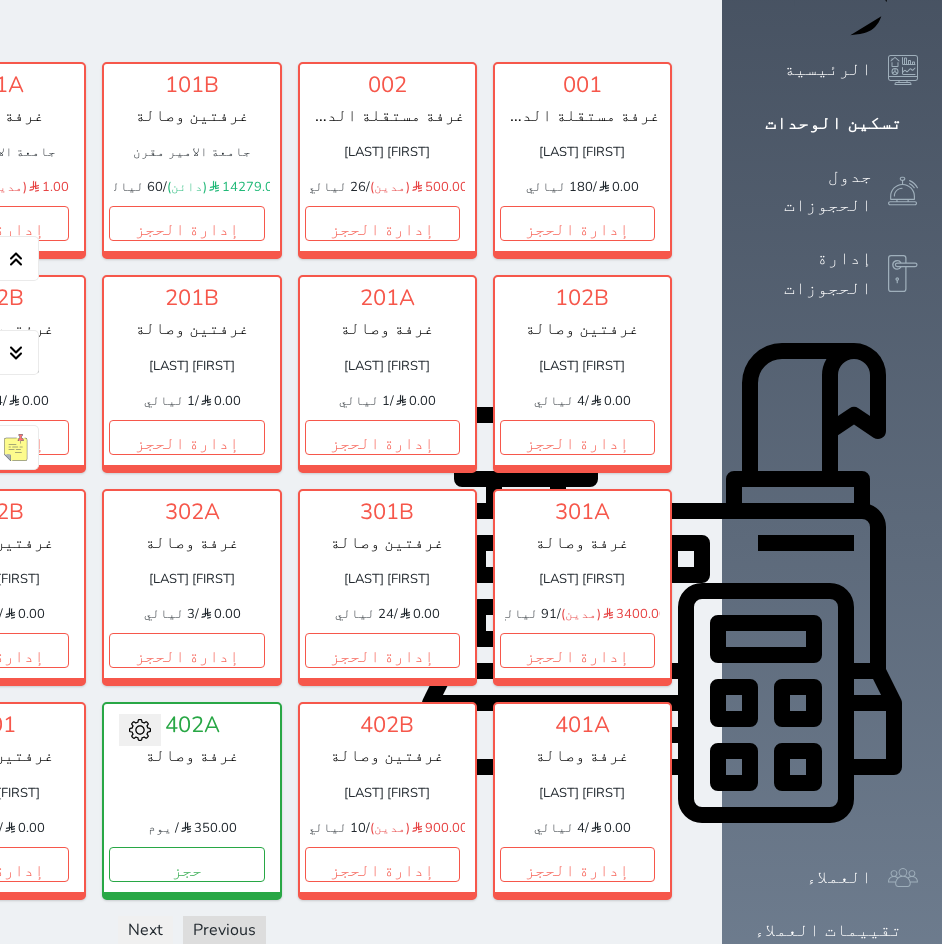 click on "حجز" at bounding box center [-204, 223] 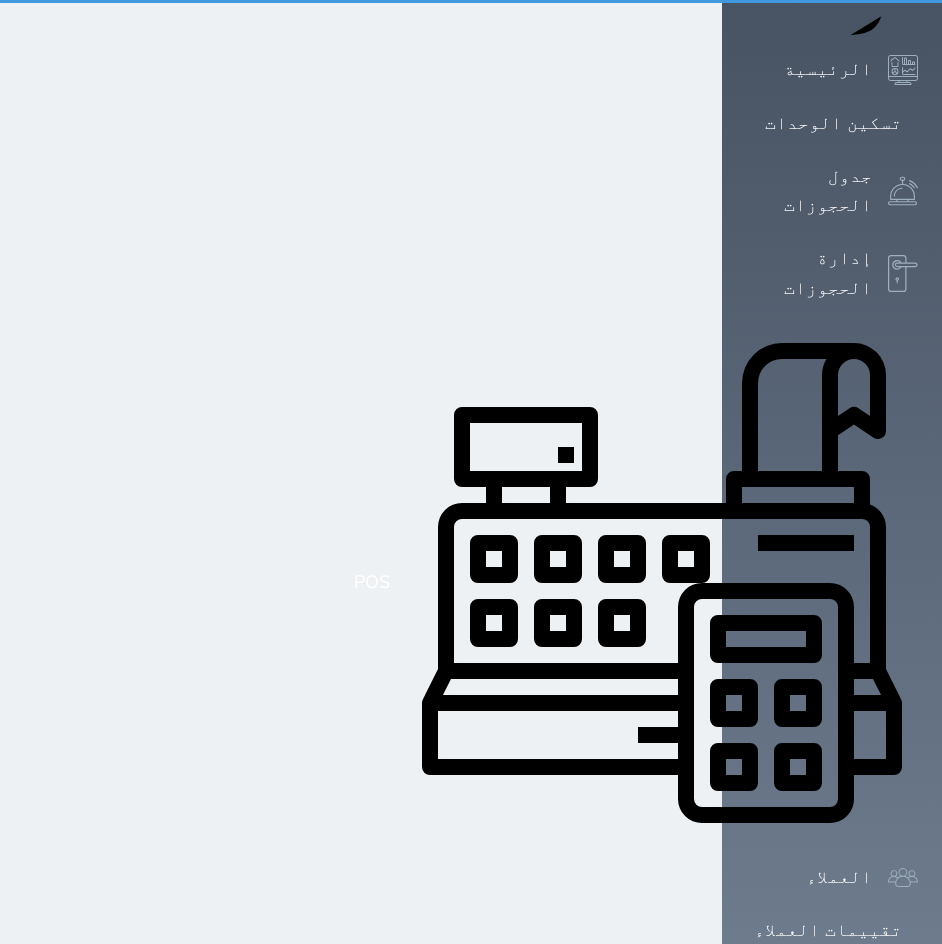 scroll, scrollTop: 0, scrollLeft: 0, axis: both 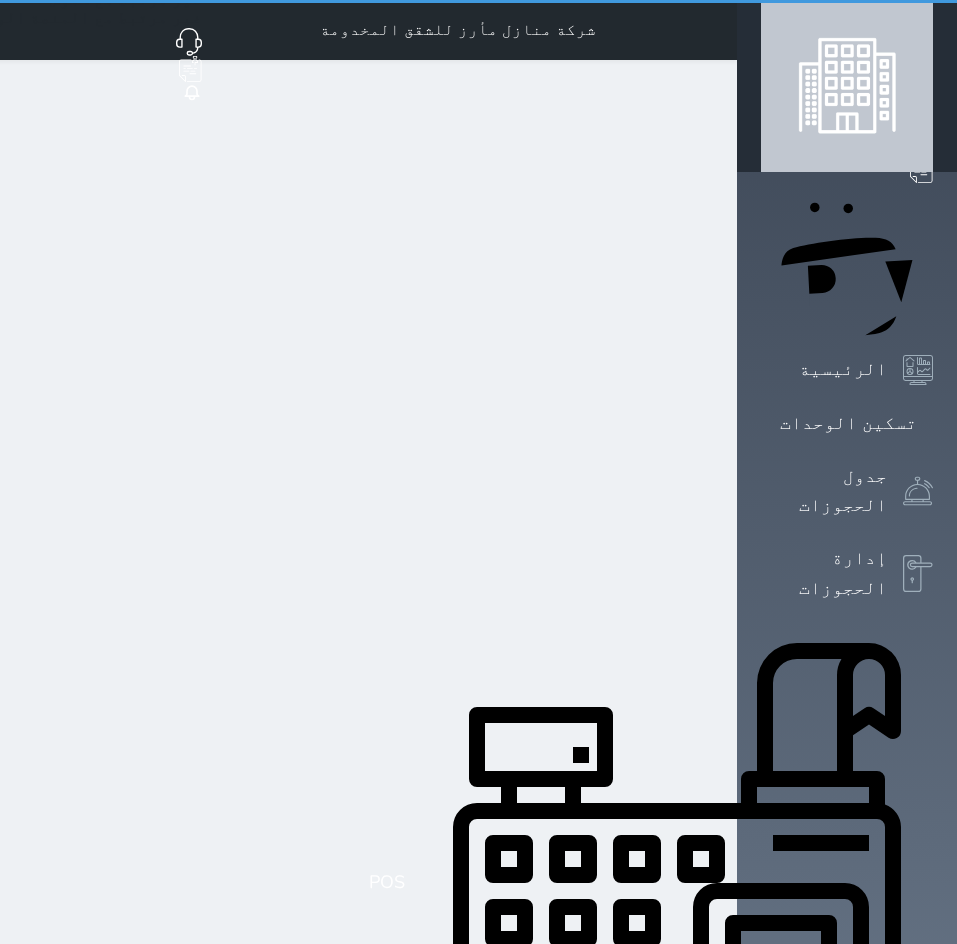 select on "1" 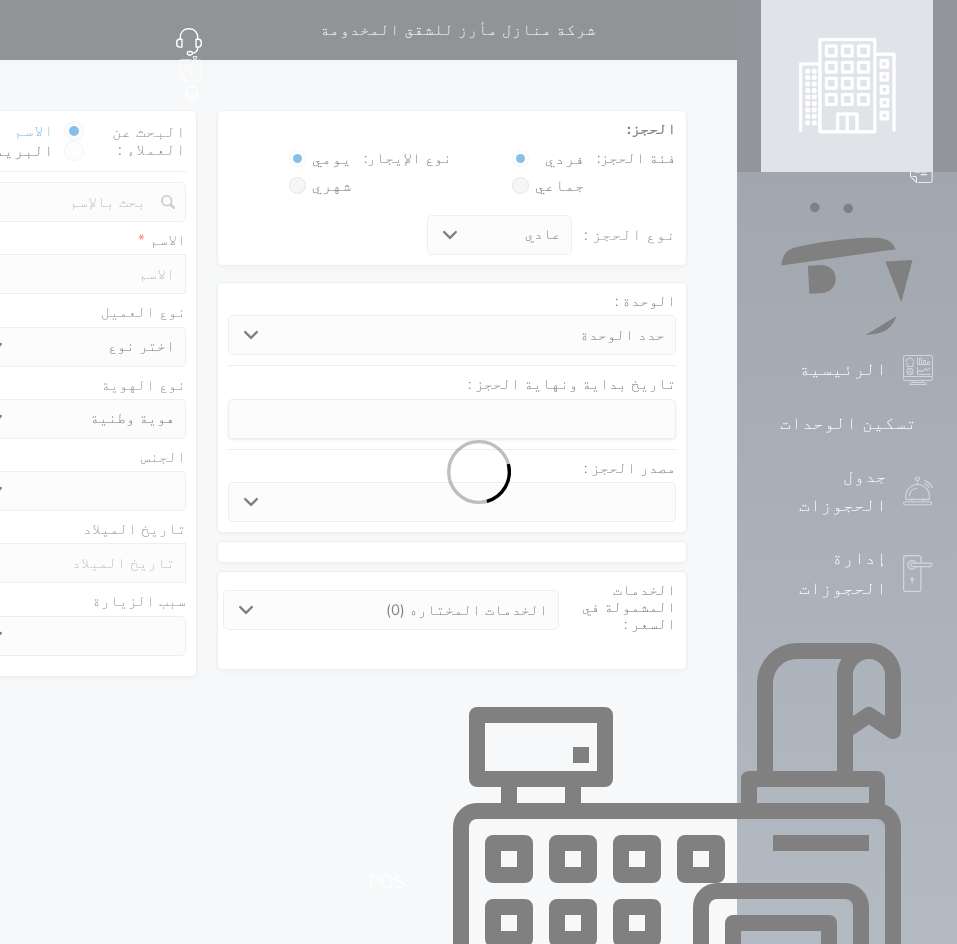 select 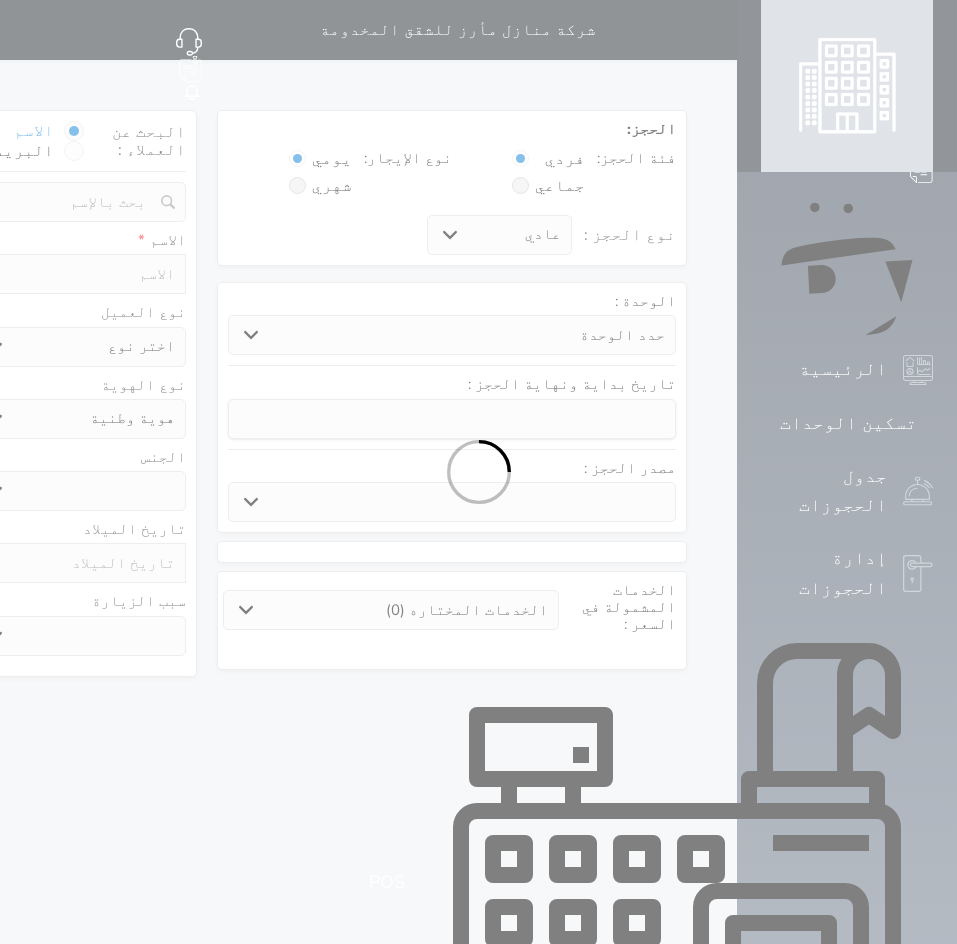 select on "26975" 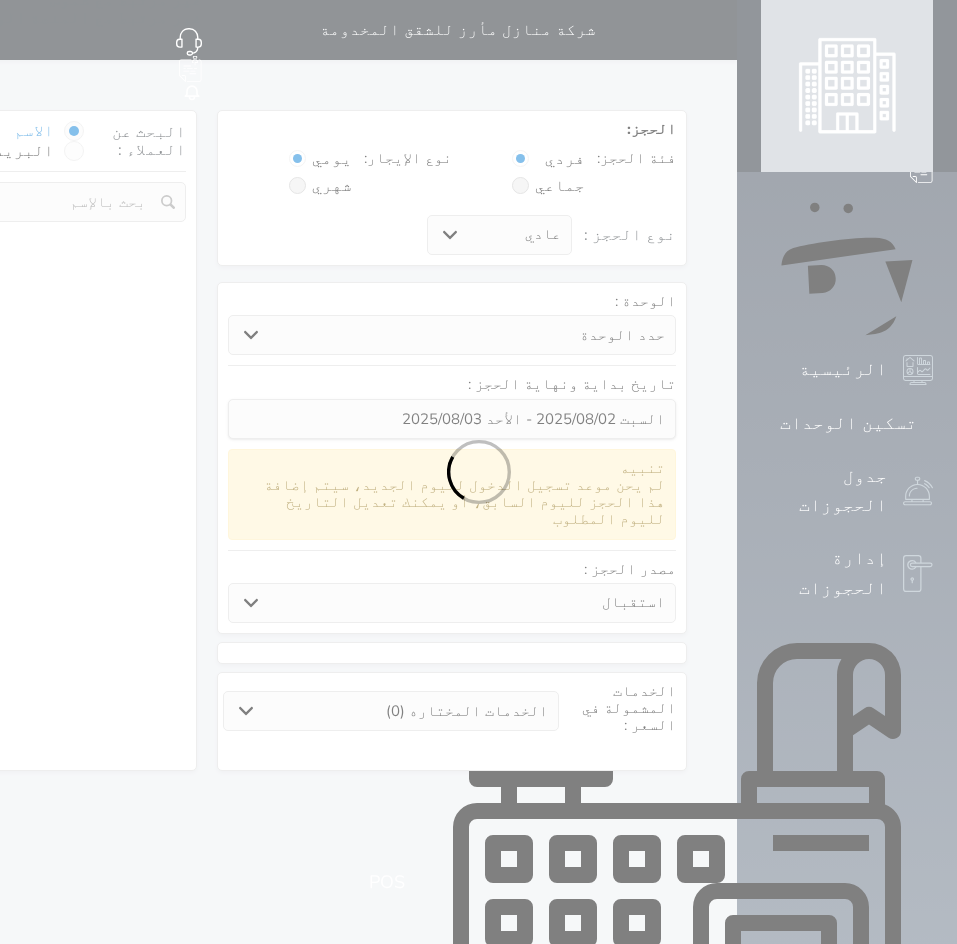 select 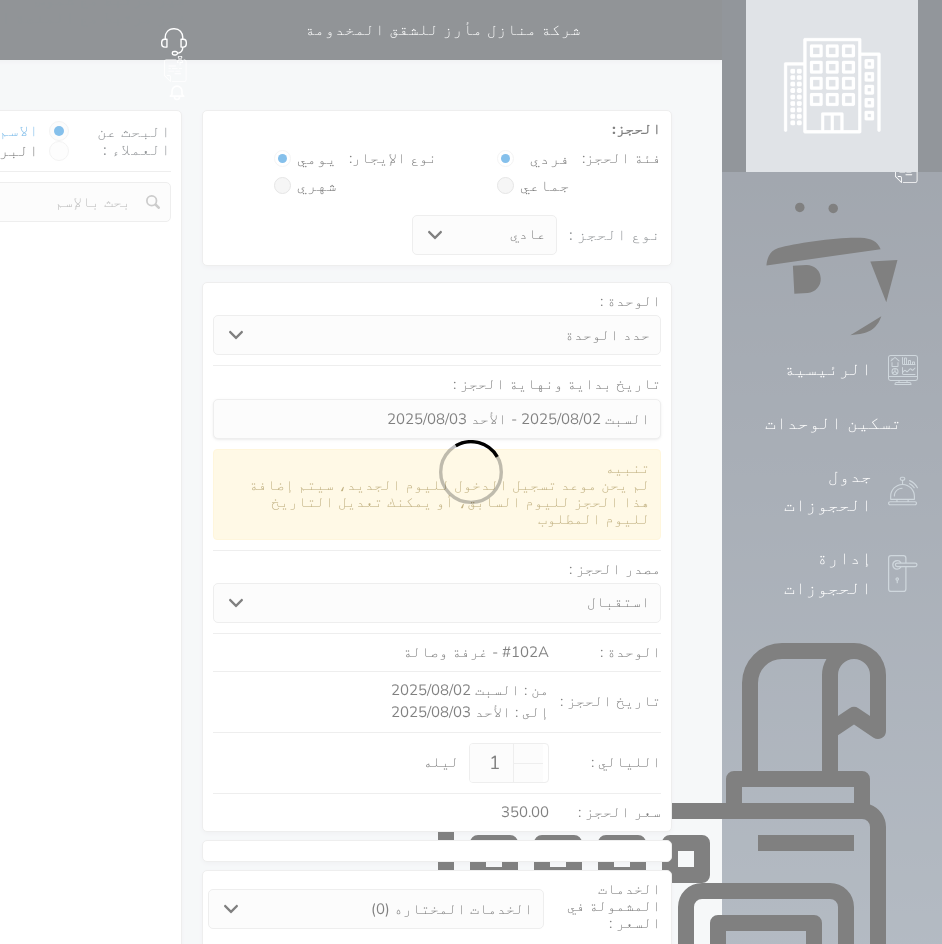 select on "1" 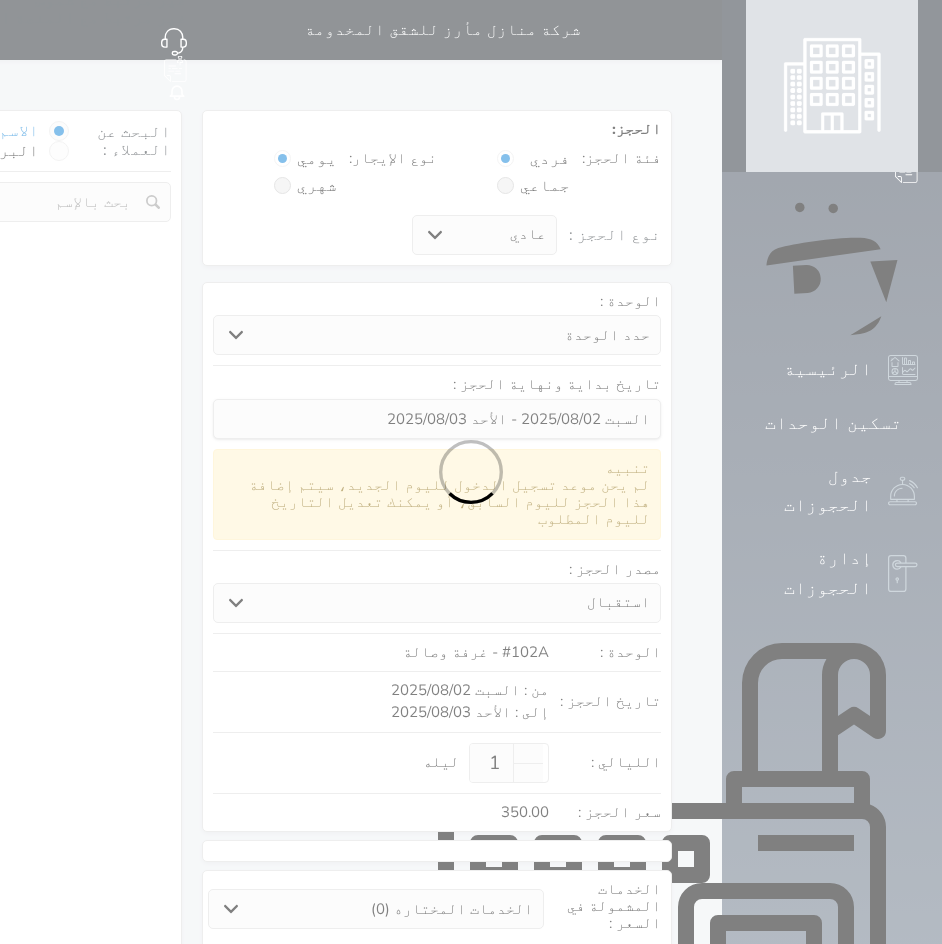 select on "113" 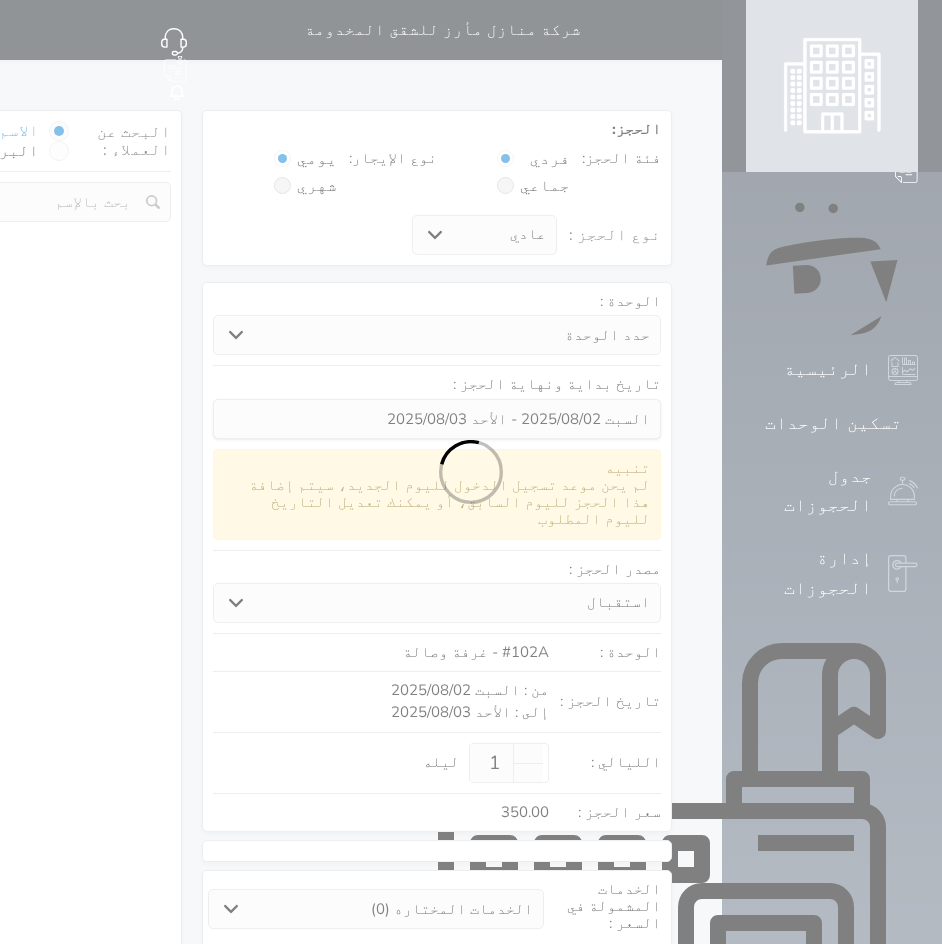 select on "1" 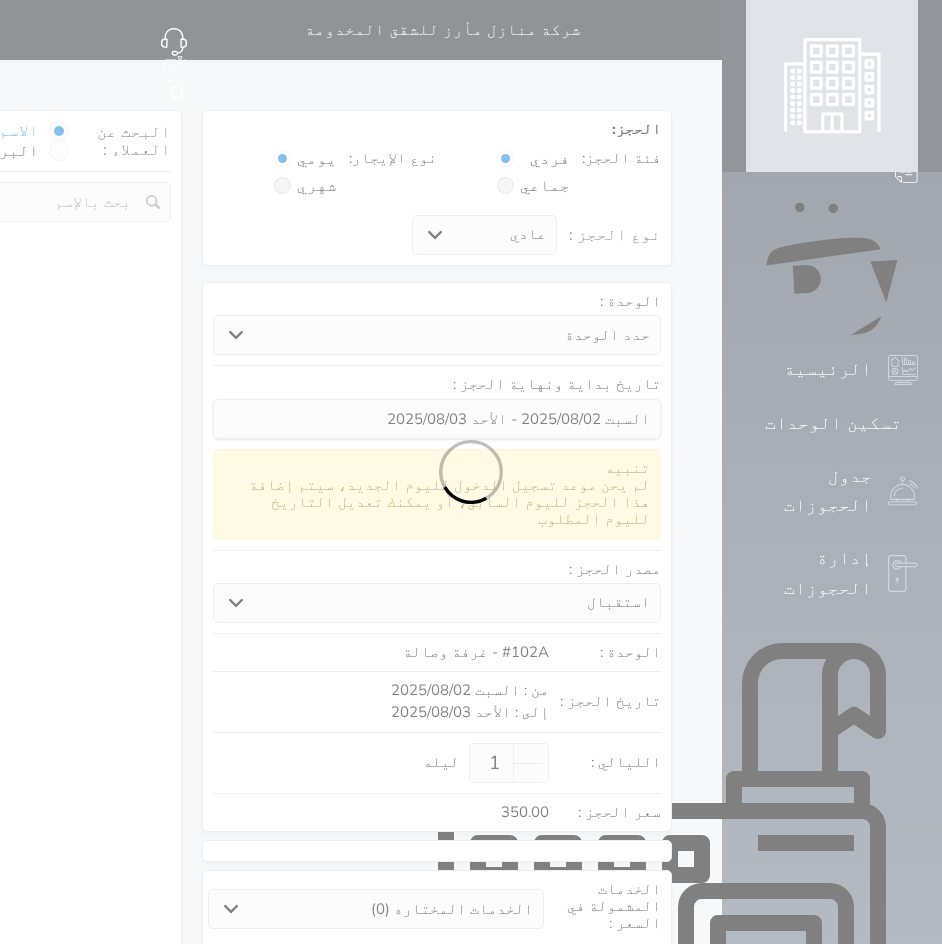 select 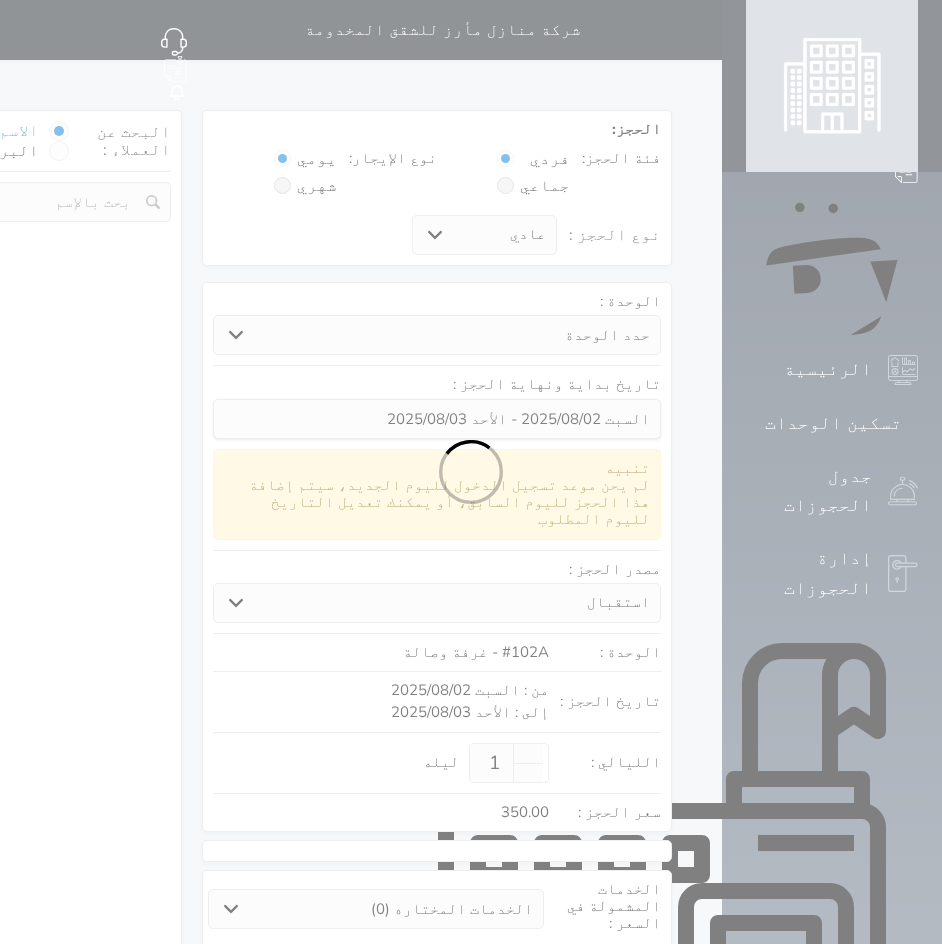 select on "7" 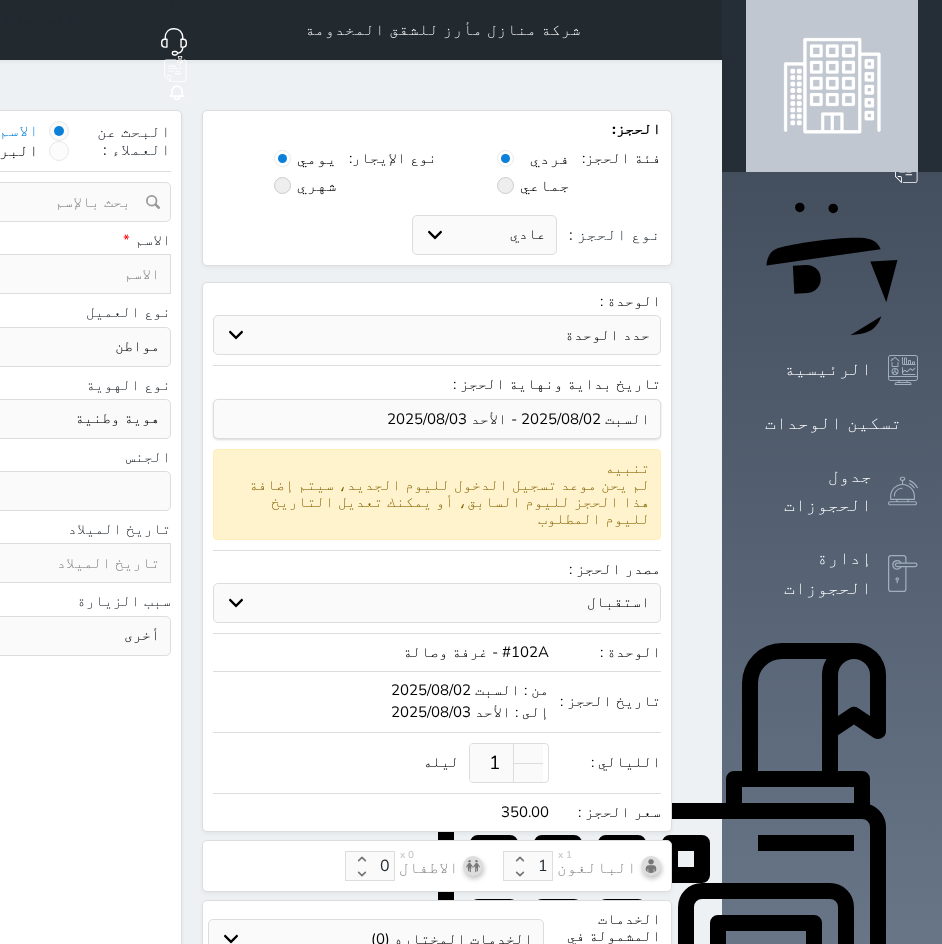 select 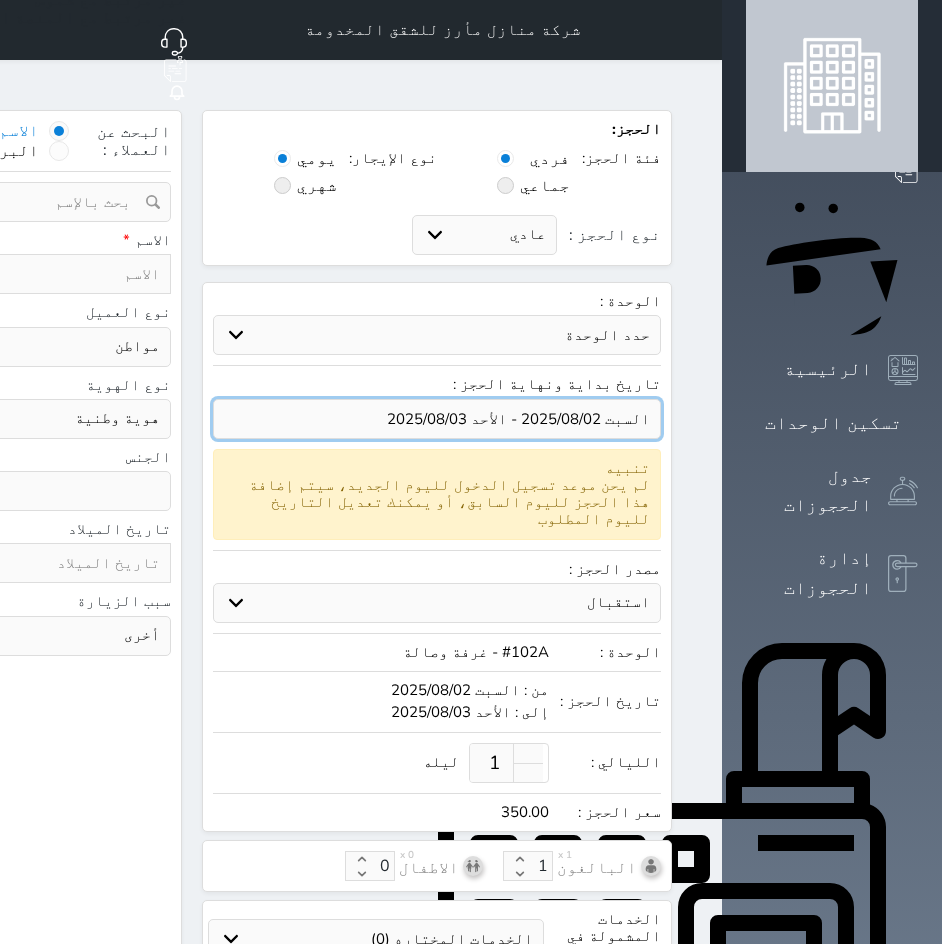 click at bounding box center [437, 419] 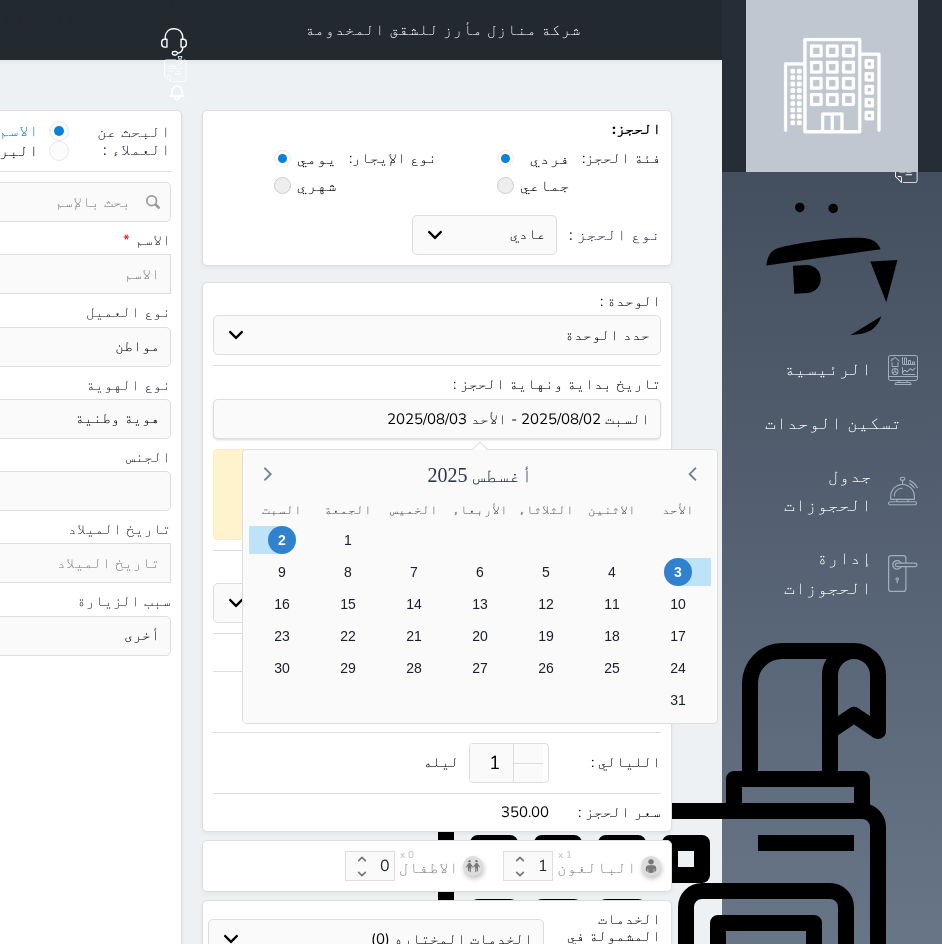 drag, startPoint x: 886, startPoint y: 547, endPoint x: 866, endPoint y: 547, distance: 20 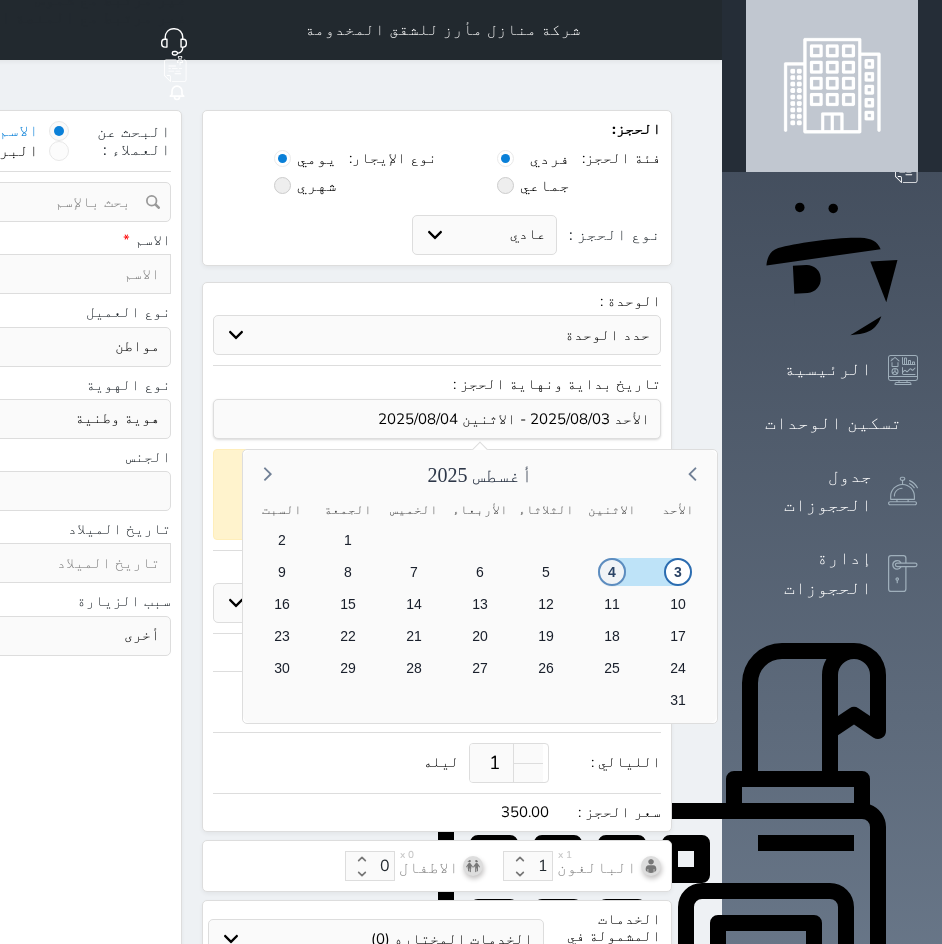 drag, startPoint x: 847, startPoint y: 547, endPoint x: 832, endPoint y: 548, distance: 15.033297 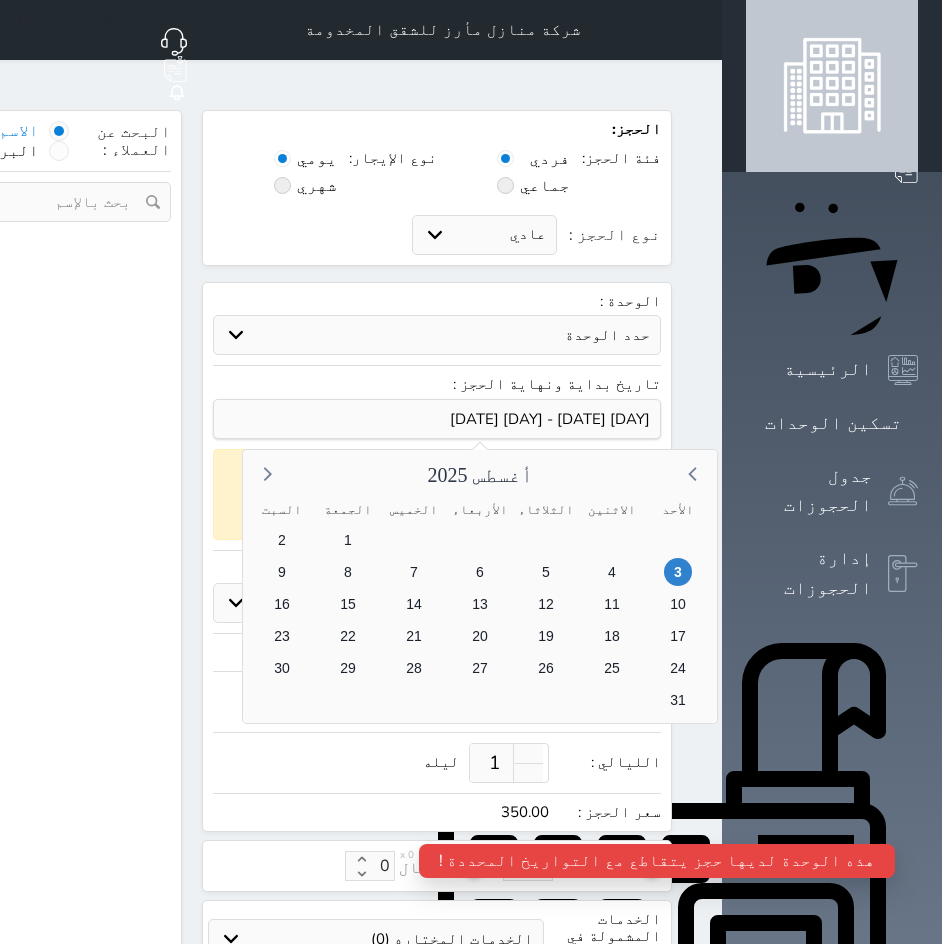 select on "1" 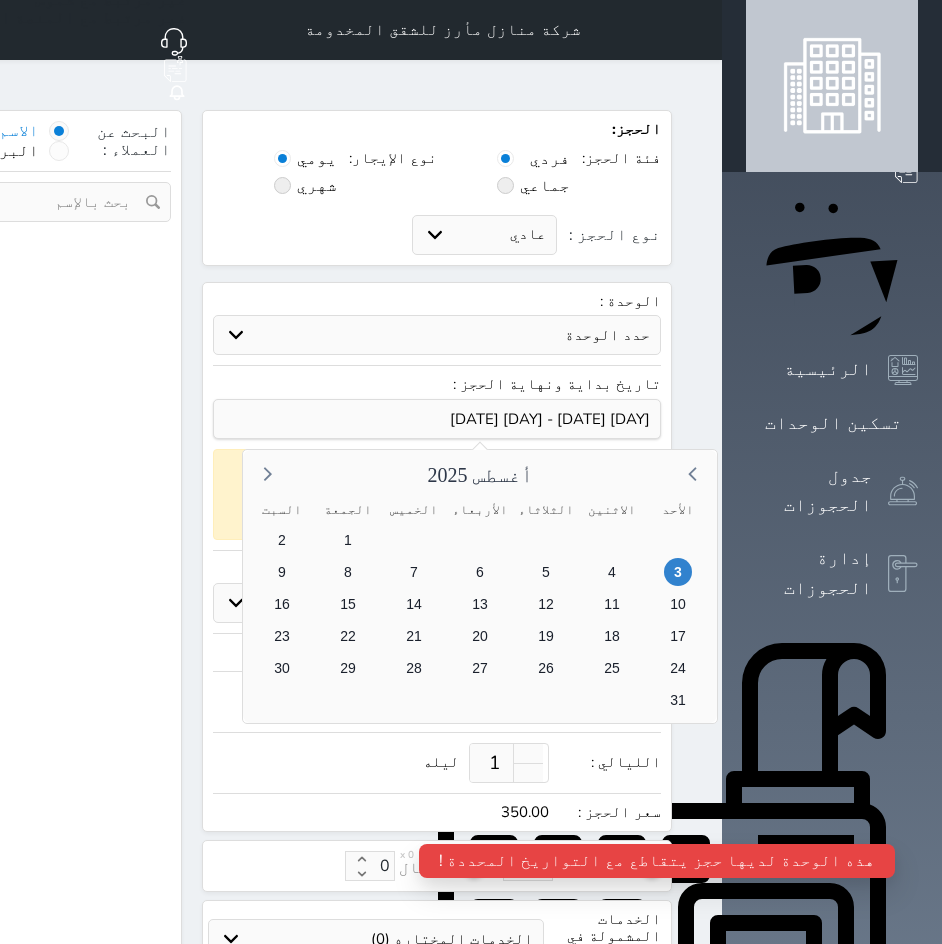 select on "113" 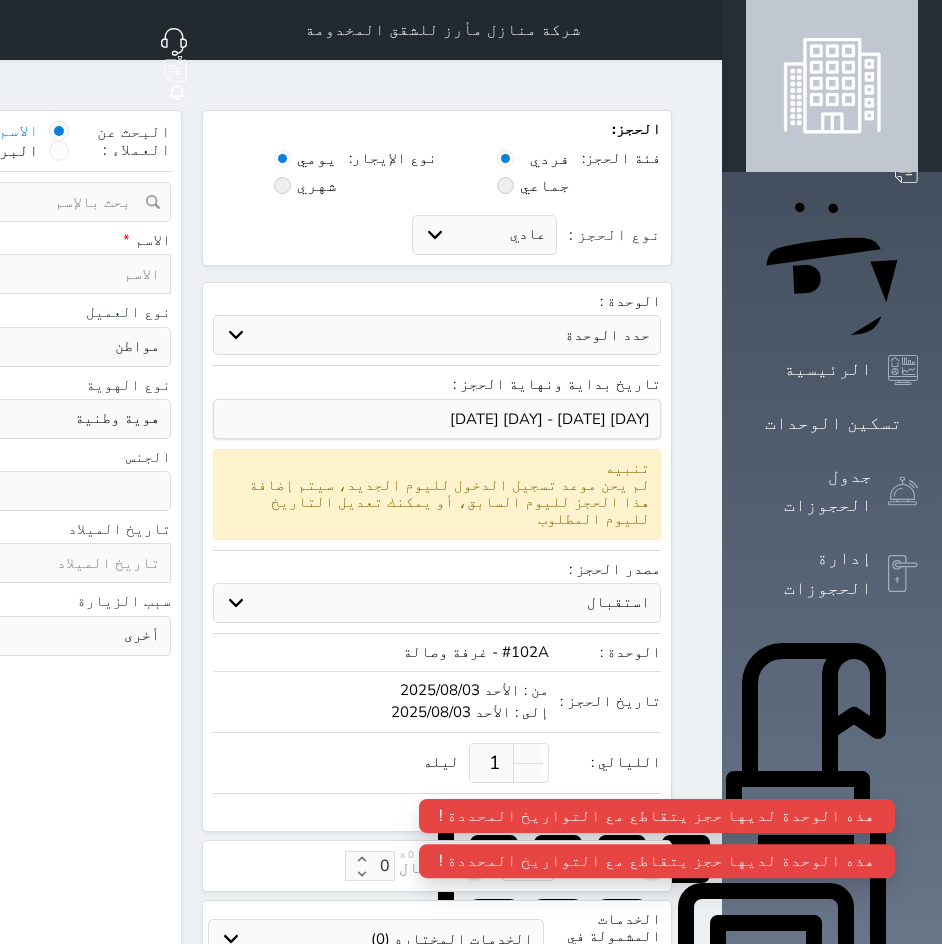 select 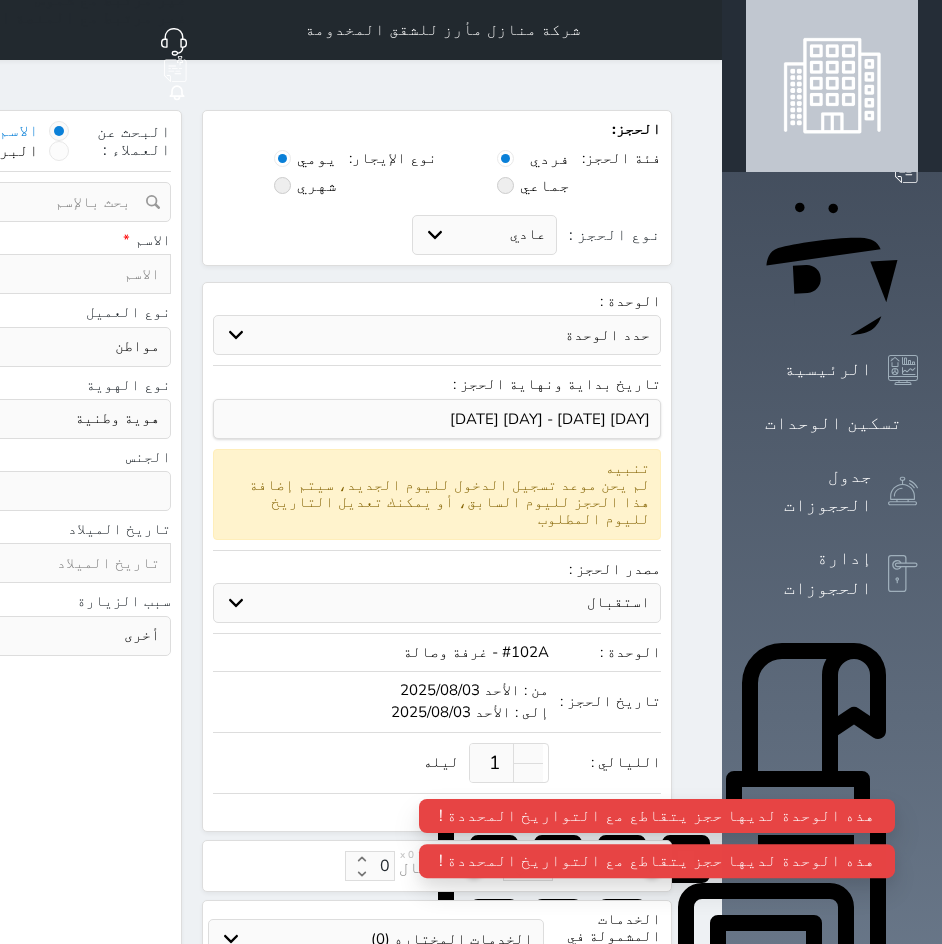 select 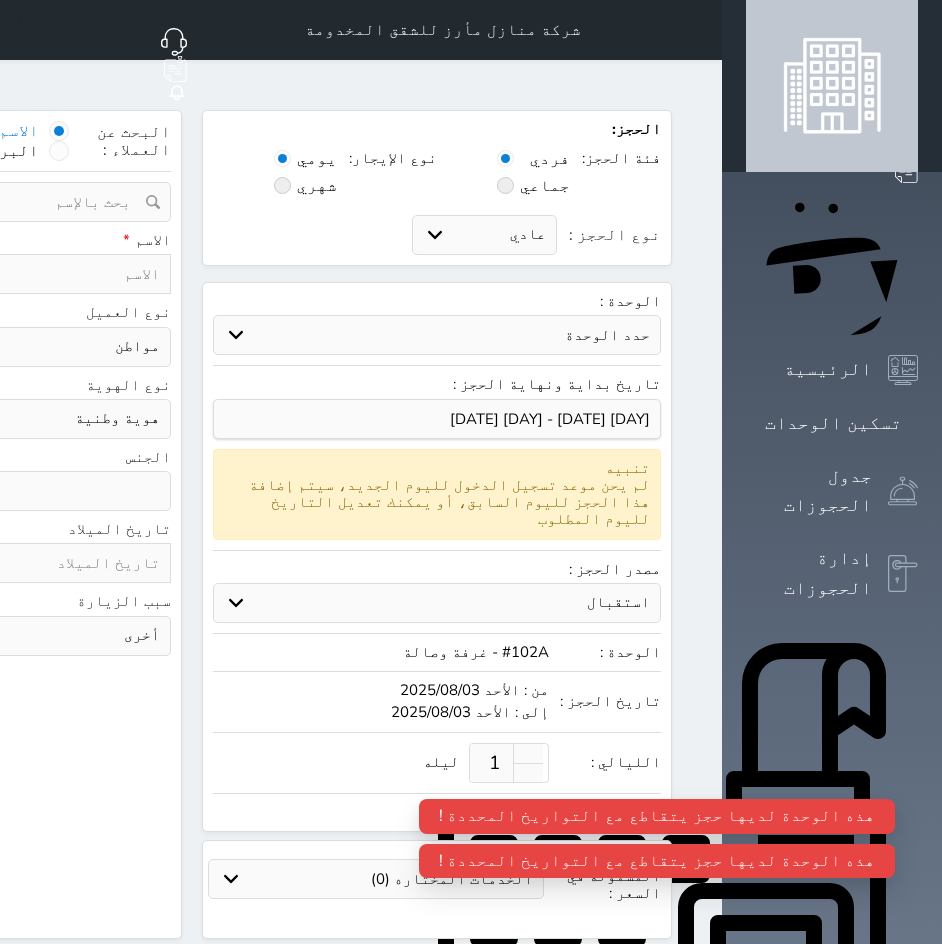 select 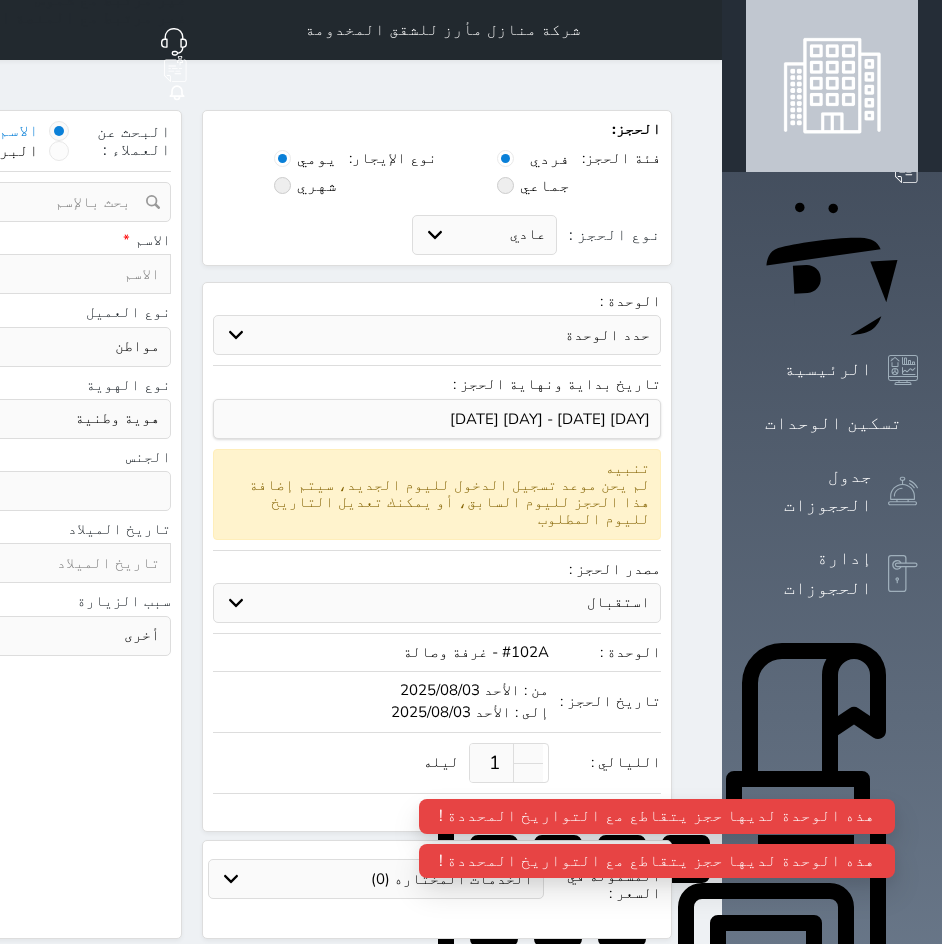 select 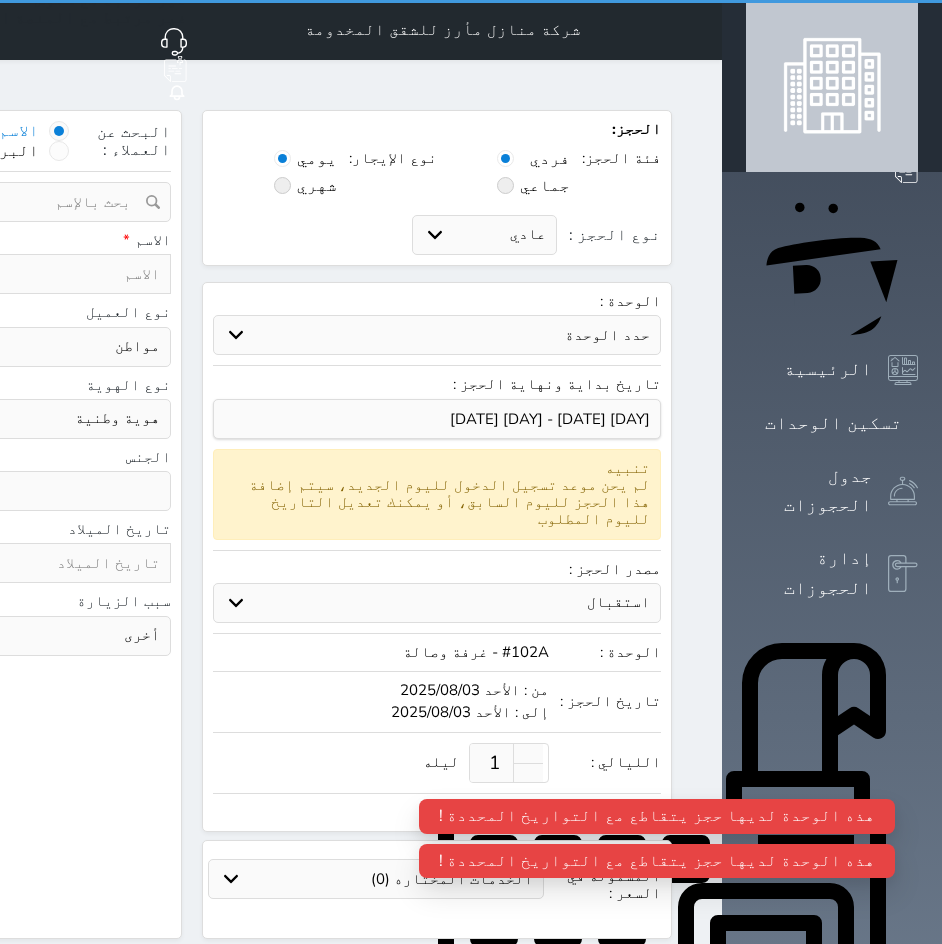 select 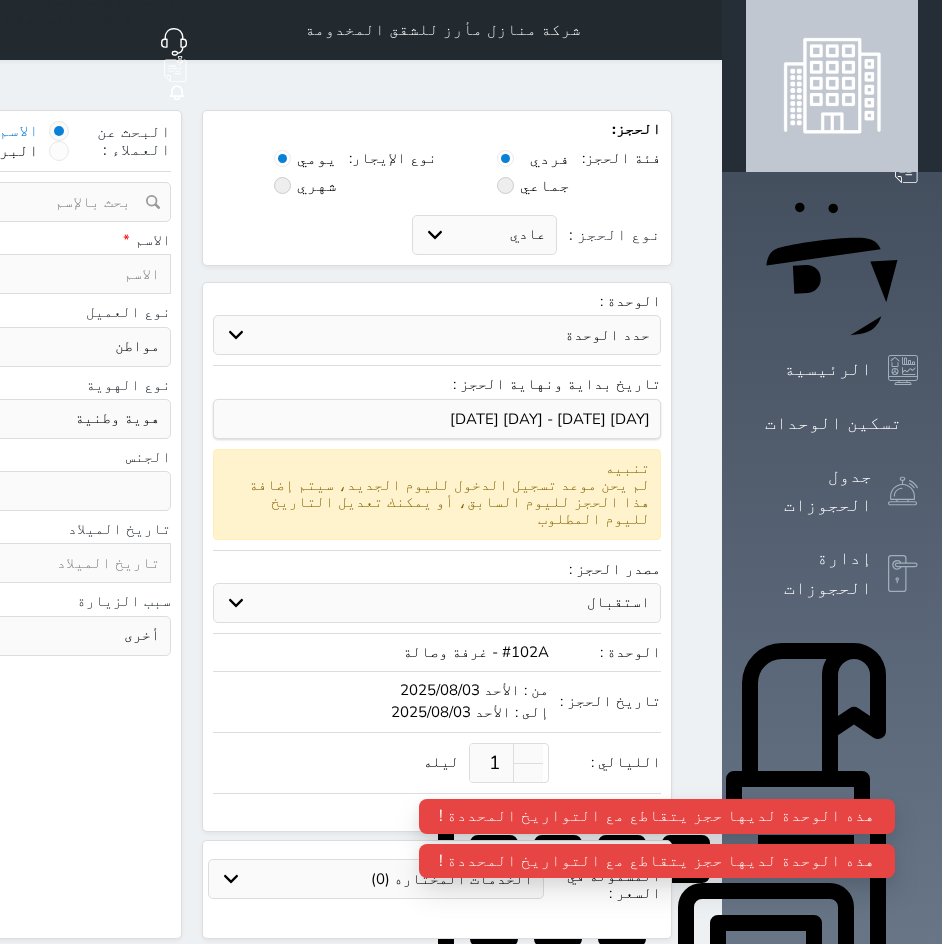 click at bounding box center (698, 30) 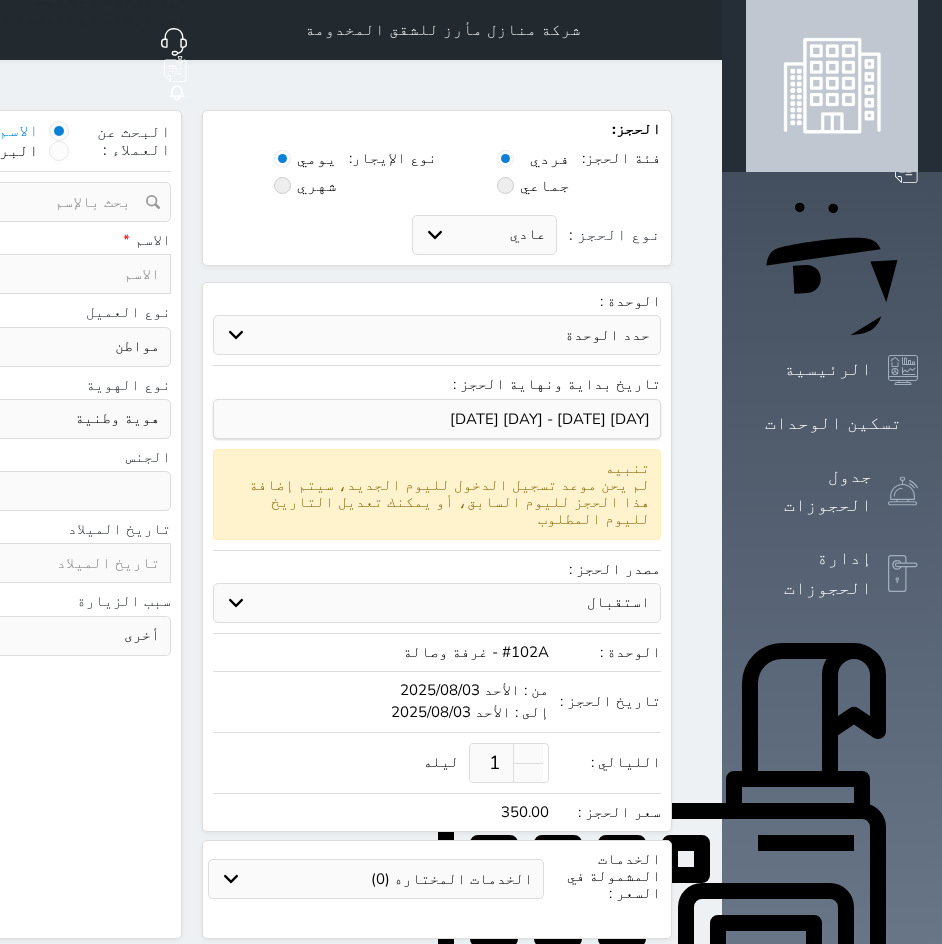 click on "حجز جديد" at bounding box center [837, 110] 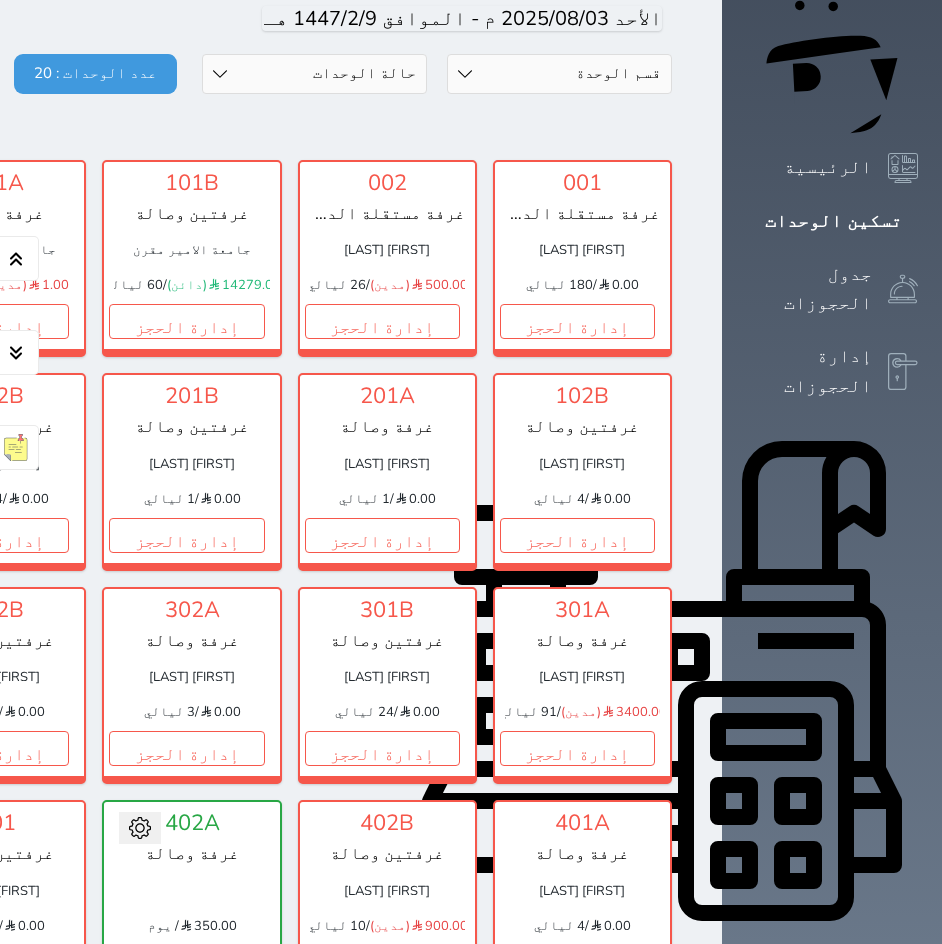 scroll, scrollTop: 200, scrollLeft: 0, axis: vertical 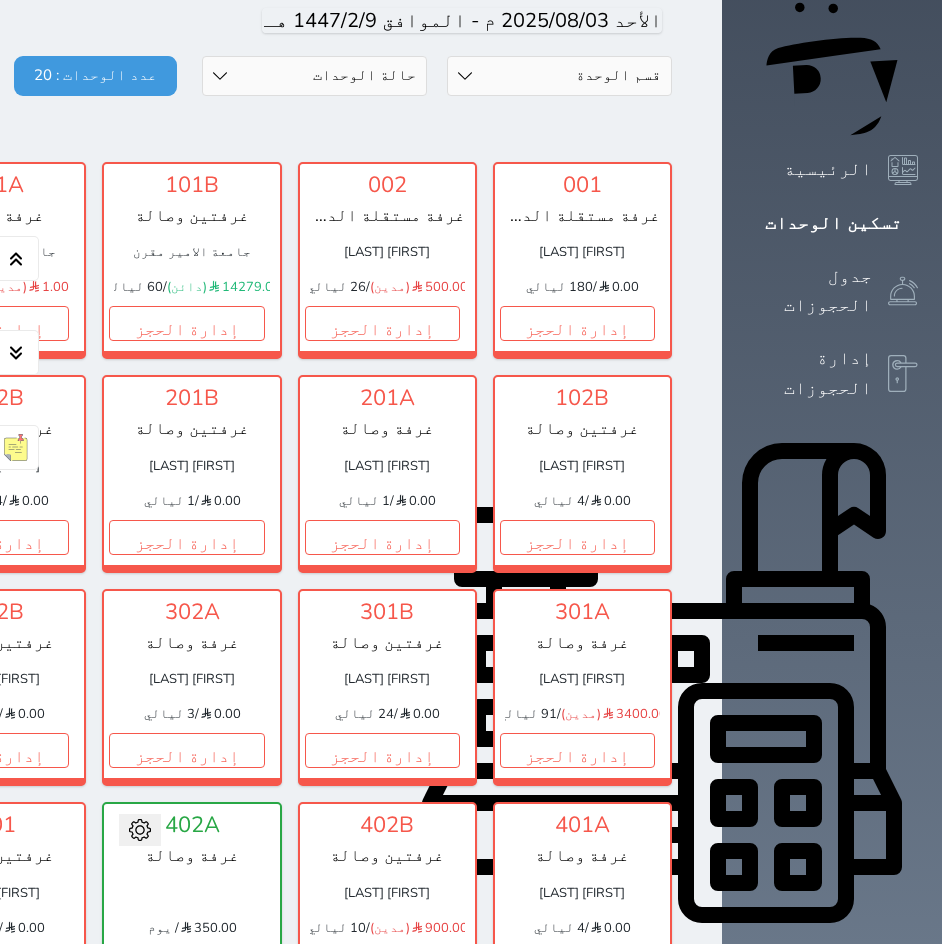 click on "حجز" at bounding box center [-204, 323] 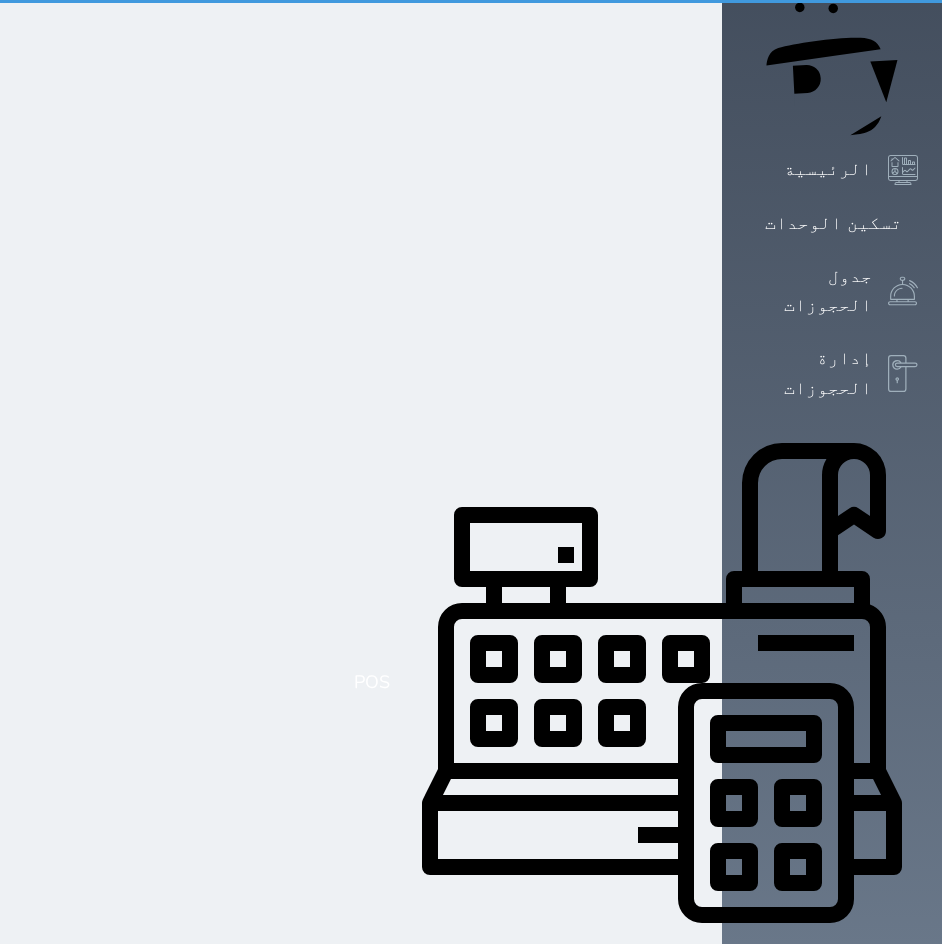 select on "1" 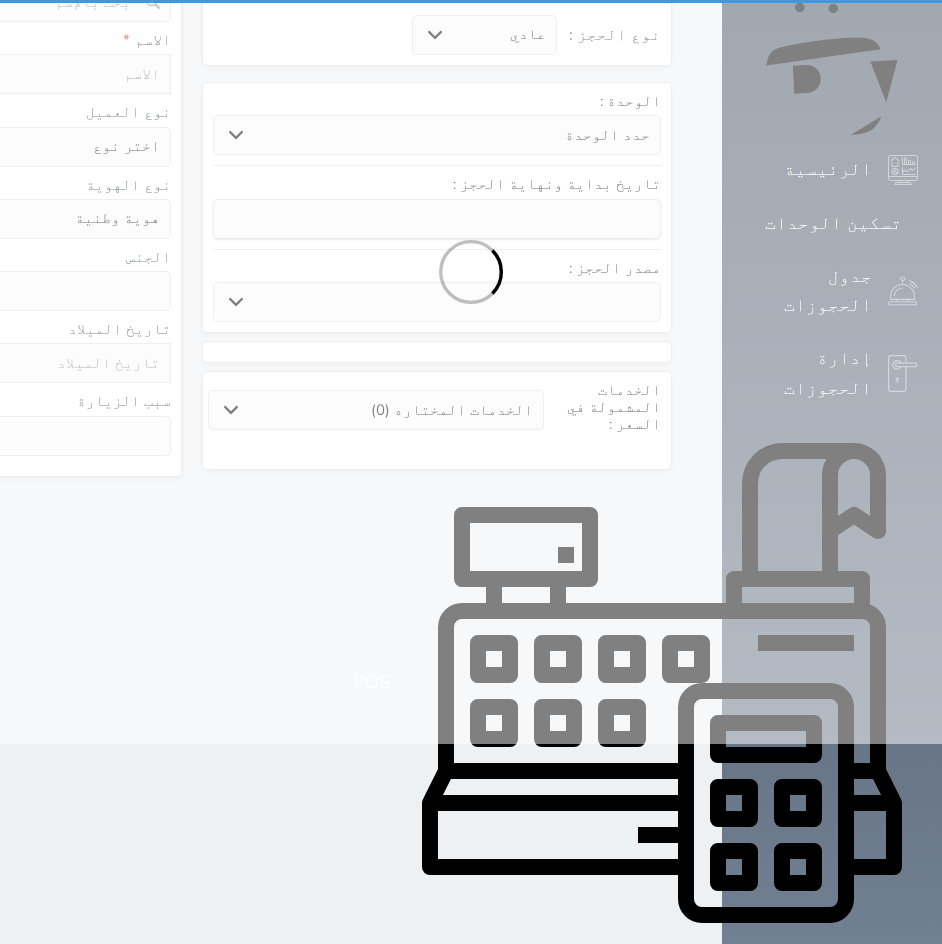 scroll, scrollTop: 0, scrollLeft: 0, axis: both 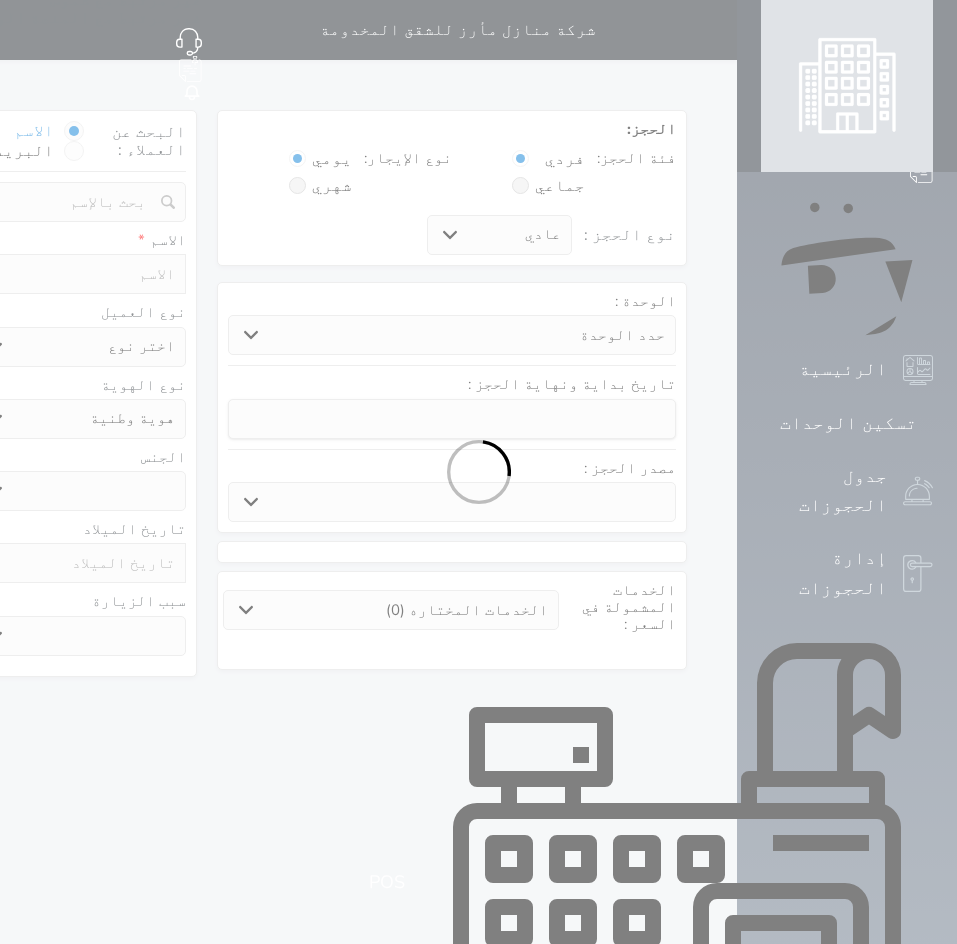 select 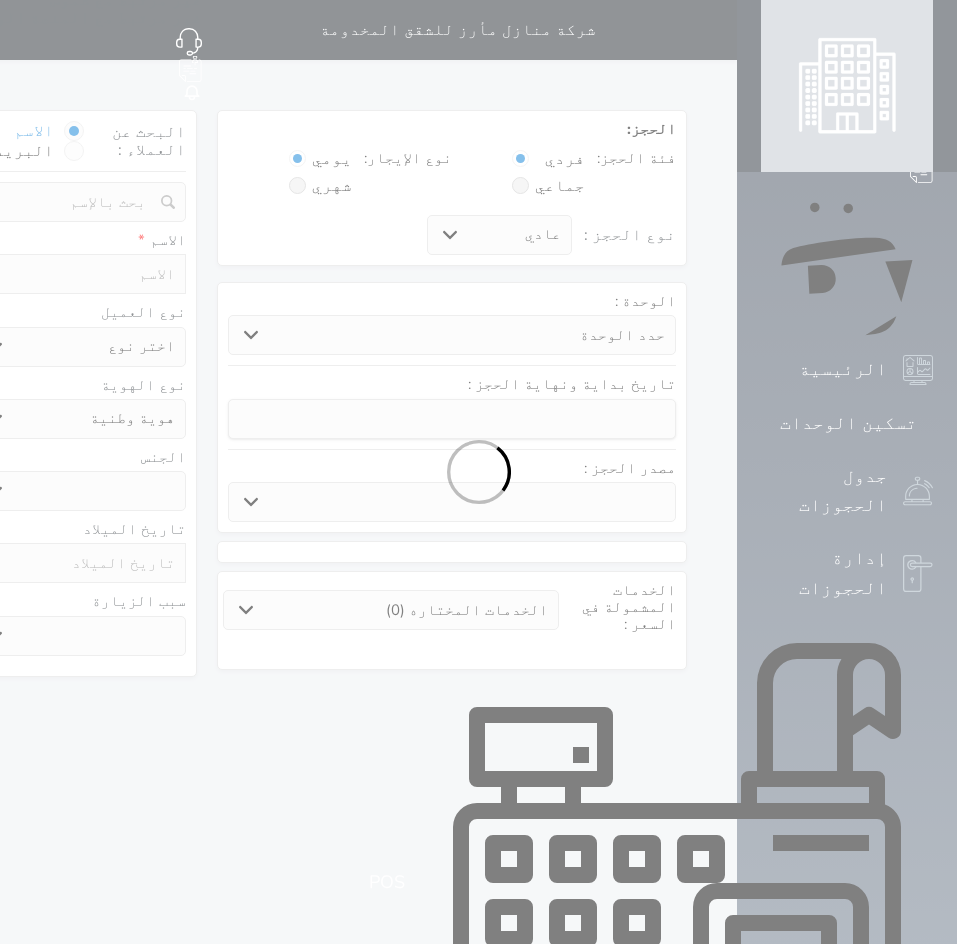 select 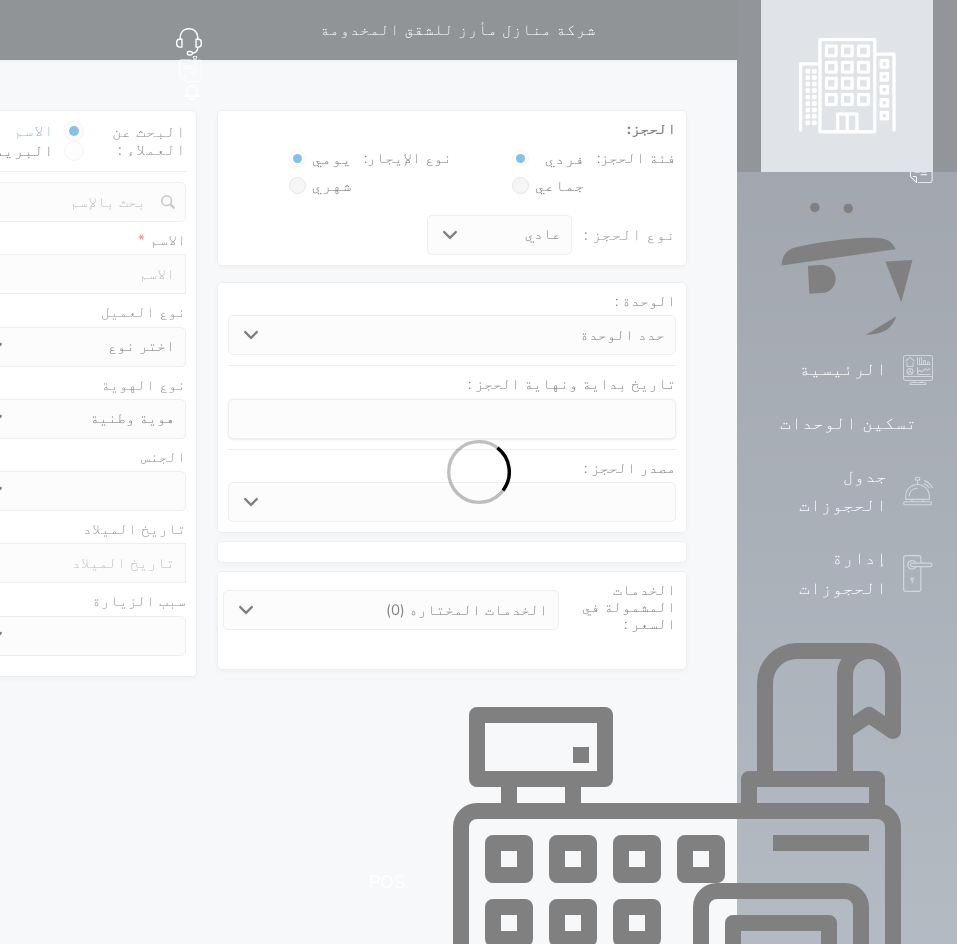 select 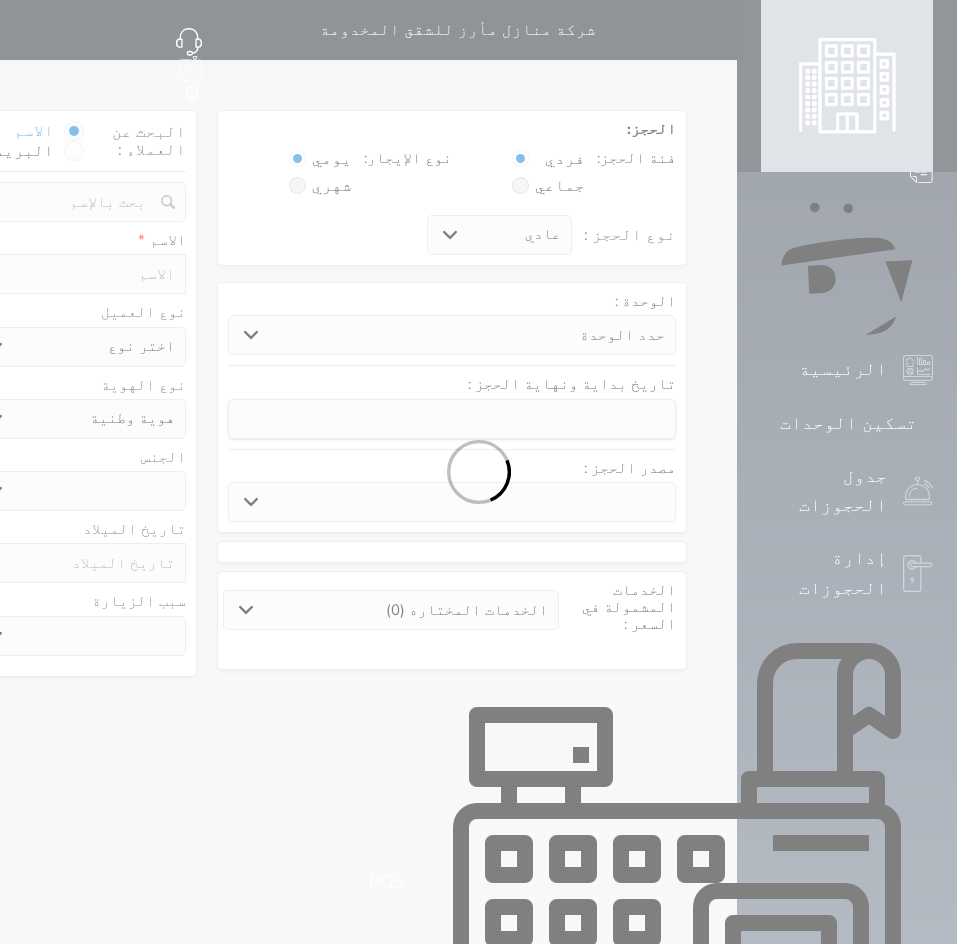 select 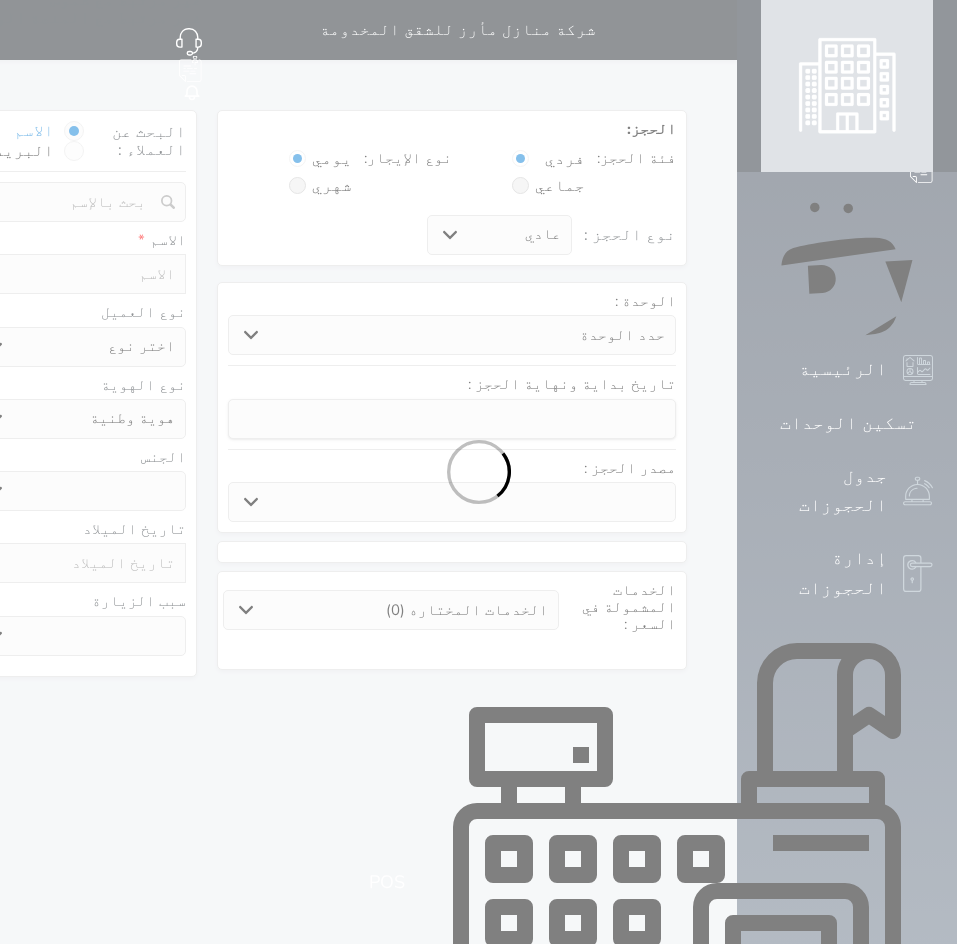 select 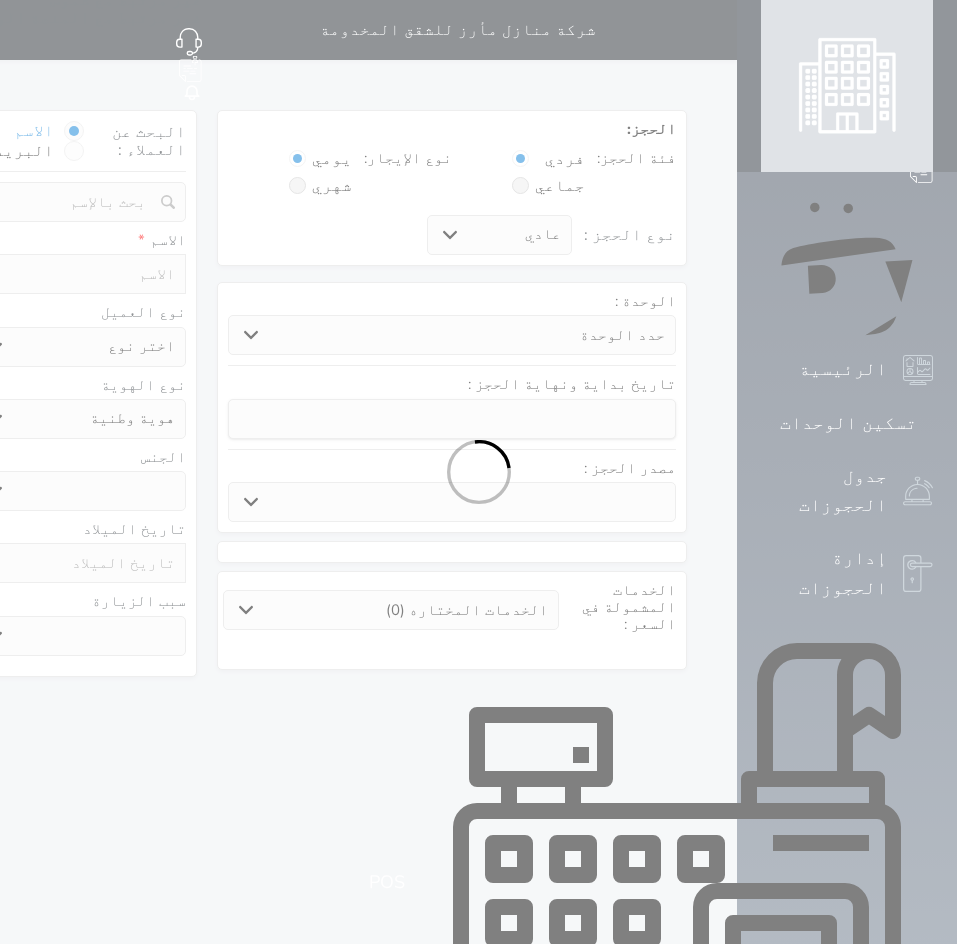 select 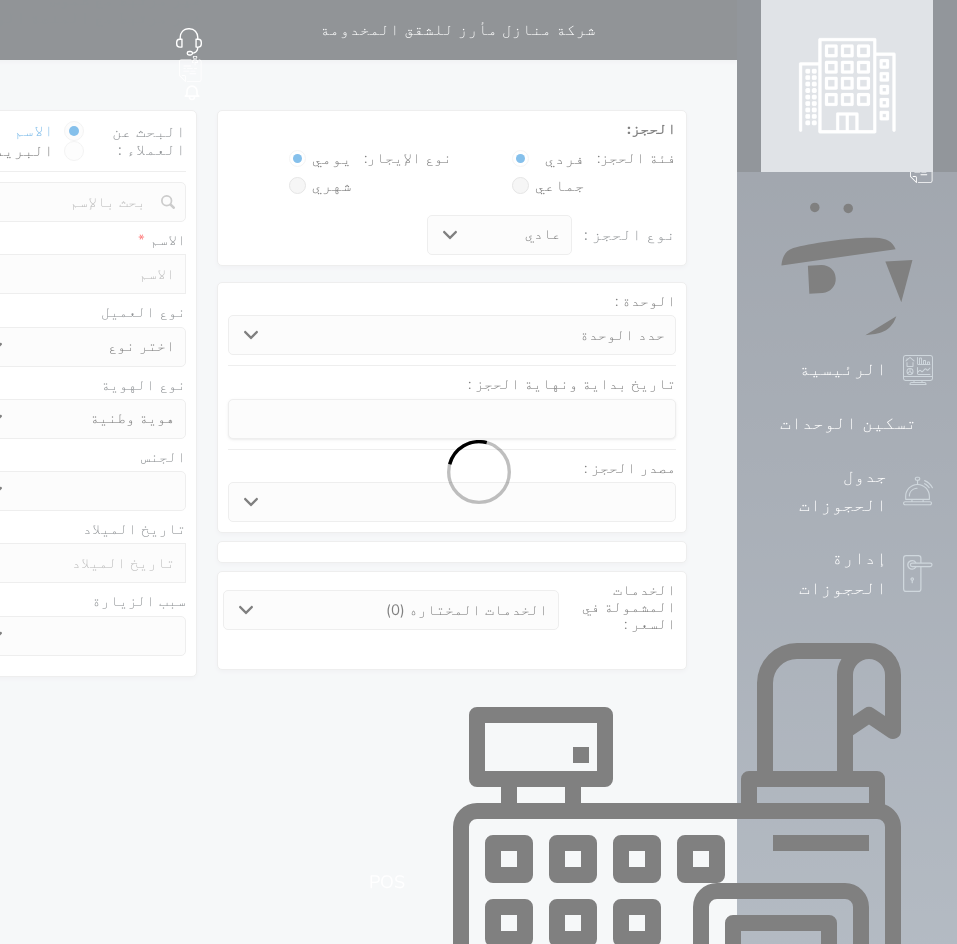 select 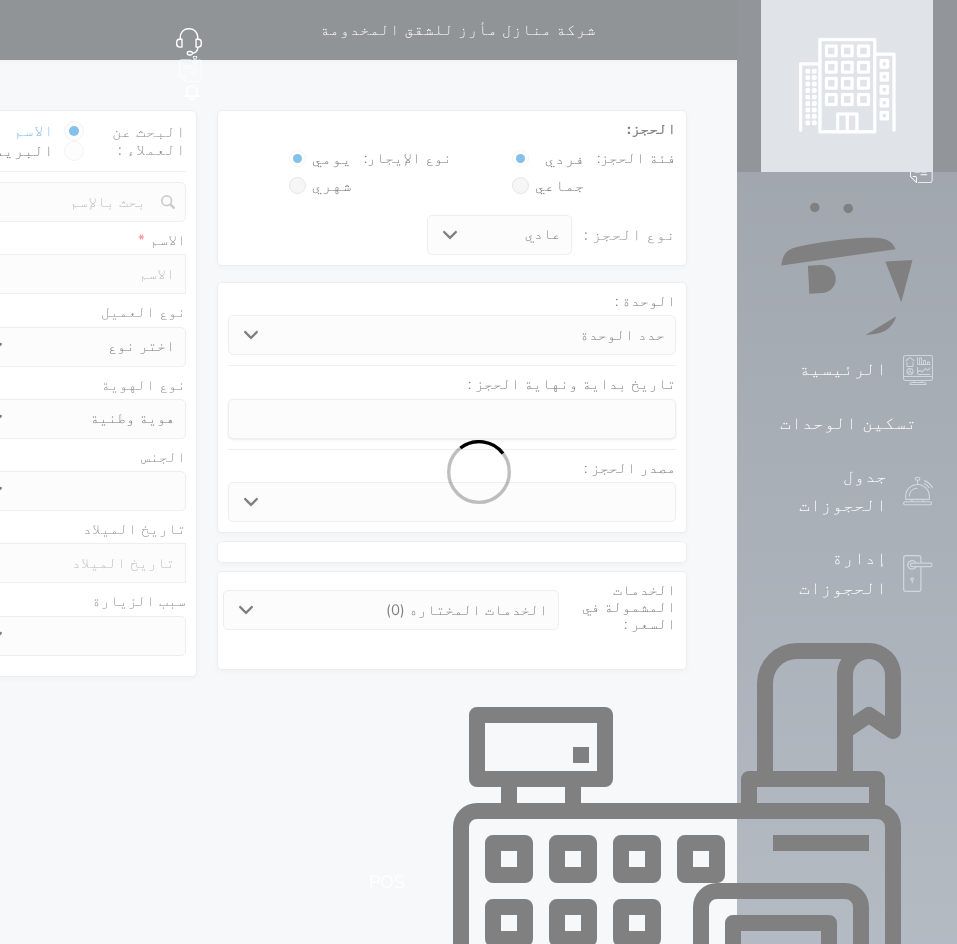 select 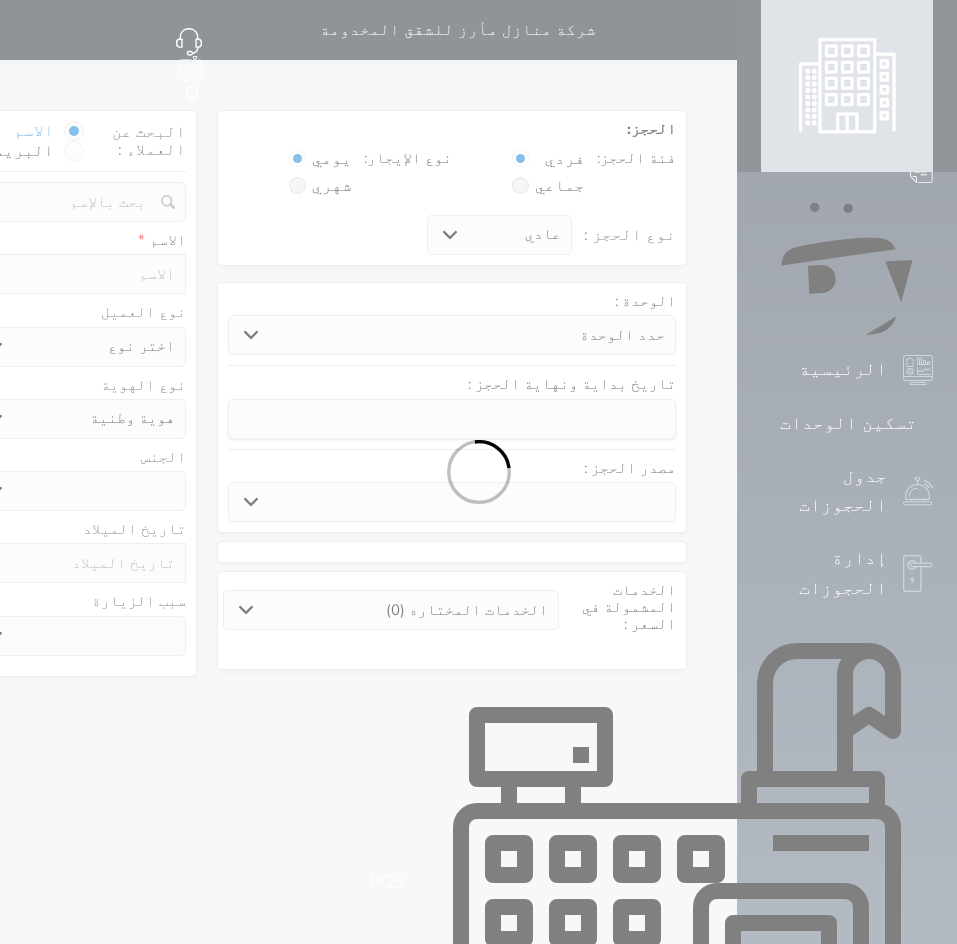 select 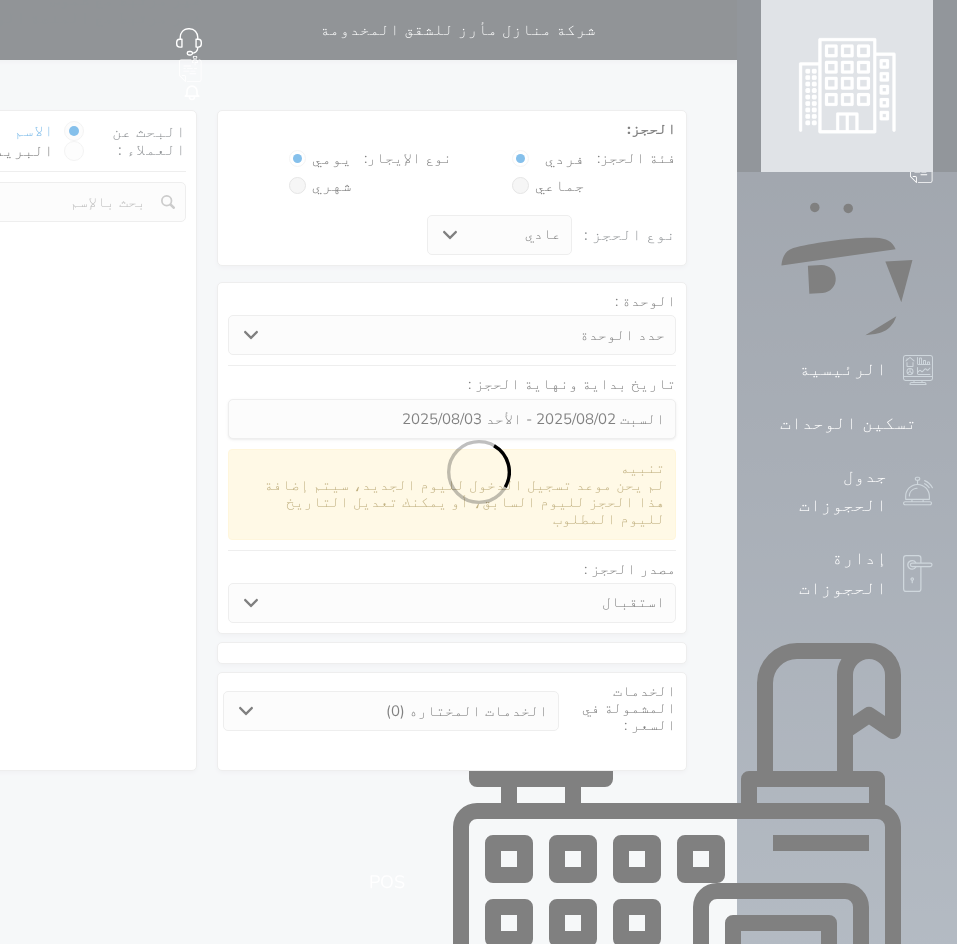 select 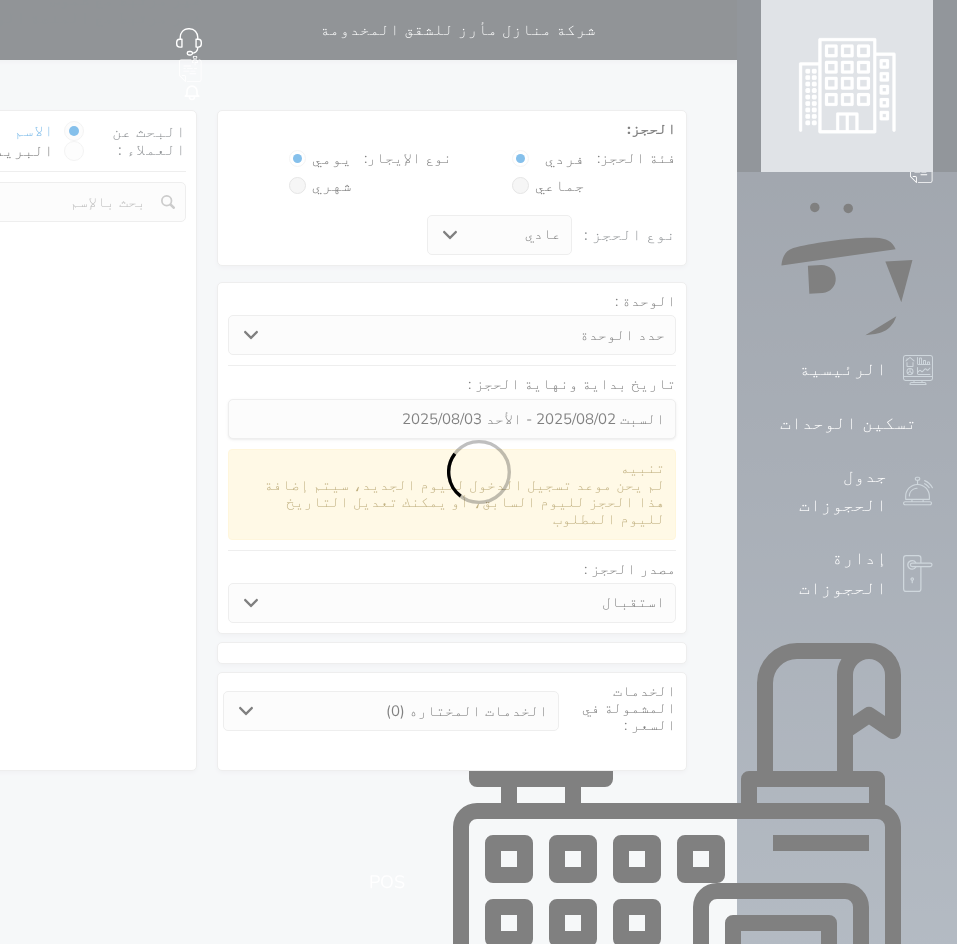 select on "1" 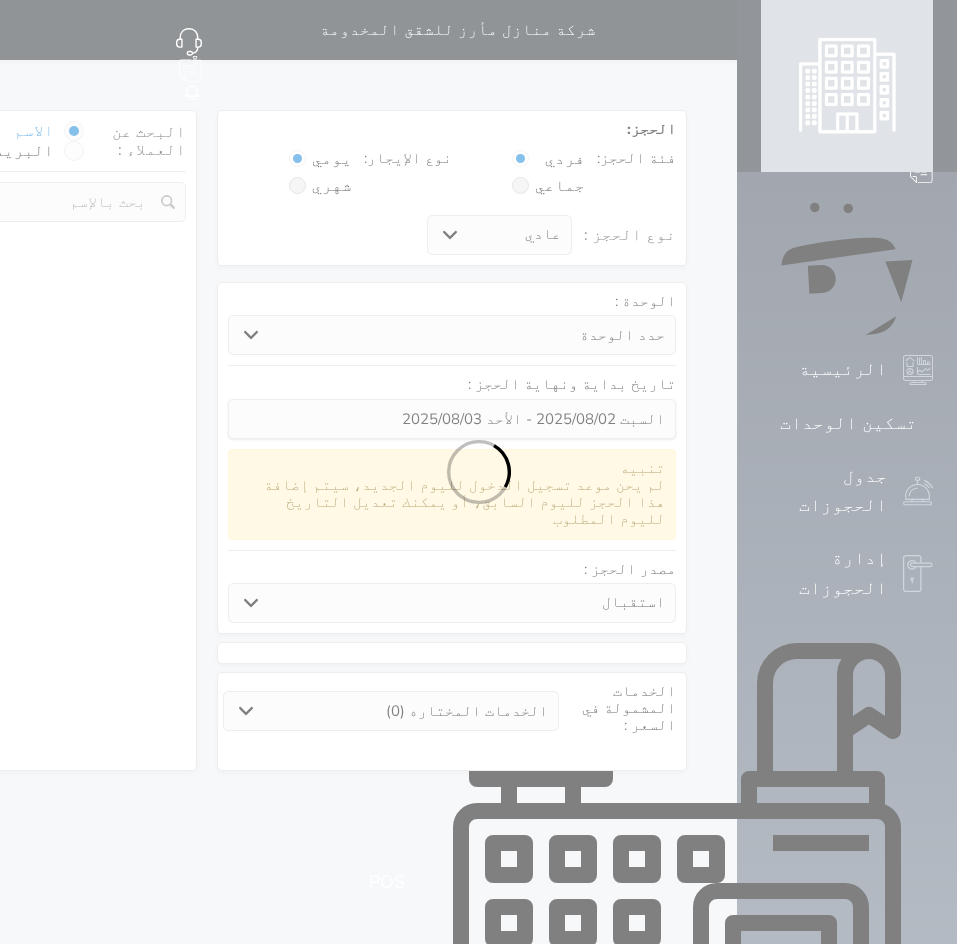 select on "113" 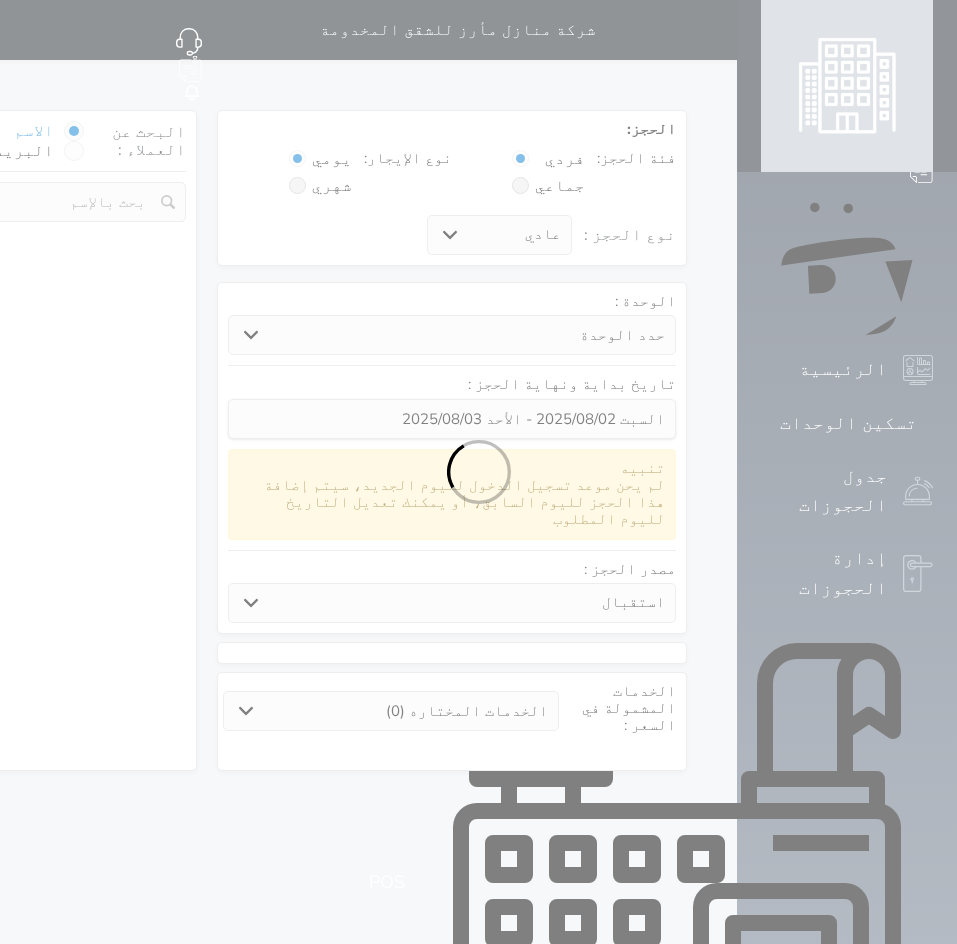 select on "1" 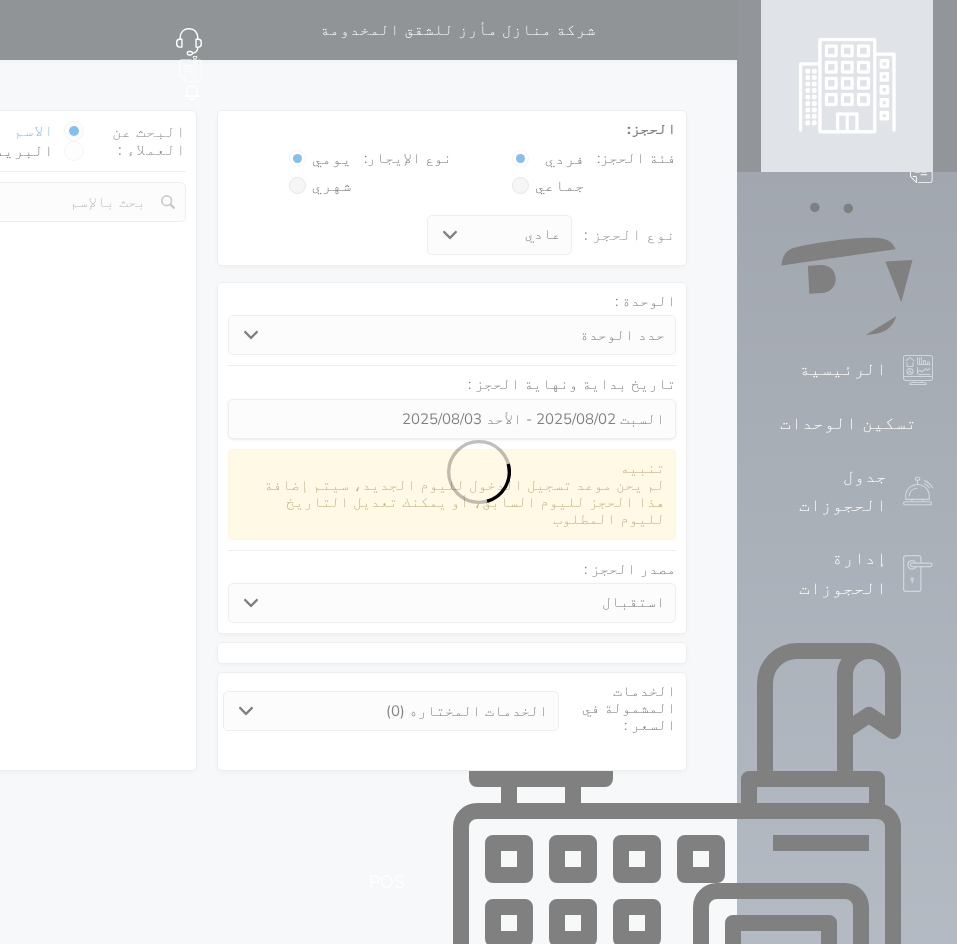 select 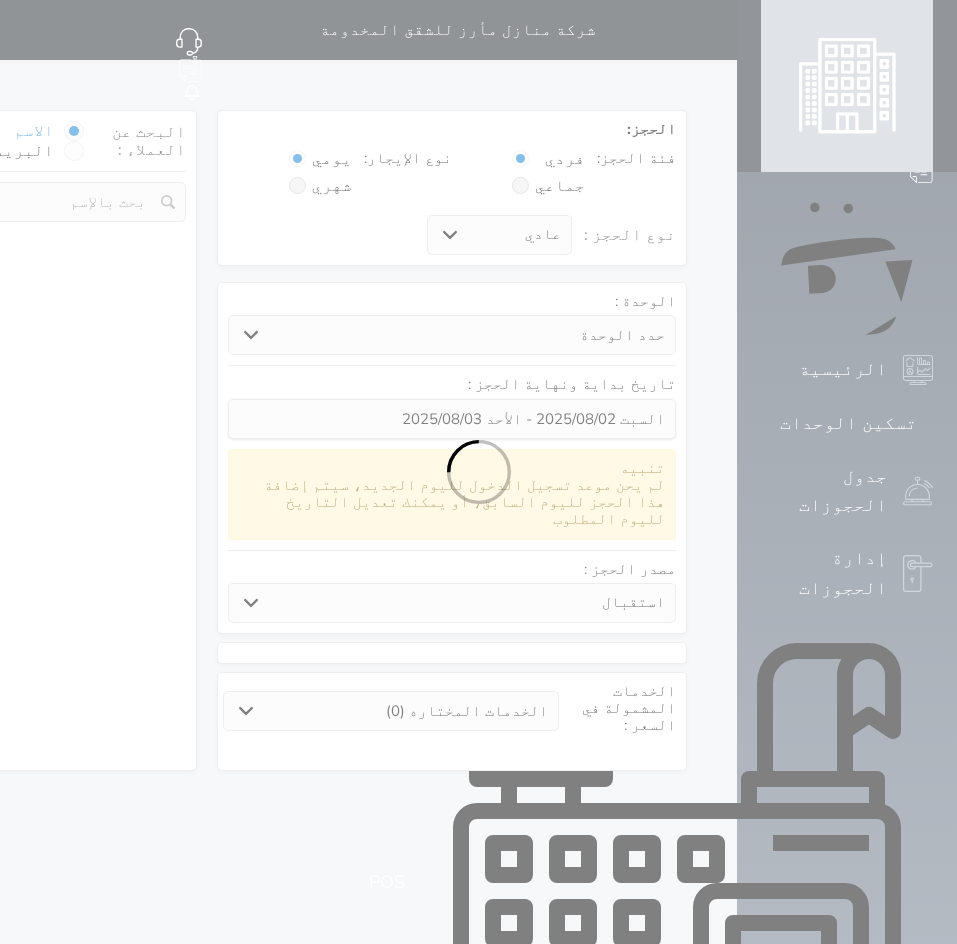 select on "7" 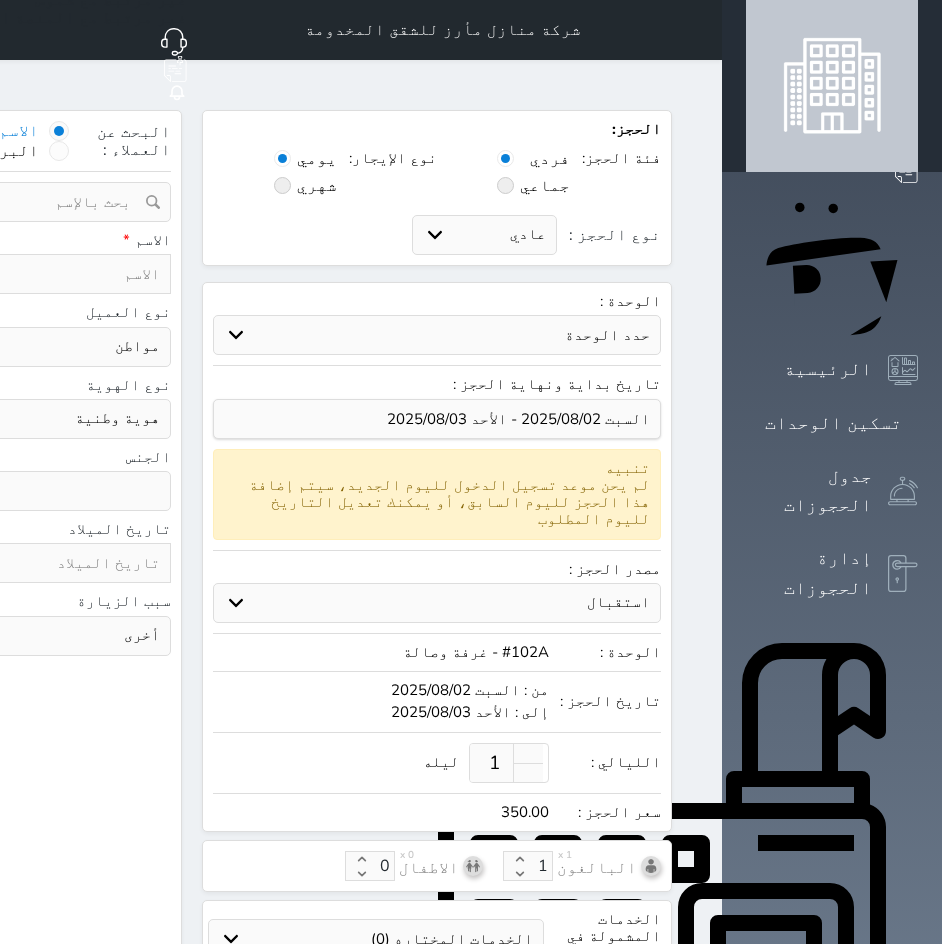 select 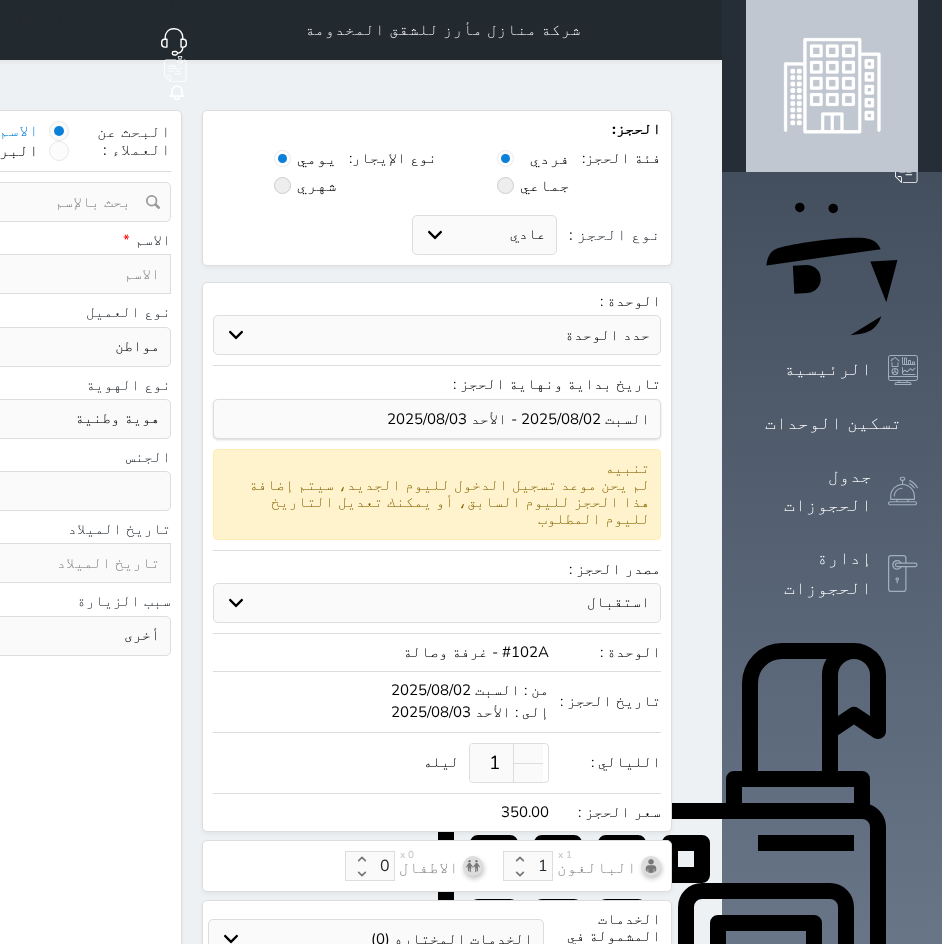 select on "57691" 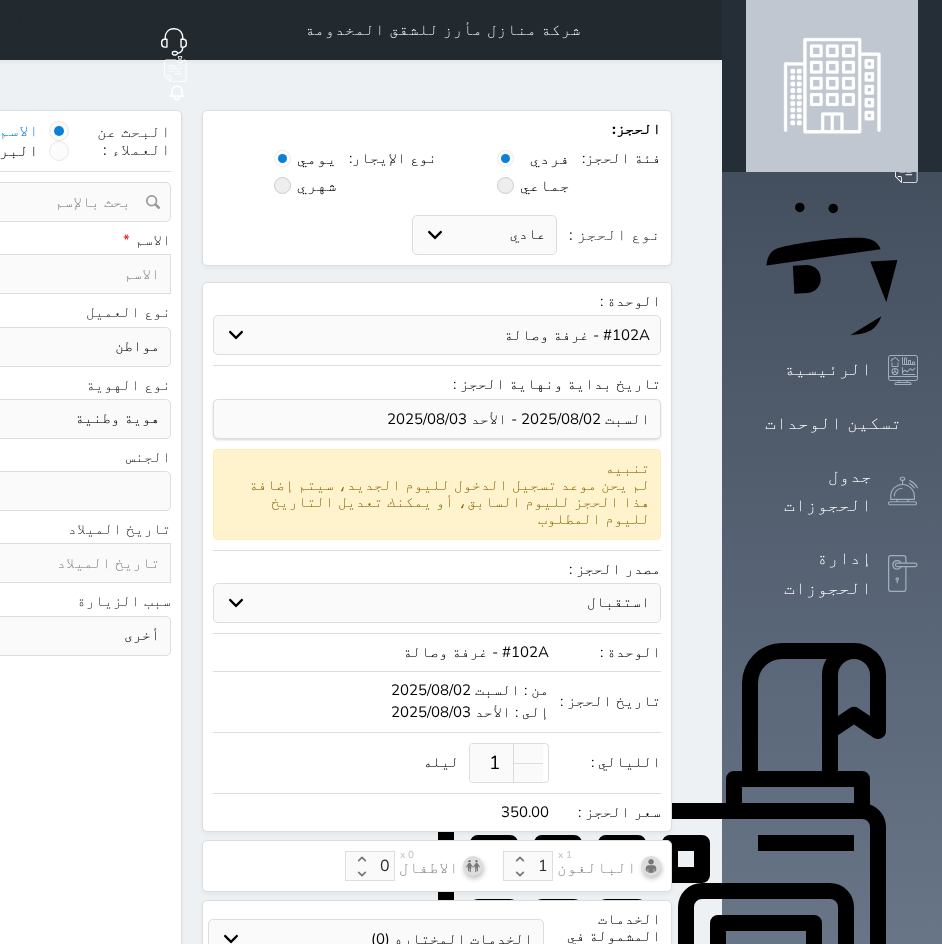 click at bounding box center (698, 30) 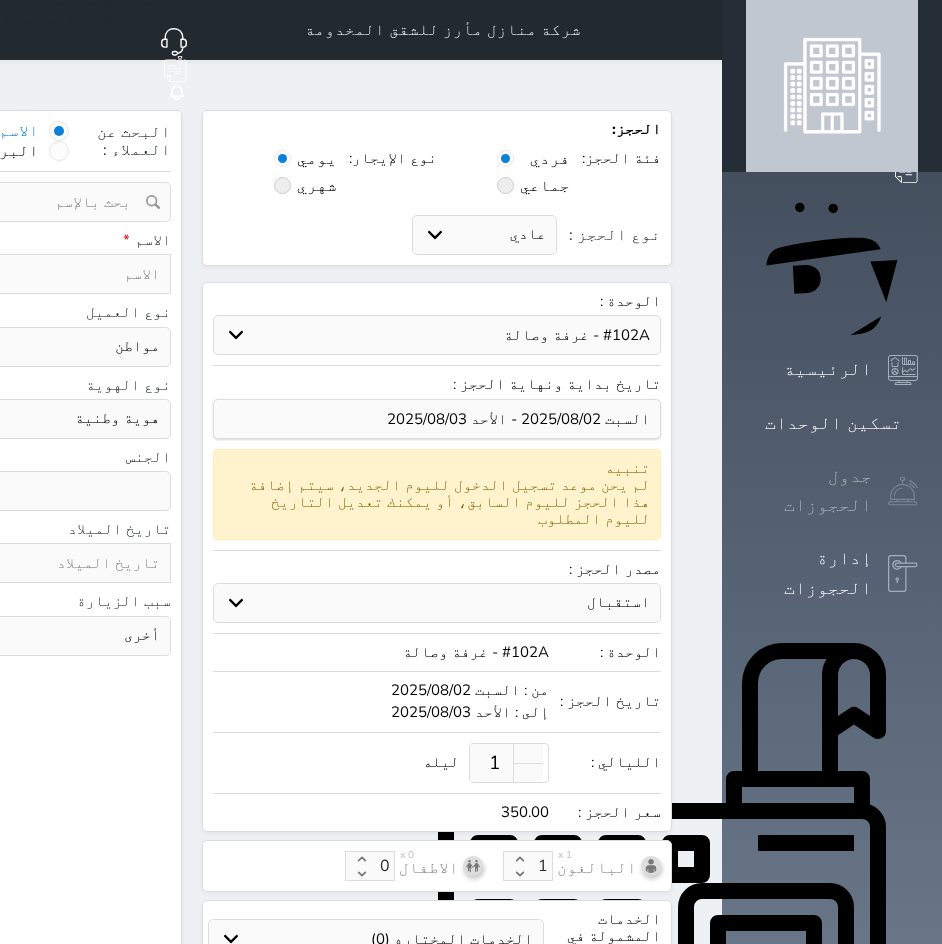 click on "جدول الحجوزات" at bounding box center [809, 491] 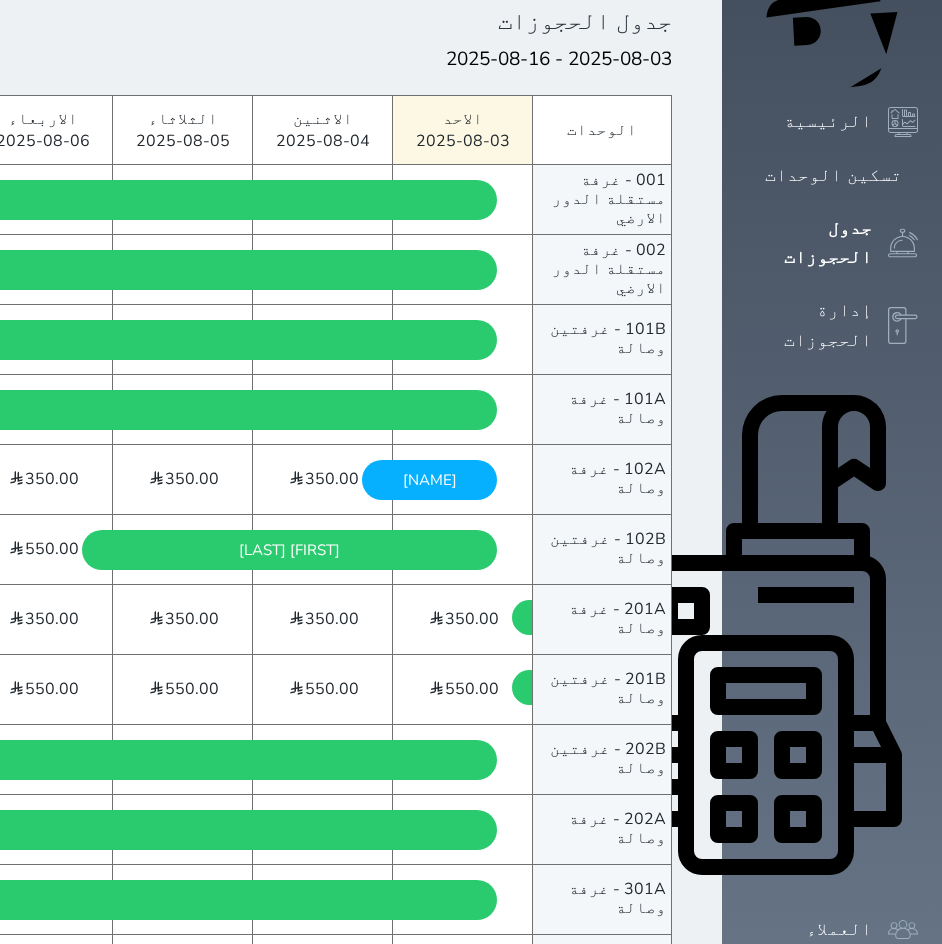 scroll, scrollTop: 400, scrollLeft: 0, axis: vertical 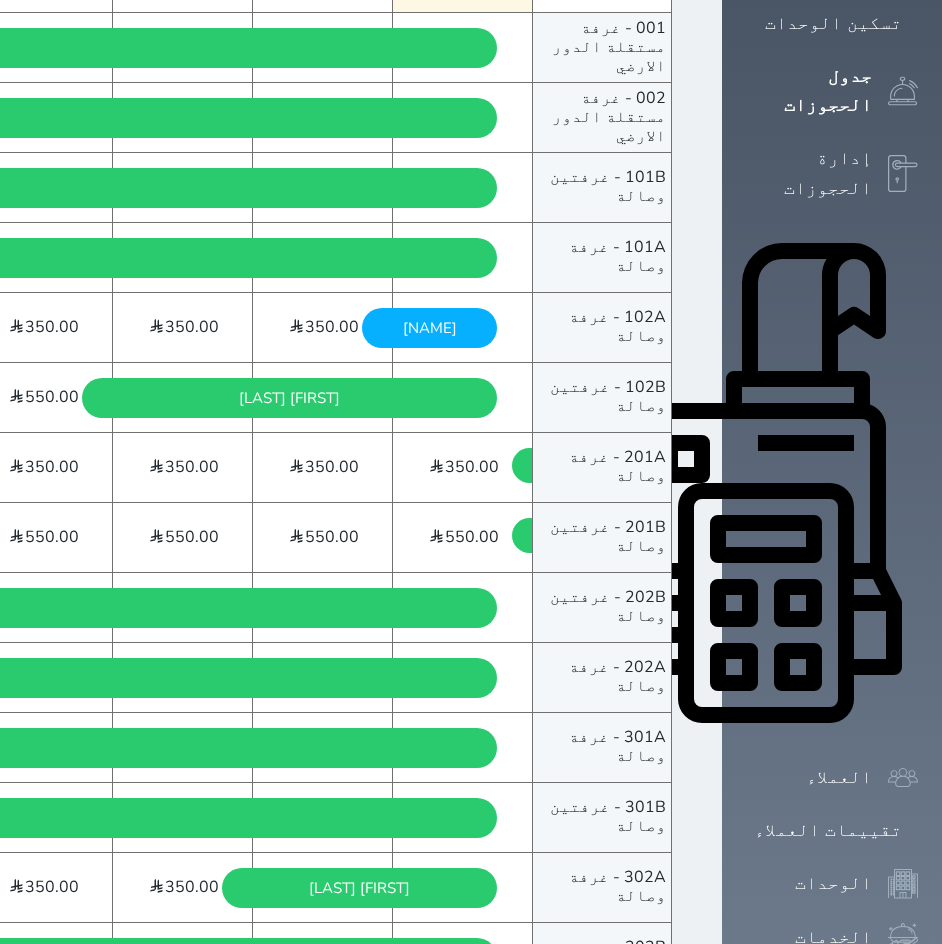 click on "[NAME]
[DAY] - [DATE]" at bounding box center (430, 328) 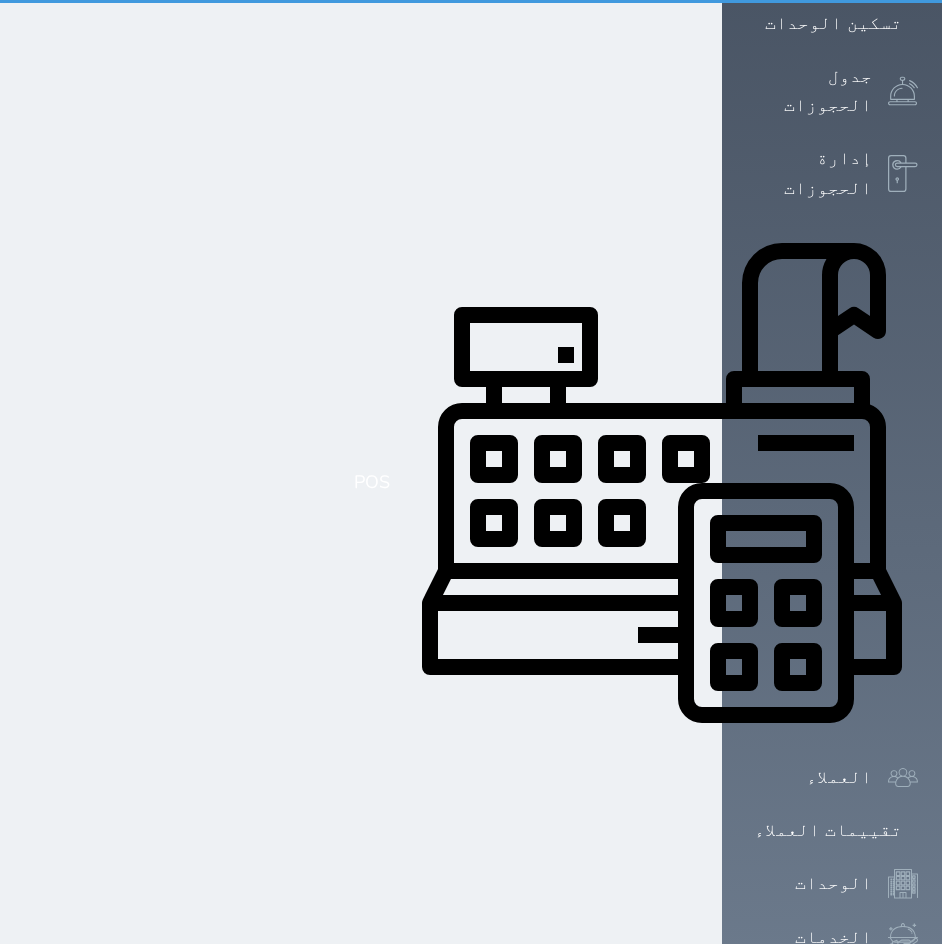 scroll, scrollTop: 0, scrollLeft: 0, axis: both 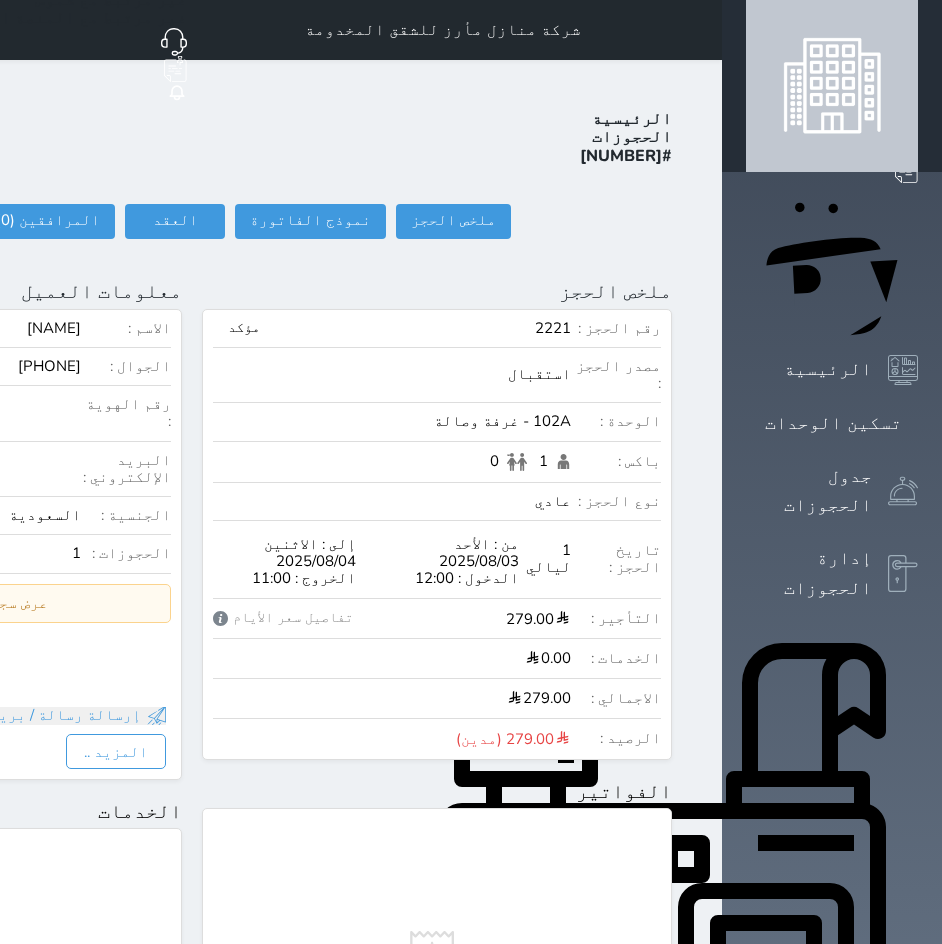 click on "تسجيل دخول" at bounding box center [-87, 221] 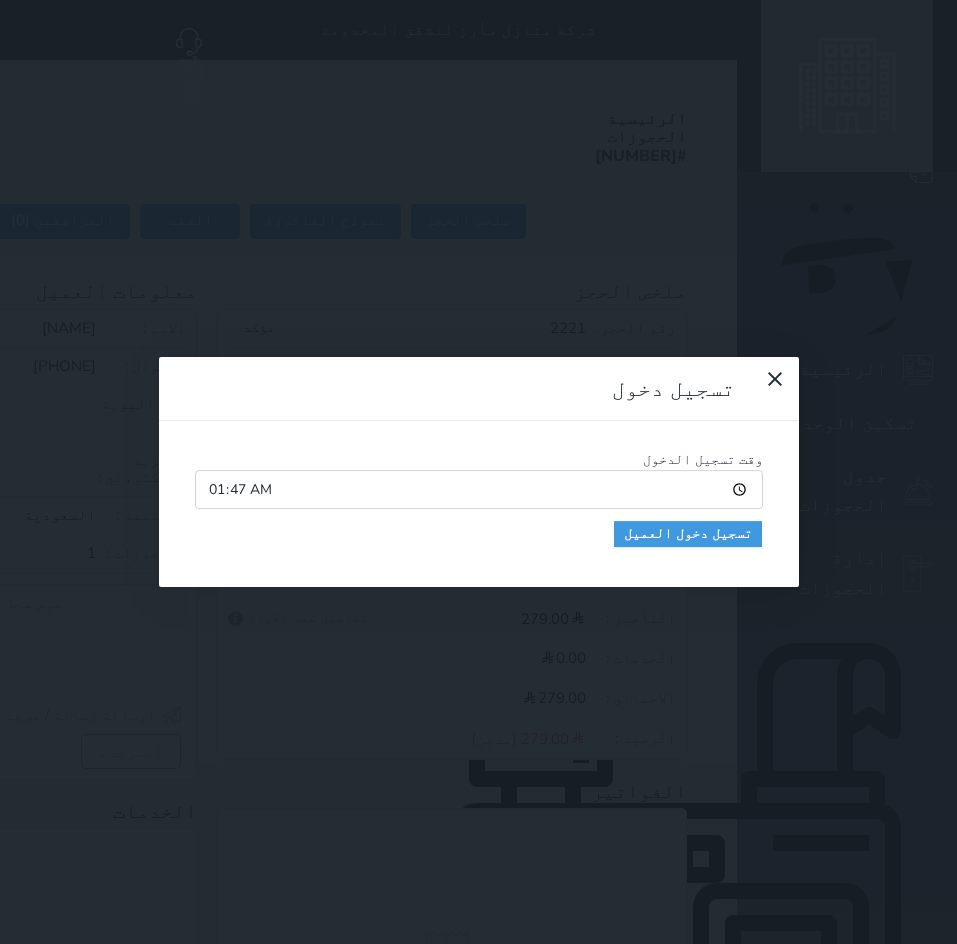 click on "تسجيل دخول        وقت تسجيل الدخول [TIME]  تسجيل دخول العميل" at bounding box center [478, 472] 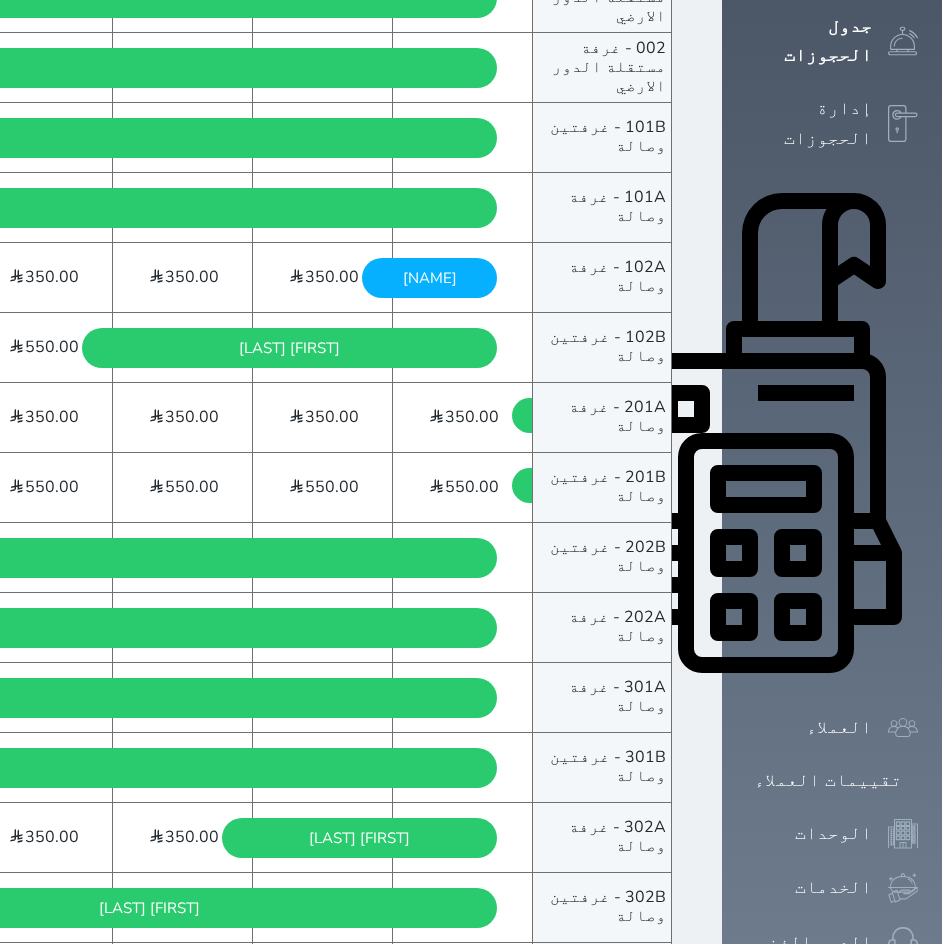 scroll, scrollTop: 500, scrollLeft: 0, axis: vertical 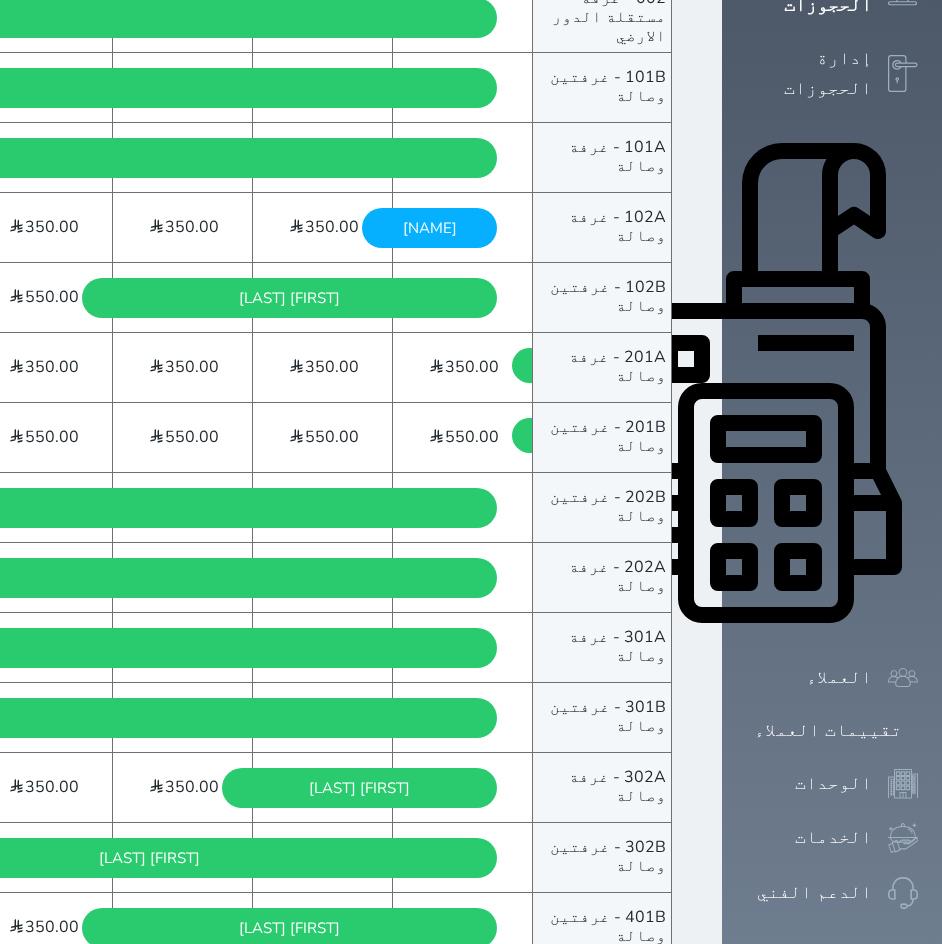 click at bounding box center [698, -470] 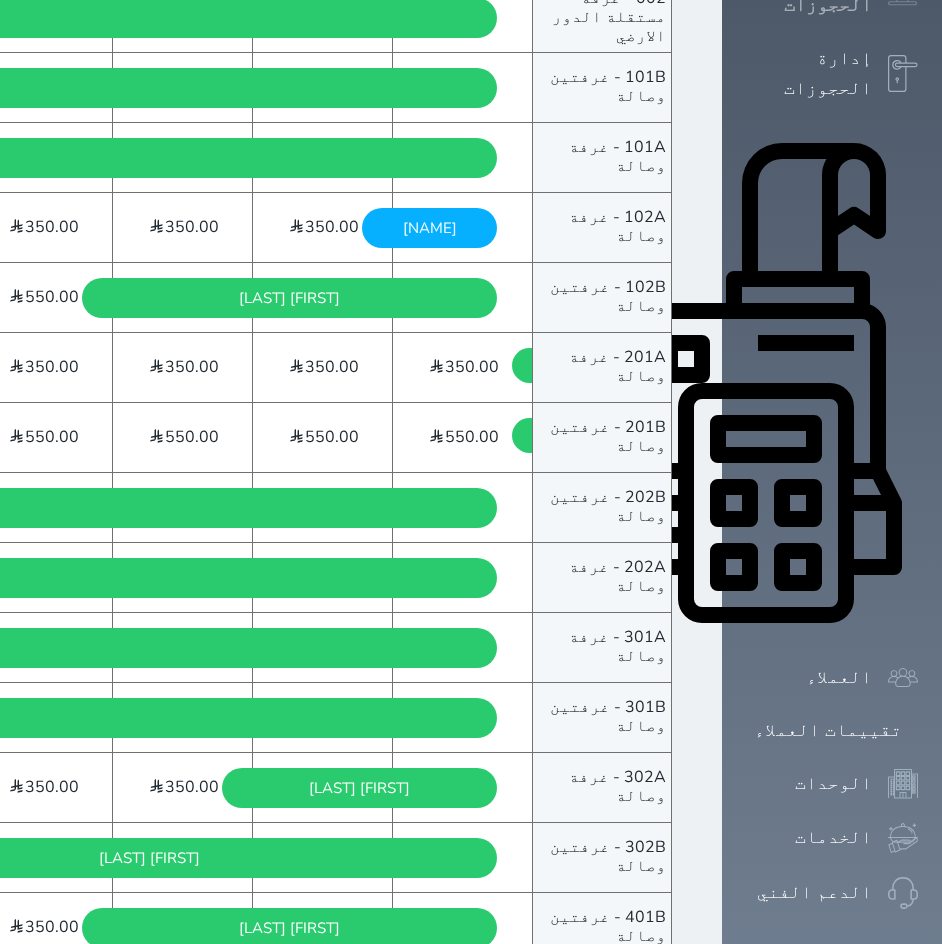 click on "جدول الحجوزات" at bounding box center (809, -9) 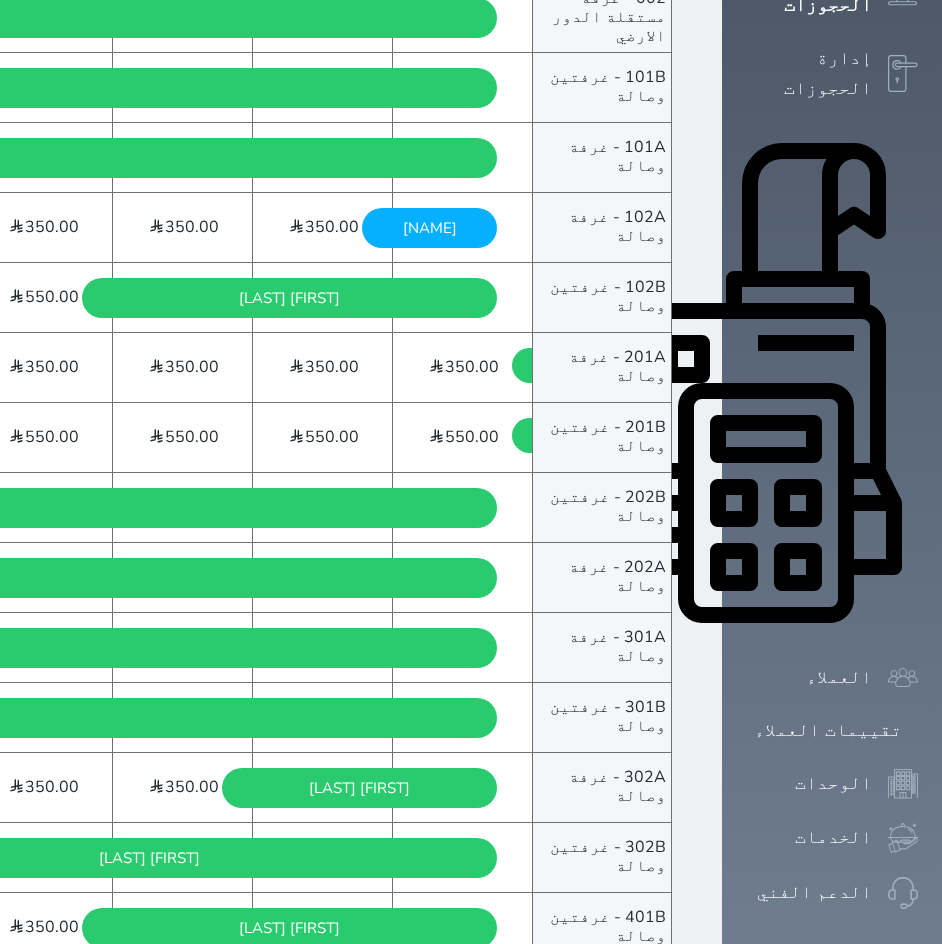 click at bounding box center (698, -470) 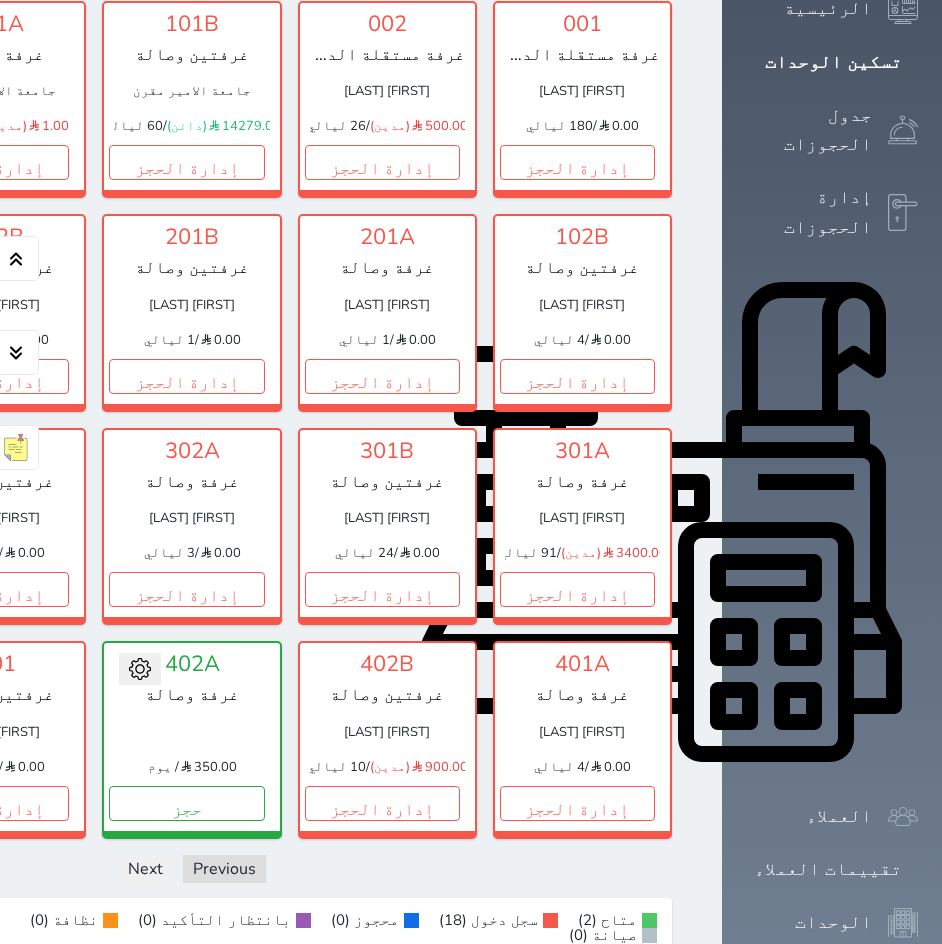 scroll, scrollTop: 600, scrollLeft: 0, axis: vertical 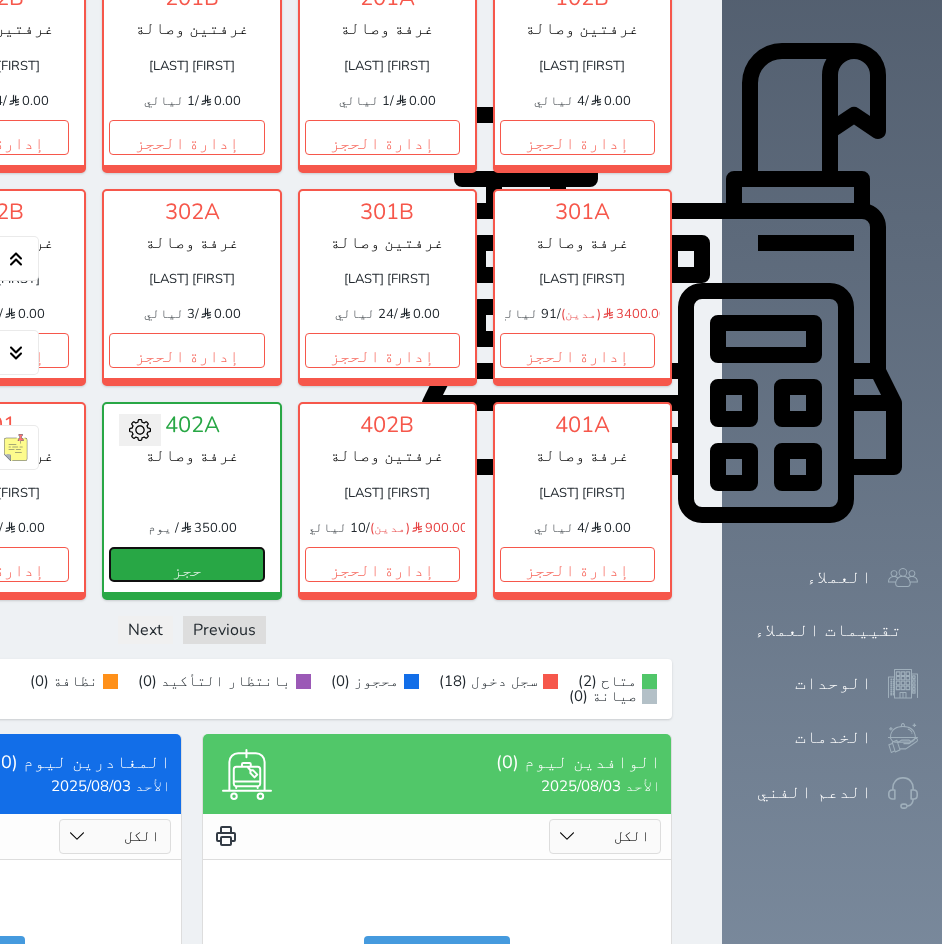 click on "حجز" at bounding box center (186, 564) 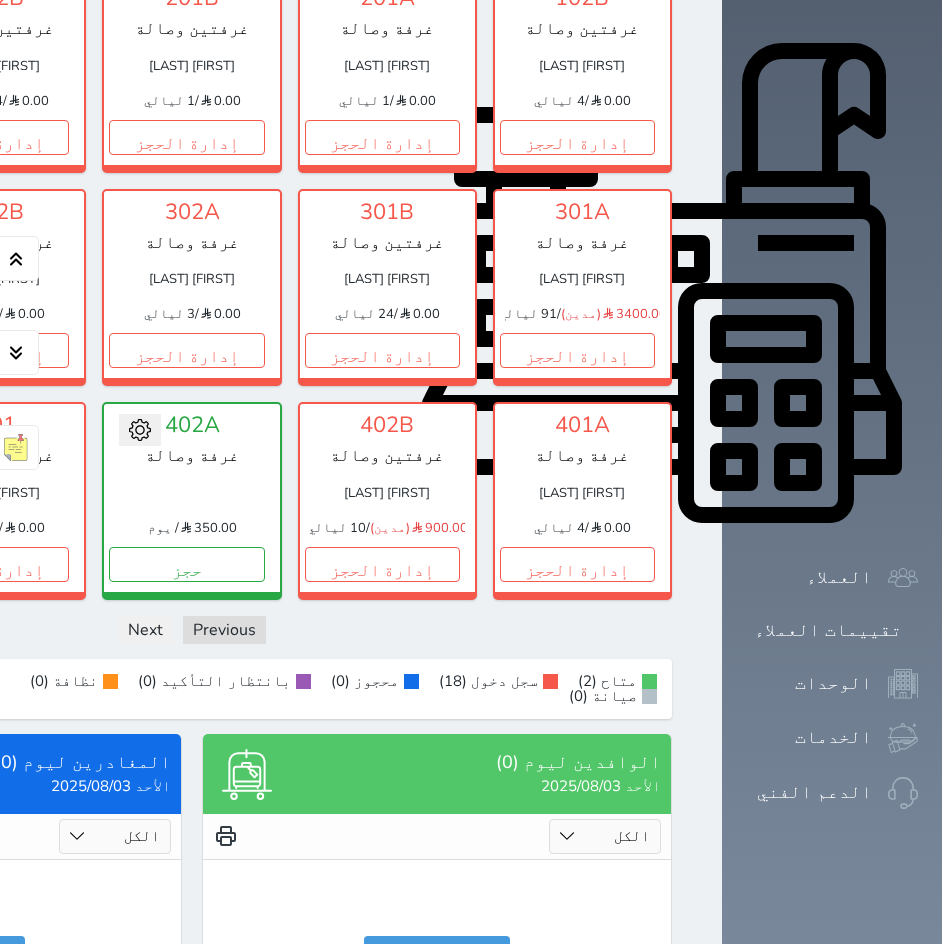 scroll, scrollTop: 0, scrollLeft: 0, axis: both 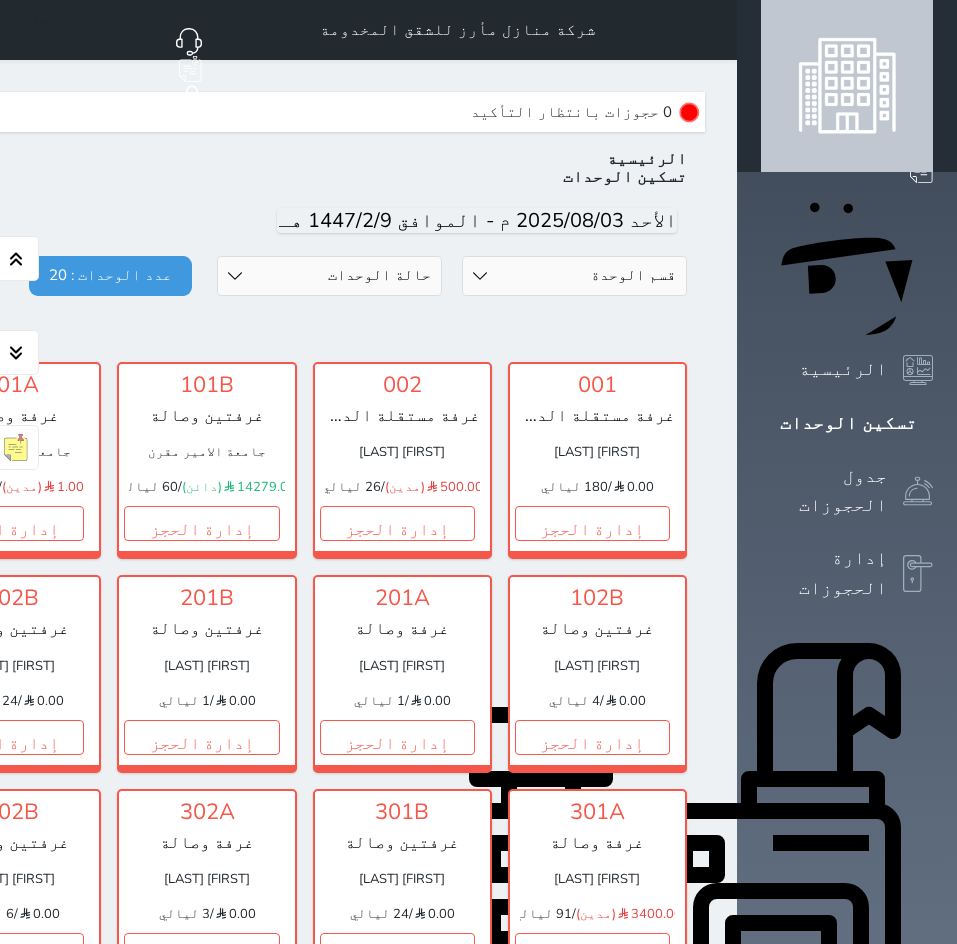 select on "1" 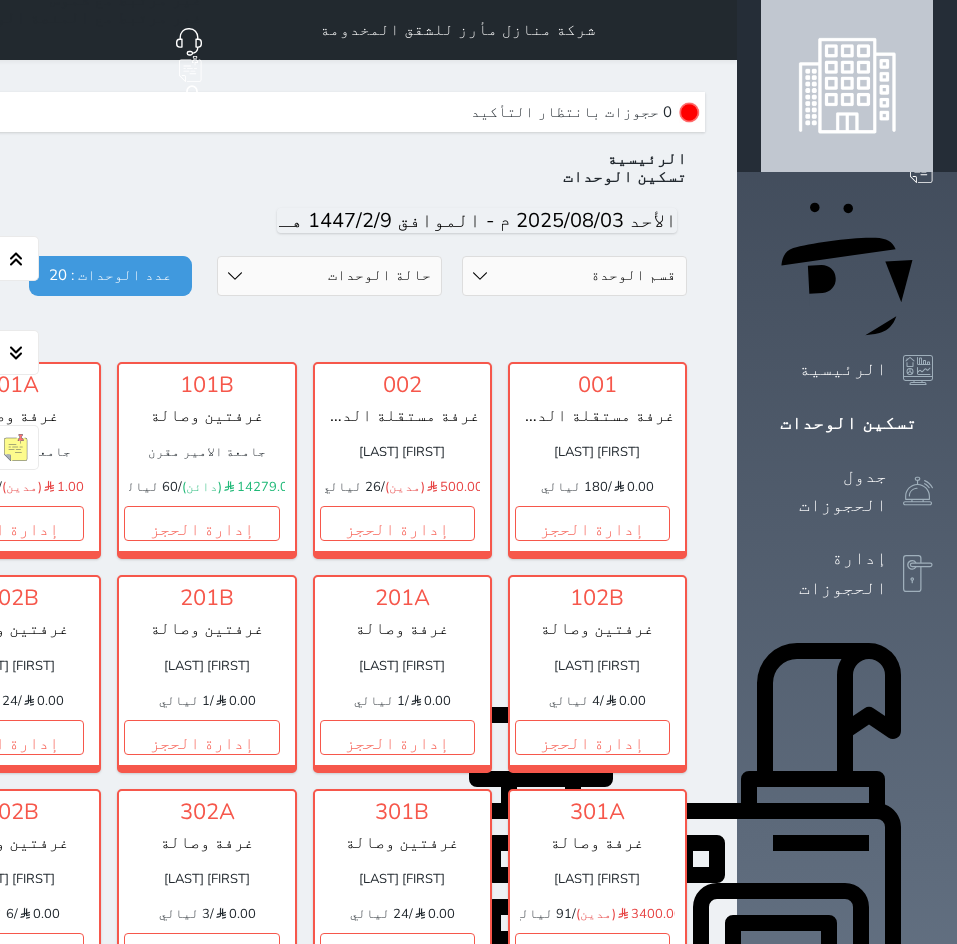 select 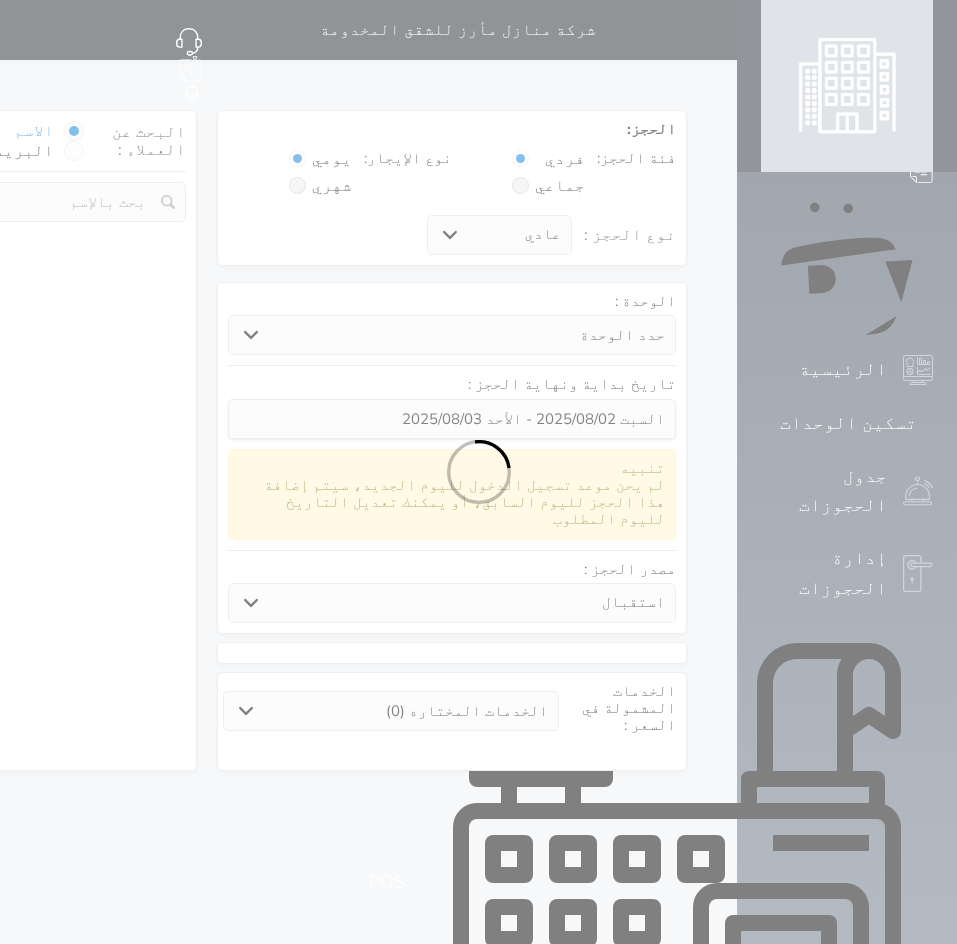 click at bounding box center (478, 472) 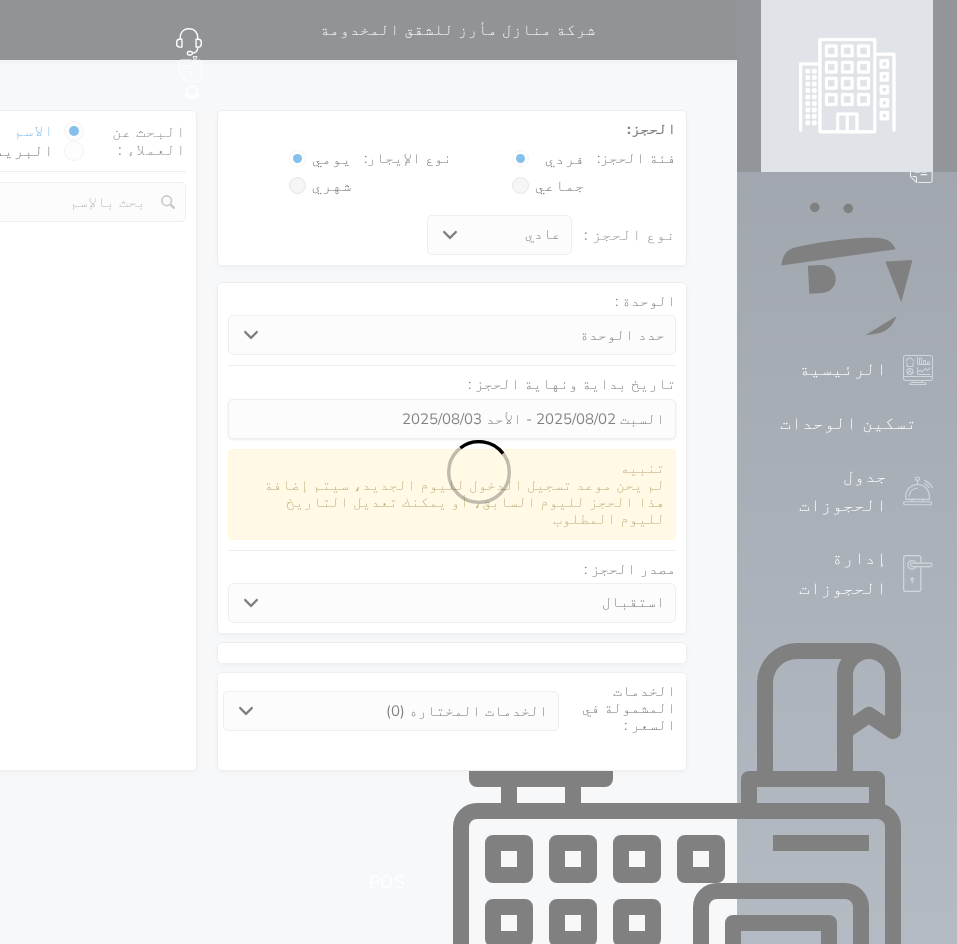 select 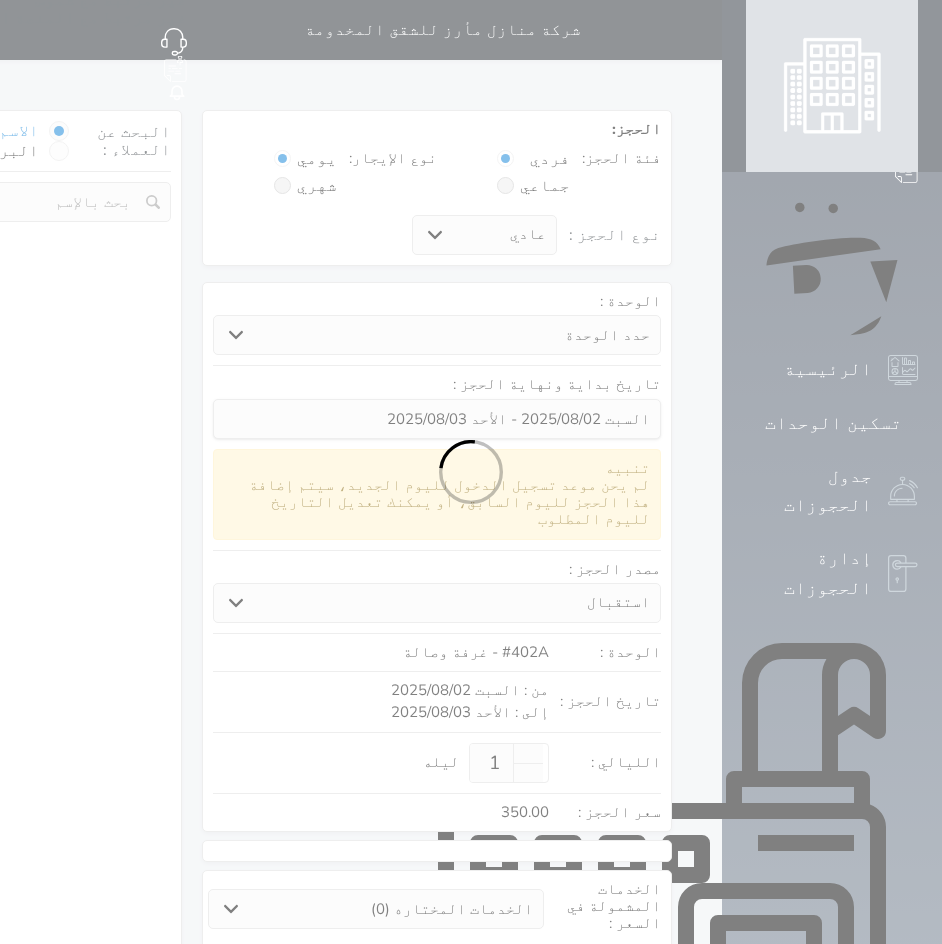 select on "1" 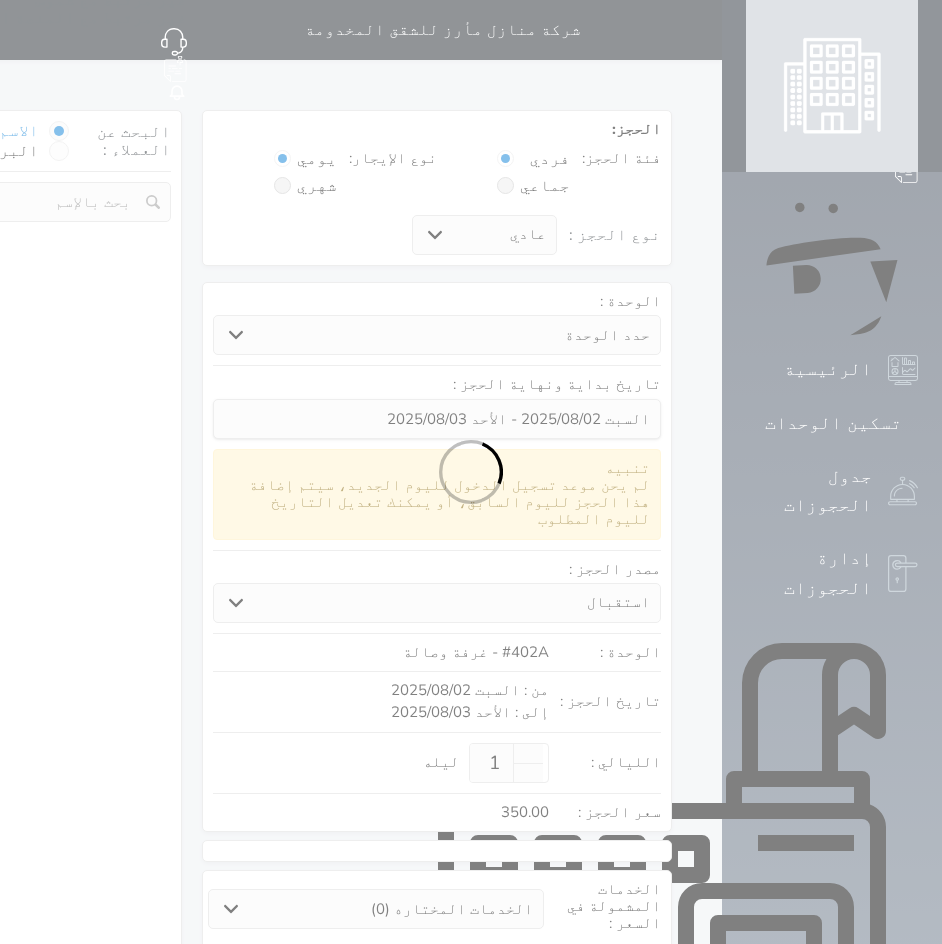 select on "113" 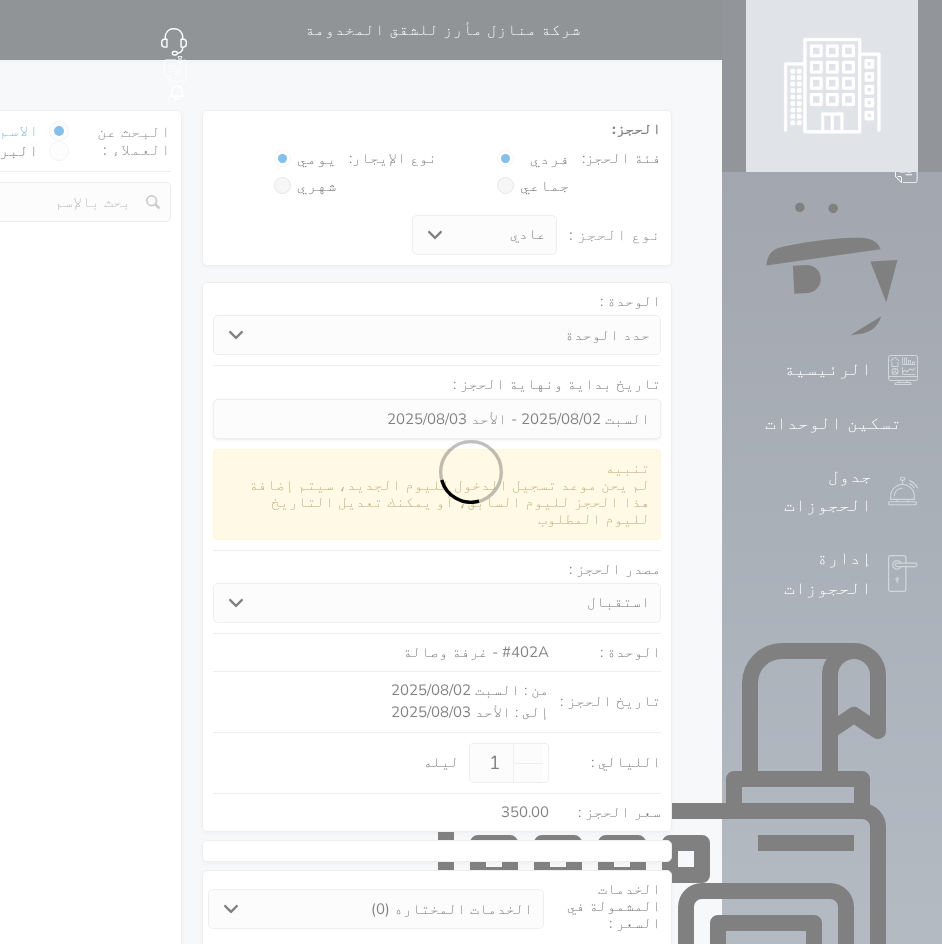 select on "1" 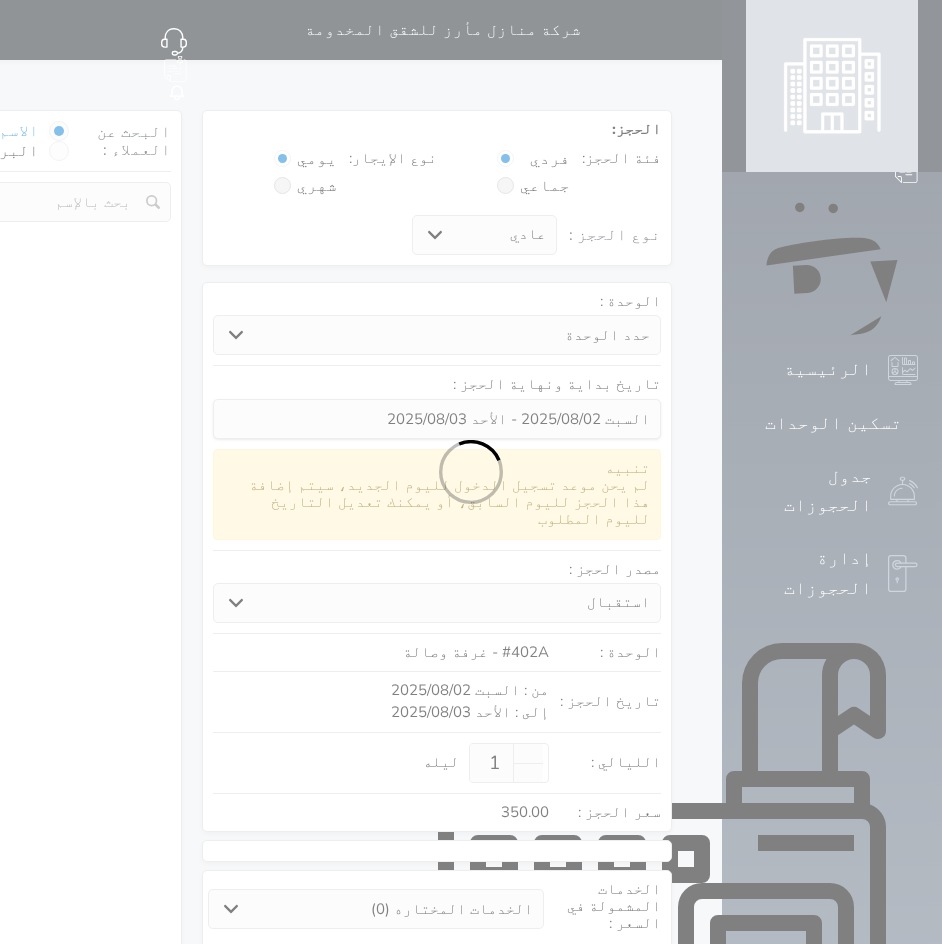 select 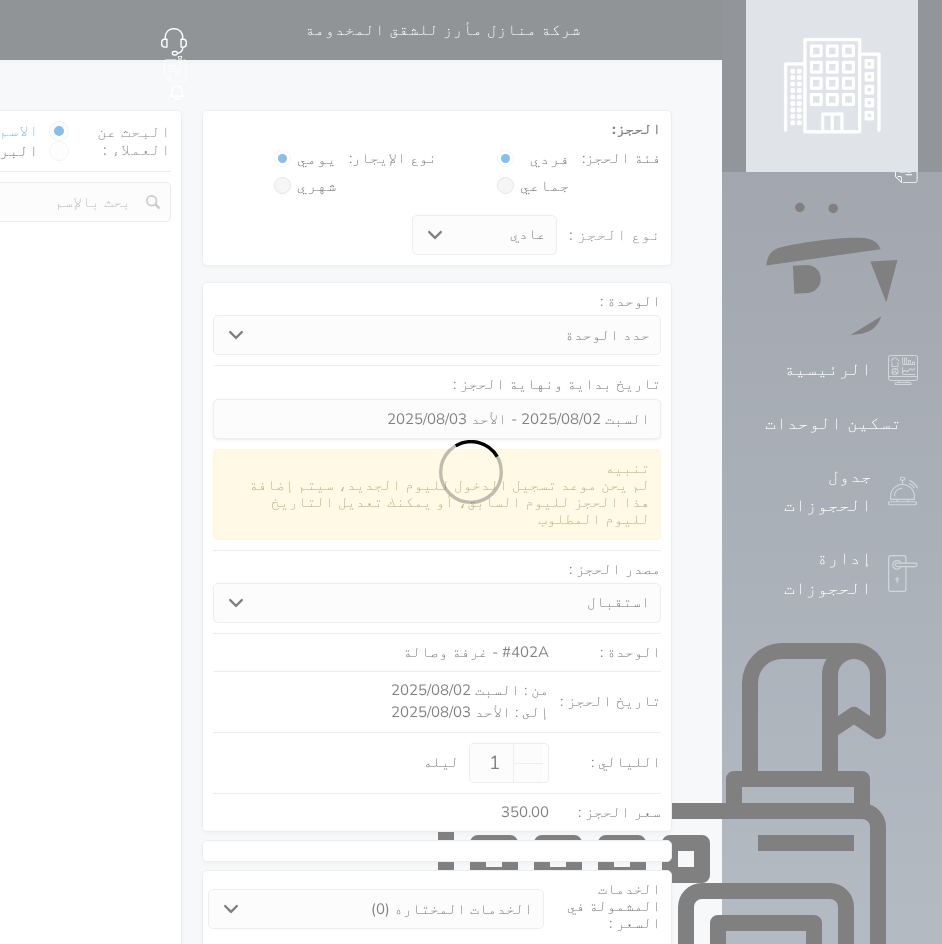 select on "7" 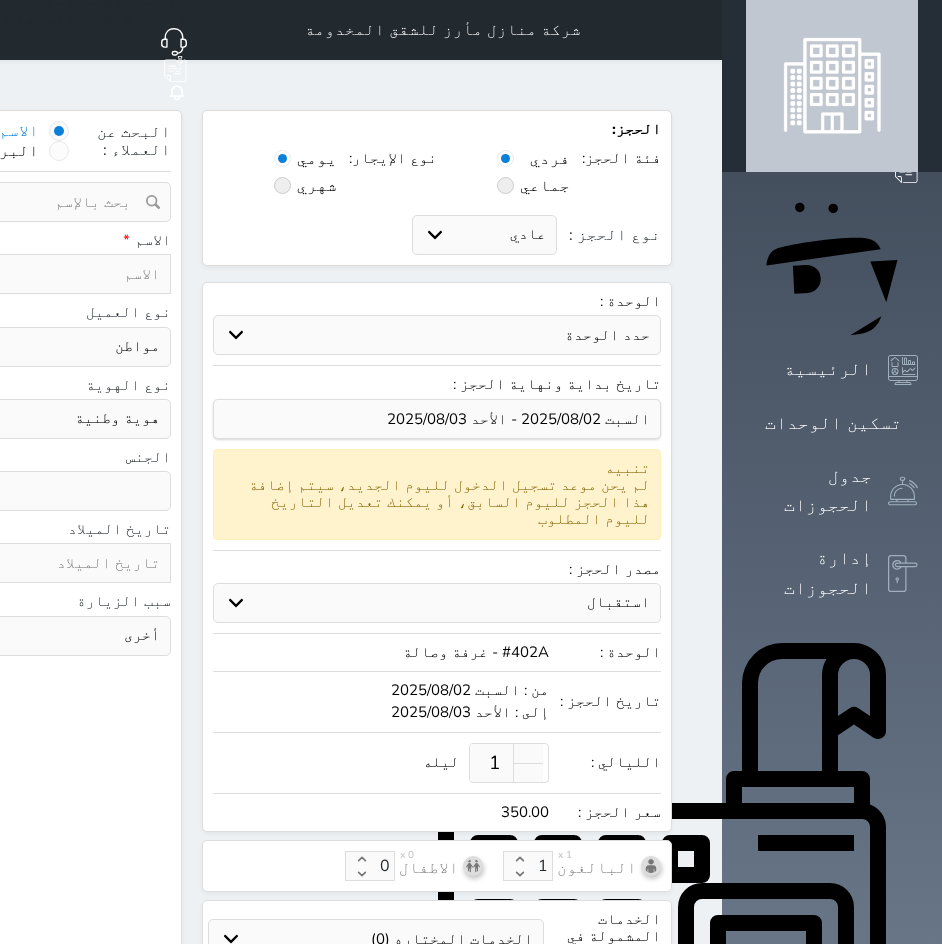 click at bounding box center [64, 274] 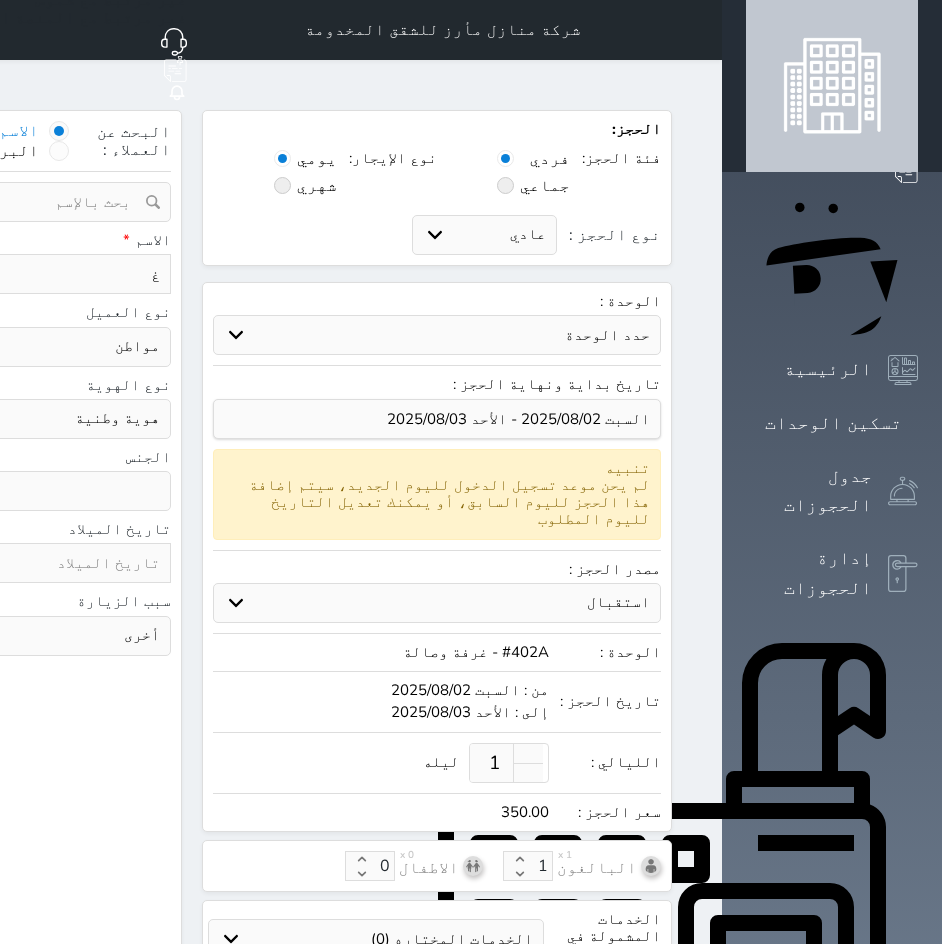 type on "[NAME]" 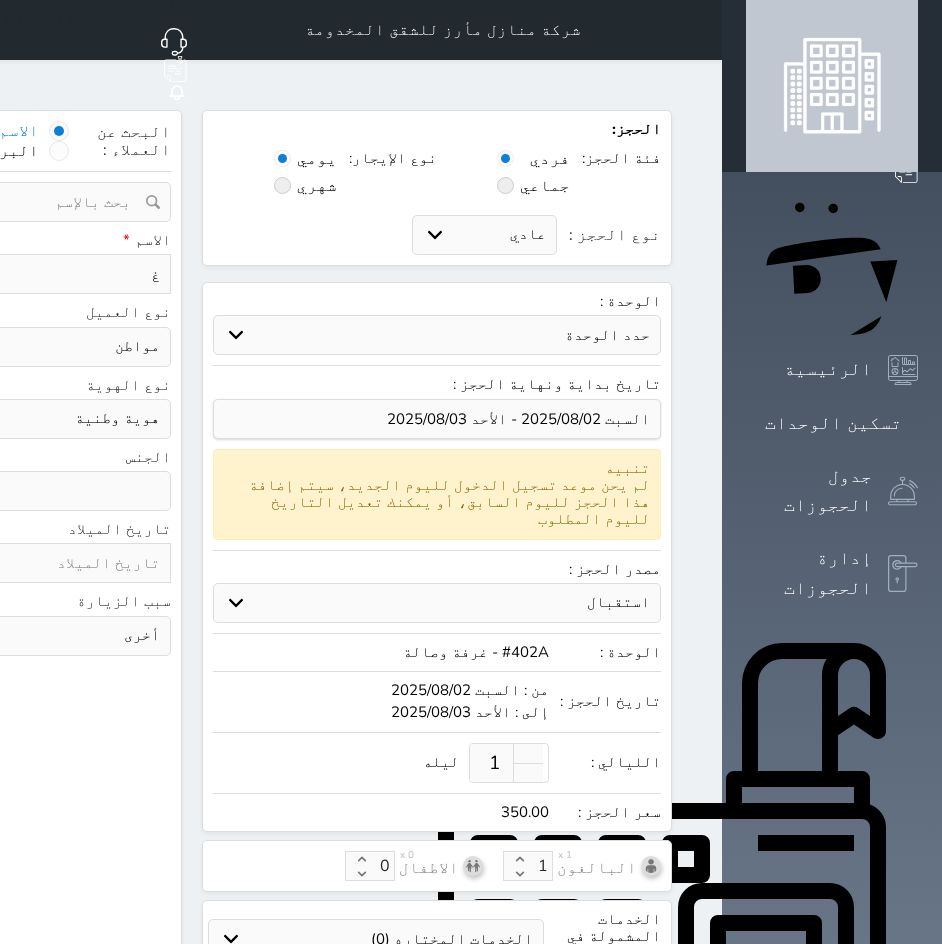 select 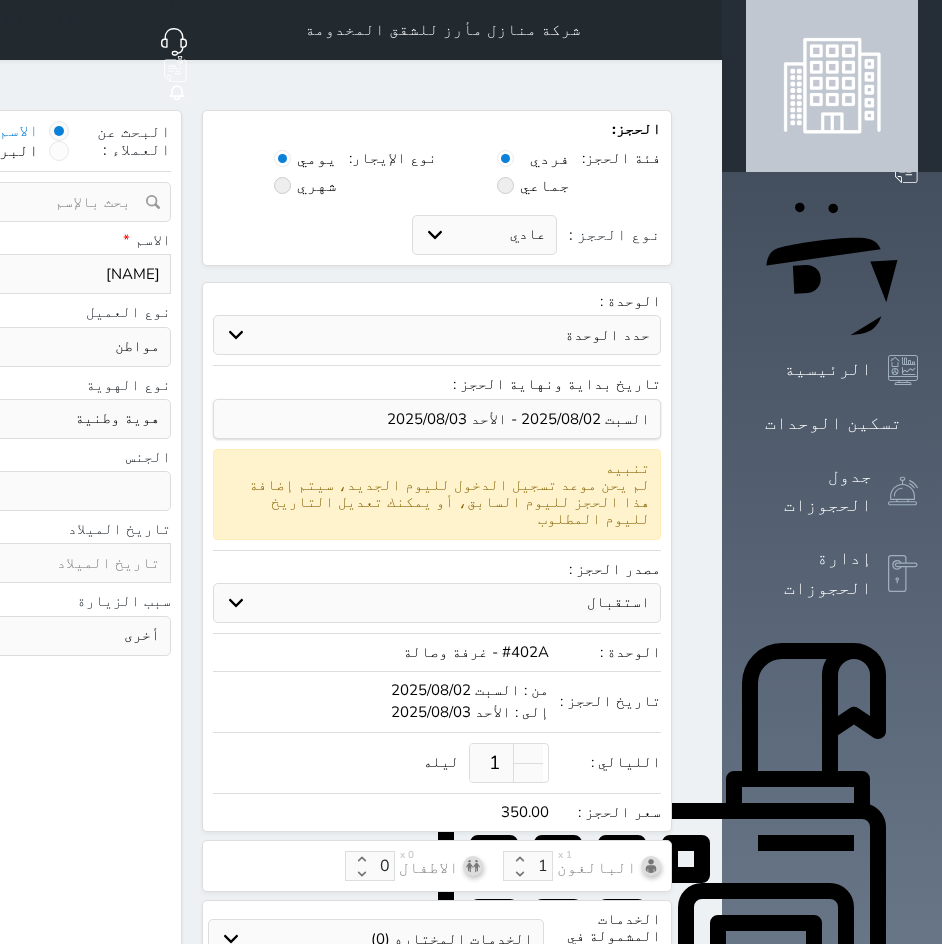 type on "غتب" 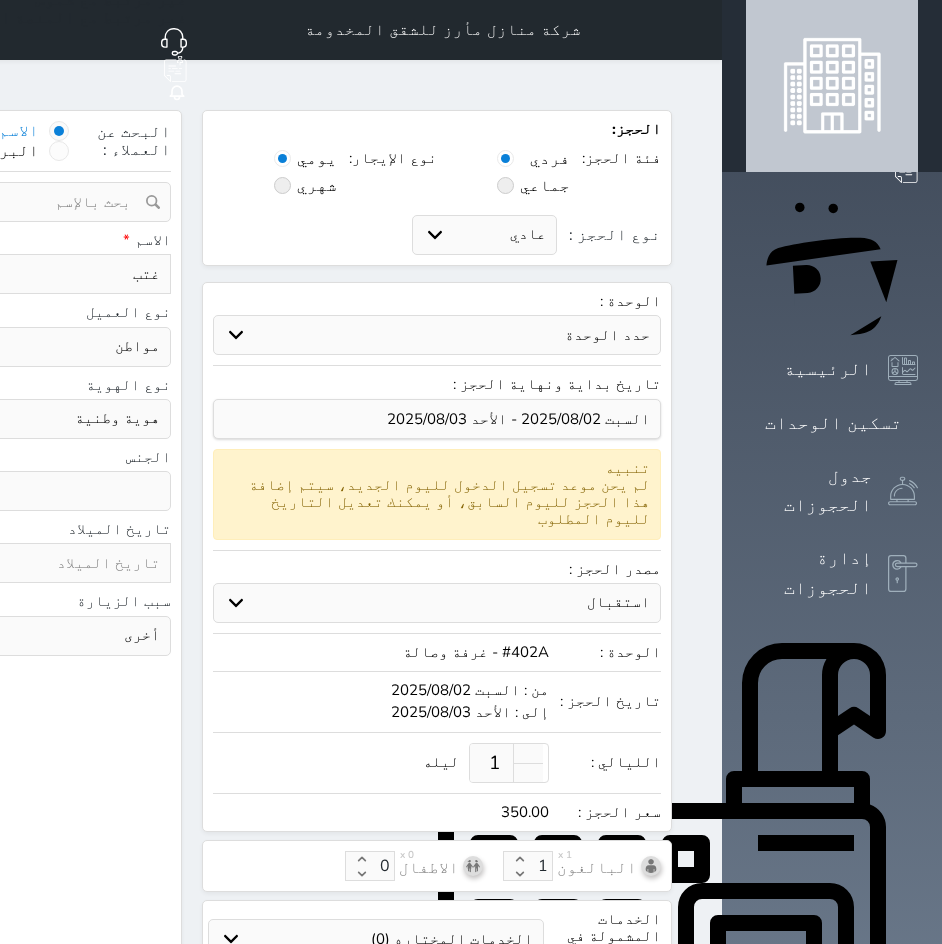 type on "غتبى" 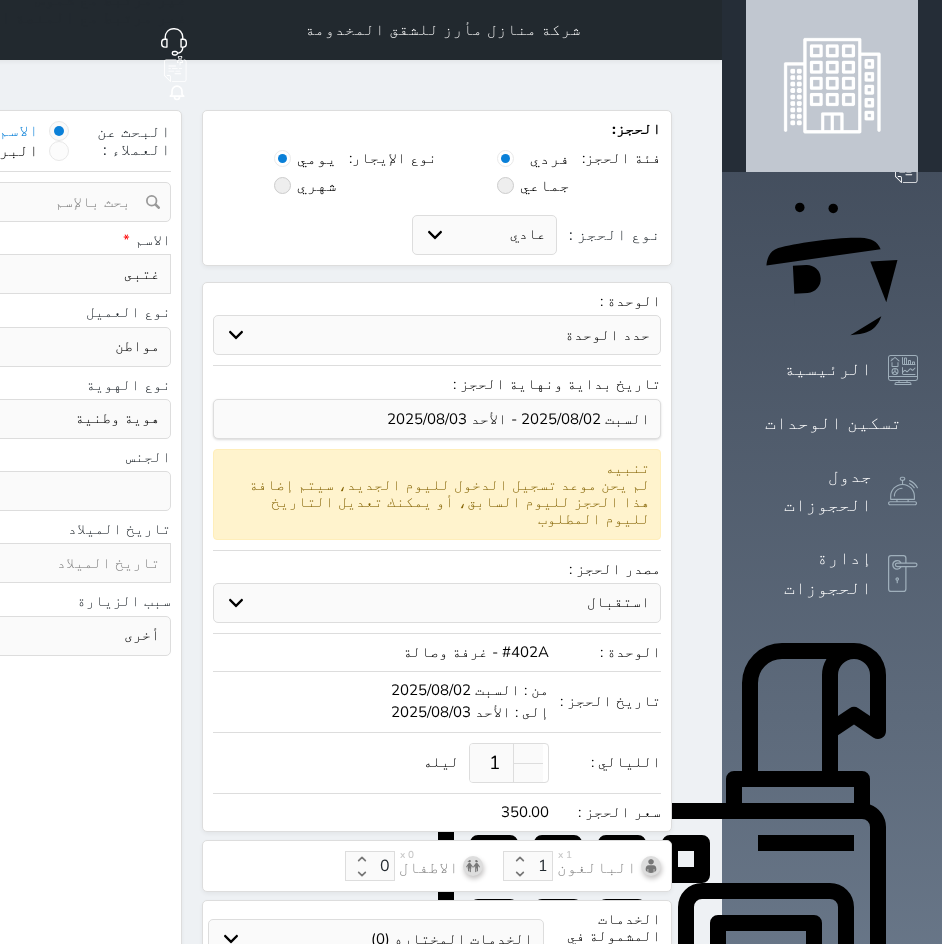 select 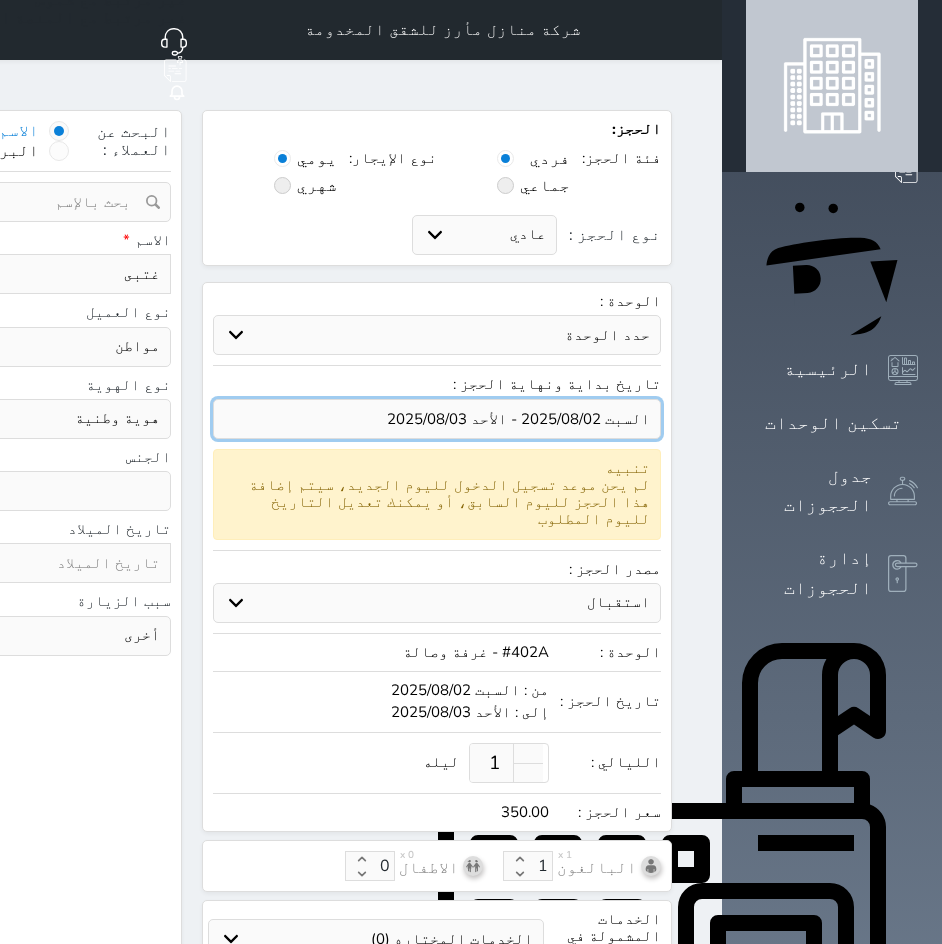 click at bounding box center [437, 419] 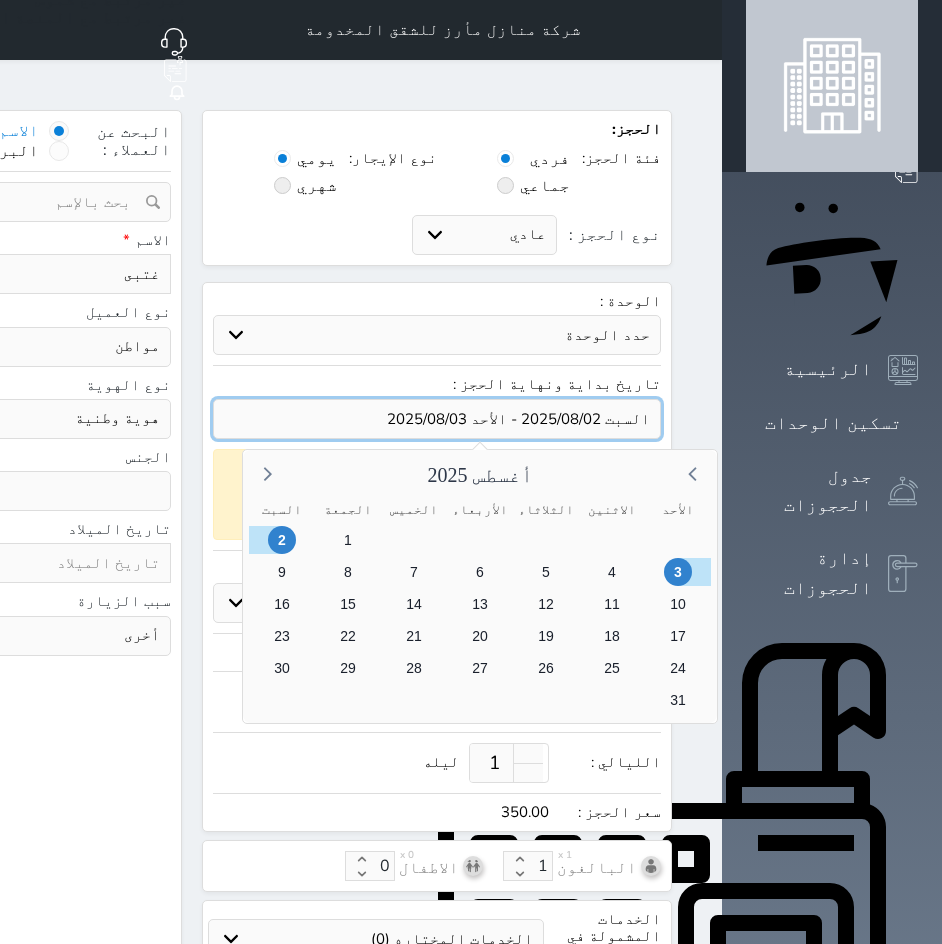 select 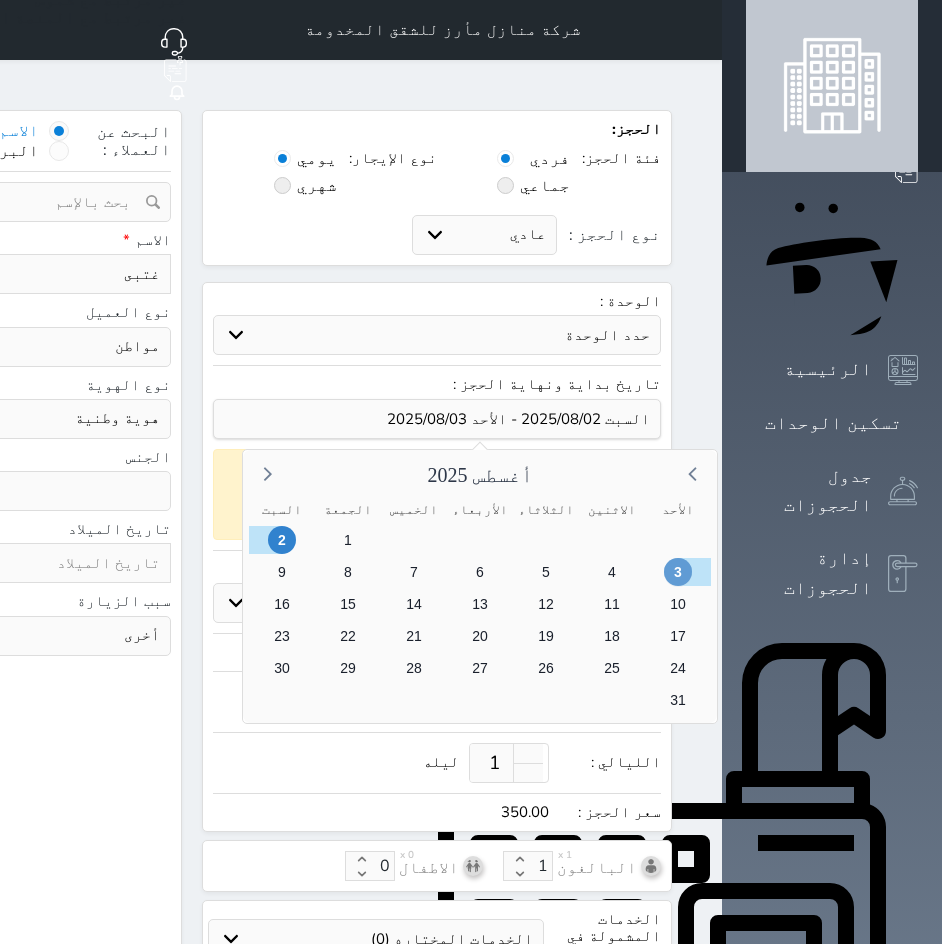 click on "3" at bounding box center (678, 572) 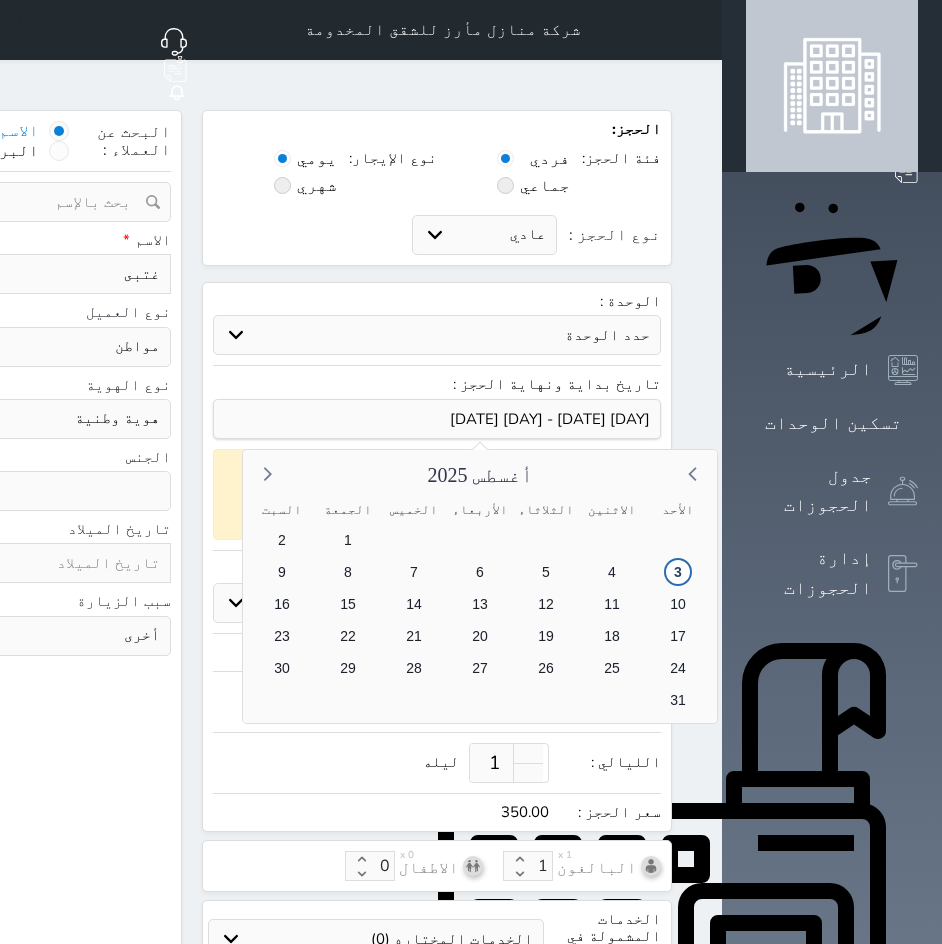 click on "4" at bounding box center (612, 572) 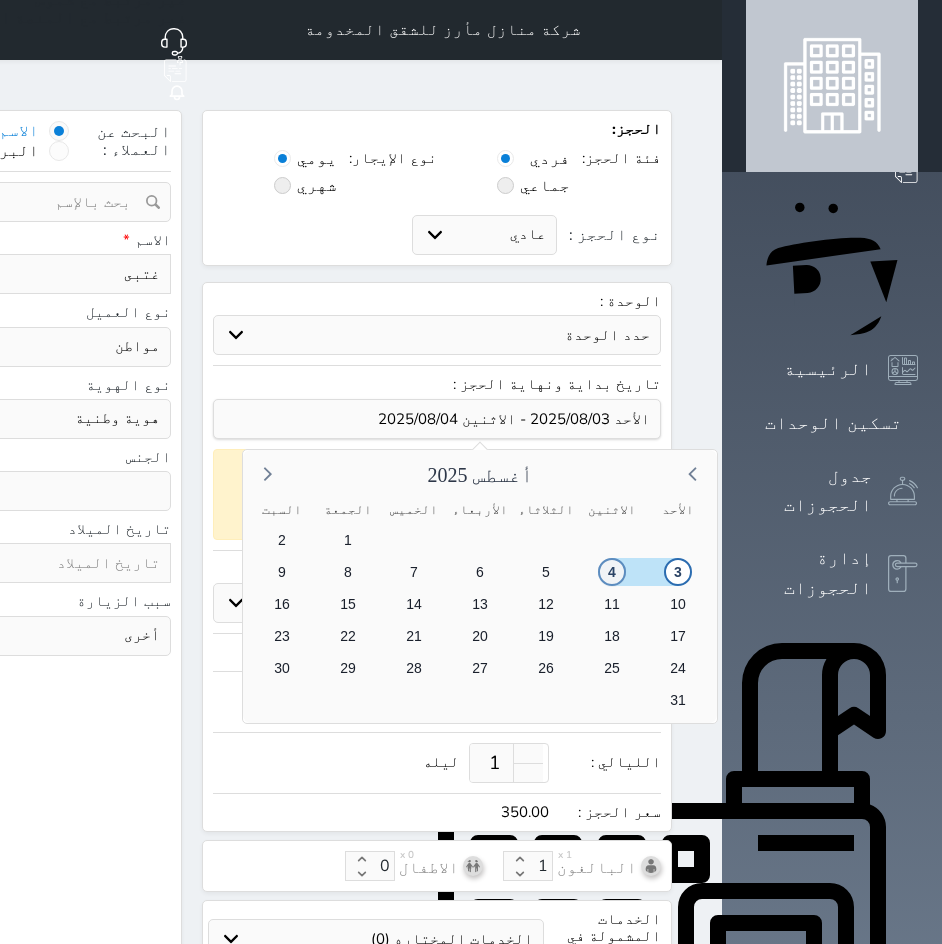 click on "4" at bounding box center (612, 572) 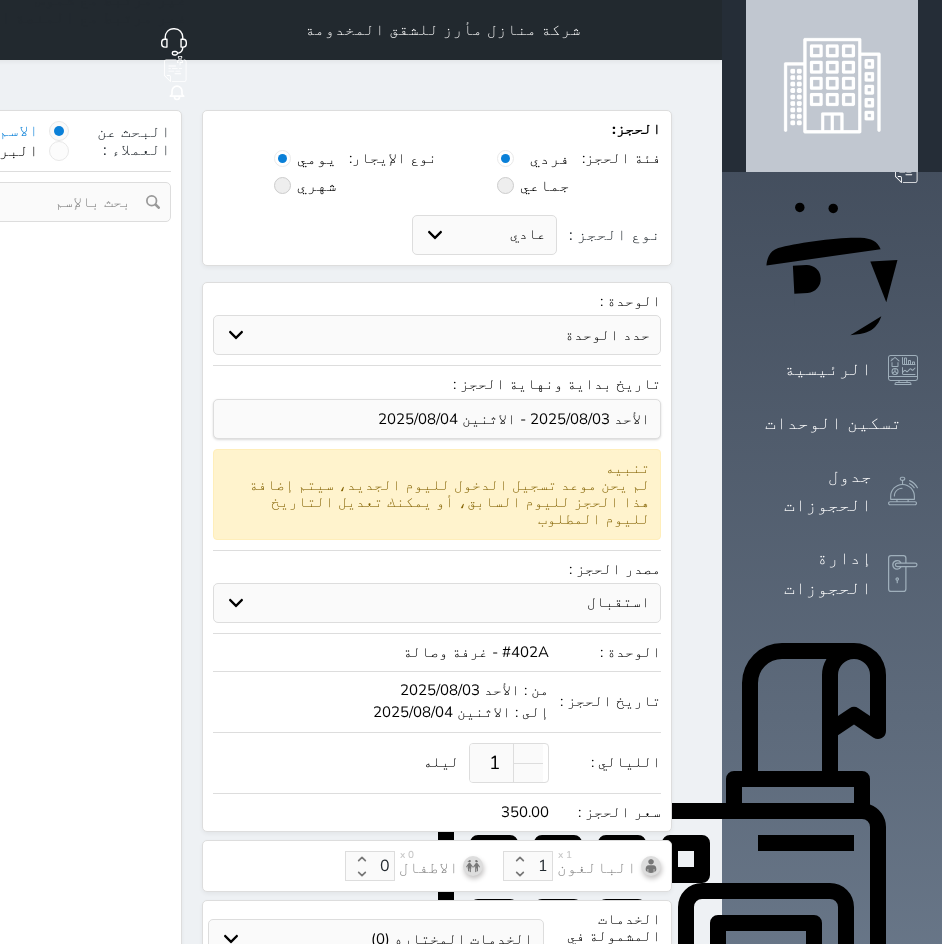 select on "1" 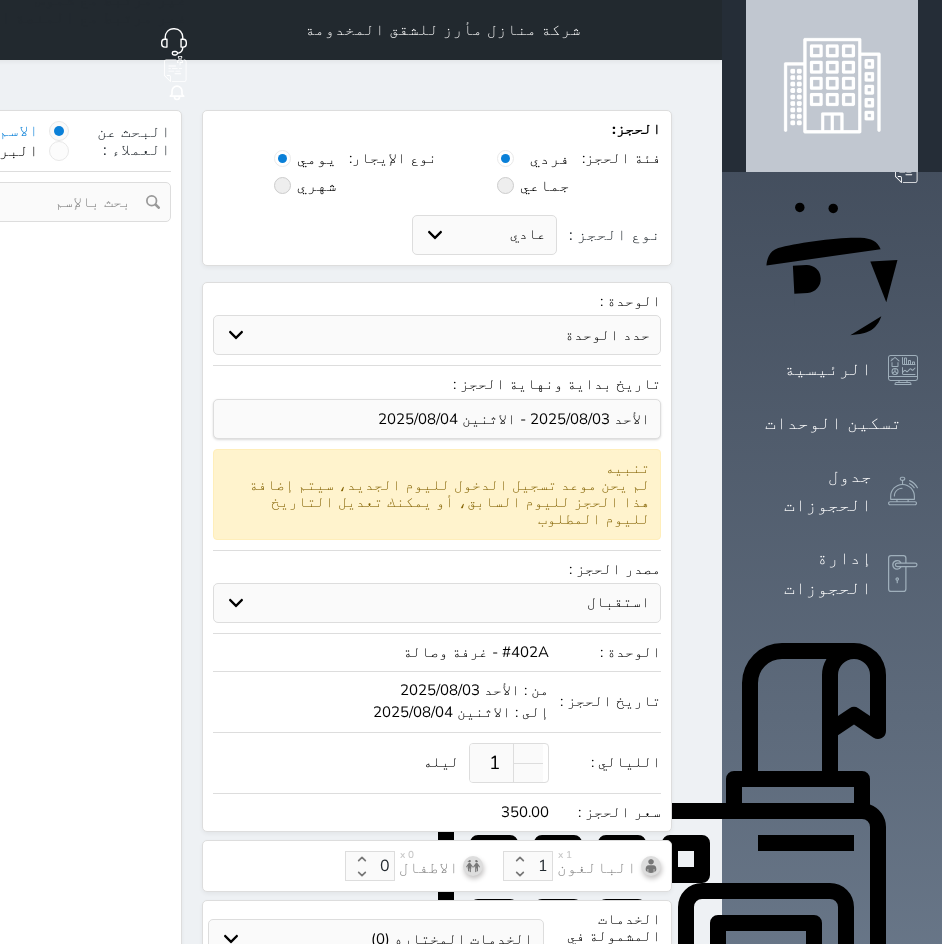 select on "113" 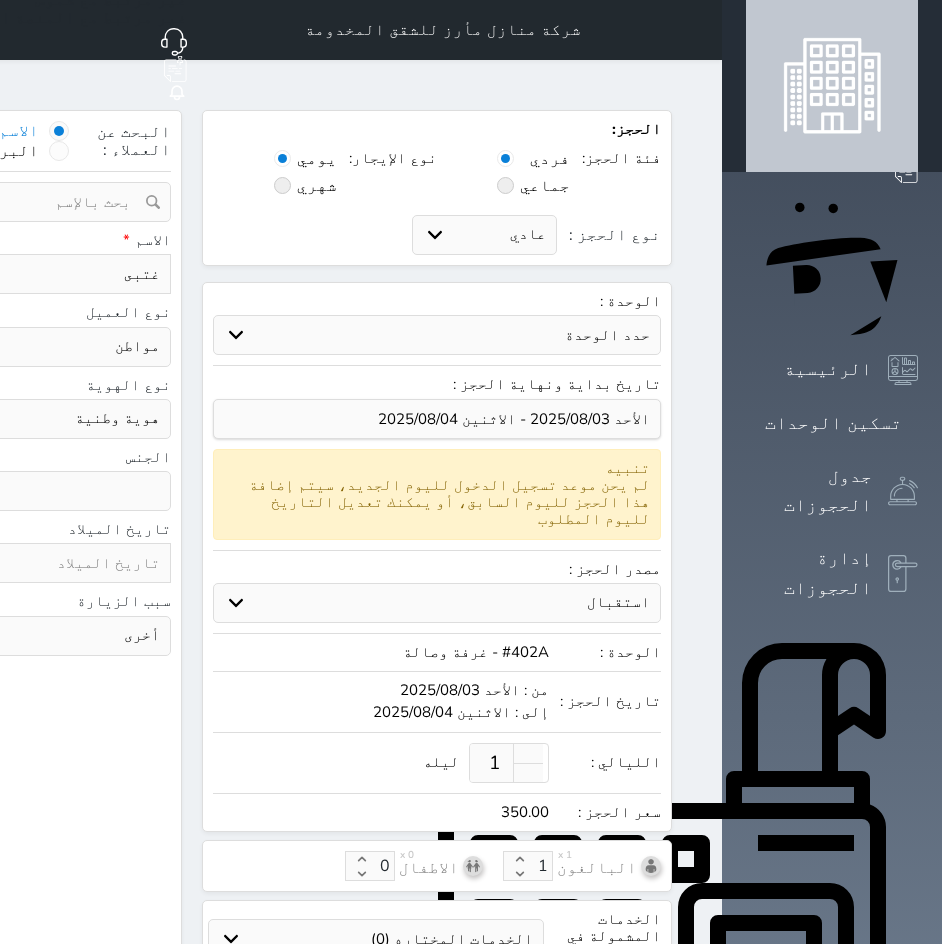 select 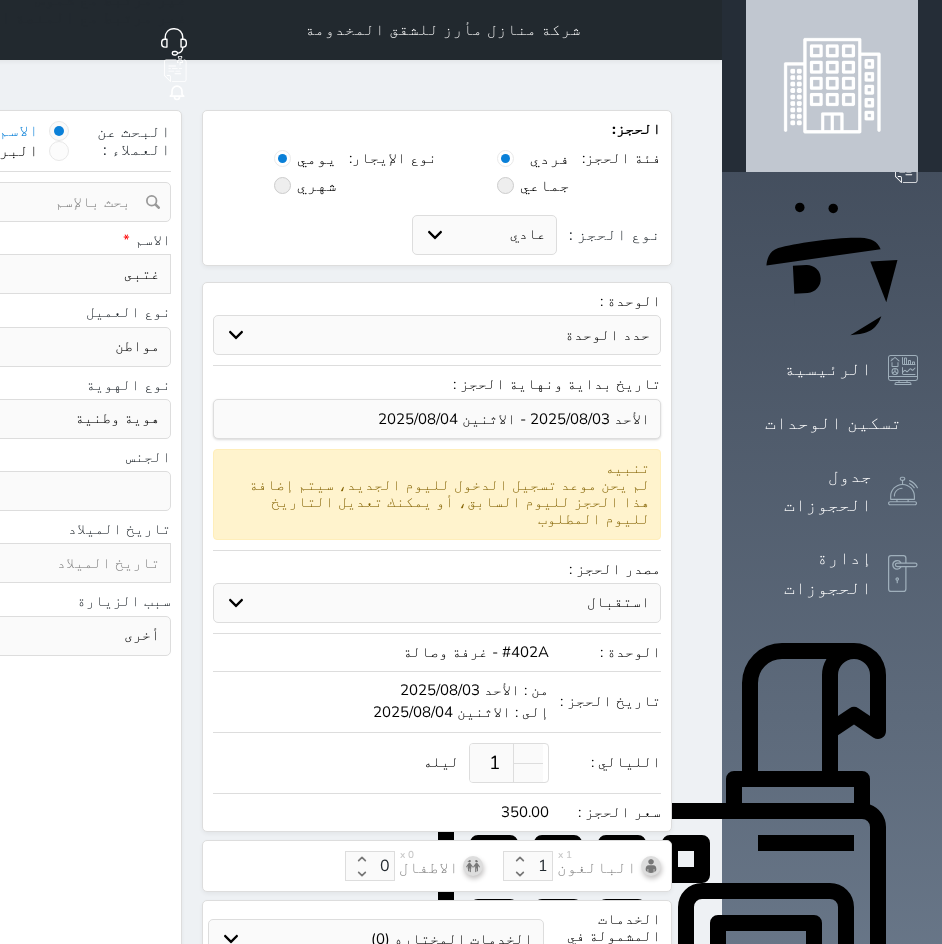 select on "57340" 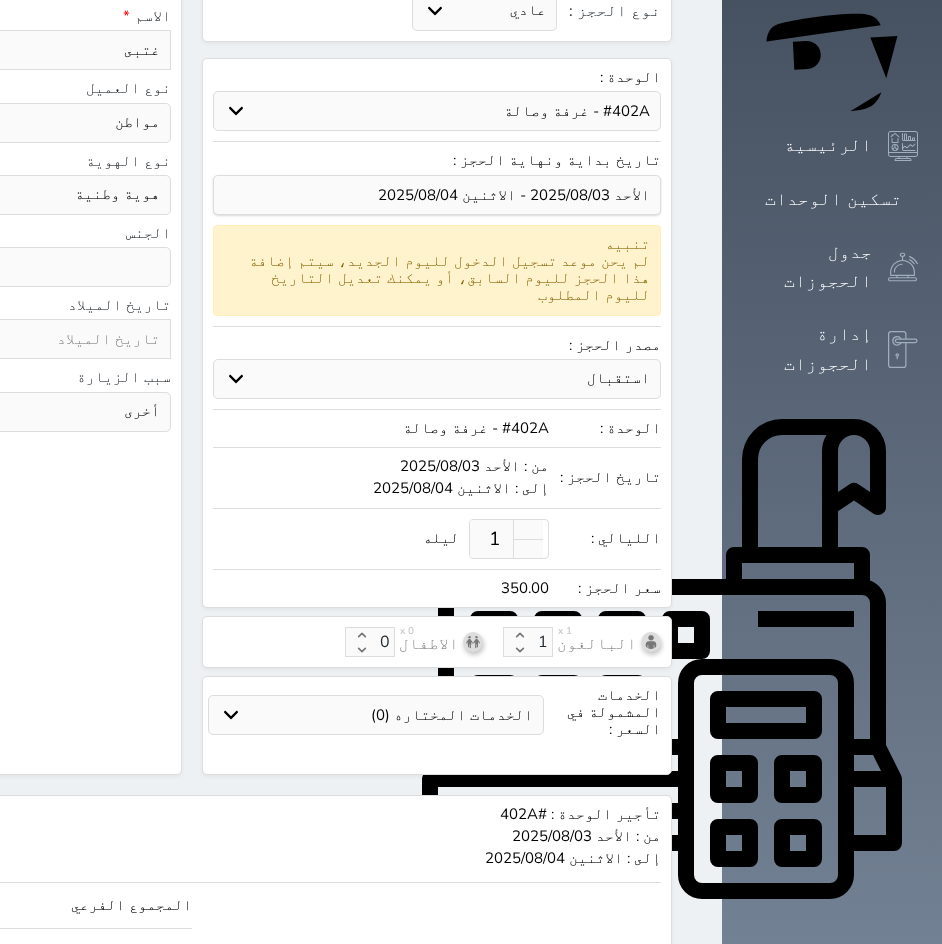 scroll, scrollTop: 262, scrollLeft: 0, axis: vertical 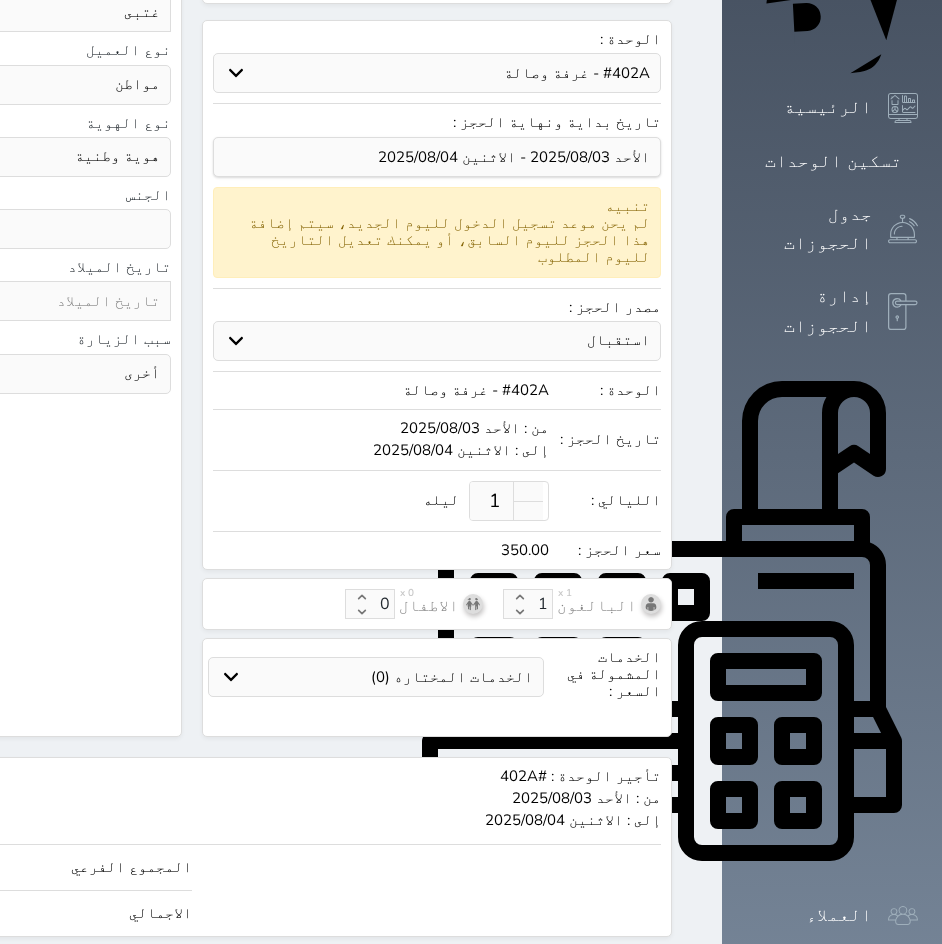 select 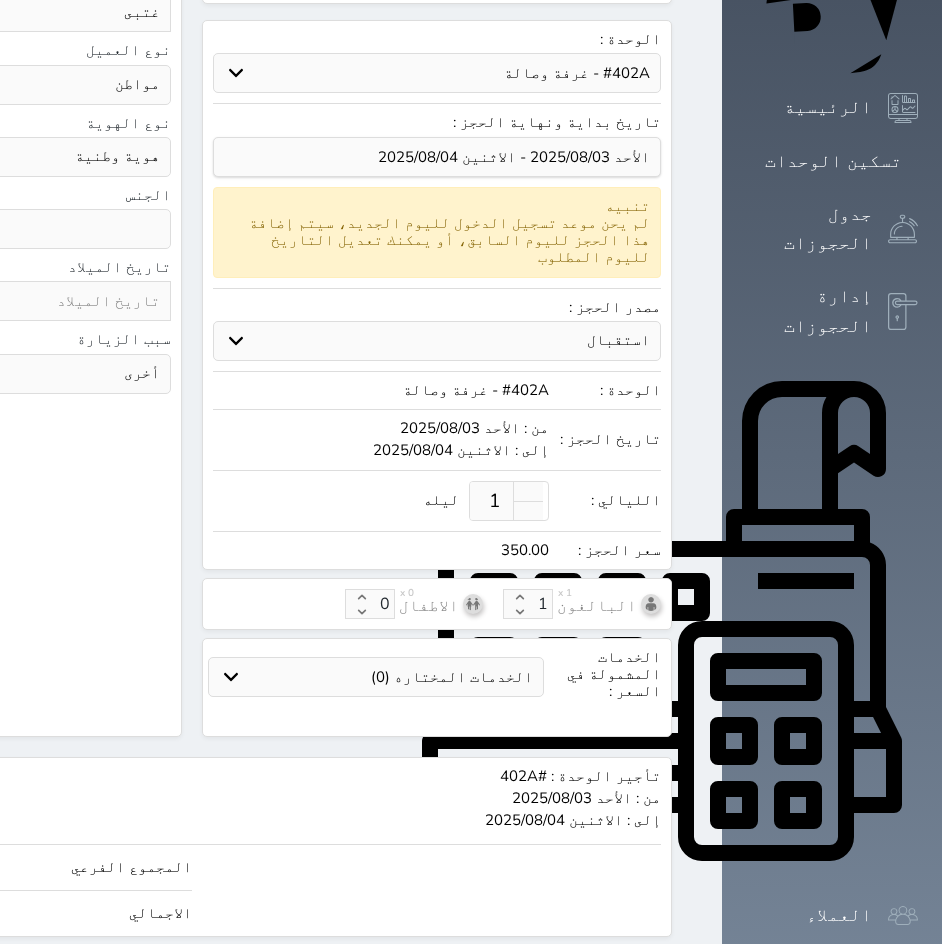 click on "حجز" at bounding box center [-43, 974] 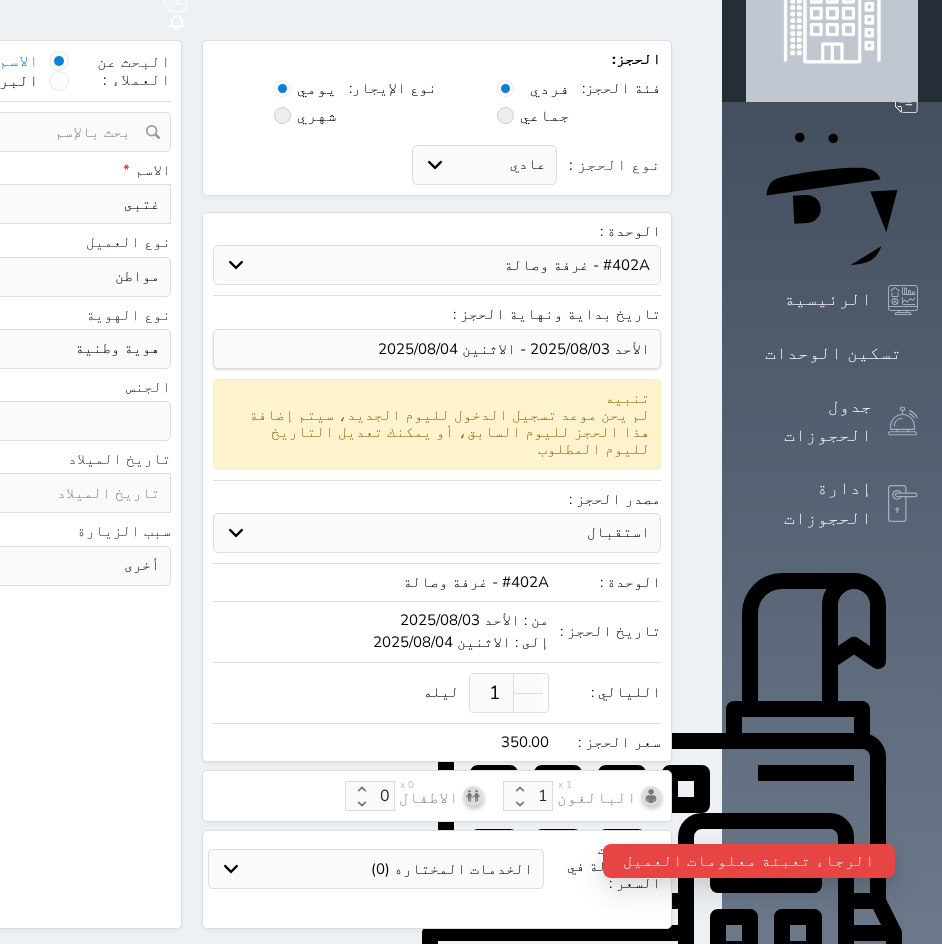 scroll, scrollTop: 62, scrollLeft: 0, axis: vertical 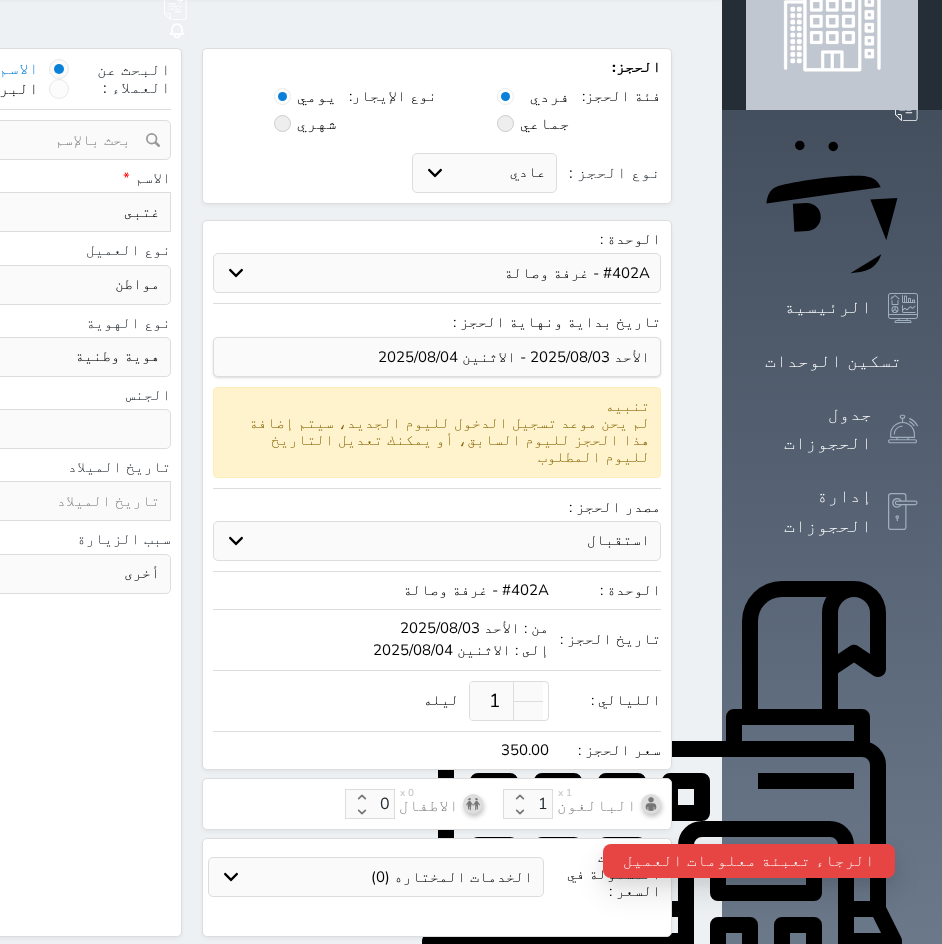 click on "نوع الحجز :" at bounding box center (-202, 212) 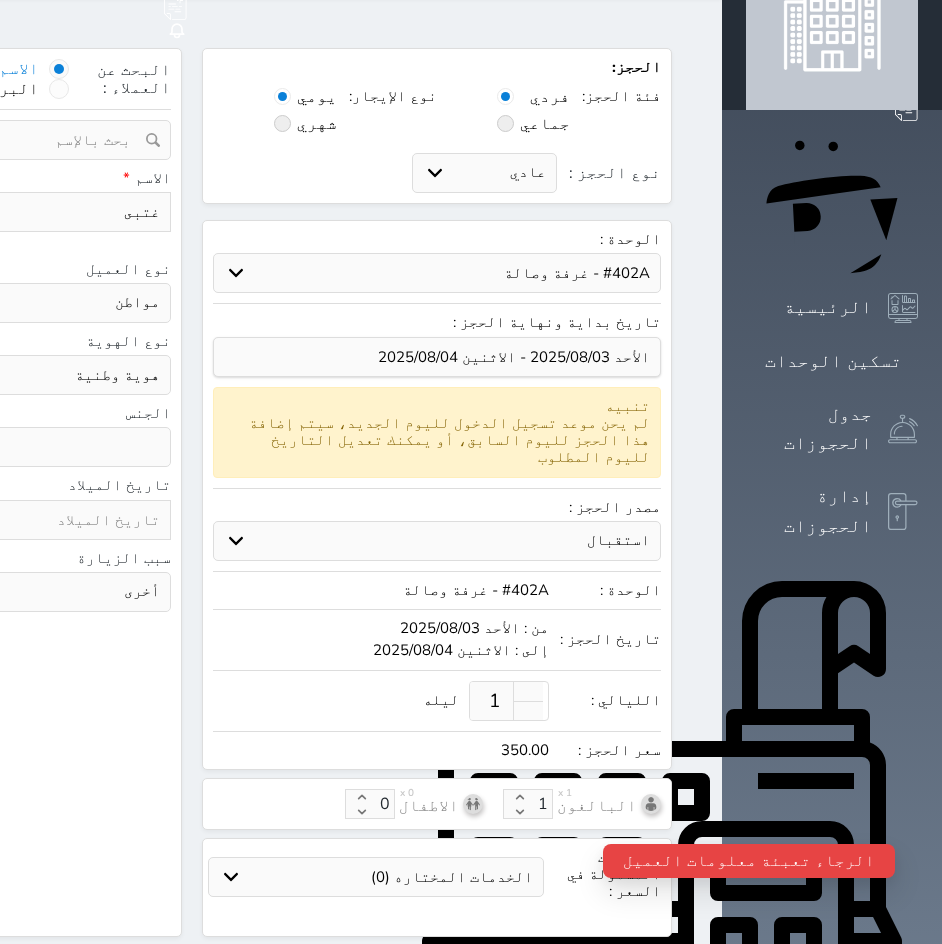 type on "05" 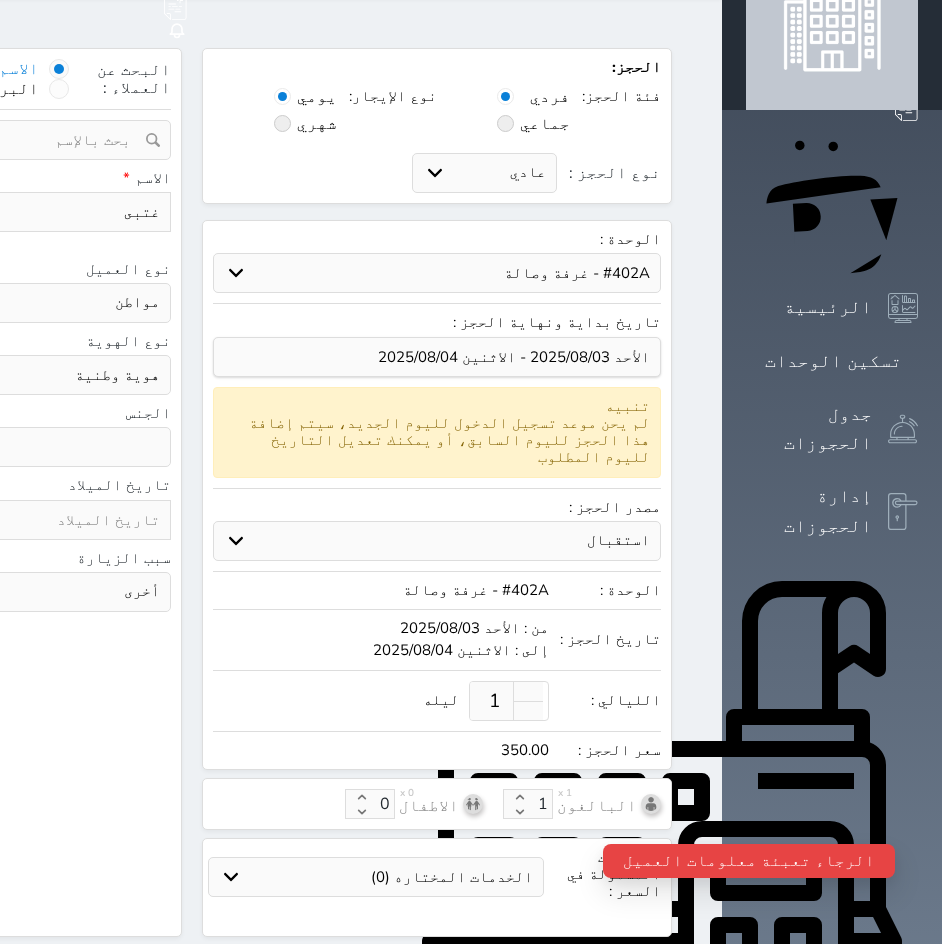 select 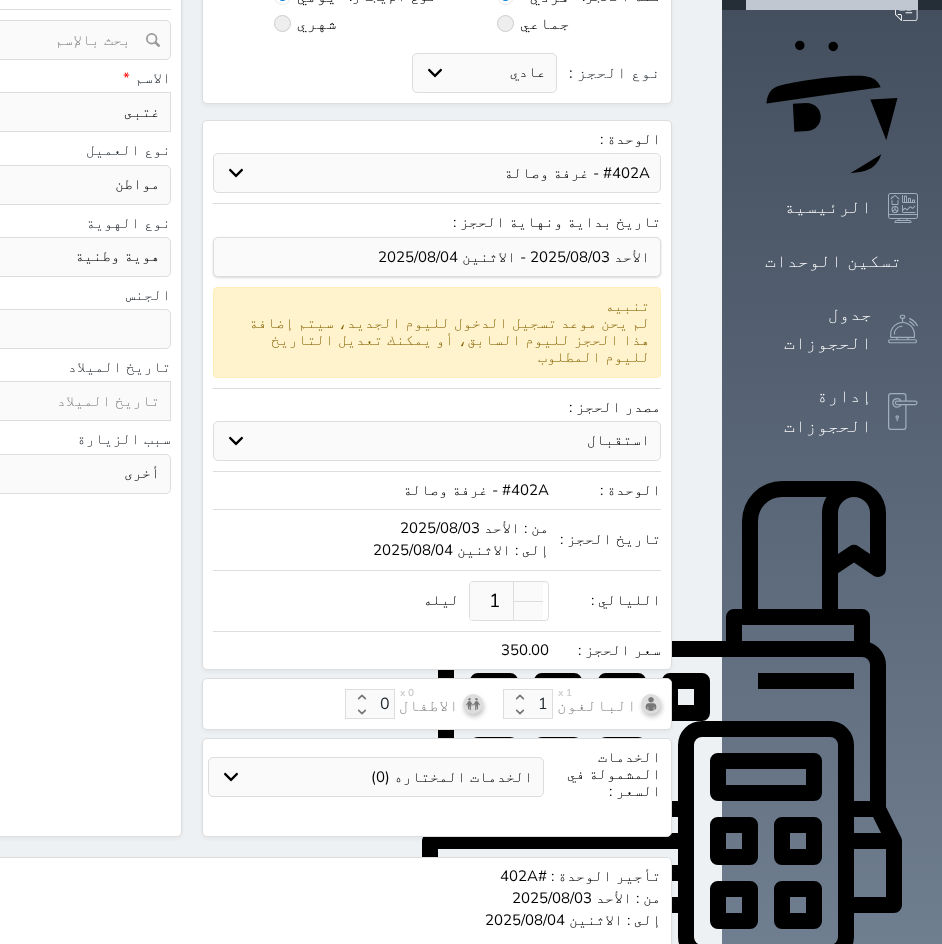 scroll, scrollTop: 262, scrollLeft: 0, axis: vertical 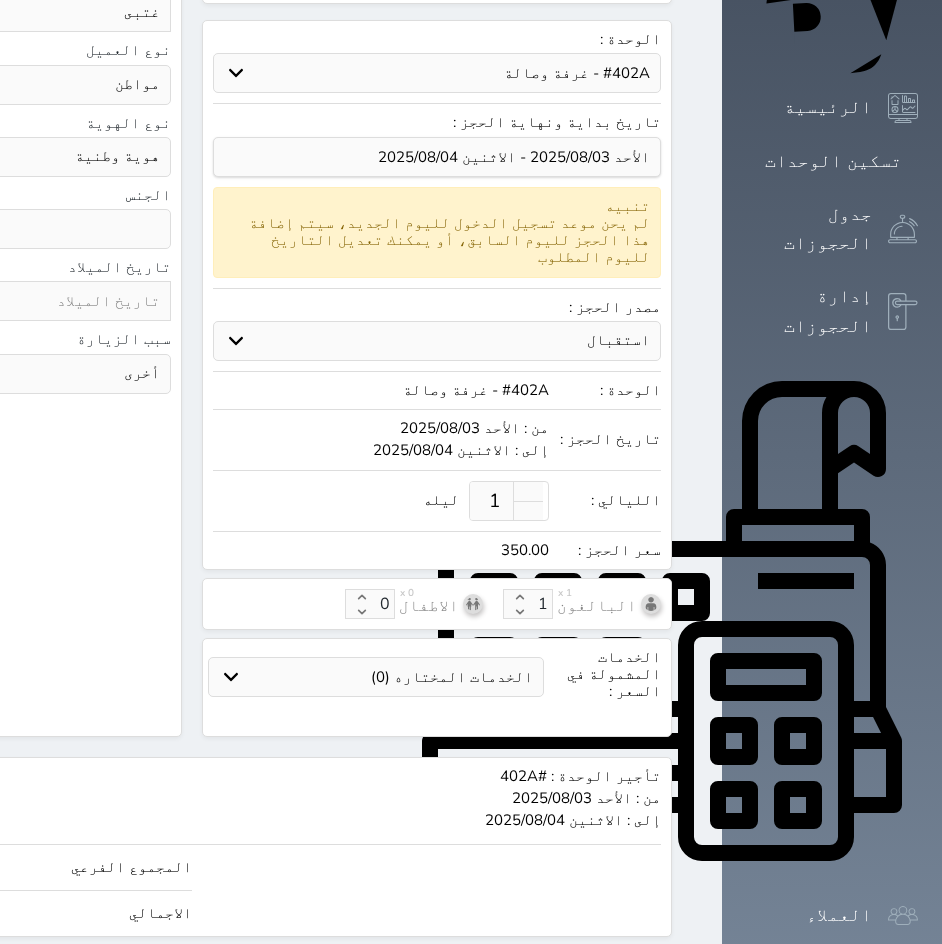 click on "حجز" at bounding box center (-43, 974) 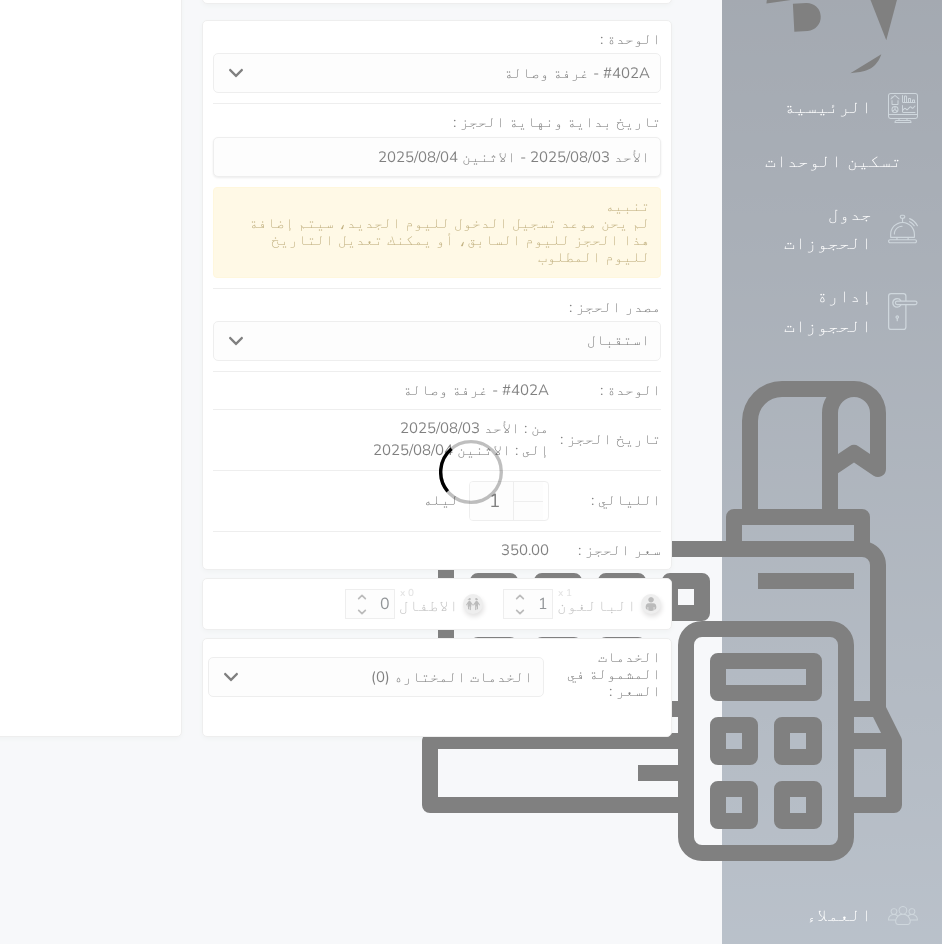 scroll, scrollTop: 27, scrollLeft: 0, axis: vertical 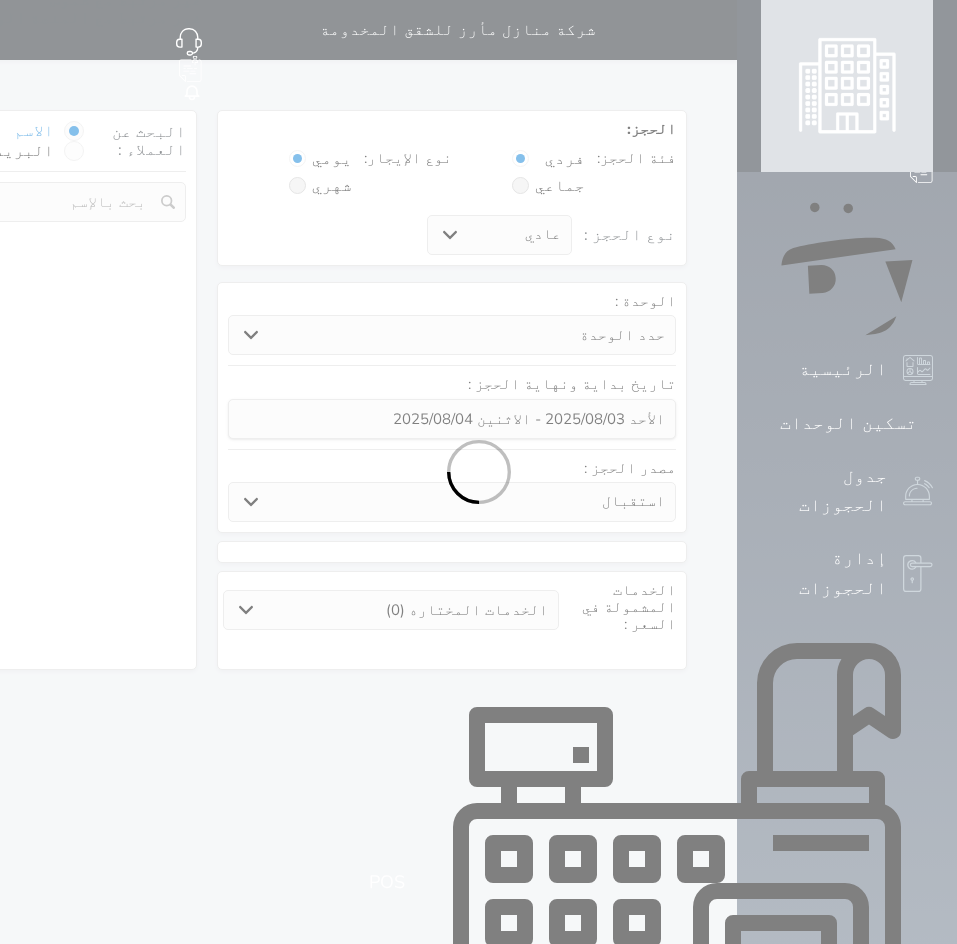 drag, startPoint x: 917, startPoint y: 25, endPoint x: 915, endPoint y: 43, distance: 18.110771 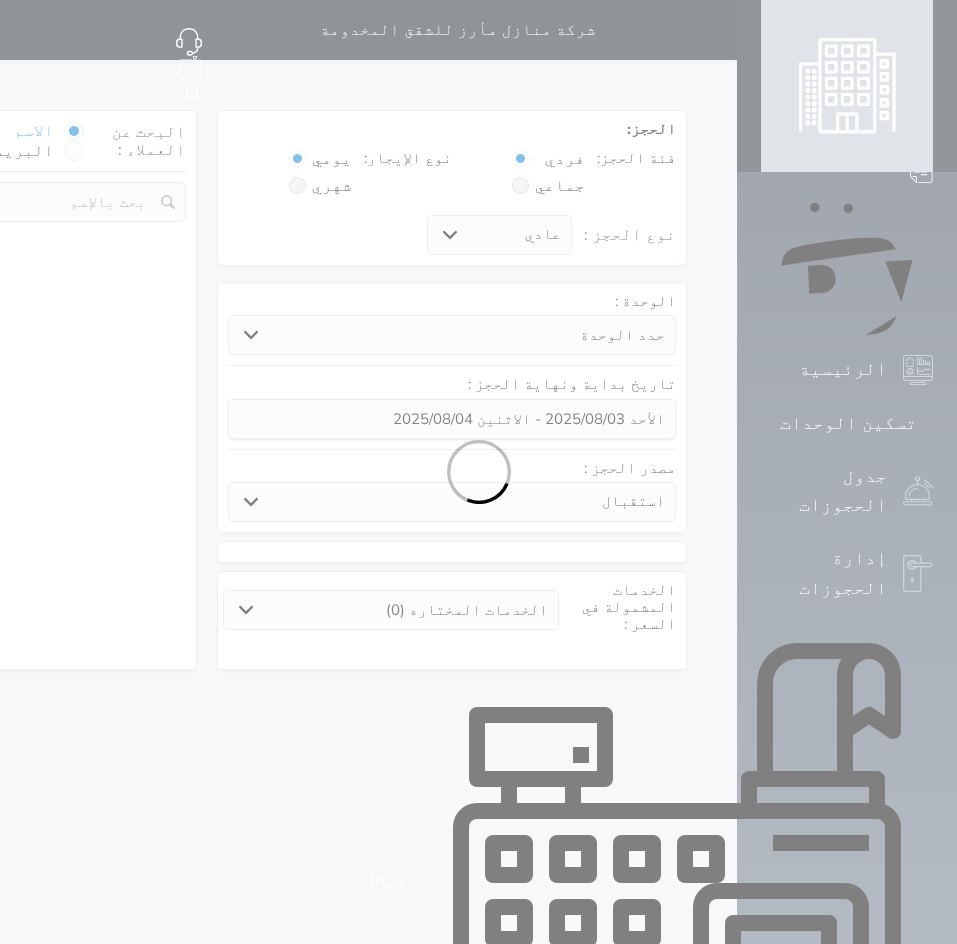 click at bounding box center (478, 472) 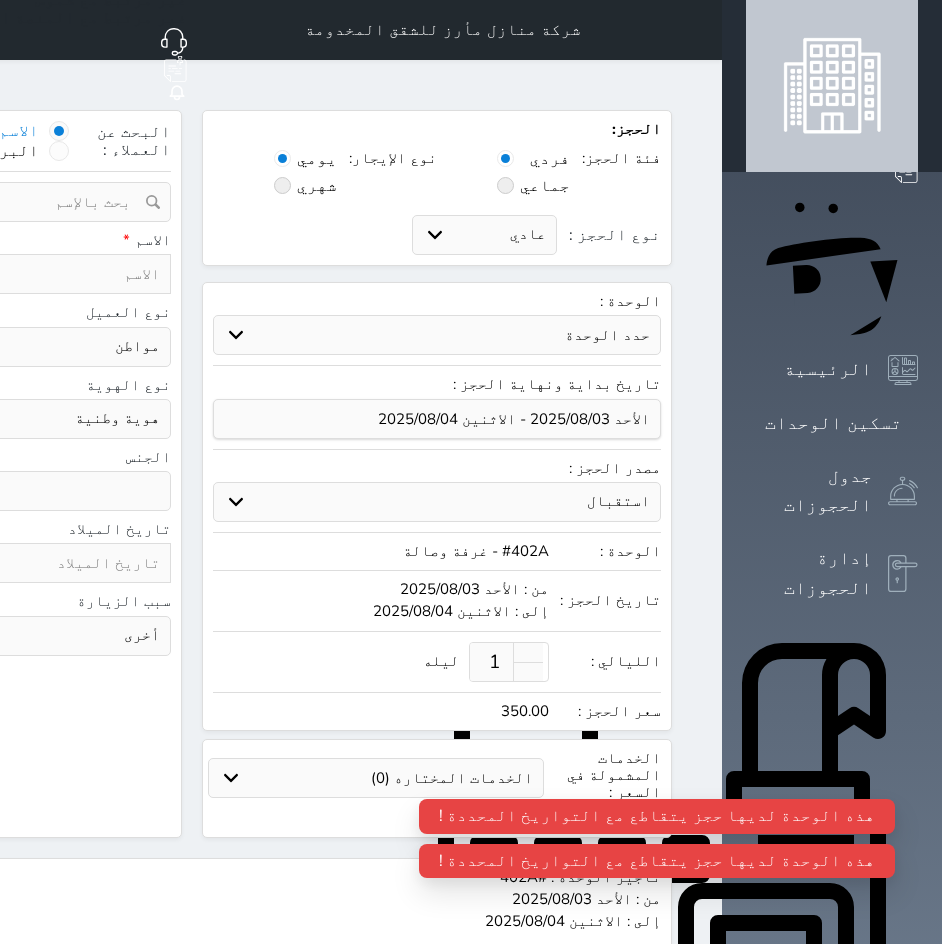 click at bounding box center (698, 30) 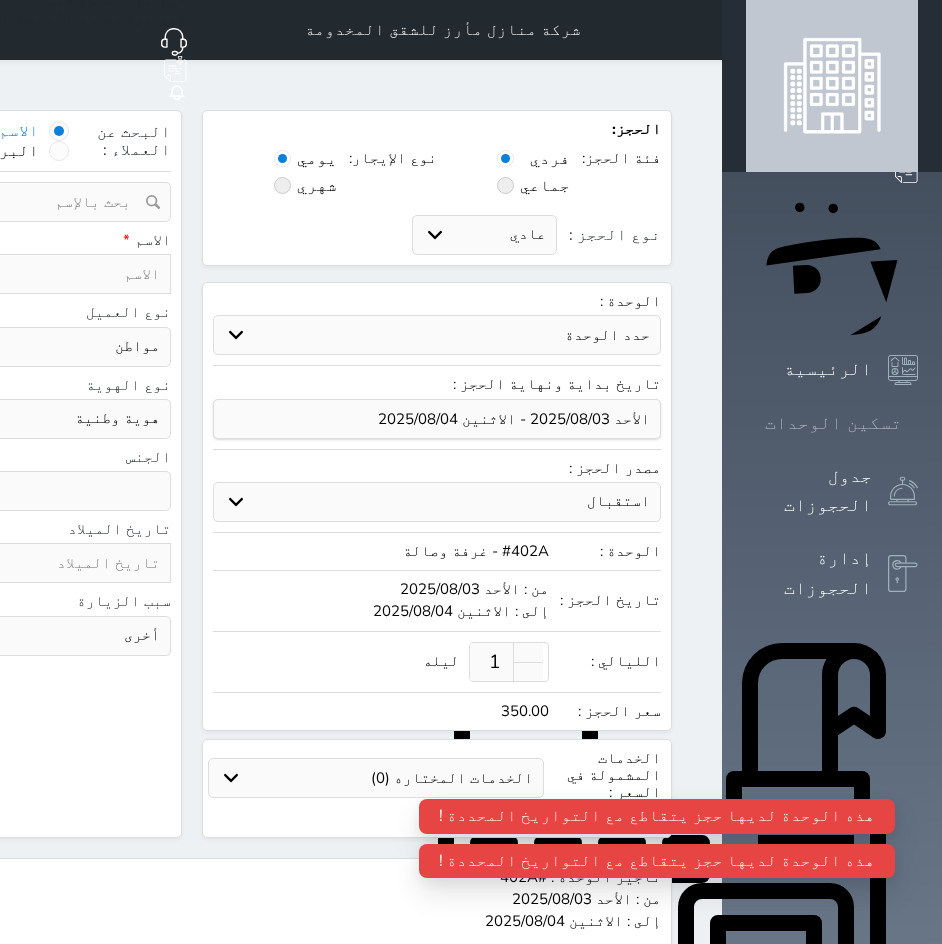click on "تسكين الوحدات" at bounding box center [833, 423] 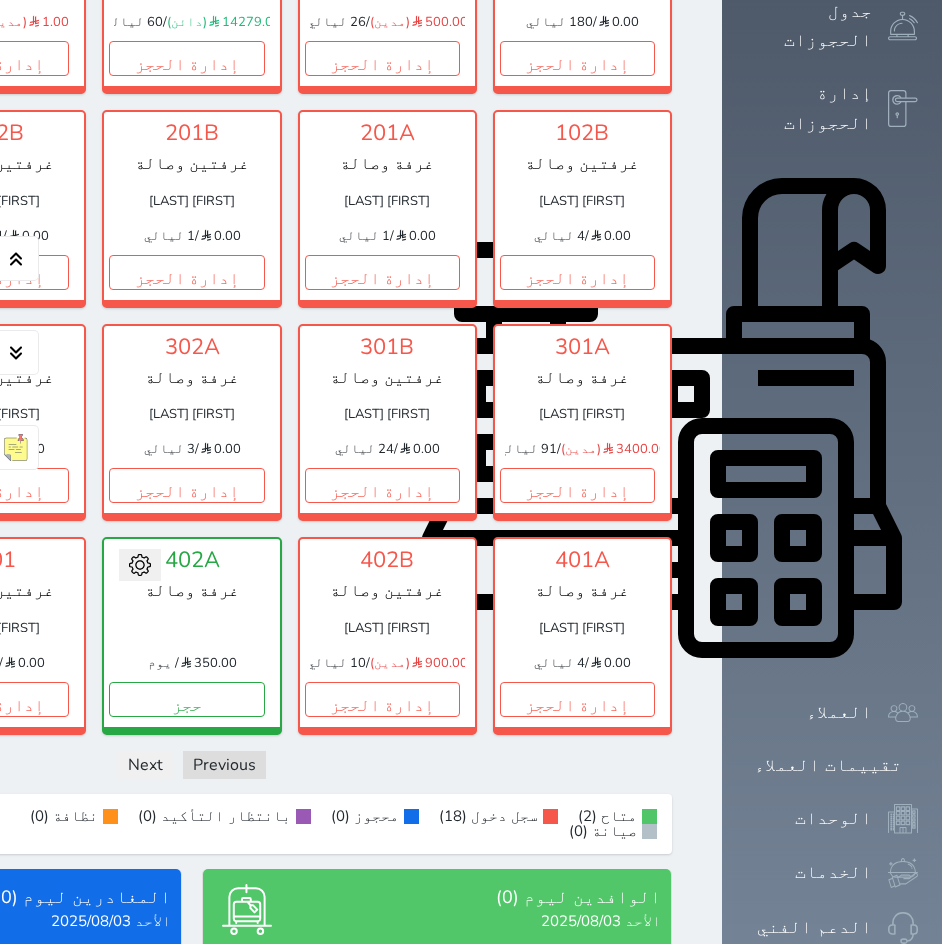 scroll, scrollTop: 300, scrollLeft: 0, axis: vertical 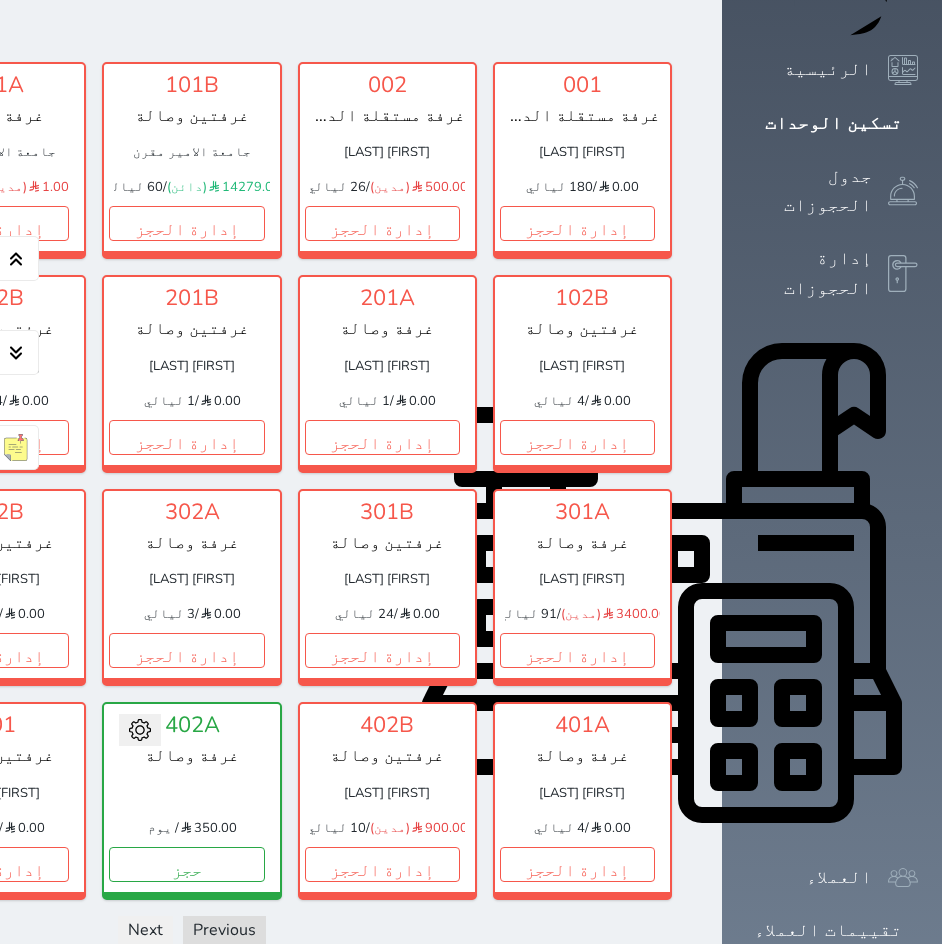 click at bounding box center (698, -270) 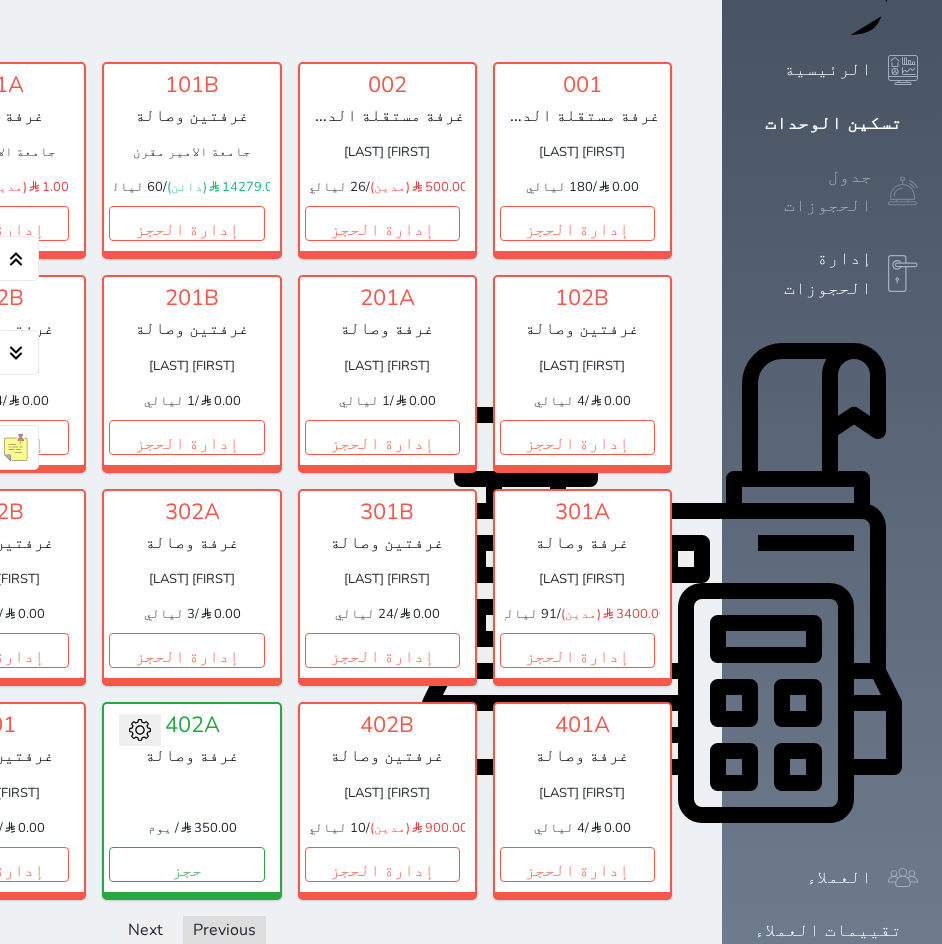 click on "حجز جماعي جديد  حجز جديد                                                                                                                                                                                                                                                                                                                                                                                                                                                                                                                                                             ª" at bounding box center (832, 540) 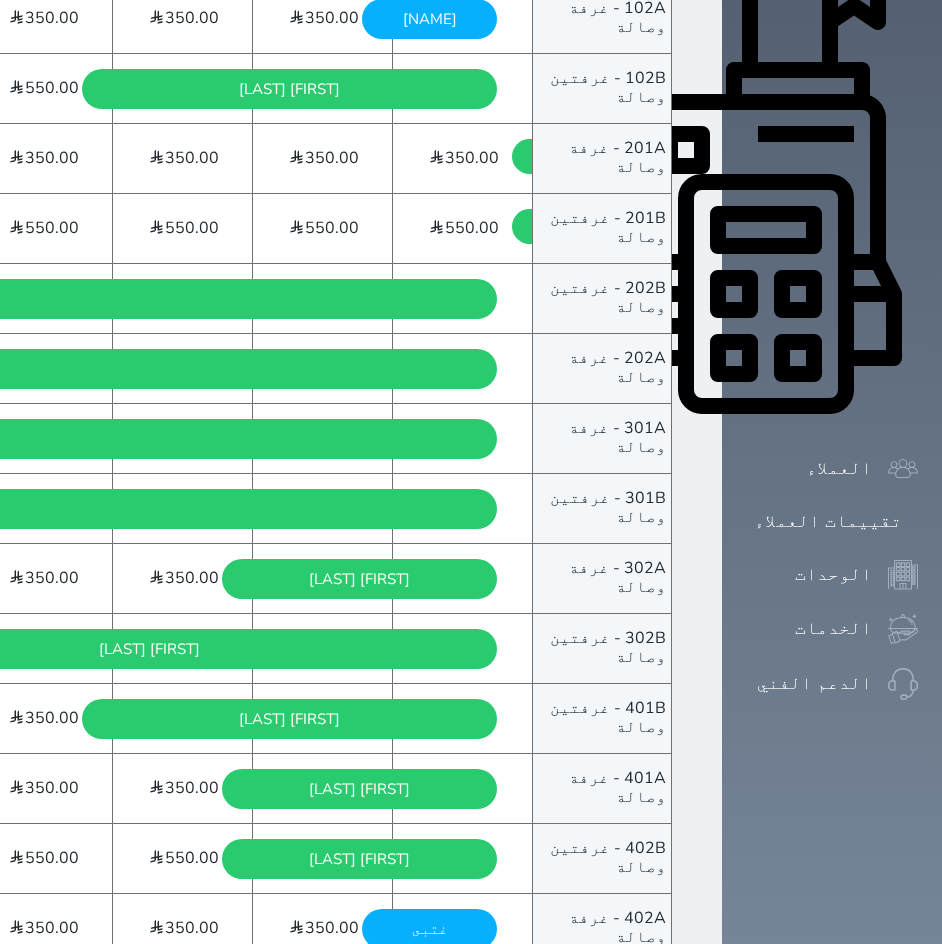 scroll, scrollTop: 895, scrollLeft: 0, axis: vertical 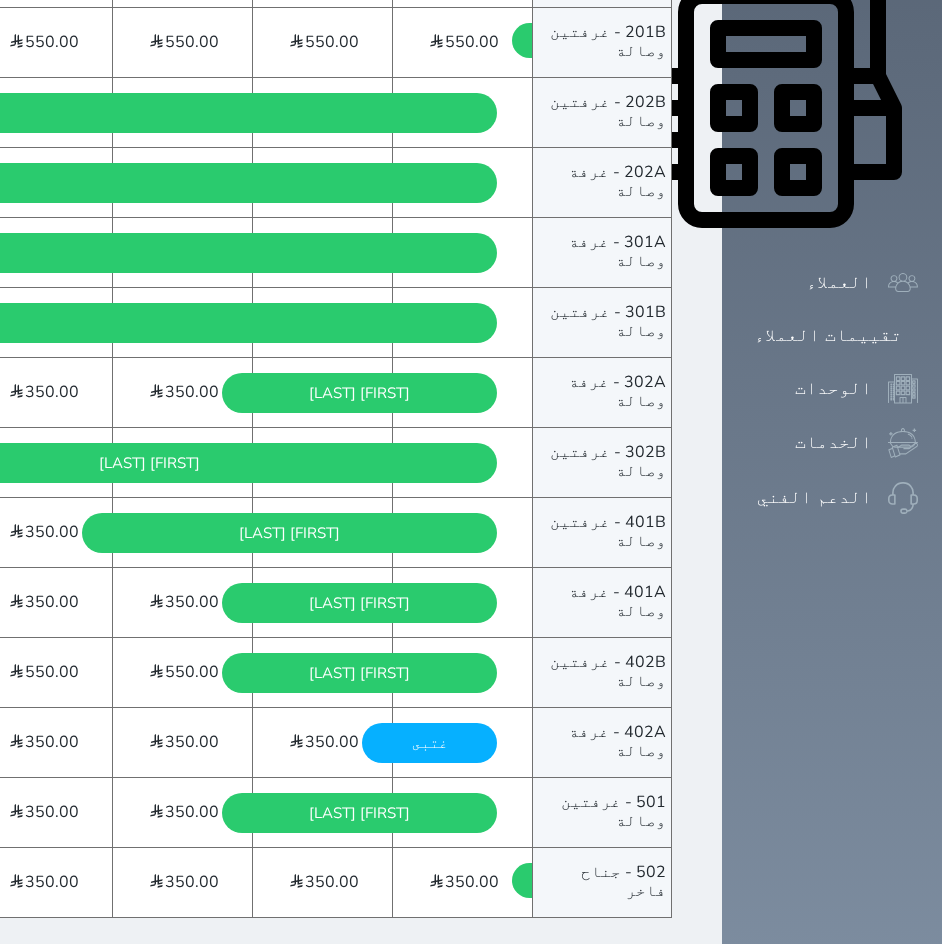 click on "[NAME]
[DAY] - [DATE]" at bounding box center (430, 743) 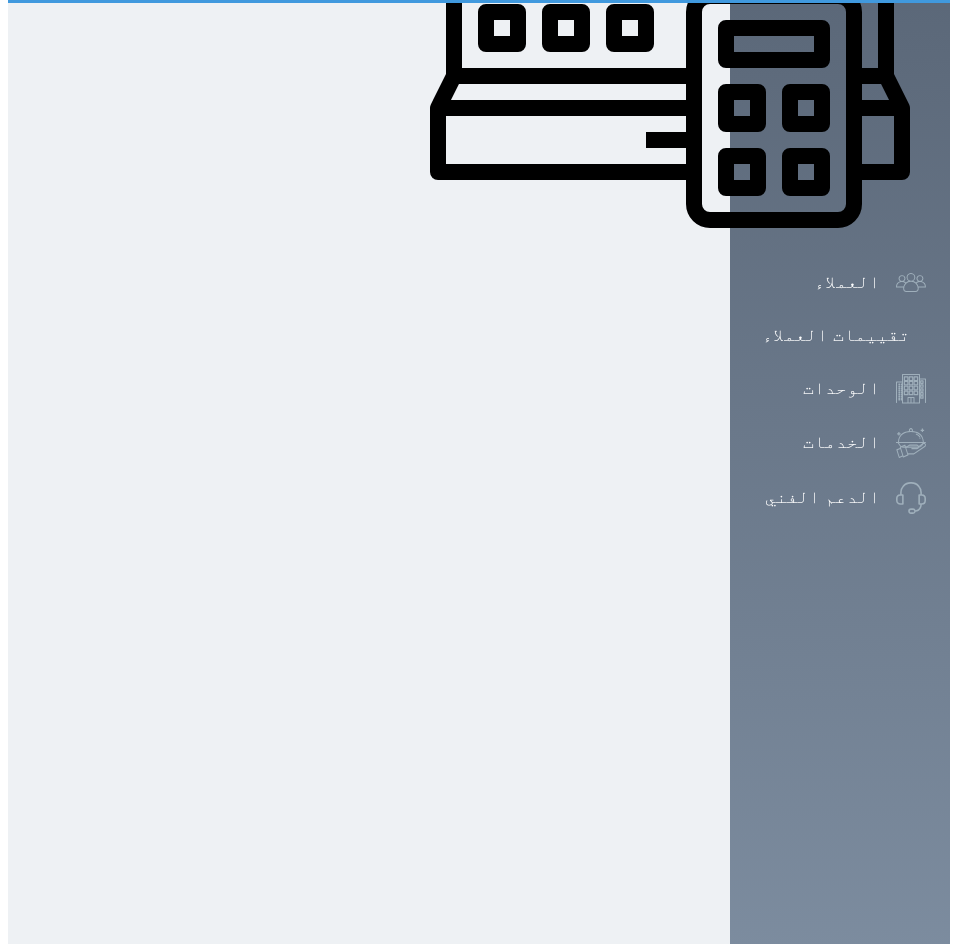 scroll, scrollTop: 0, scrollLeft: 0, axis: both 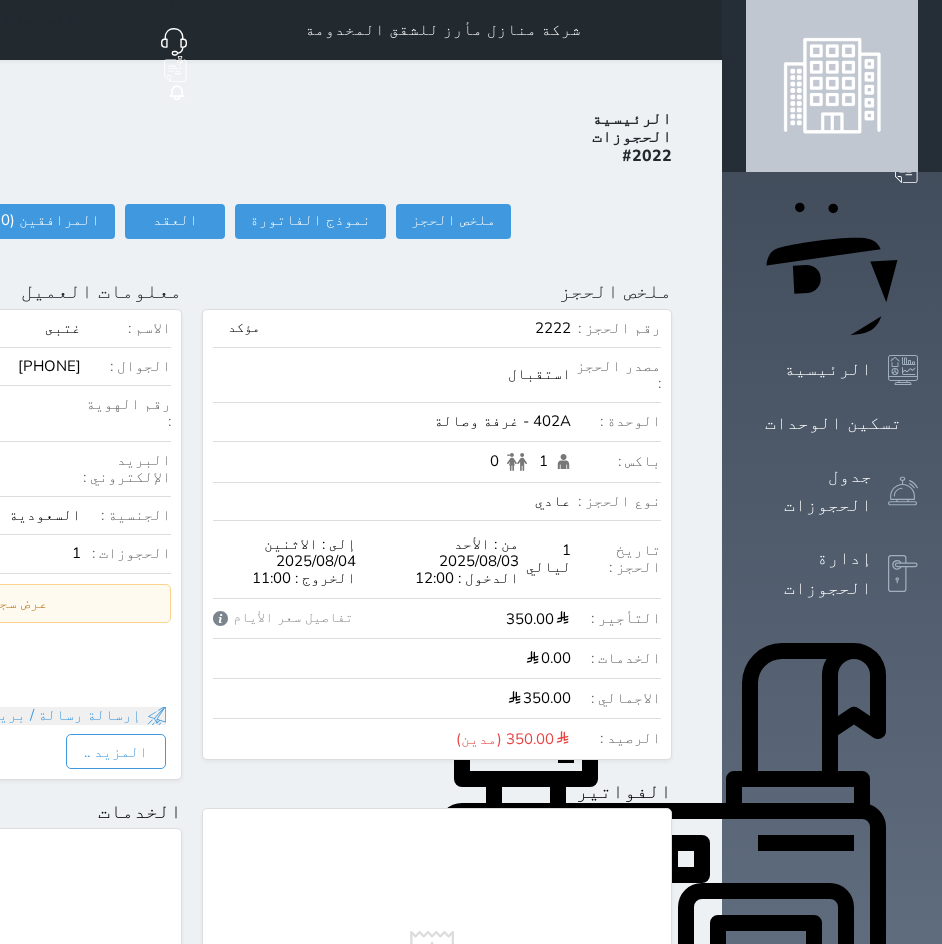 click on "إلغاء الحجز" at bounding box center (-216, 221) 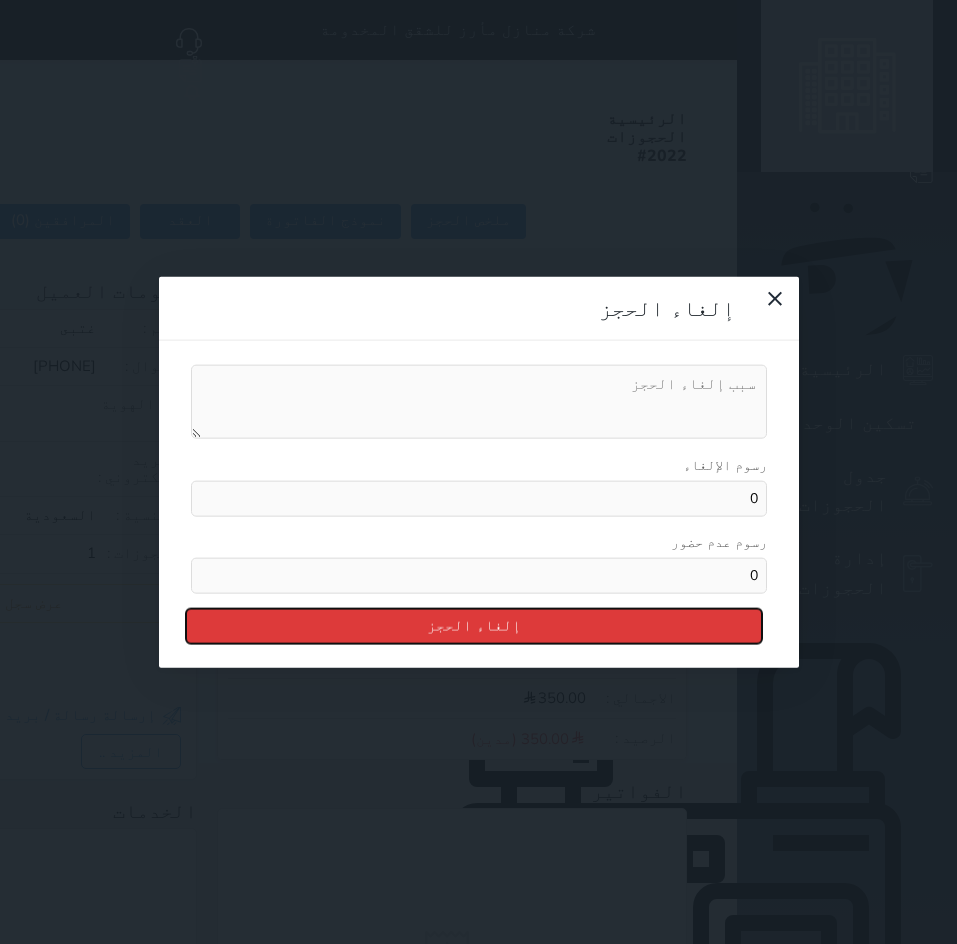 click on "إلغاء الحجز" at bounding box center [474, 625] 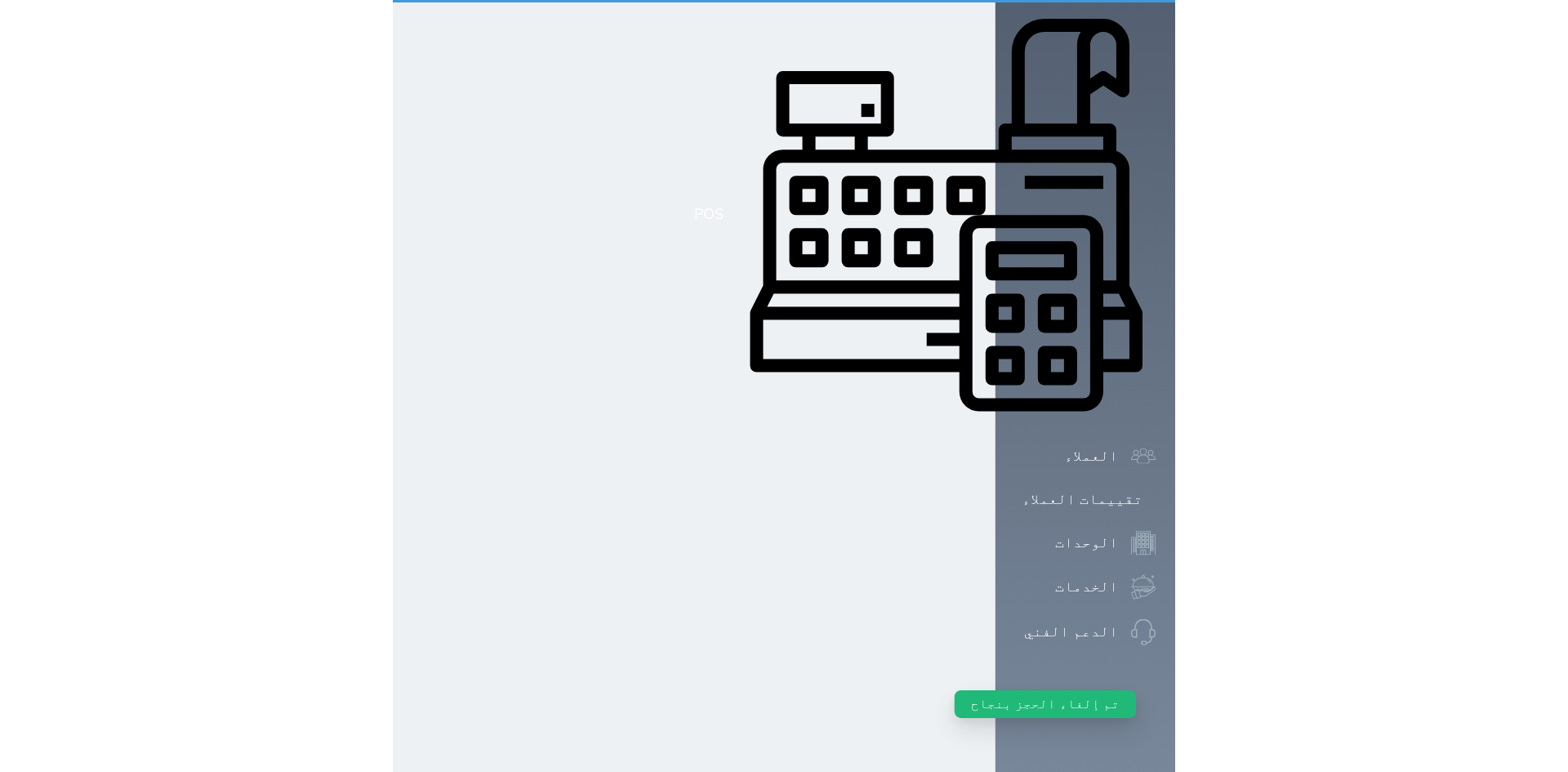 scroll, scrollTop: 0, scrollLeft: 0, axis: both 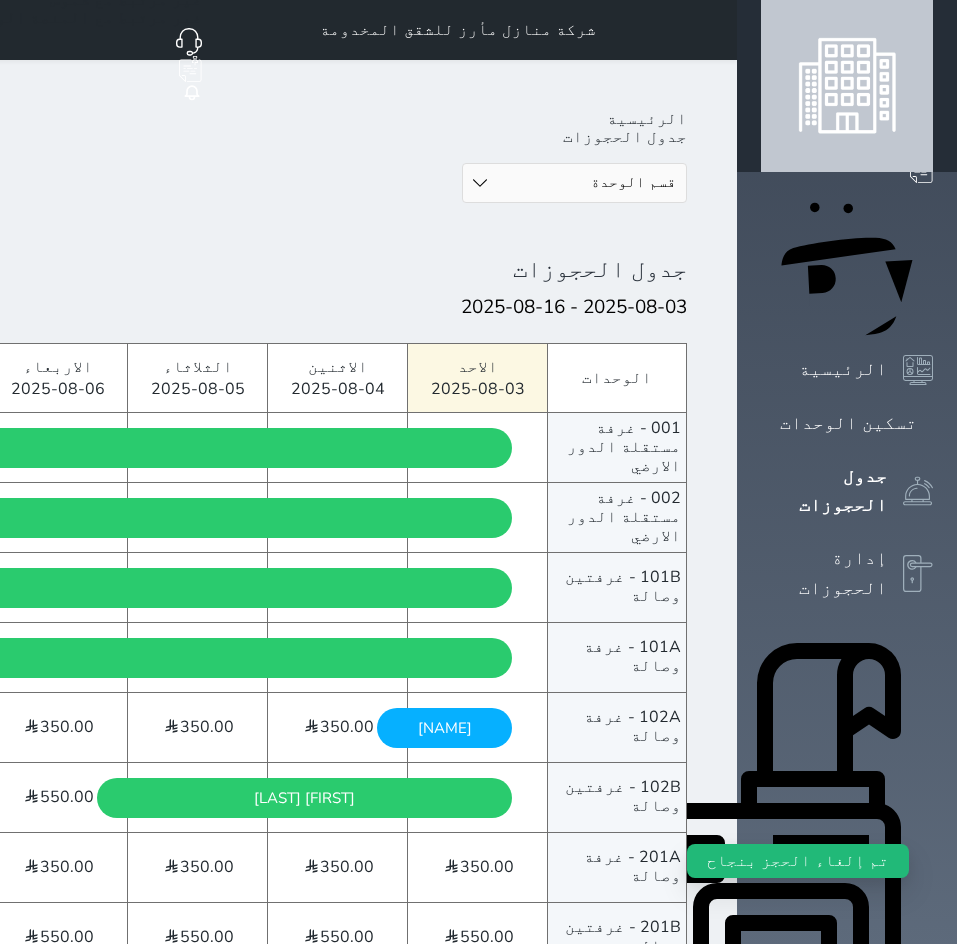 click at bounding box center [713, 30] 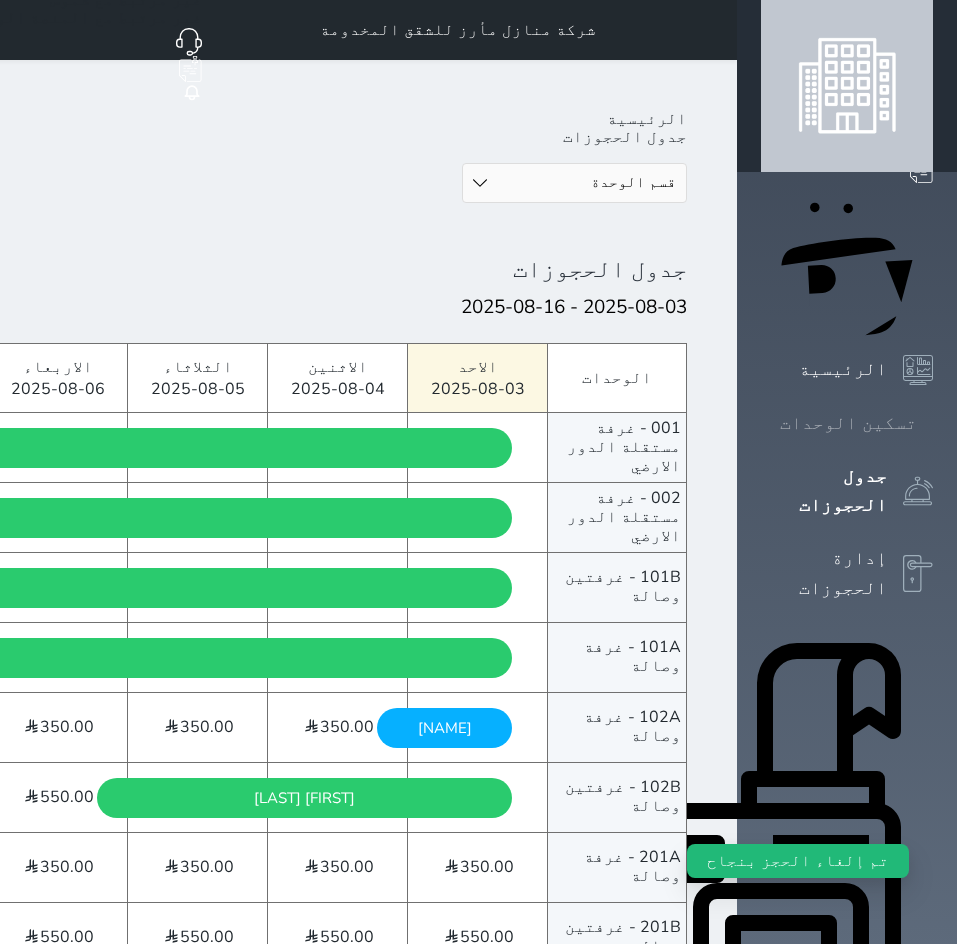 drag, startPoint x: 921, startPoint y: 278, endPoint x: 918, endPoint y: 288, distance: 10.440307 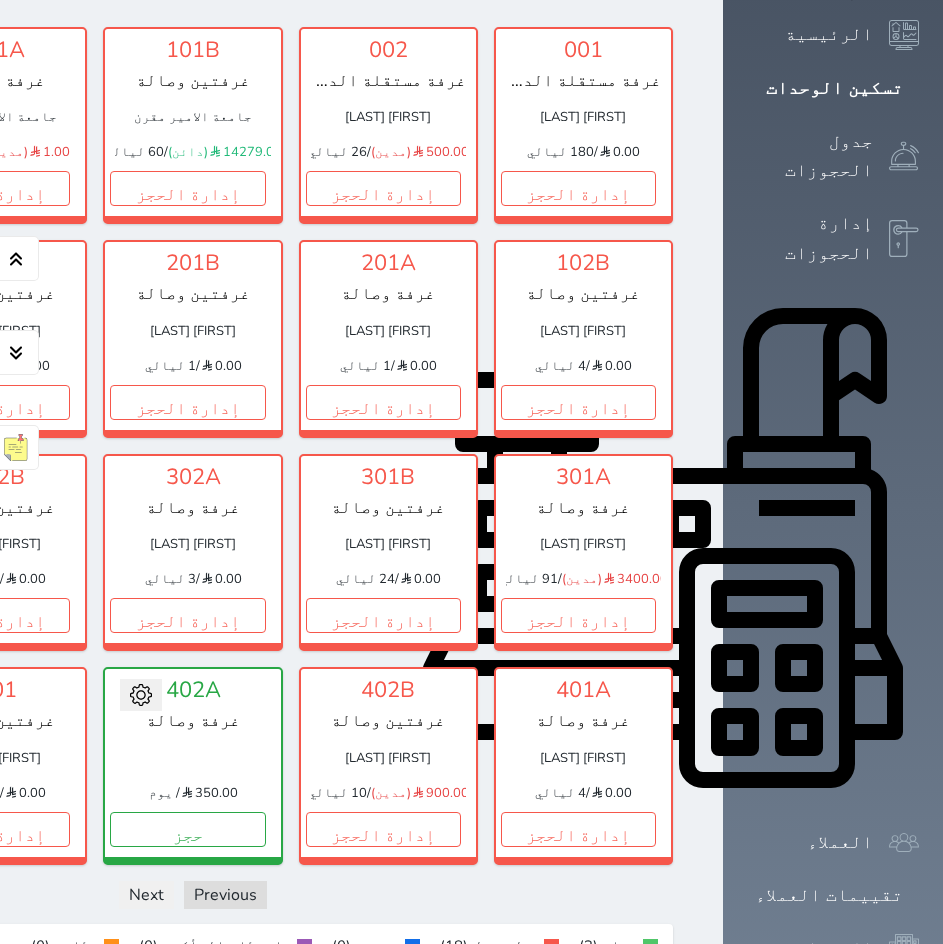 scroll, scrollTop: 300, scrollLeft: 0, axis: vertical 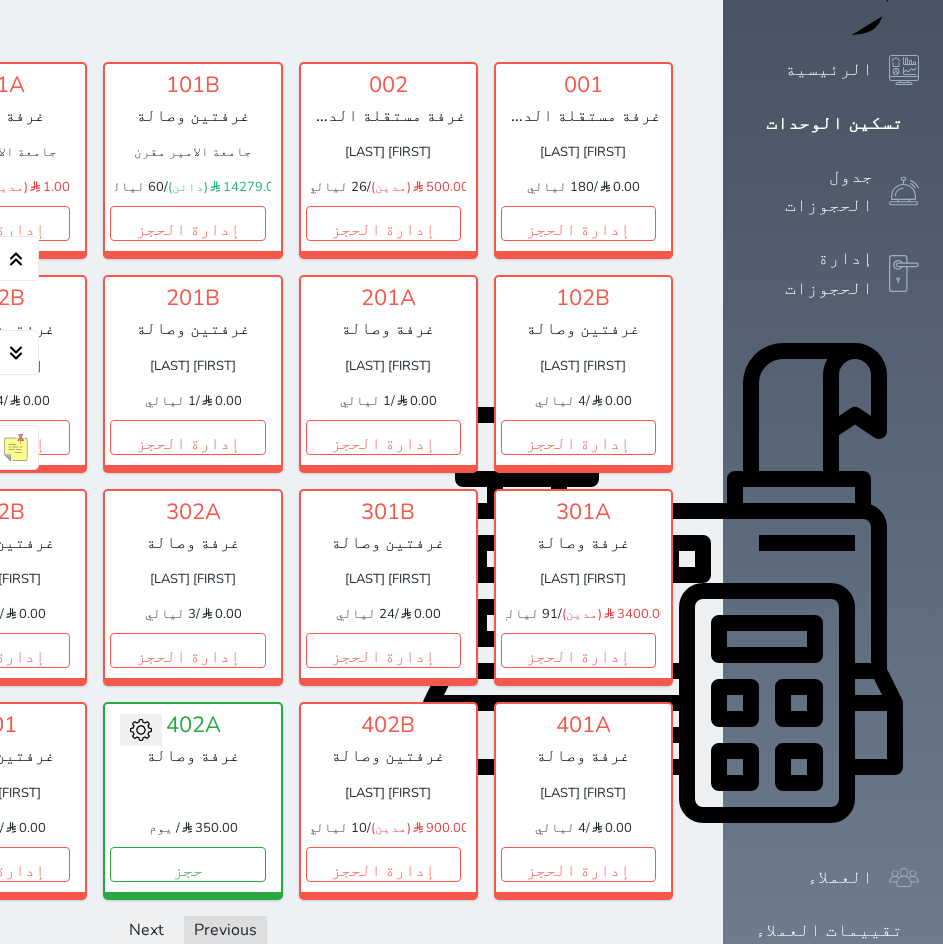 click at bounding box center [699, -270] 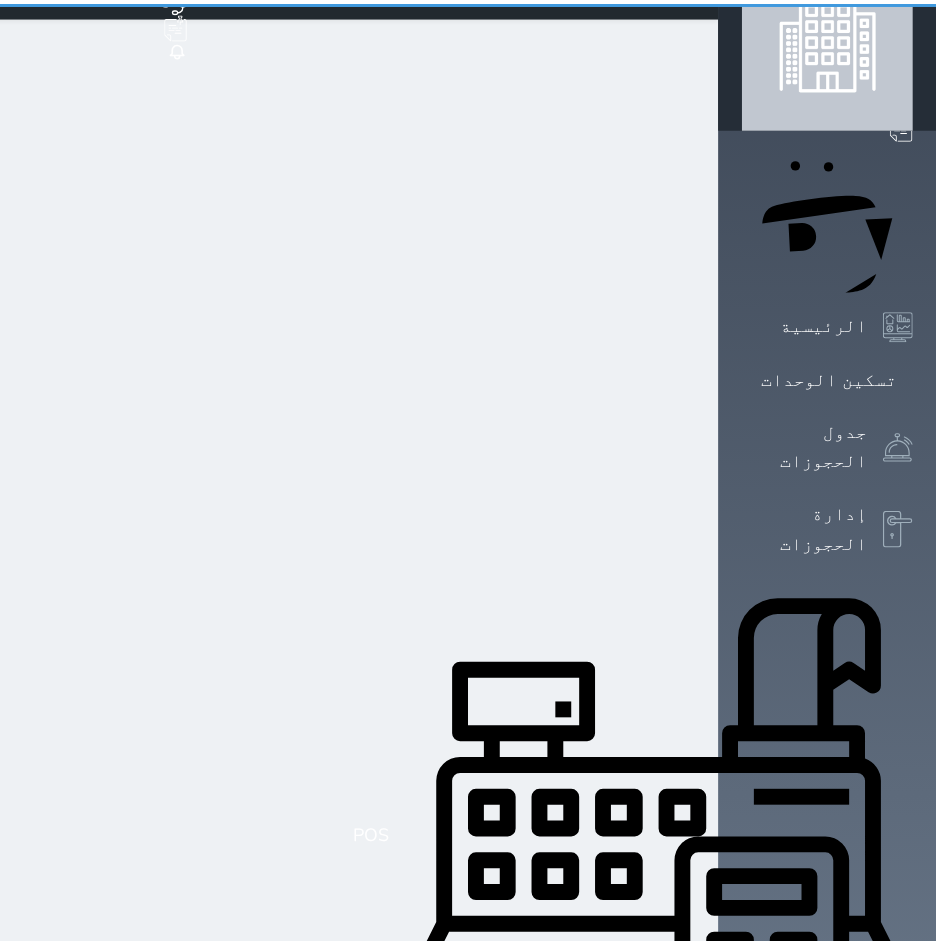 scroll, scrollTop: 0, scrollLeft: 0, axis: both 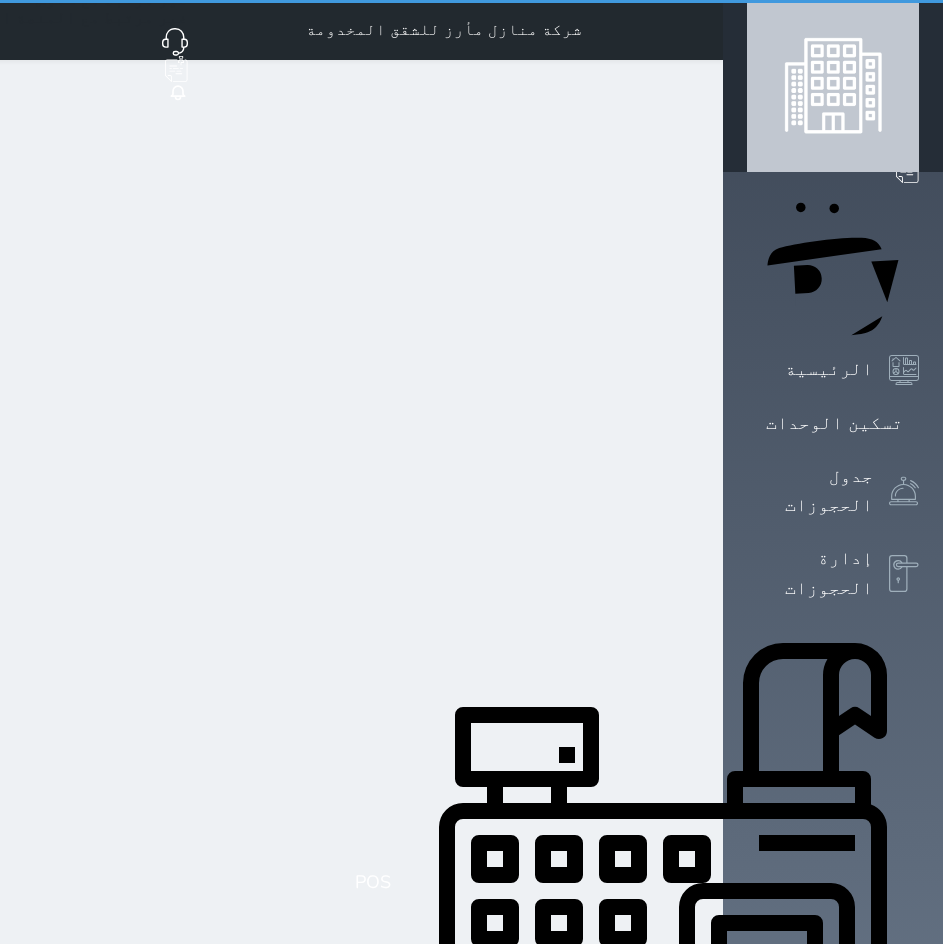 select on "1" 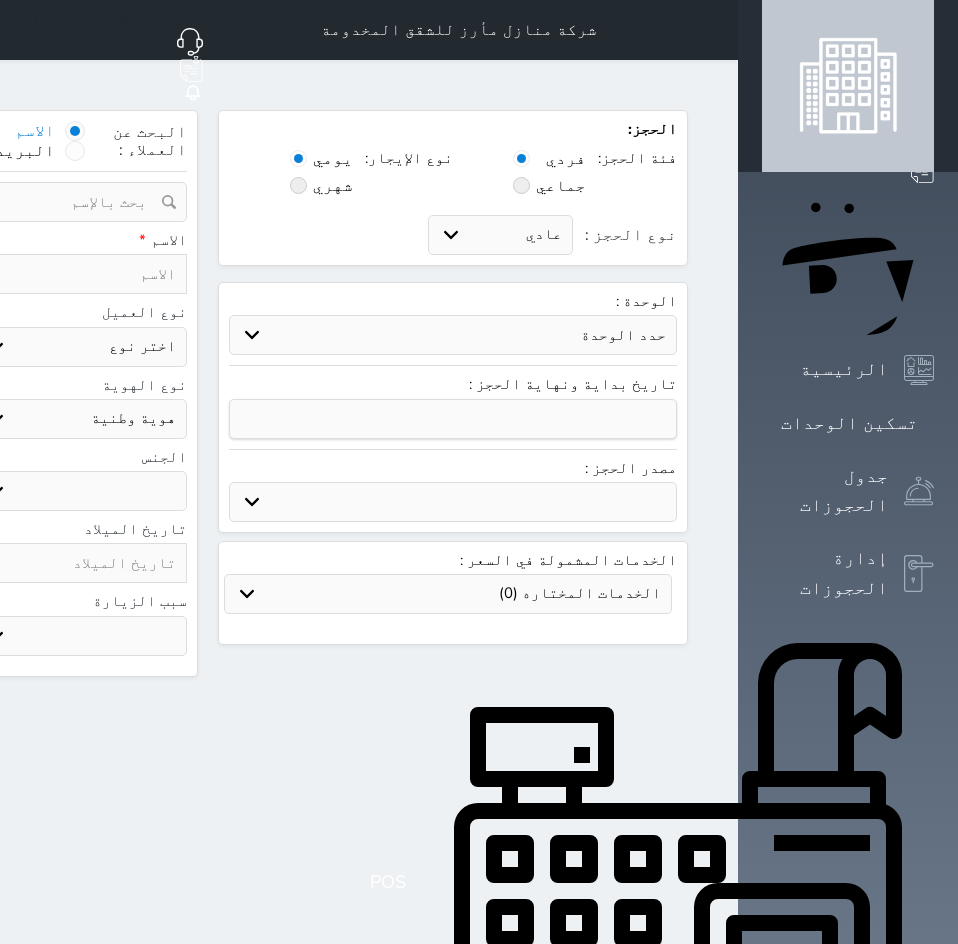select 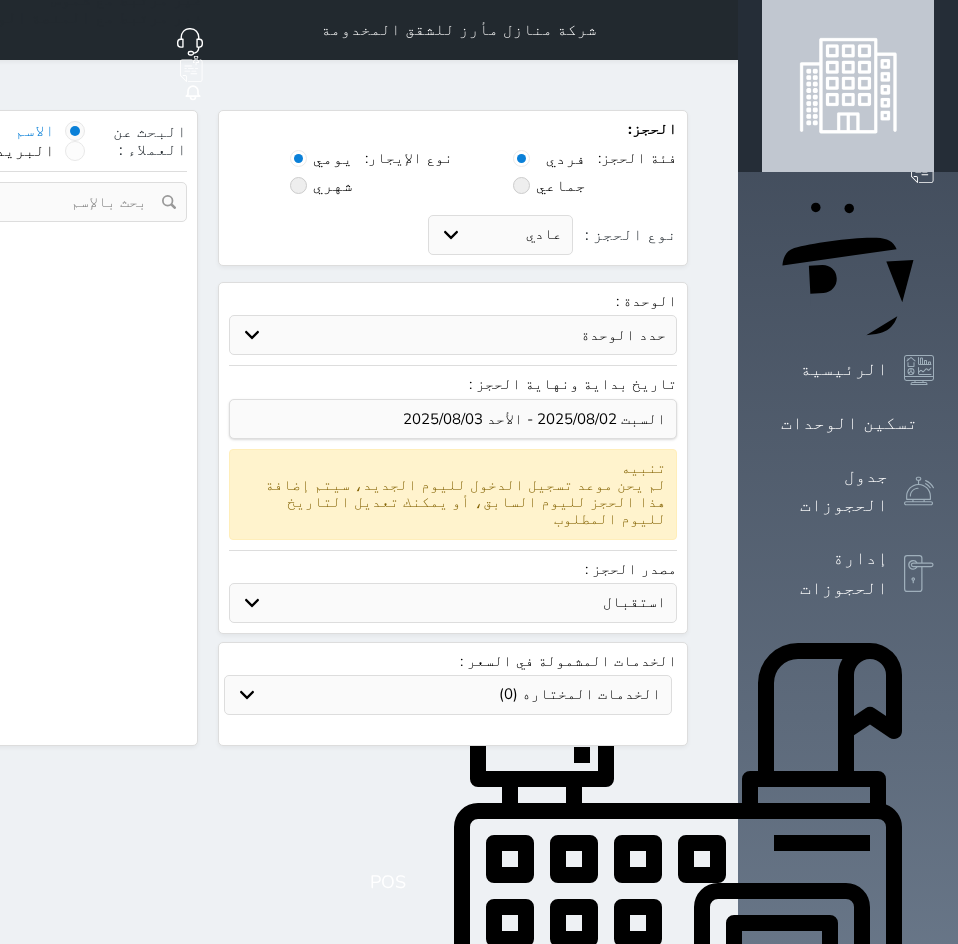 select 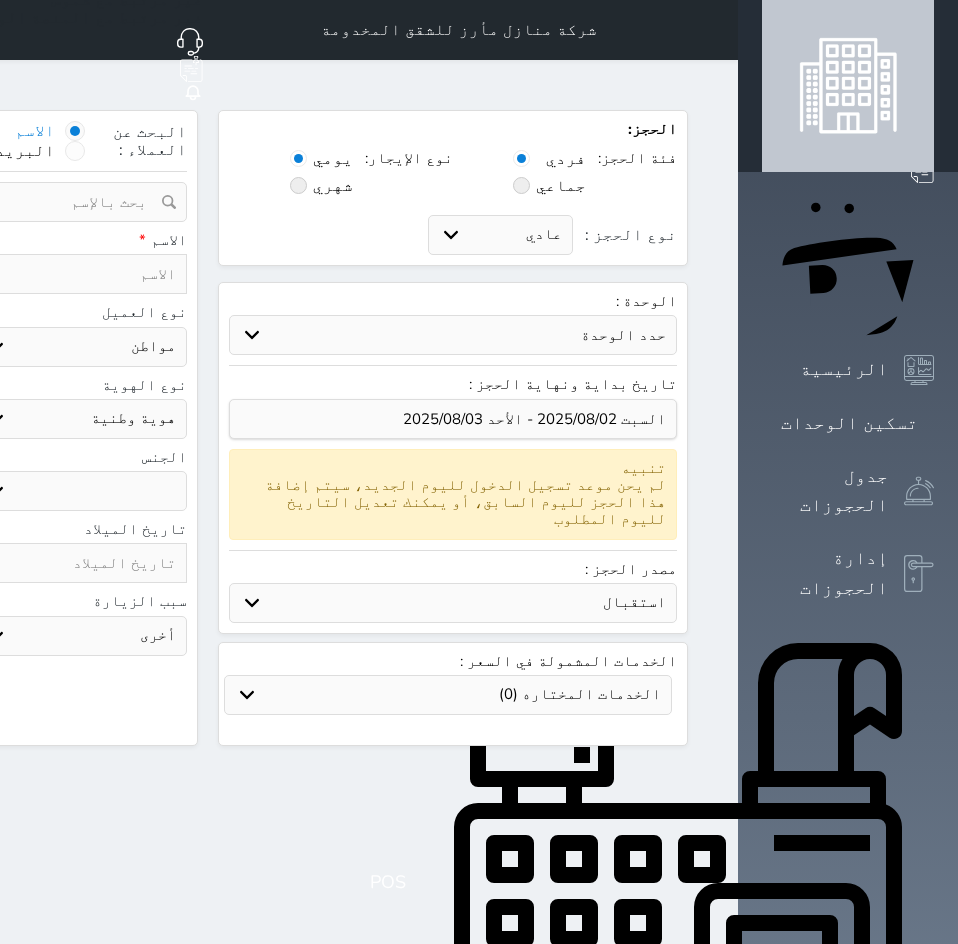 click on "حدد الوحدة
#402A - غرفة وصالة
#102A - غرفة وصالة" at bounding box center [453, 335] 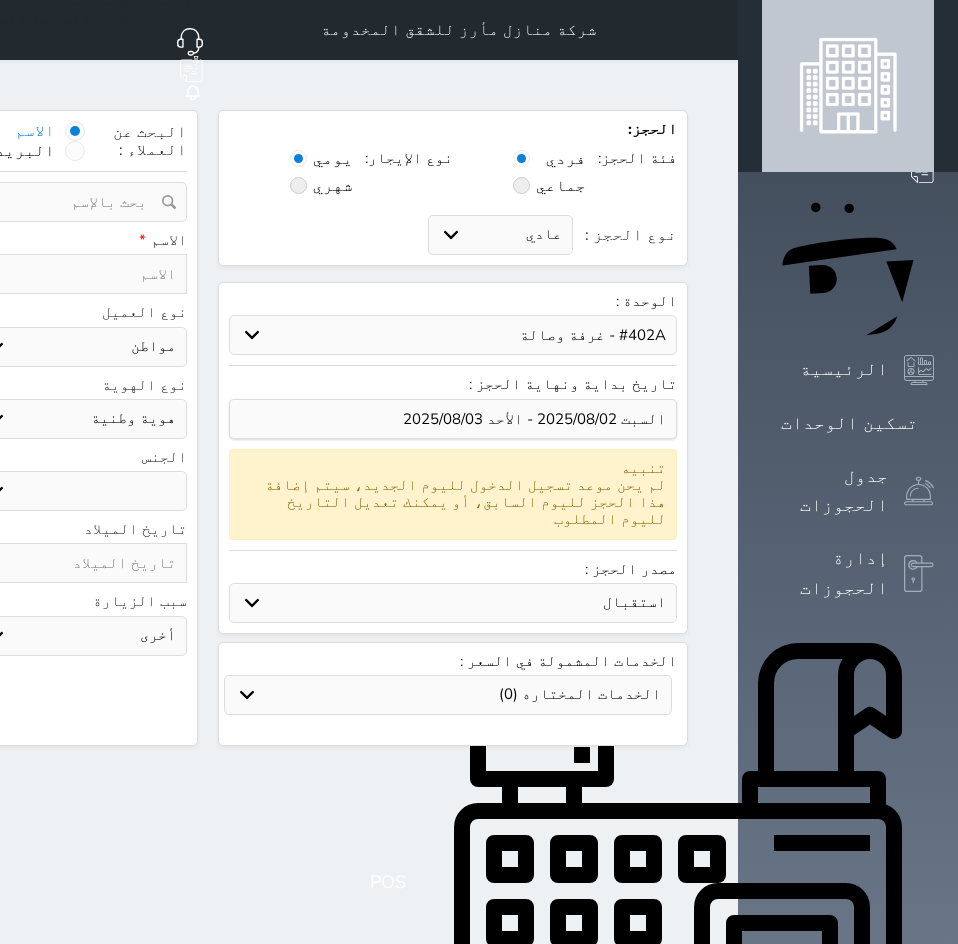 click on "حدد الوحدة
#402A - غرفة وصالة
#102A - غرفة وصالة" at bounding box center [453, 335] 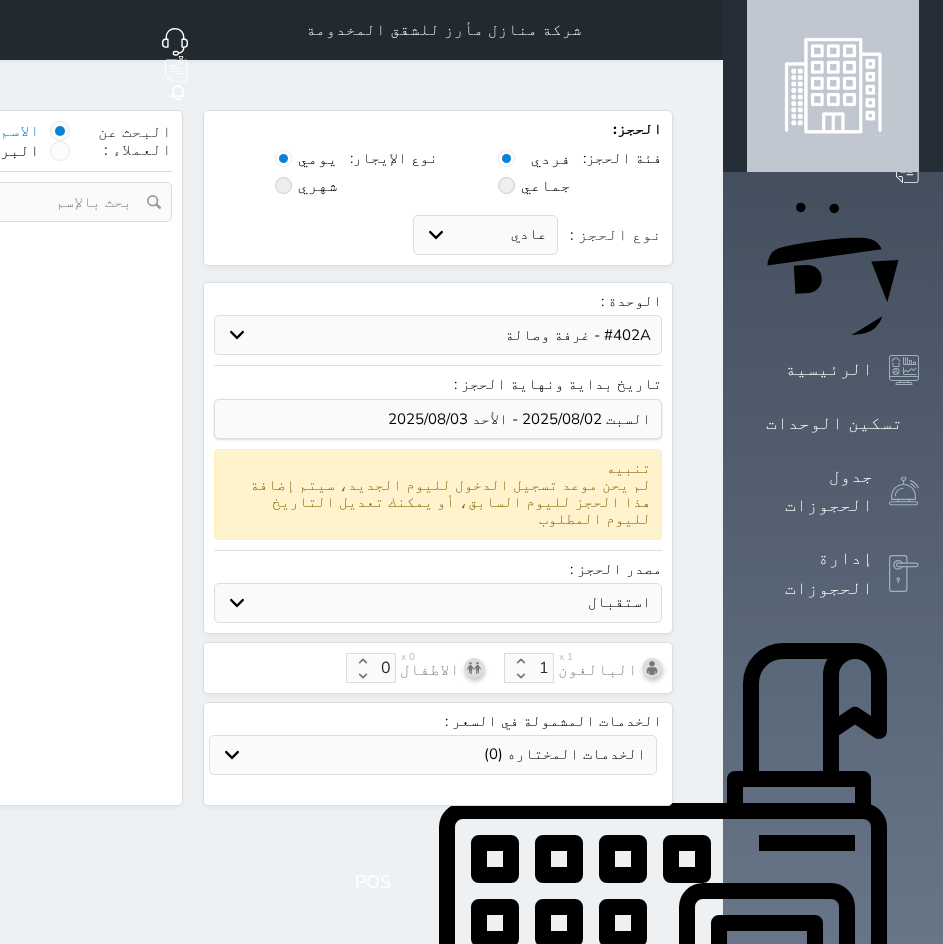 select on "1" 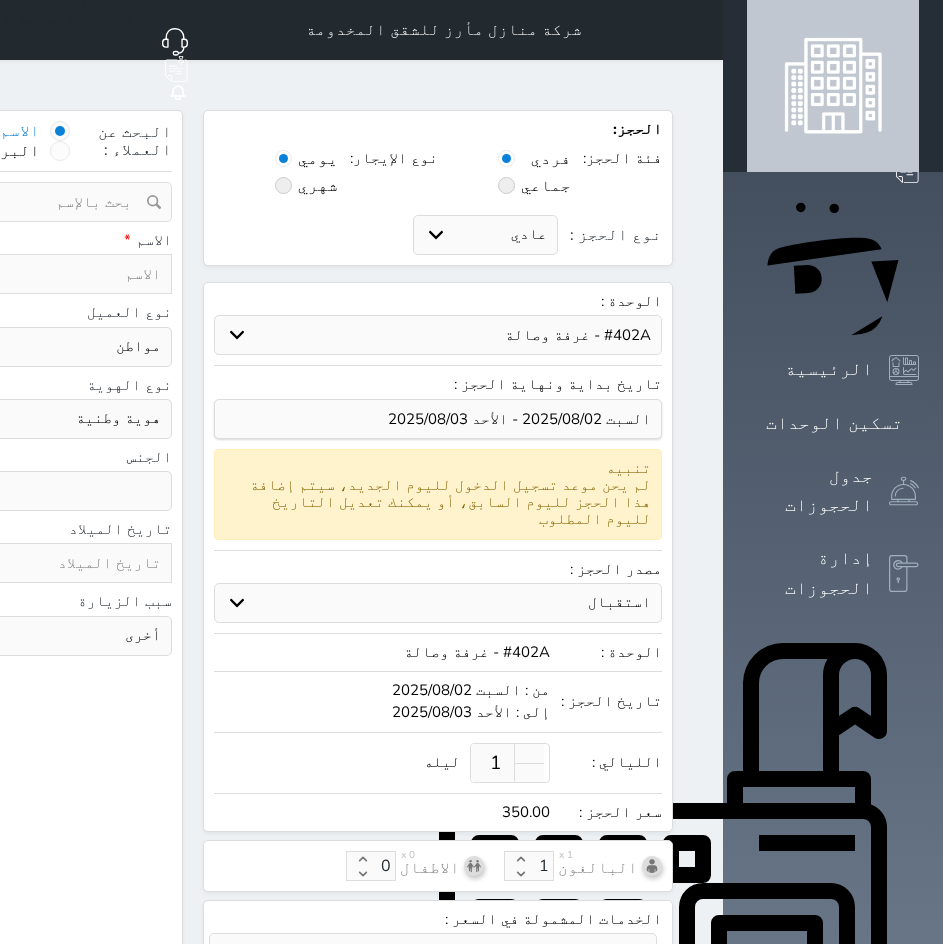 select 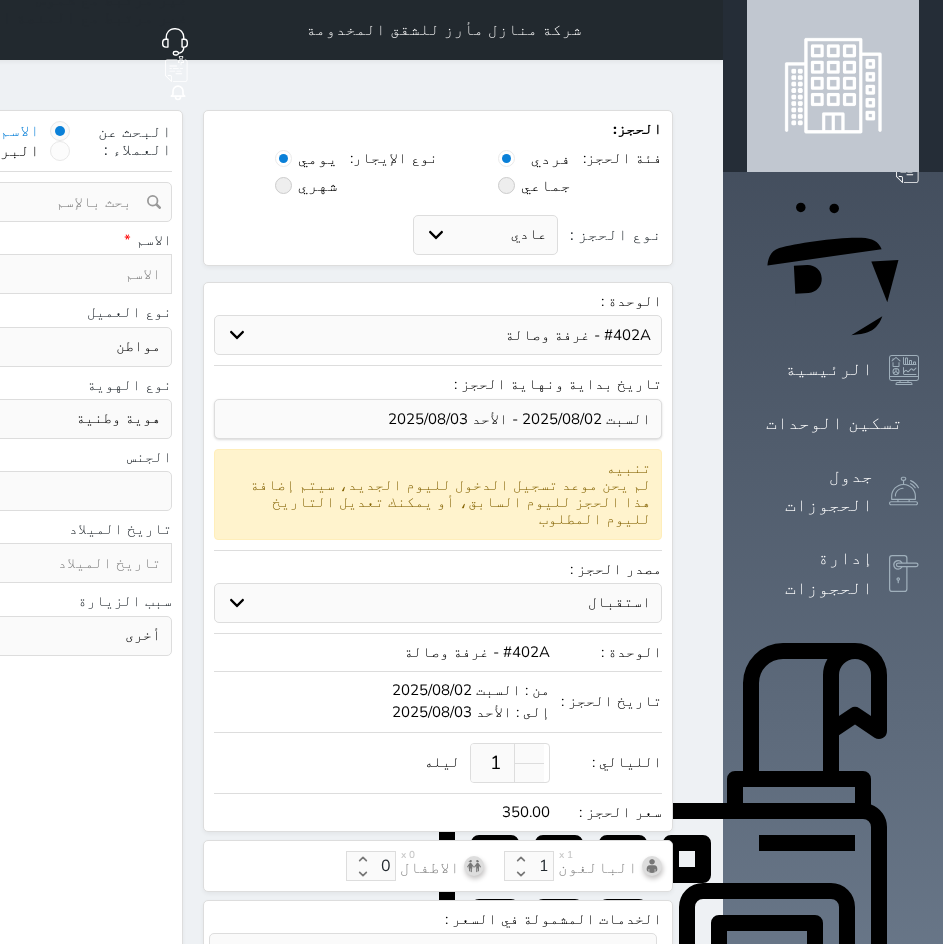 click at bounding box center (65, 274) 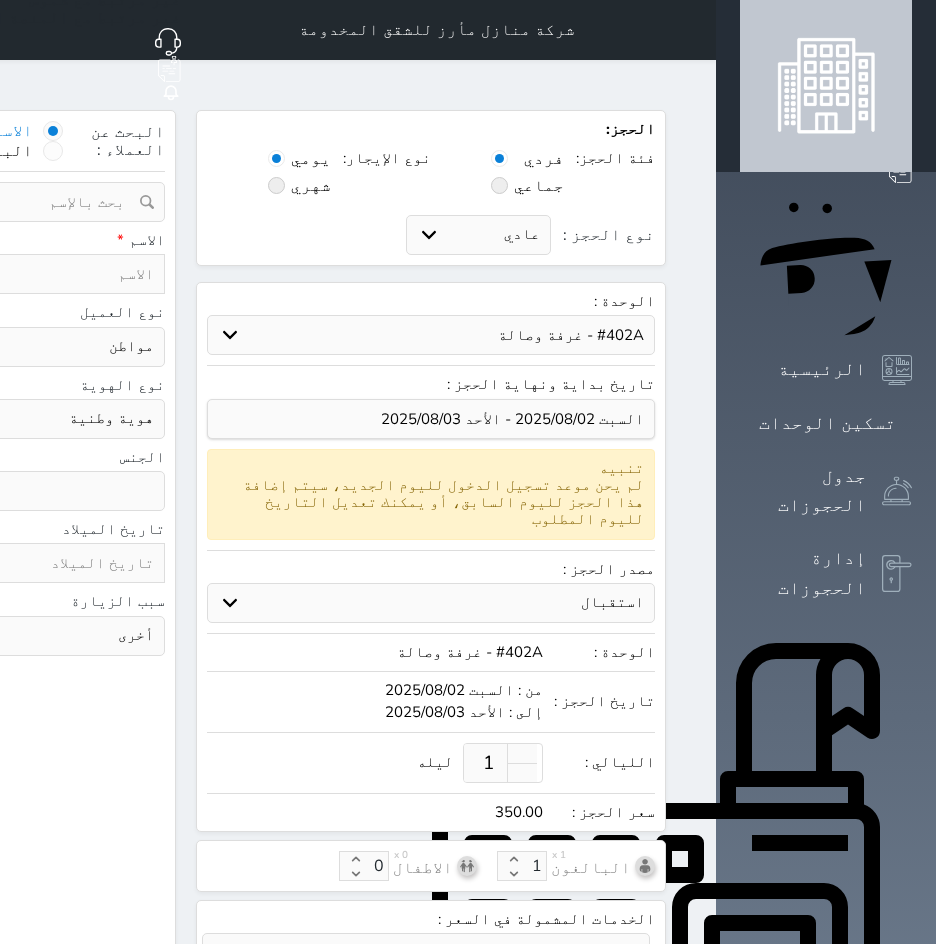 type on "ع" 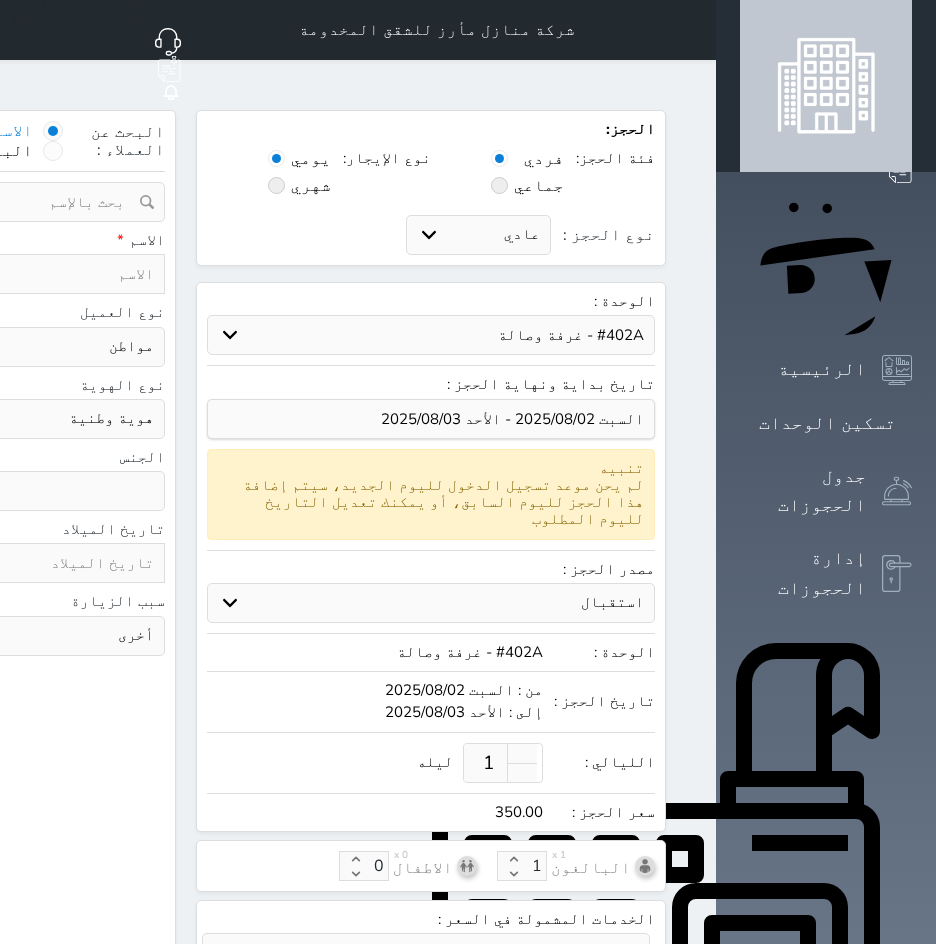 select 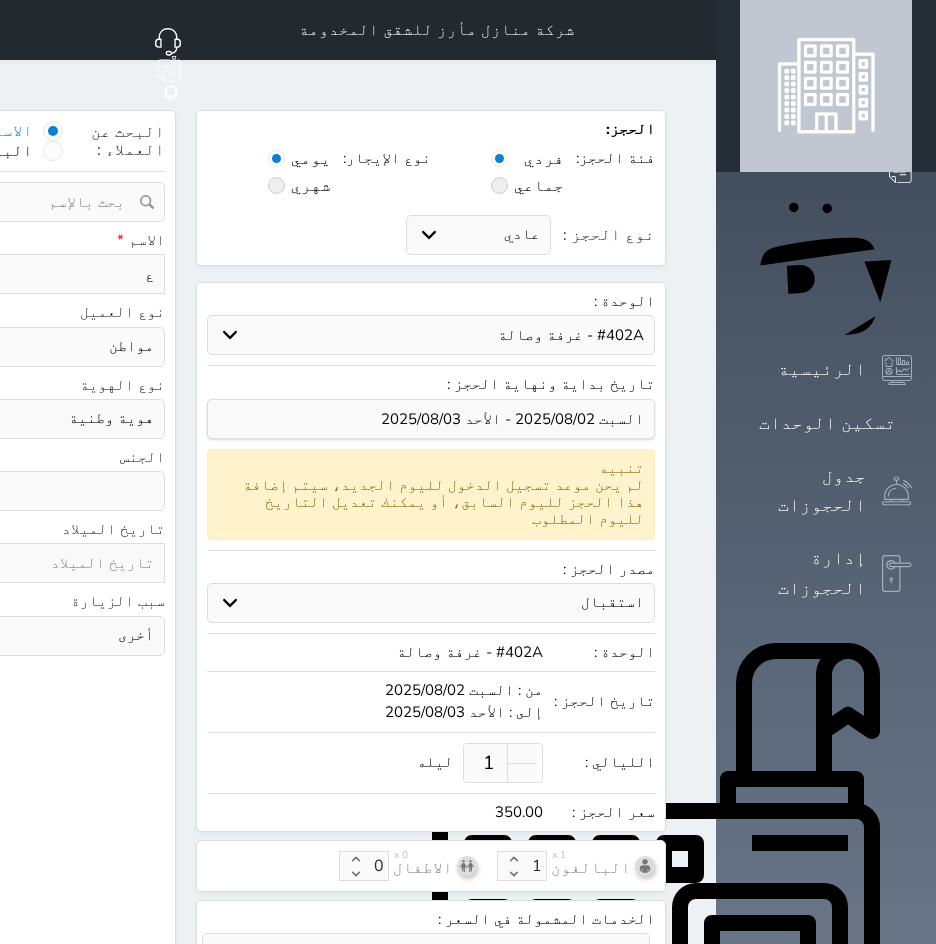 type on "عل" 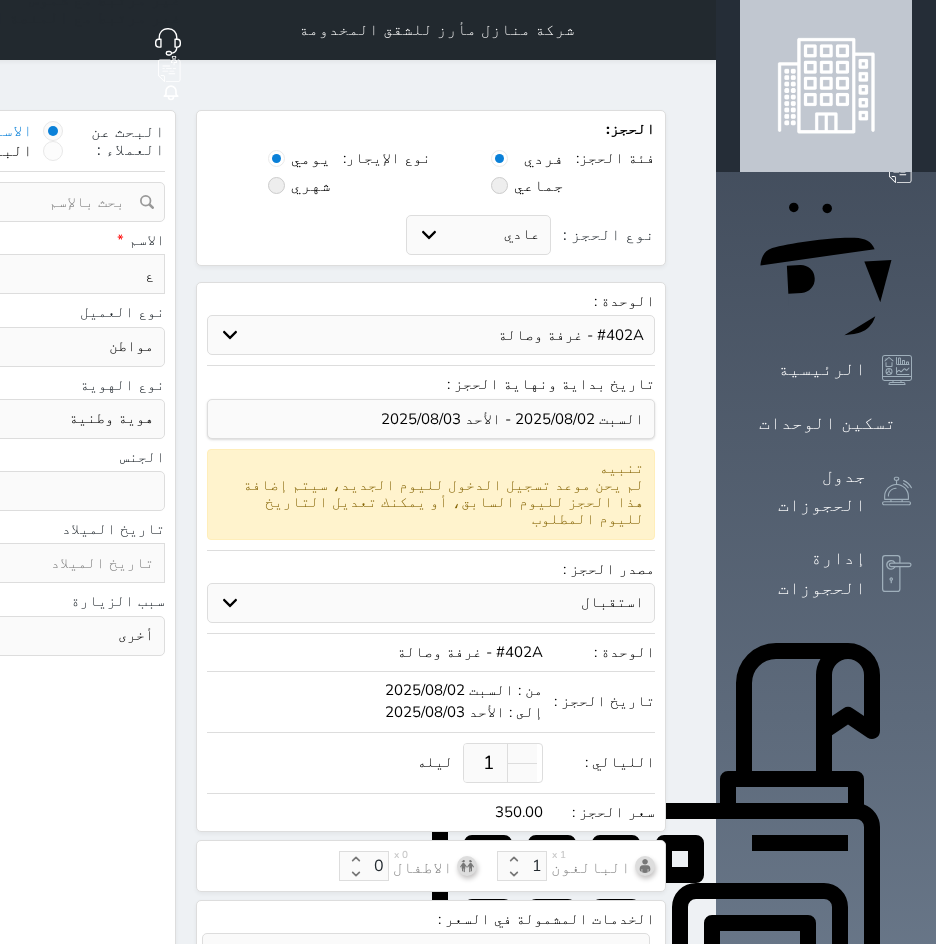 select 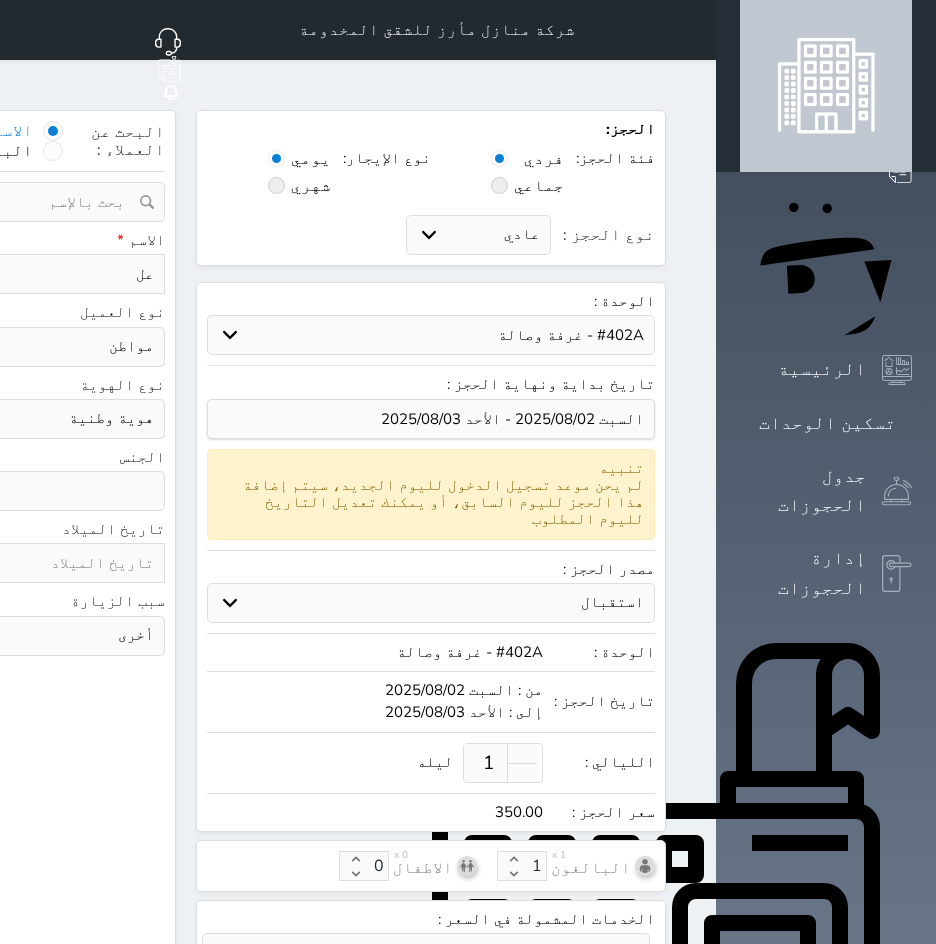type on "علب" 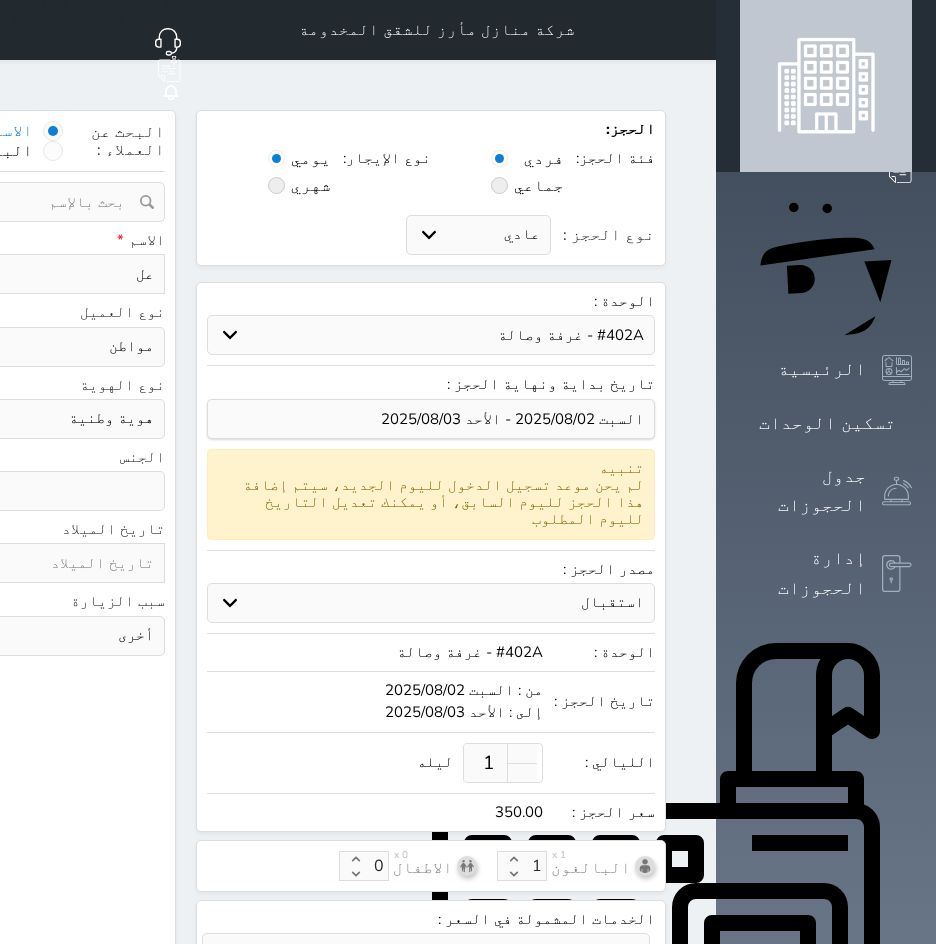 select 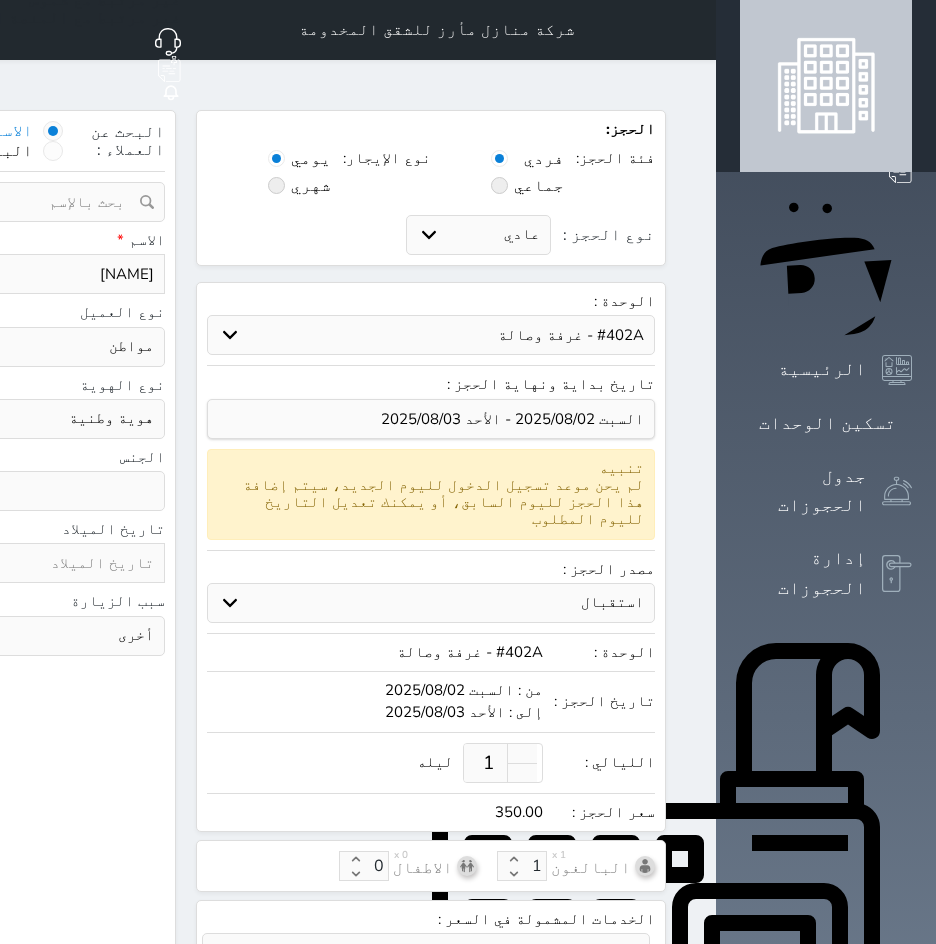 type on "عل" 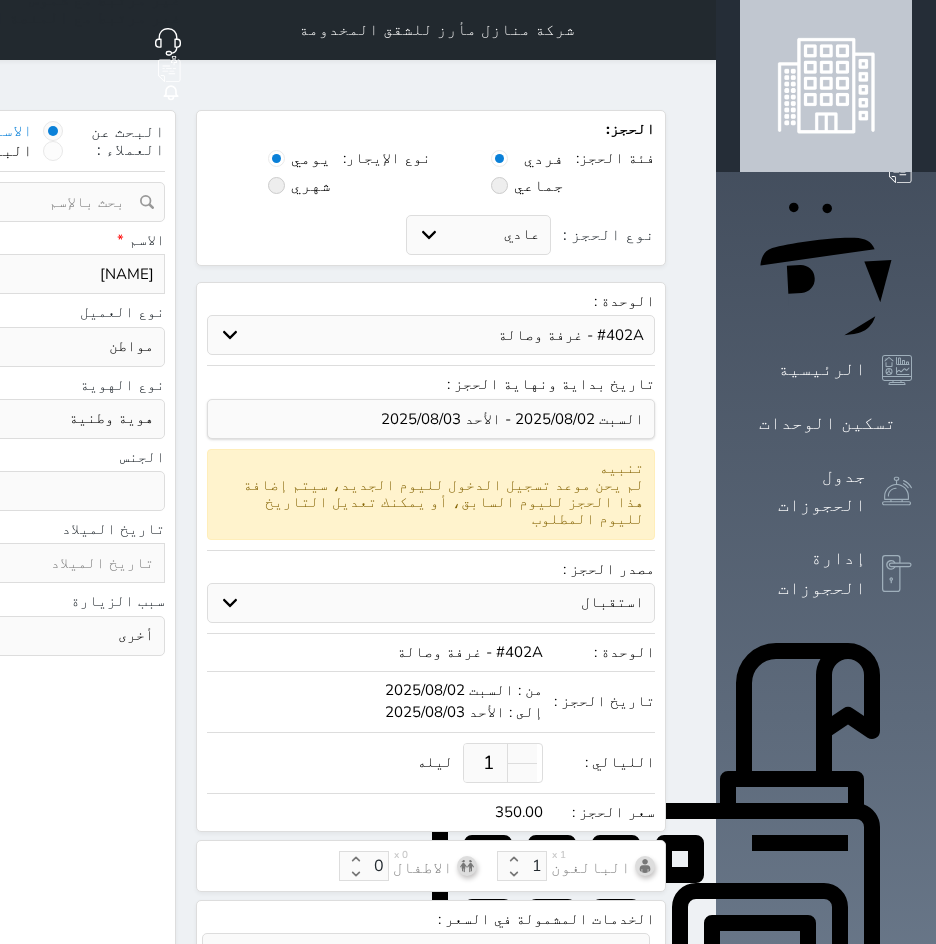 select 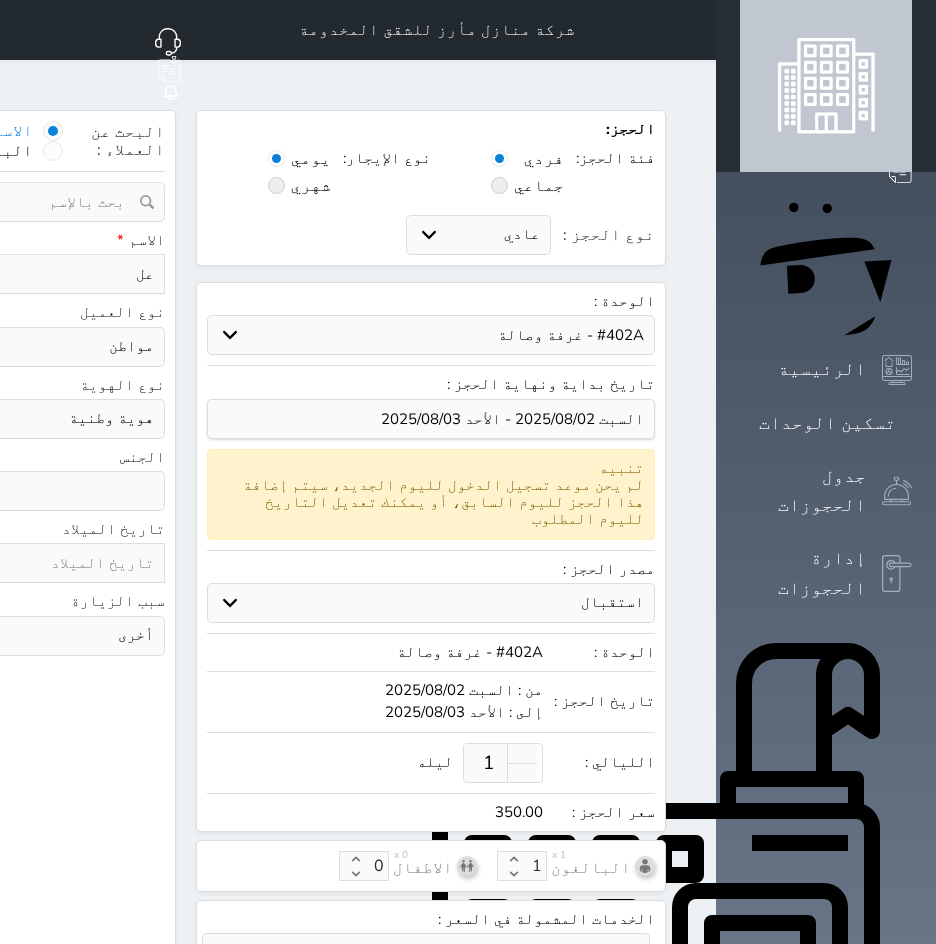 type on "علي" 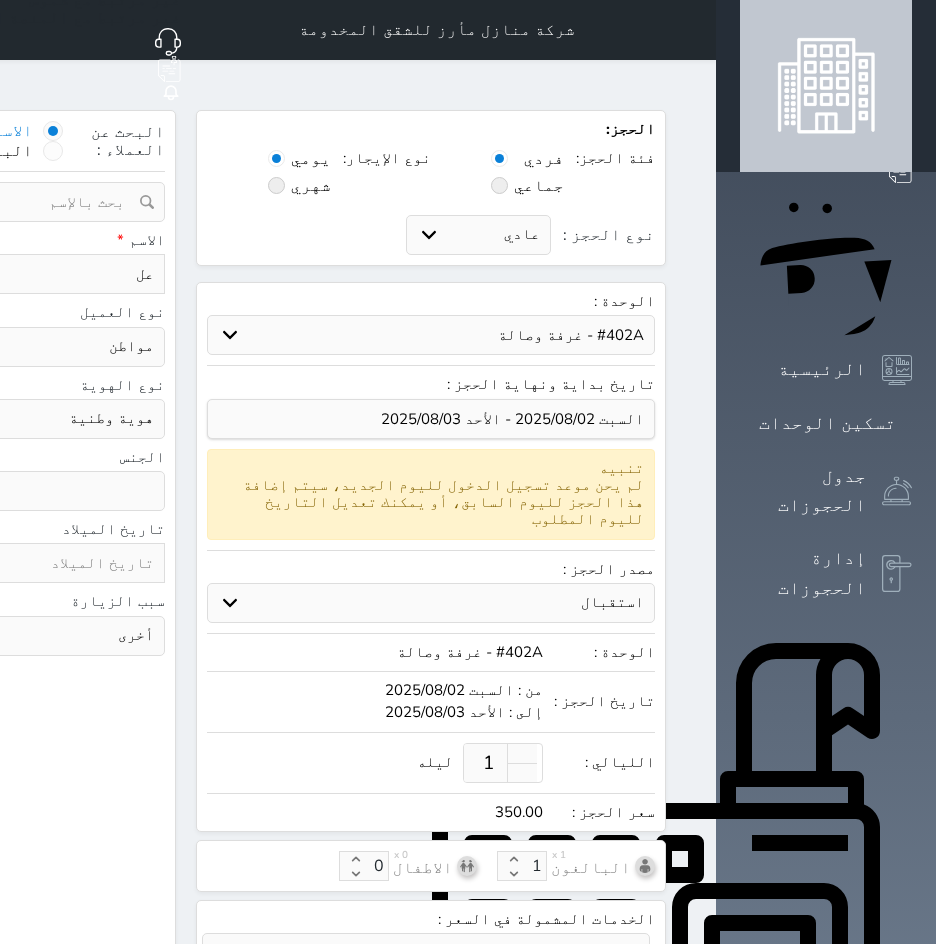 select 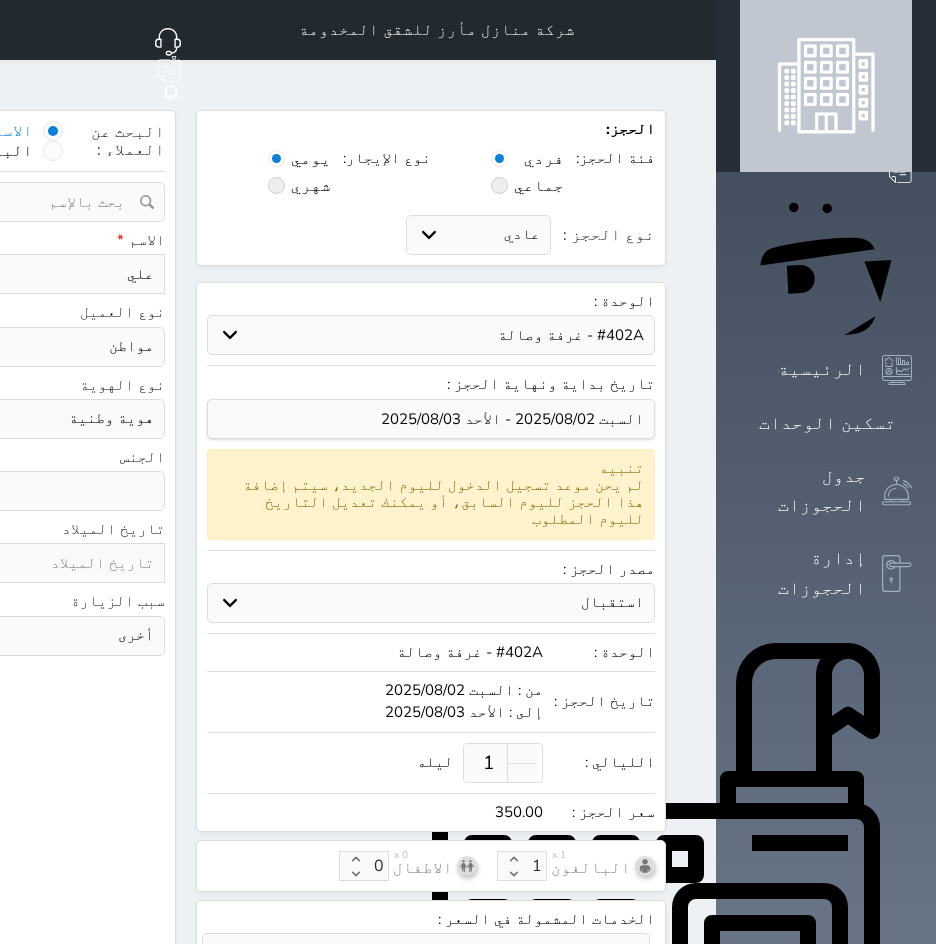 type on "علي" 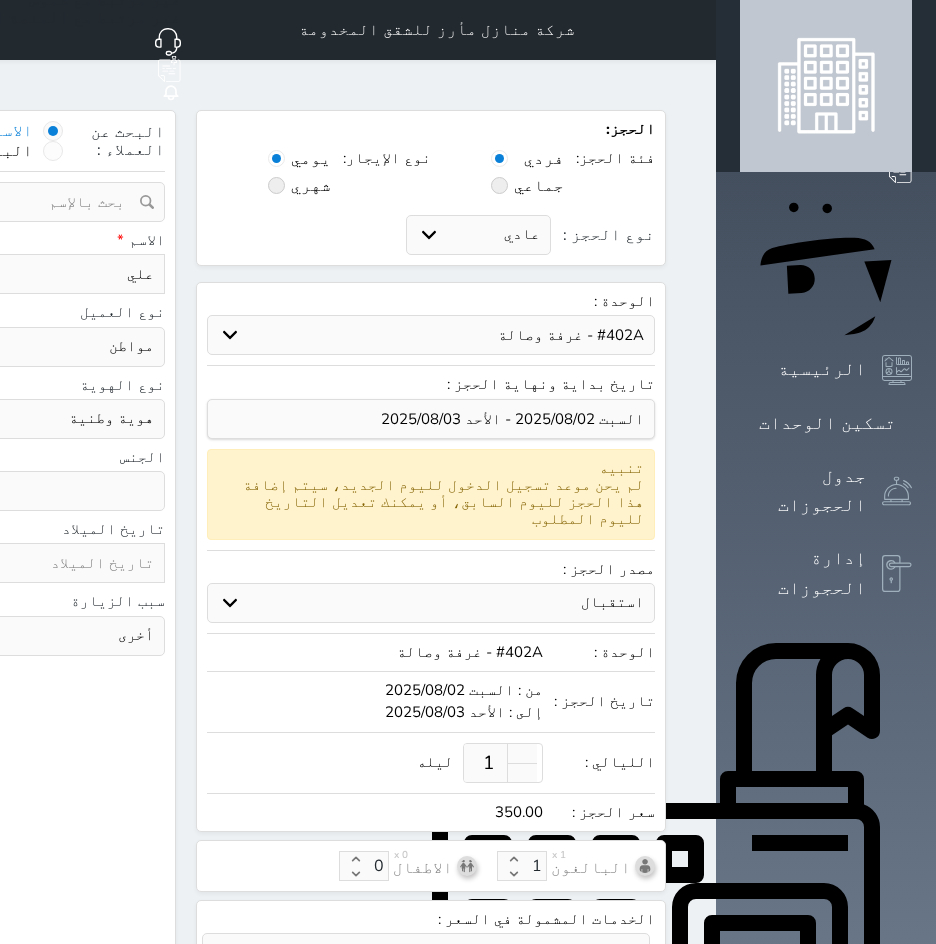 select 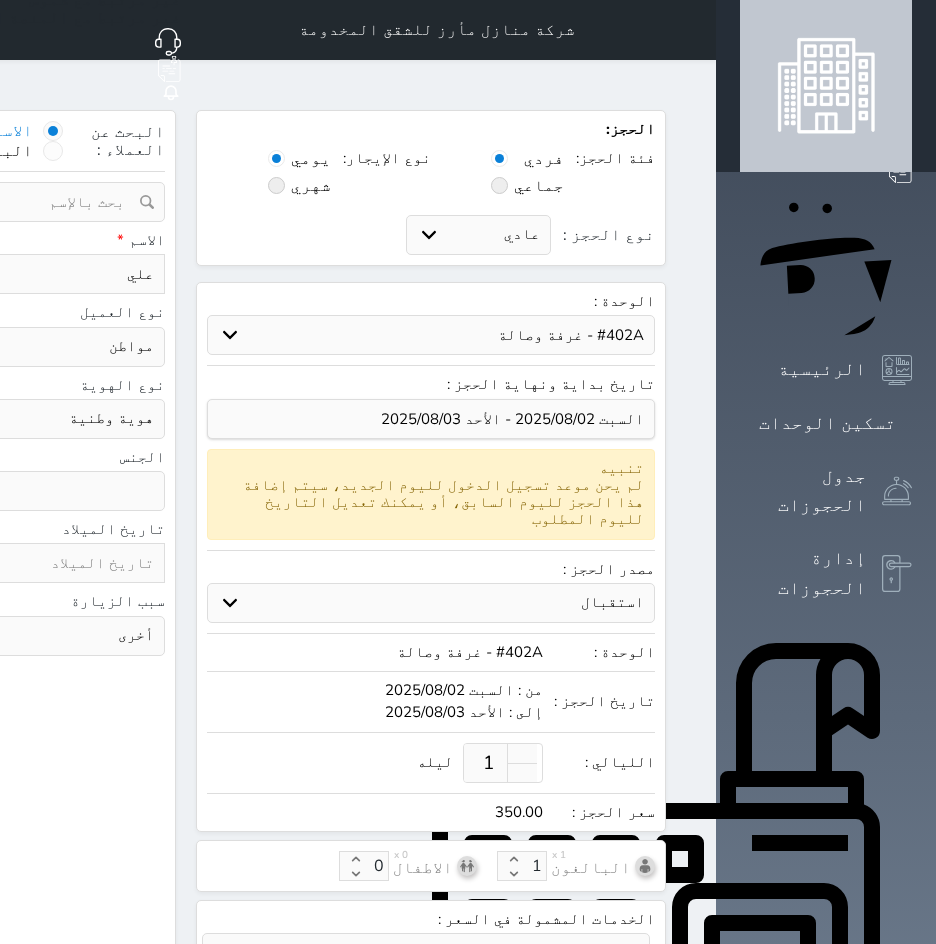 click on "نوع الحجز :" at bounding box center (-208, 274) 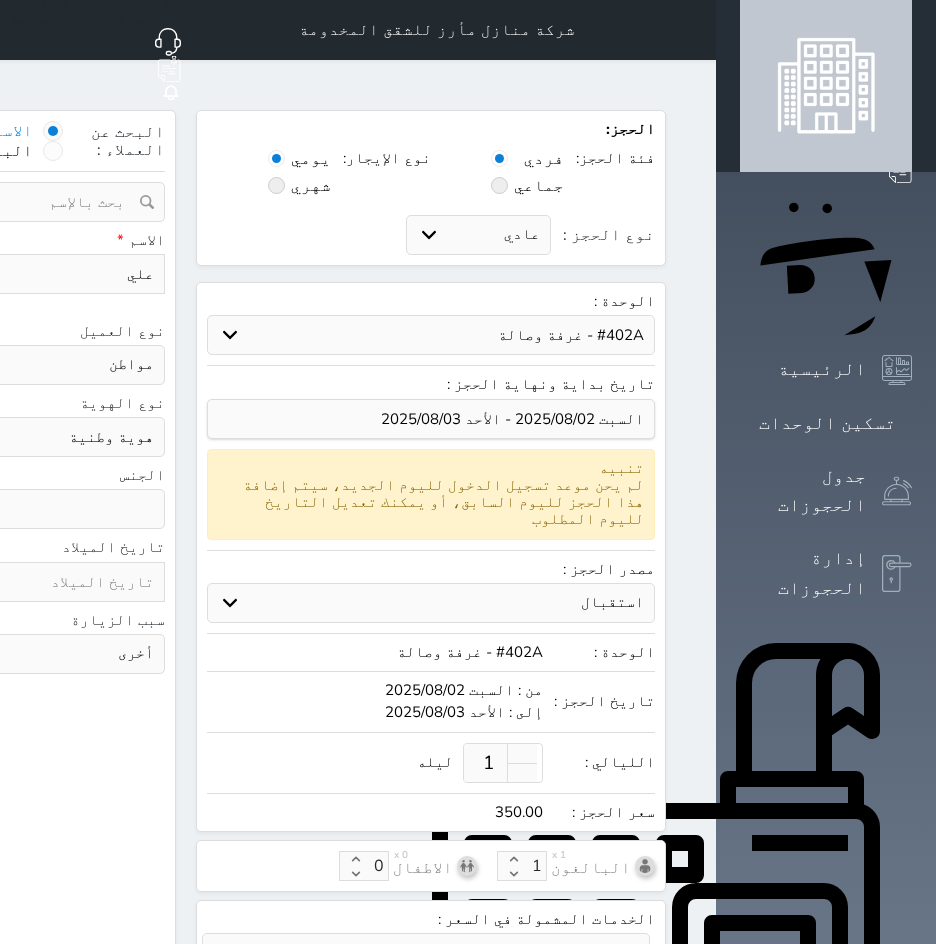 type on "05" 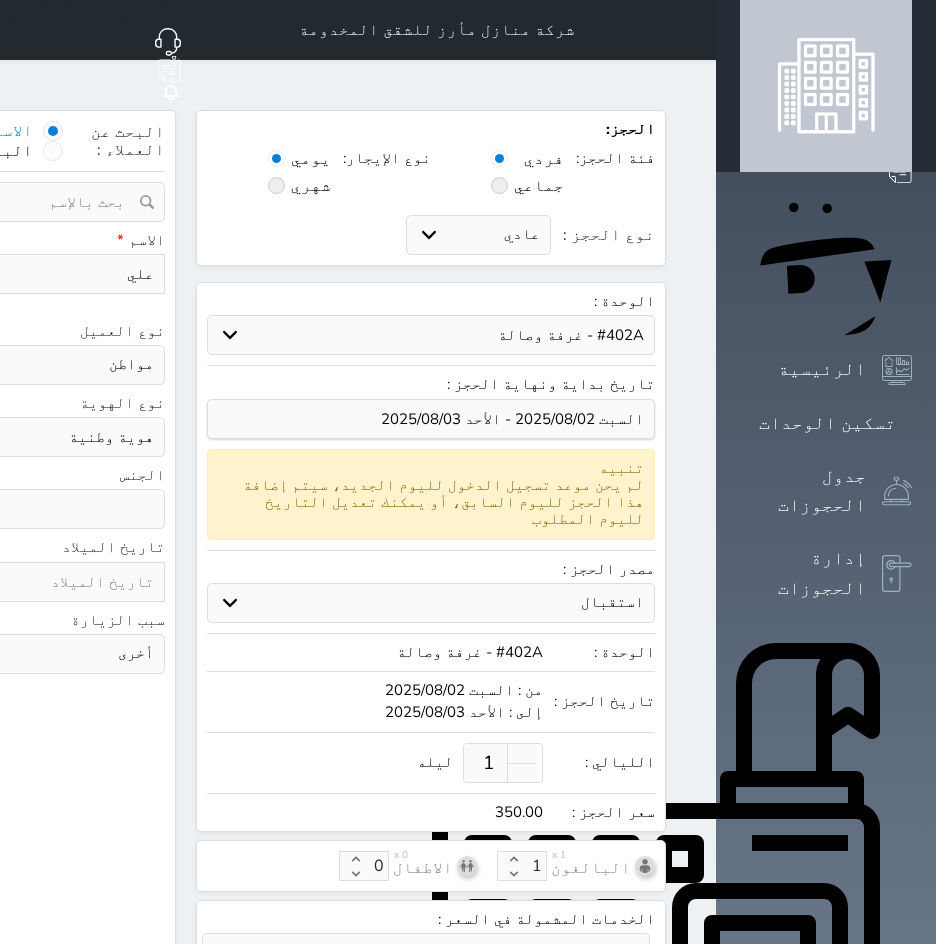 select 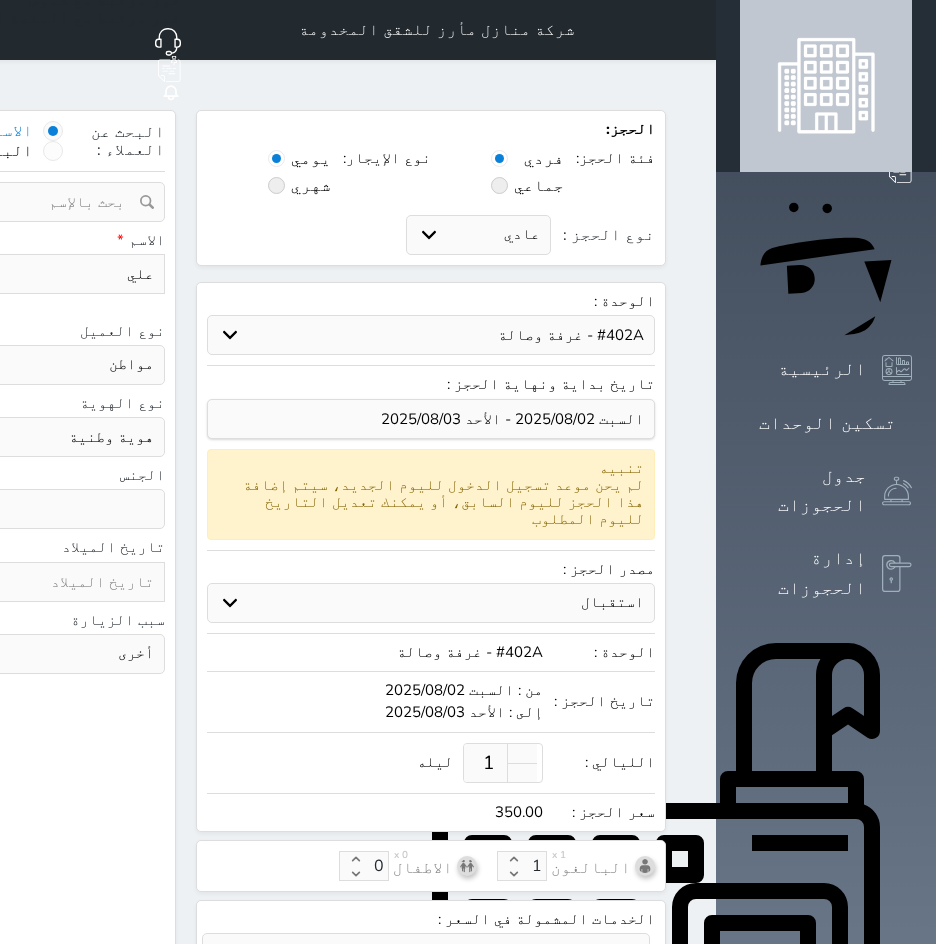 type on "053" 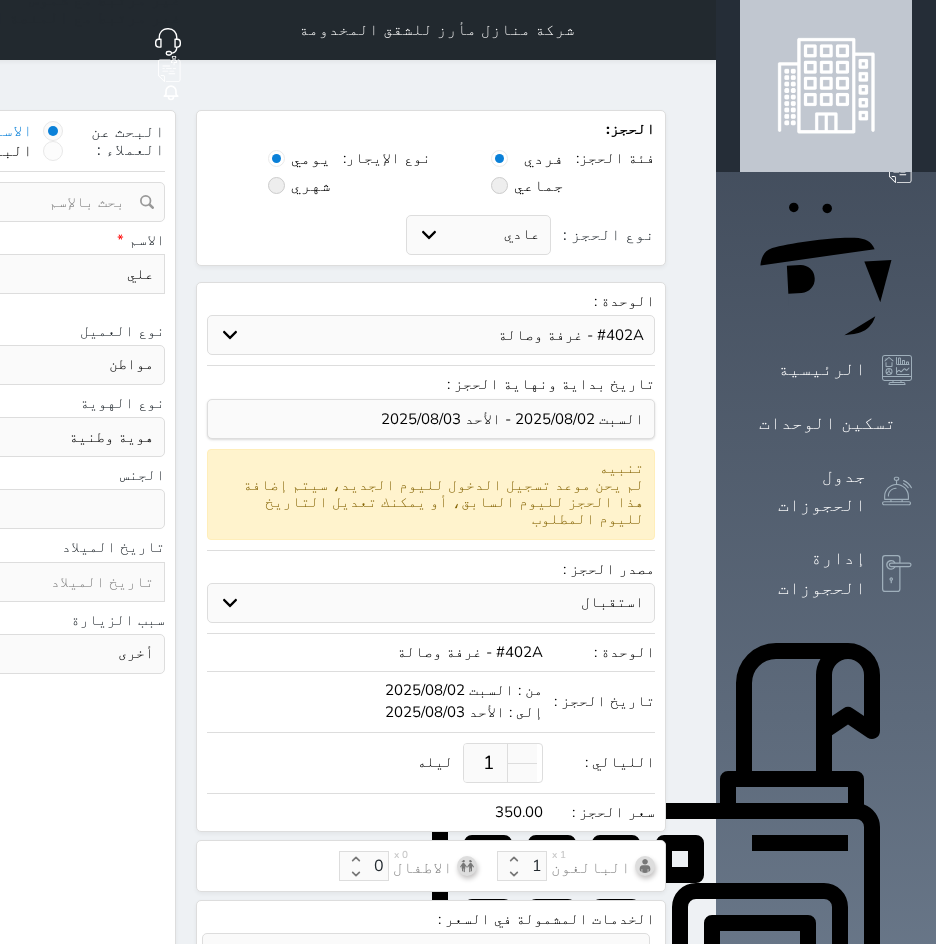 select 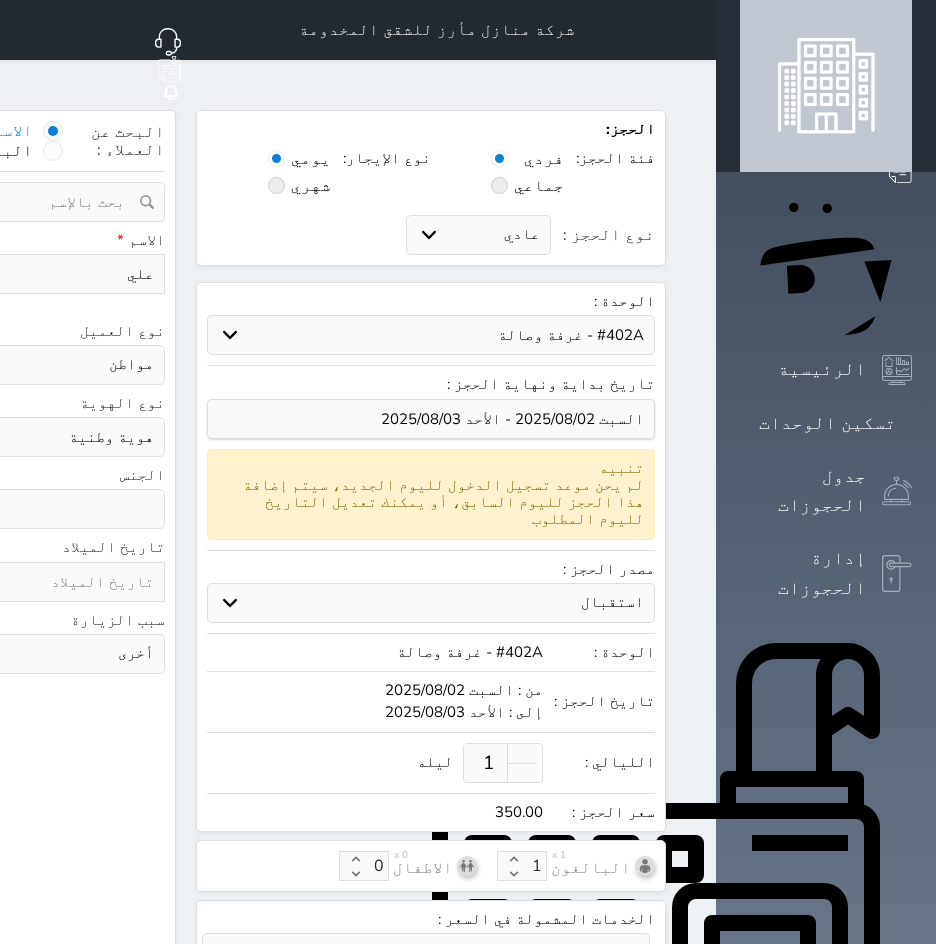 type on "0533" 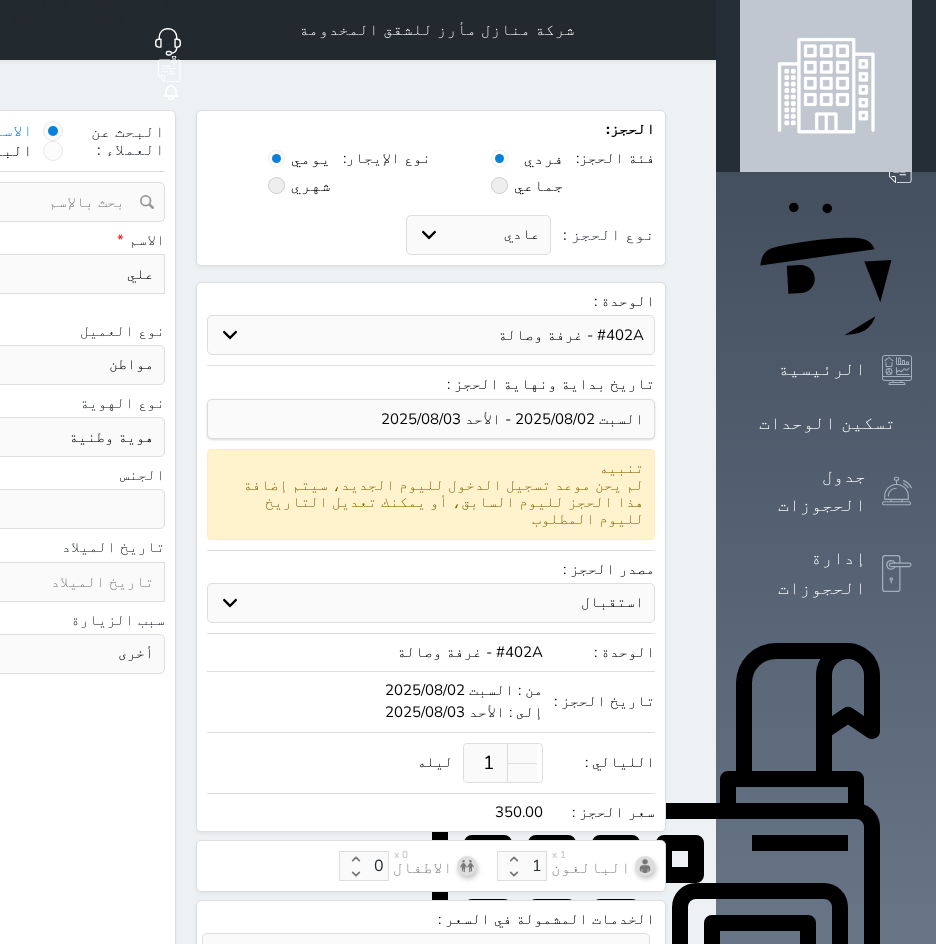 type on "05332" 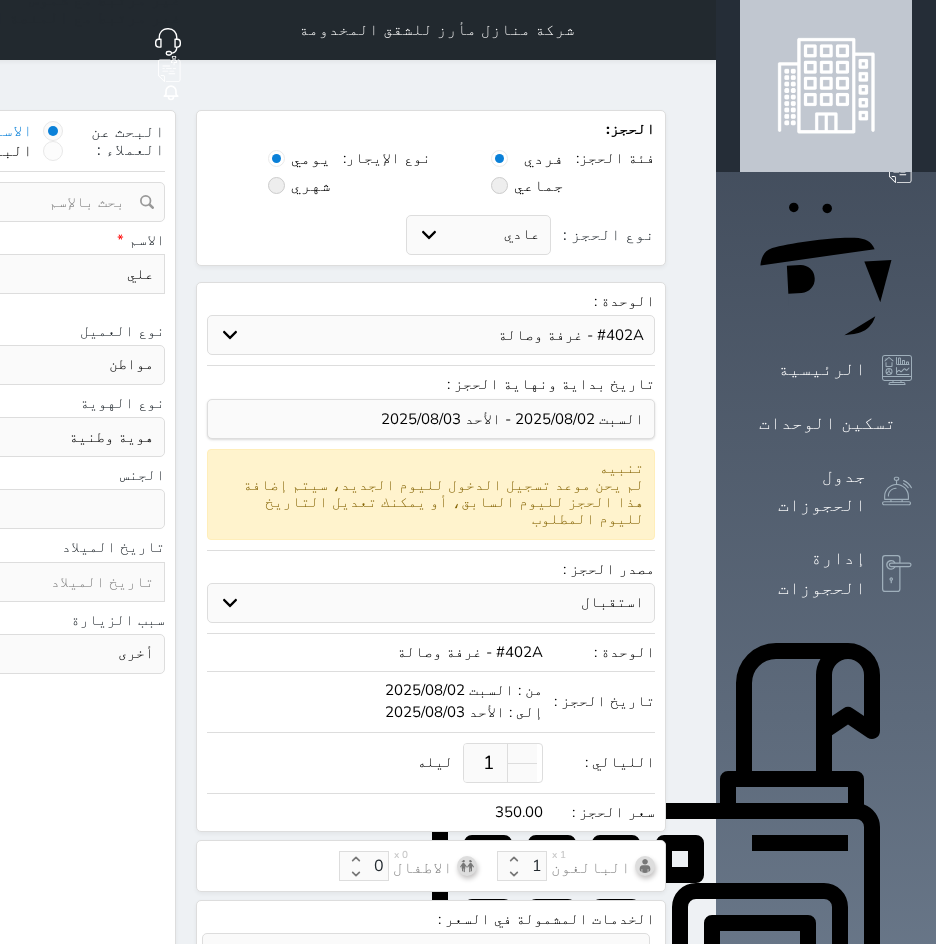 type on "053322" 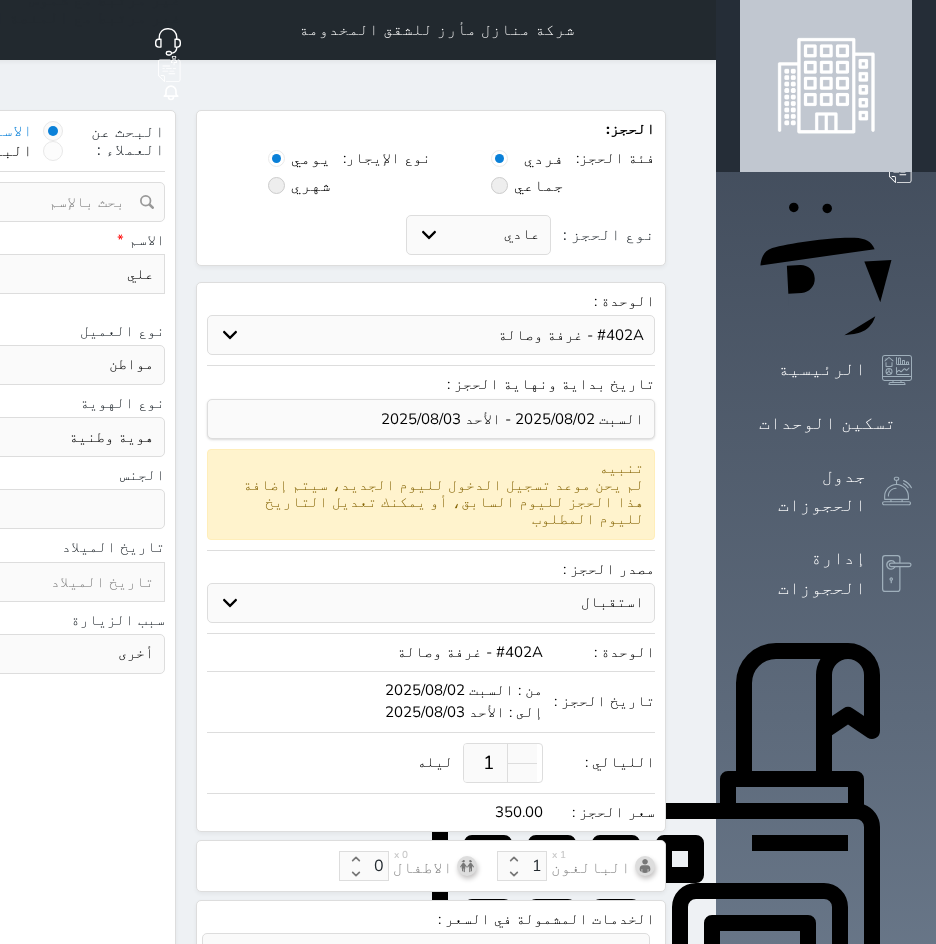 select 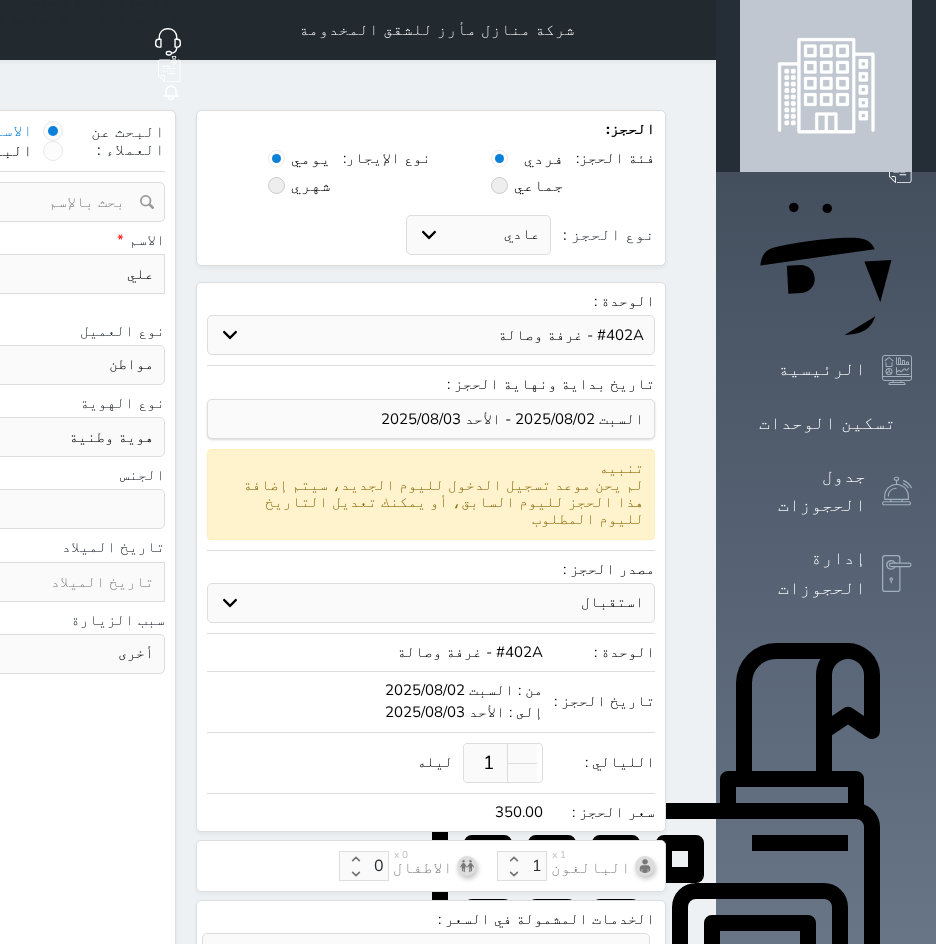 type on "0533222" 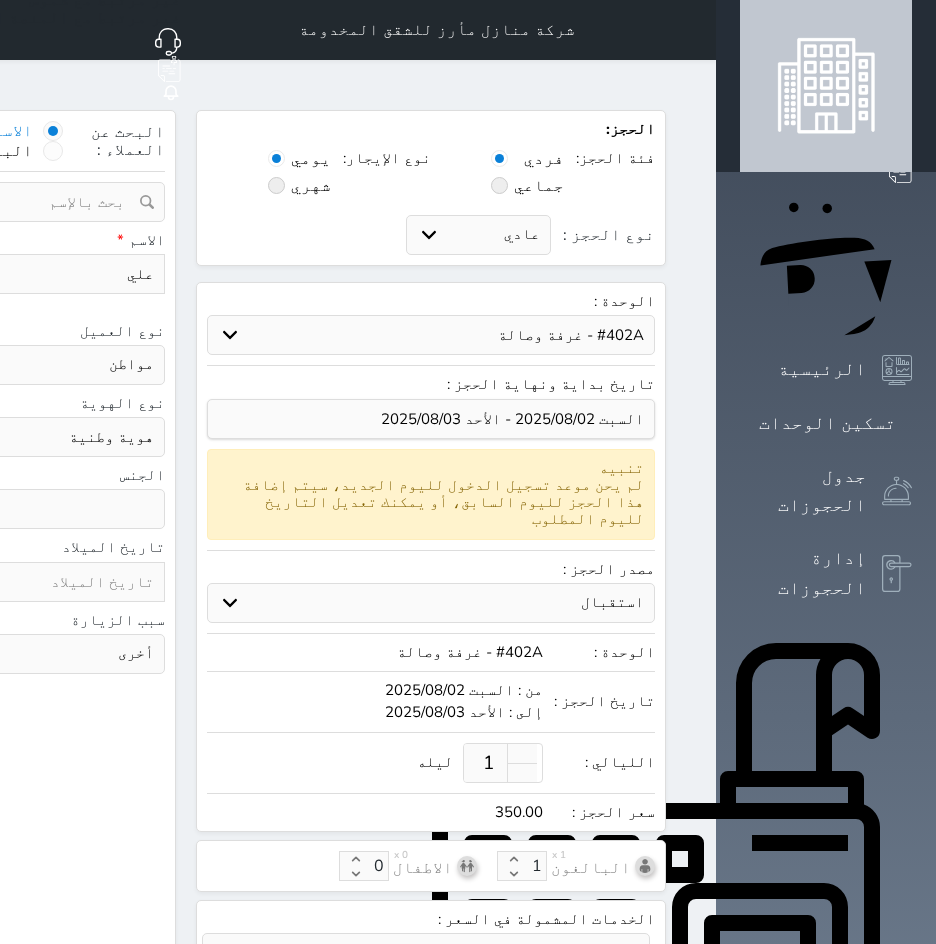 select 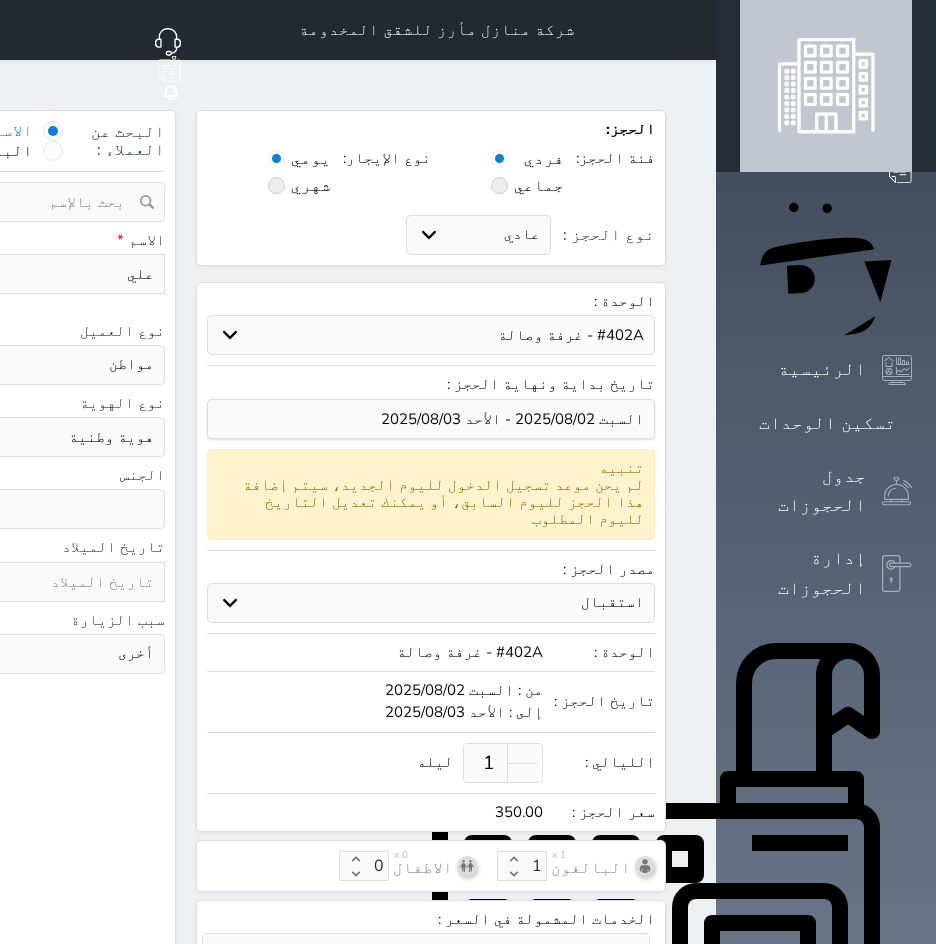 select 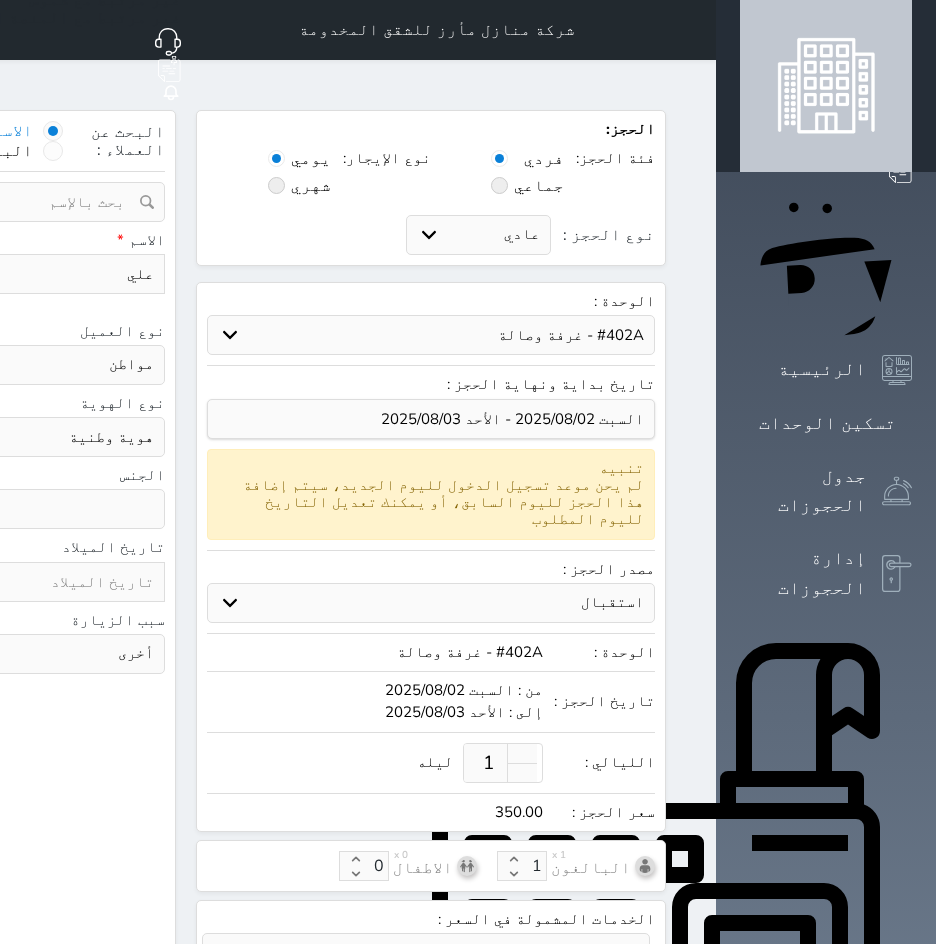 type on "053322288" 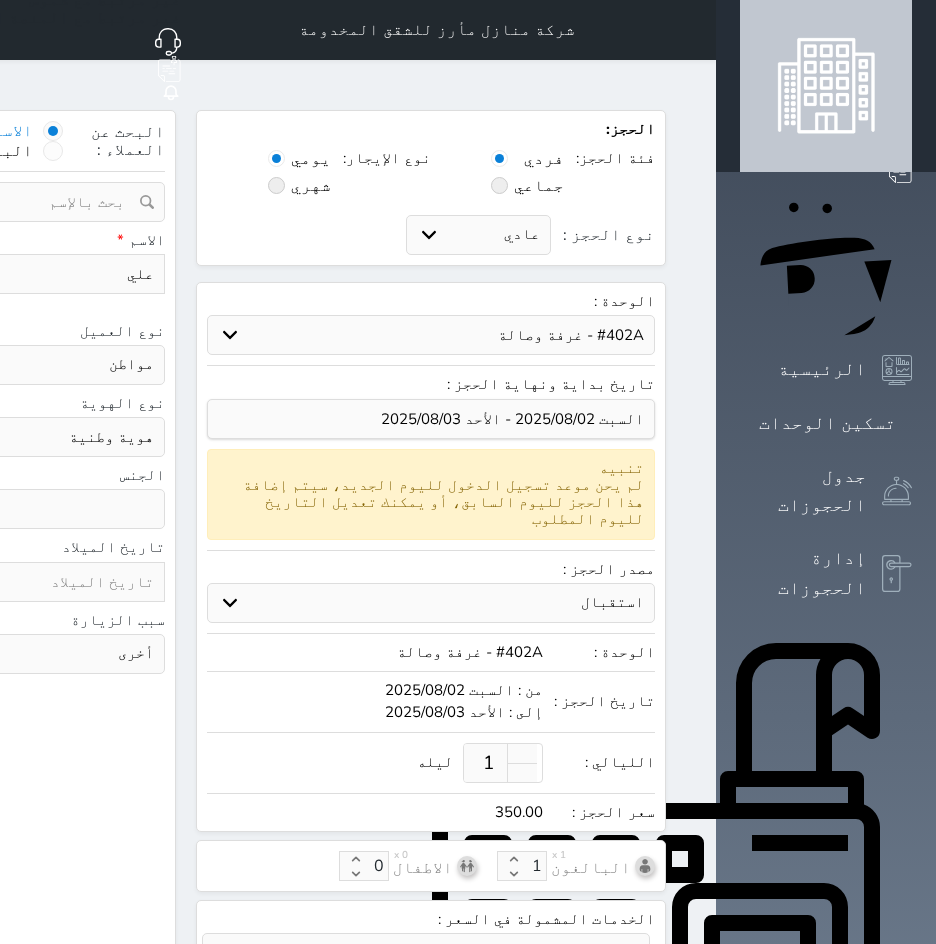select 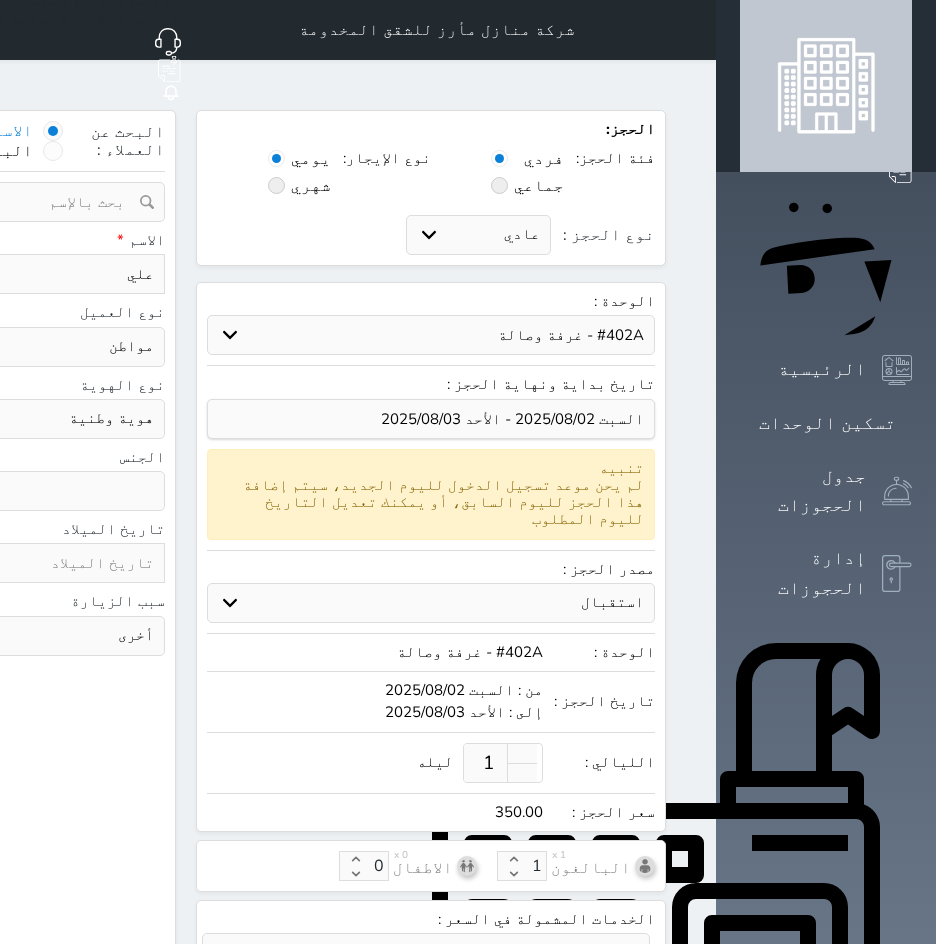 type on "+966 53 322 2885" 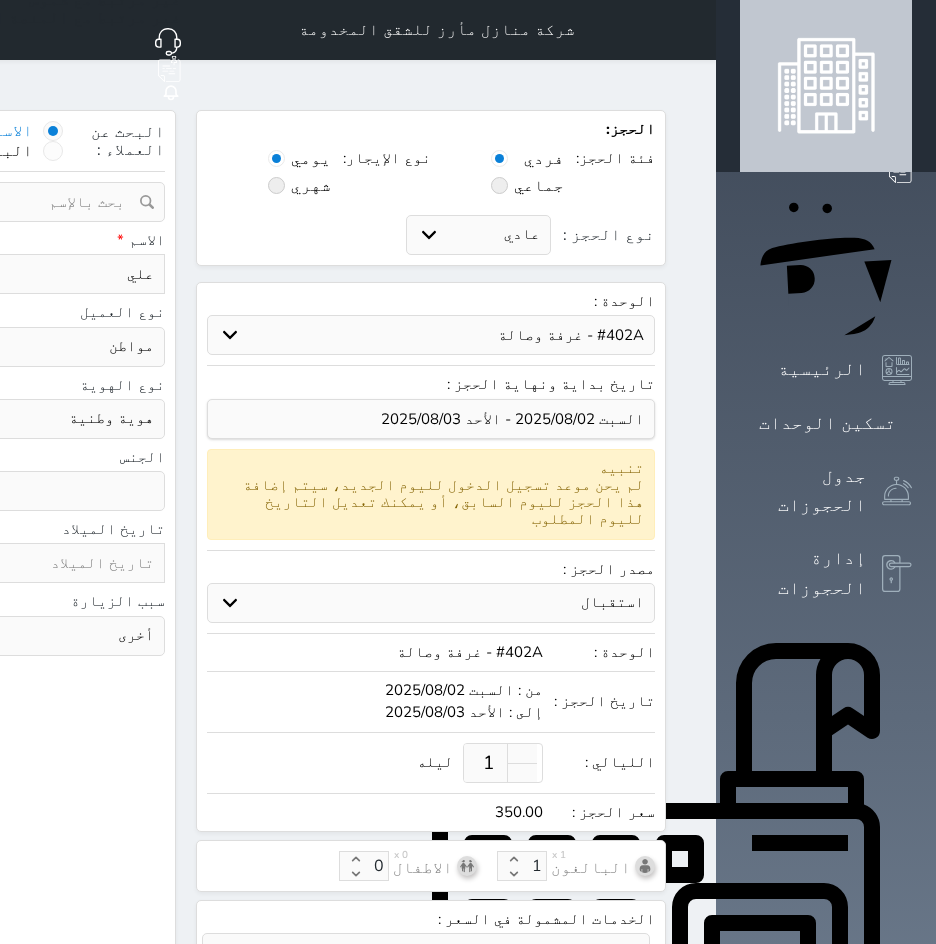 select 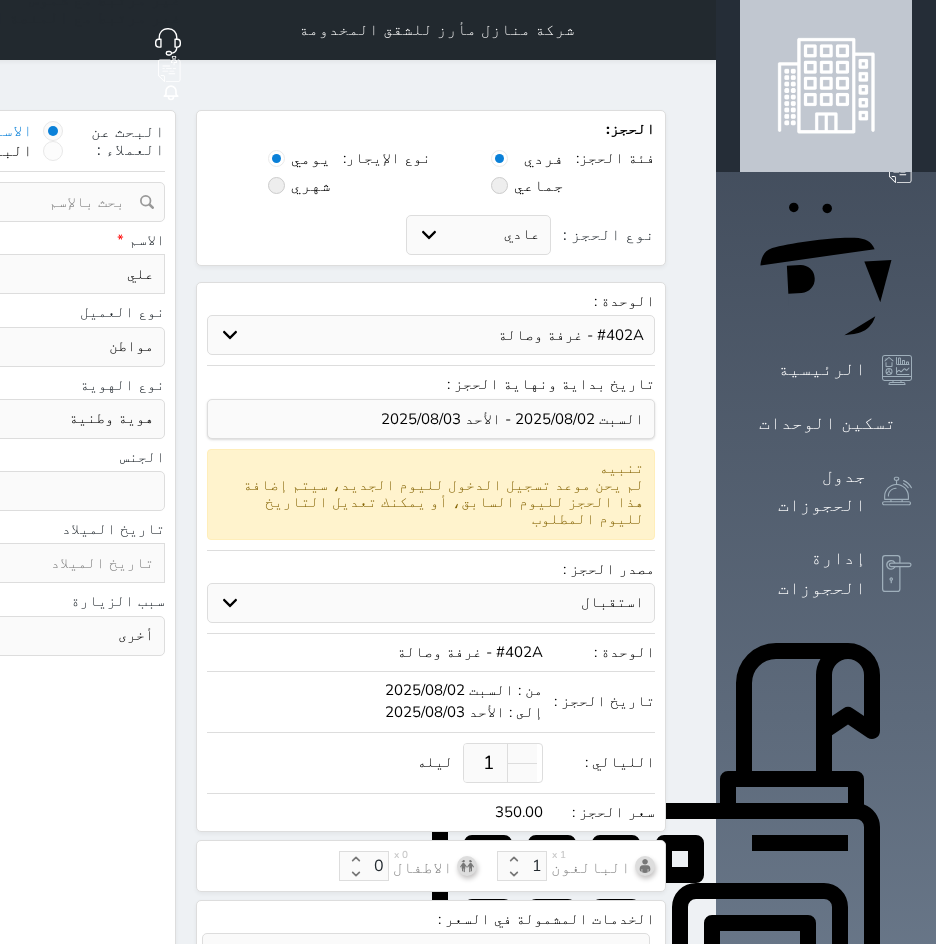 type on "+966 53 322 2885" 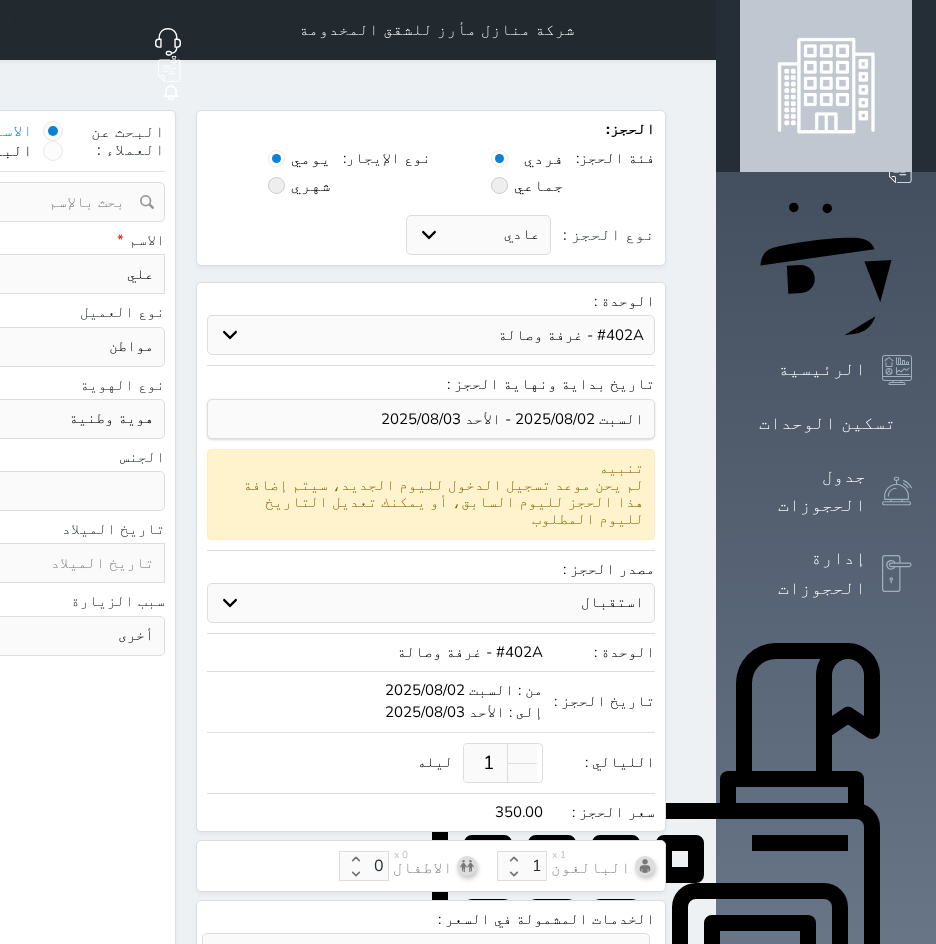 click at bounding box center [-176, 419] 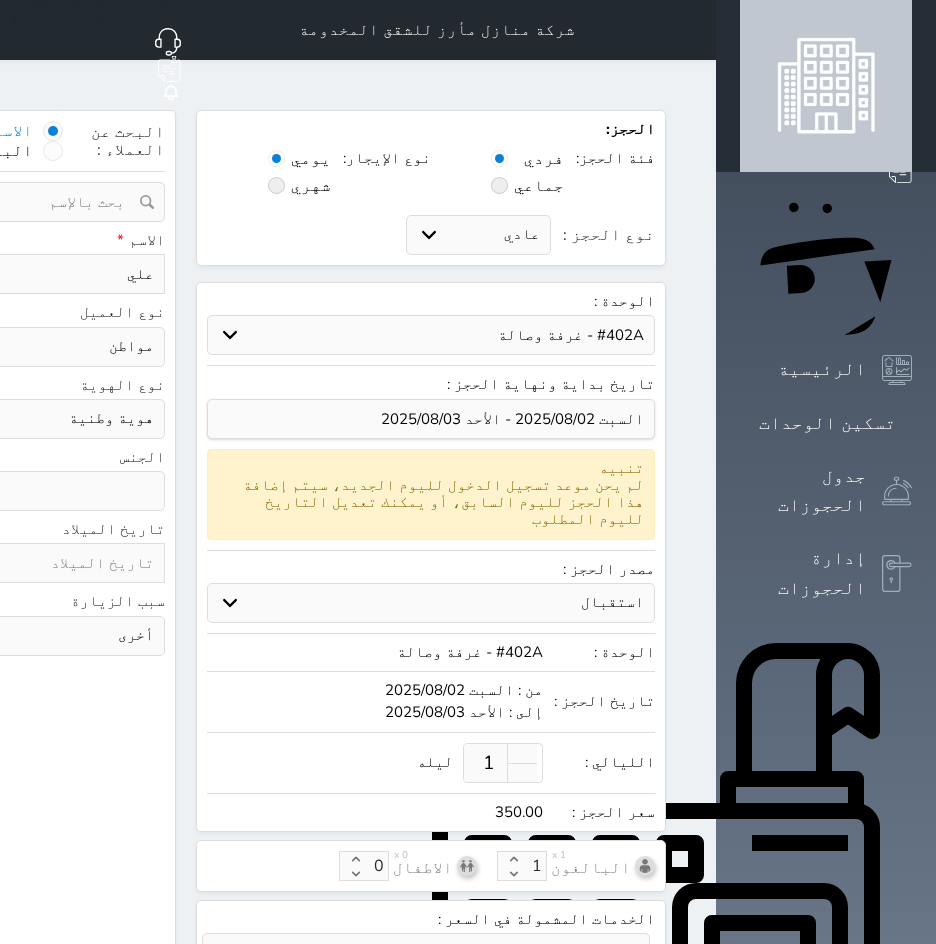 select 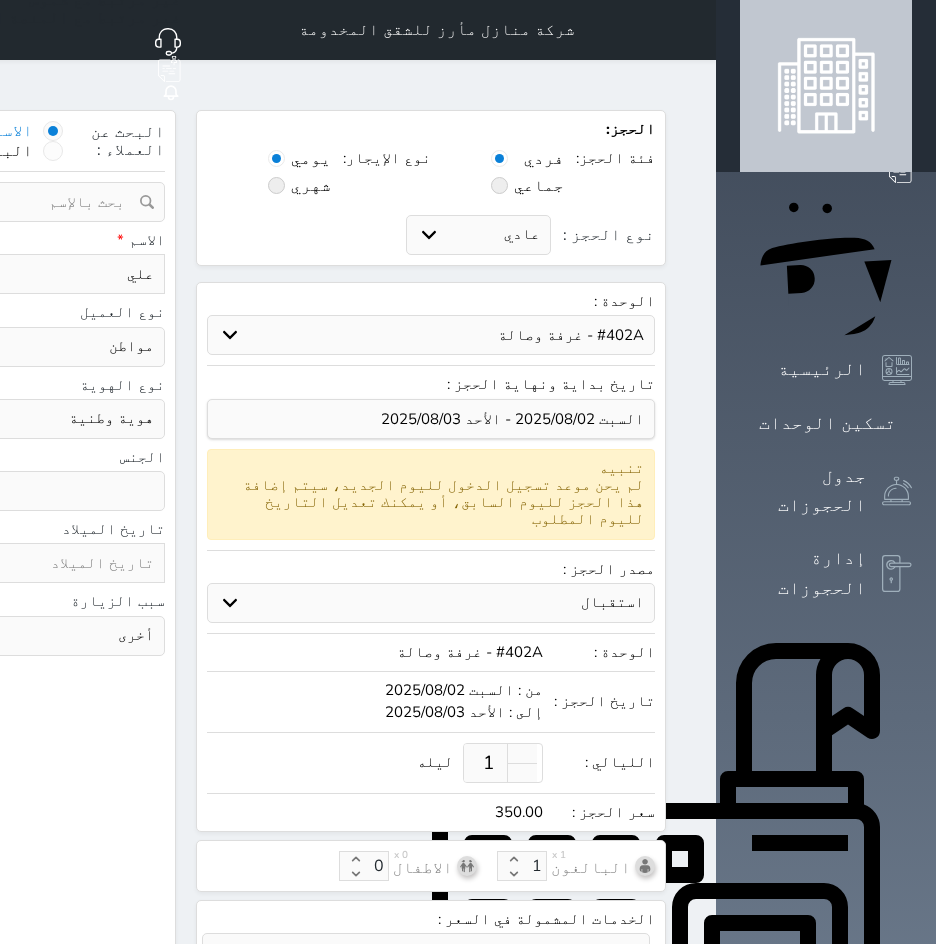 type on "10" 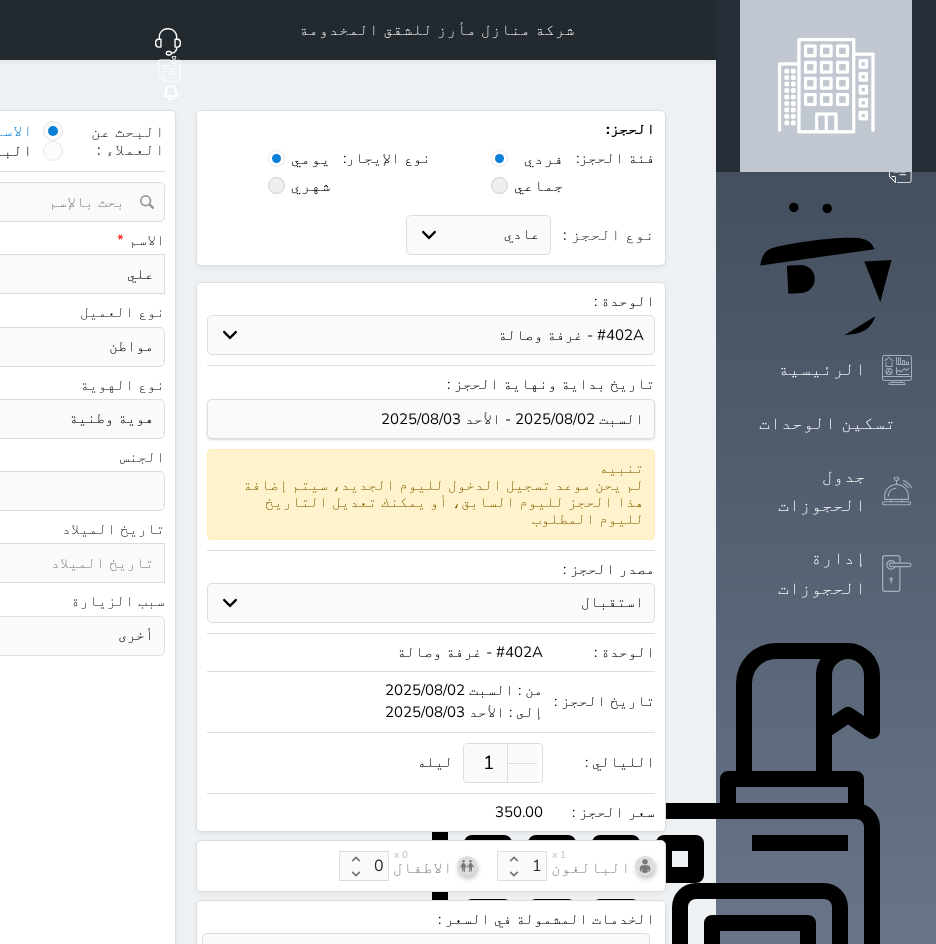 select 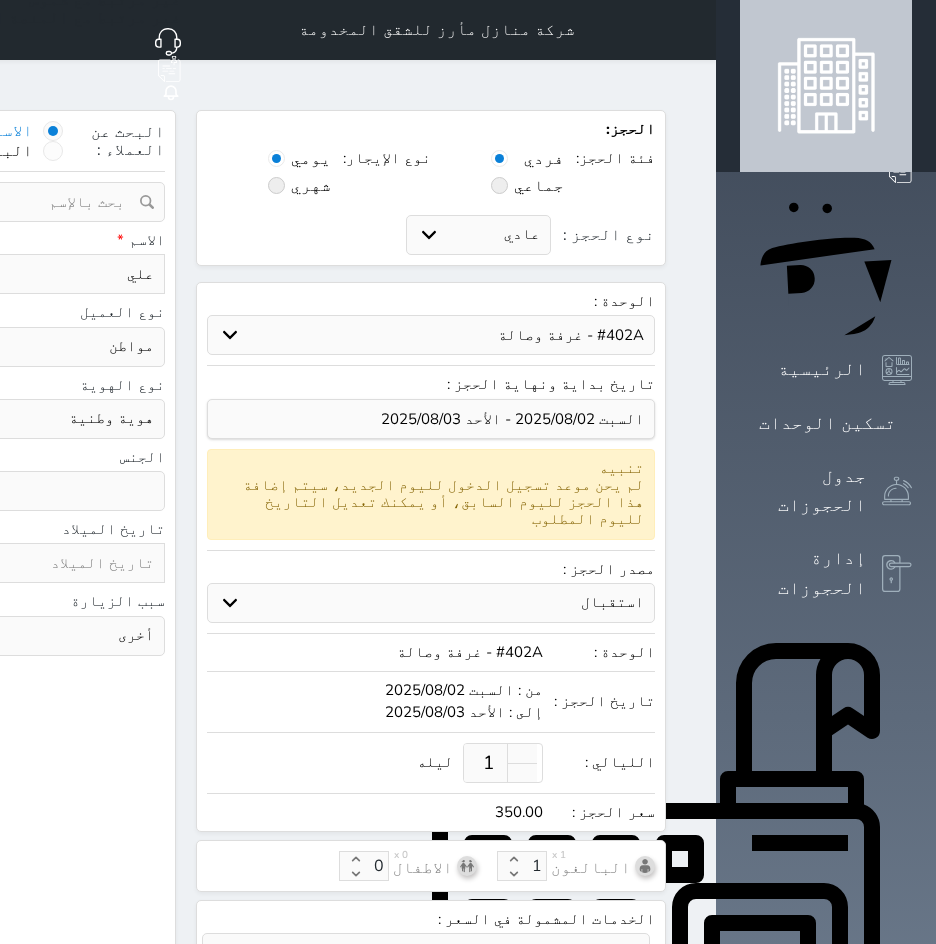 type on "104" 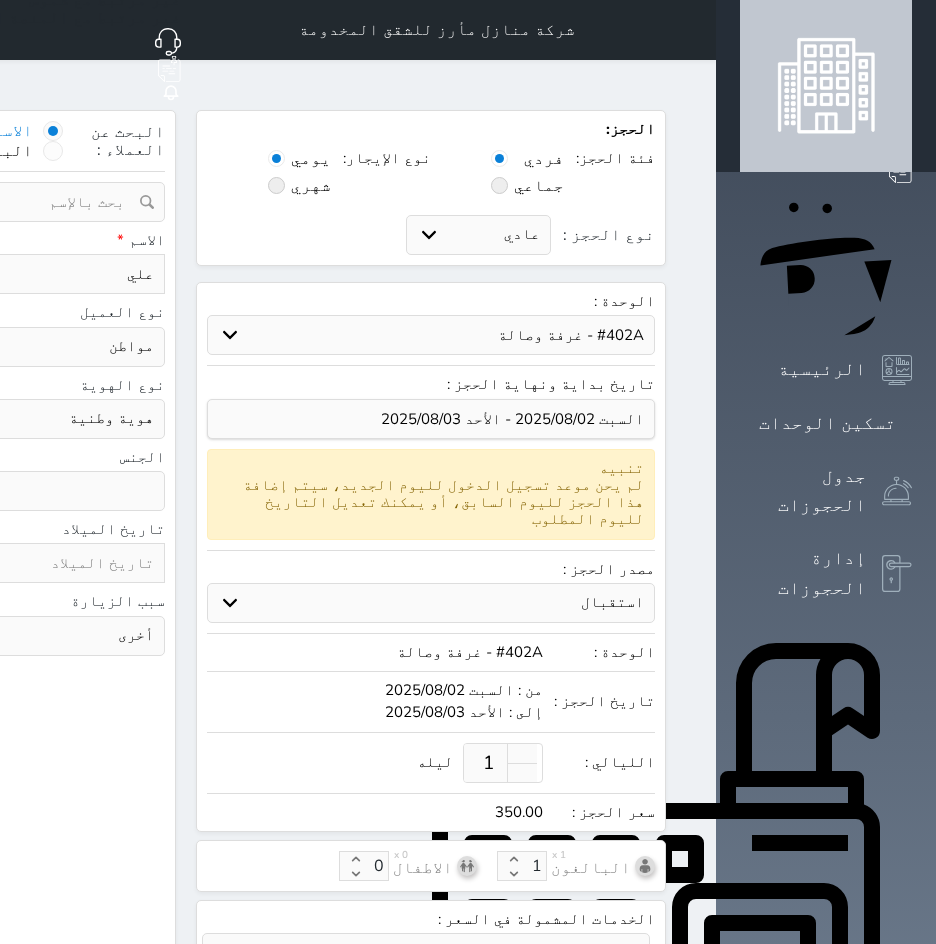 select 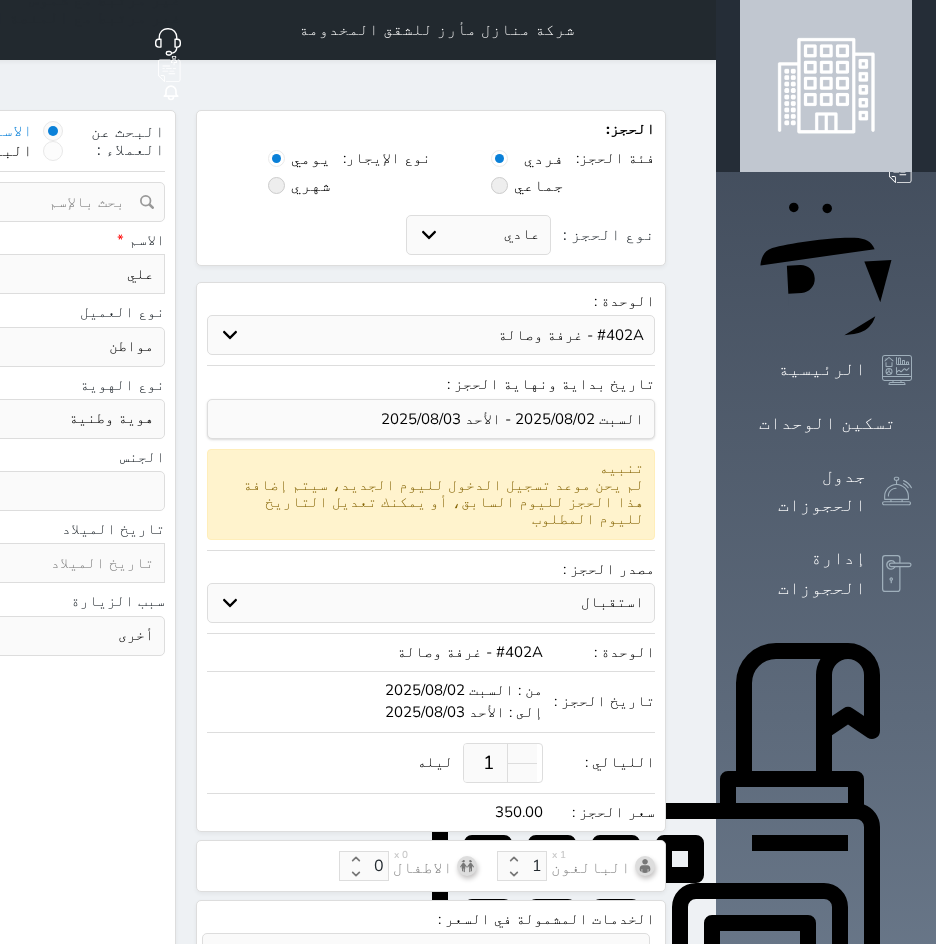 type on "1049" 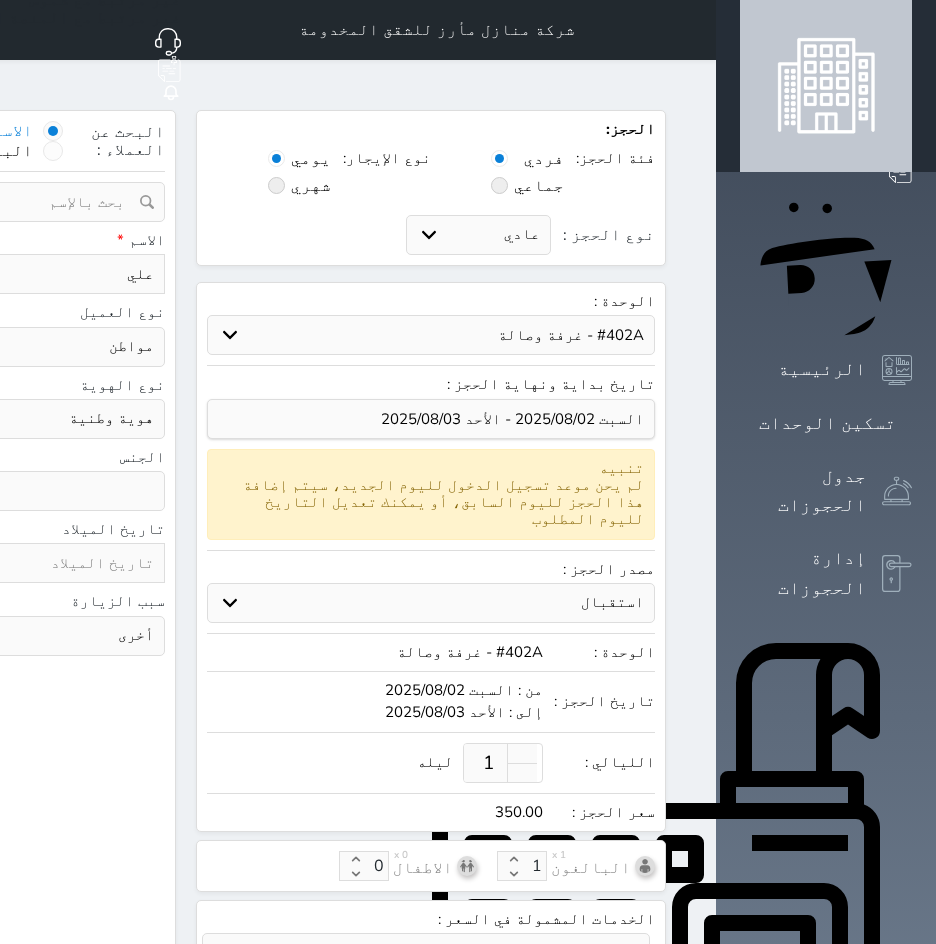 select 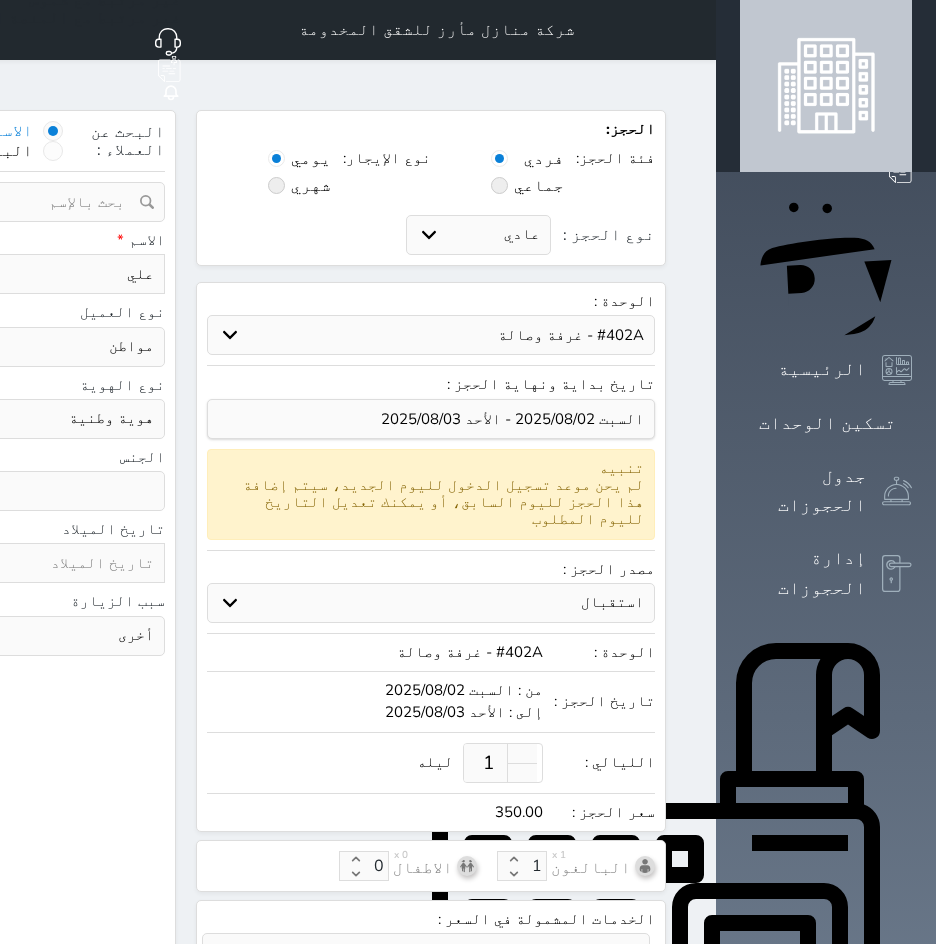 type on "10498" 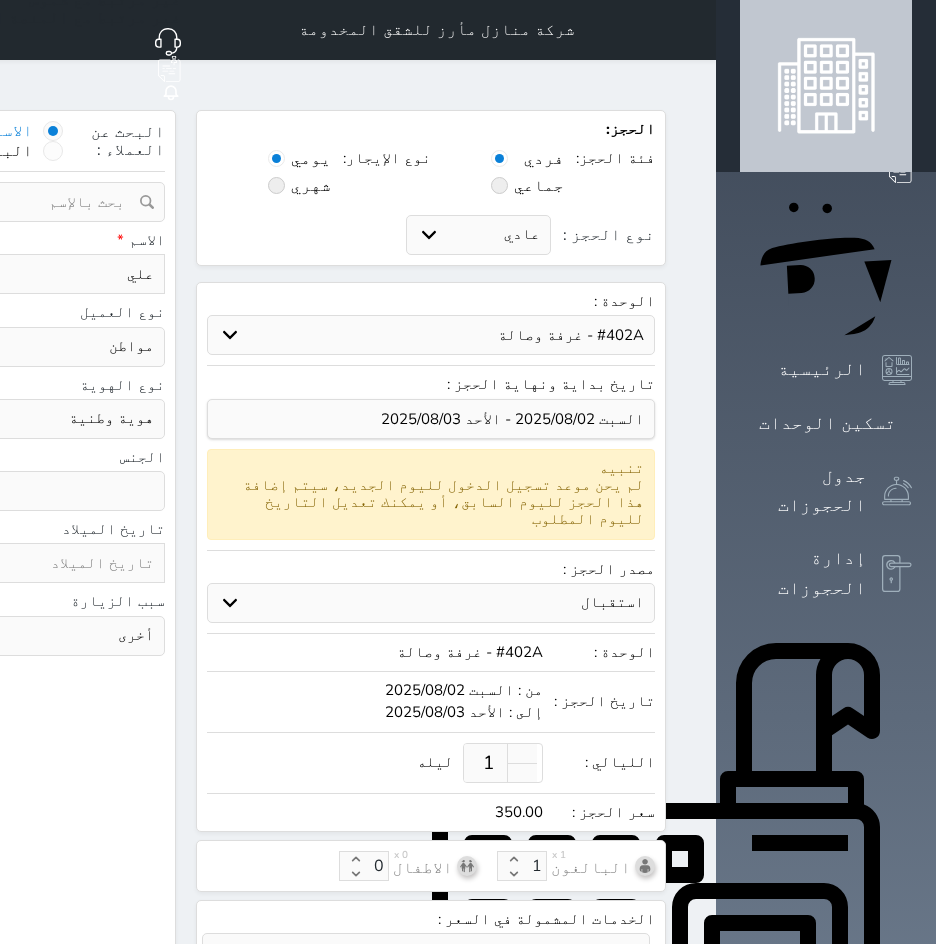 select 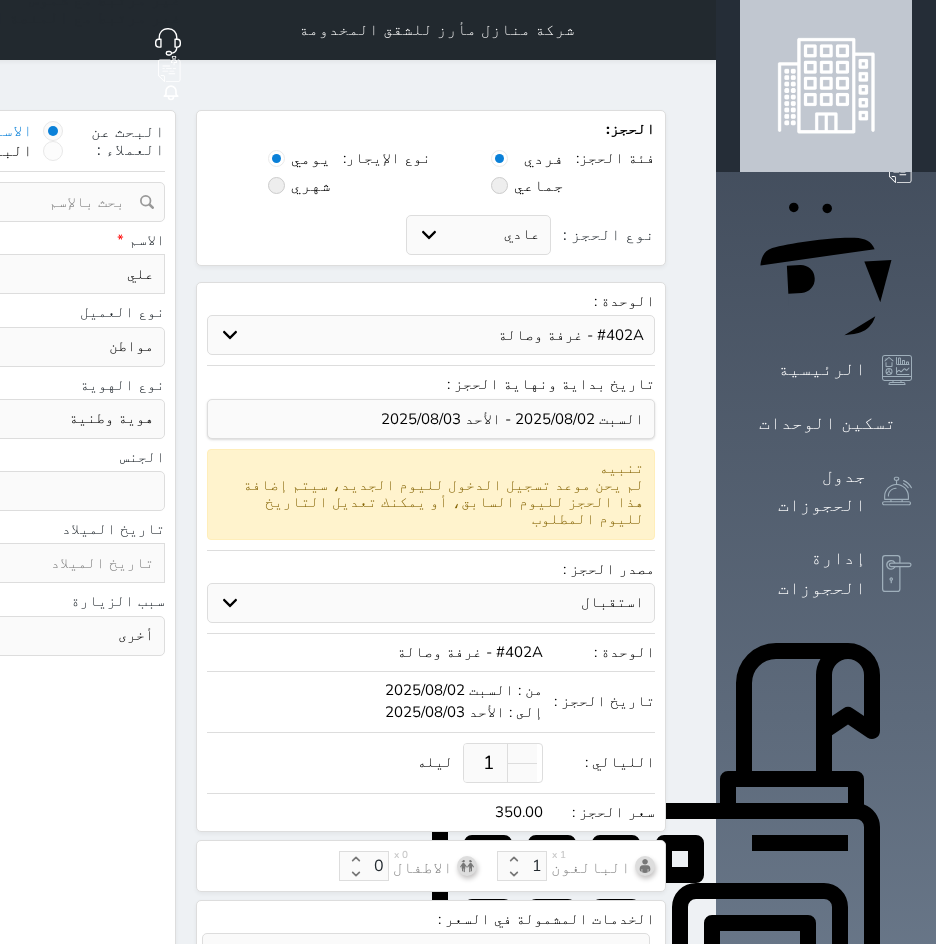 type on "104982" 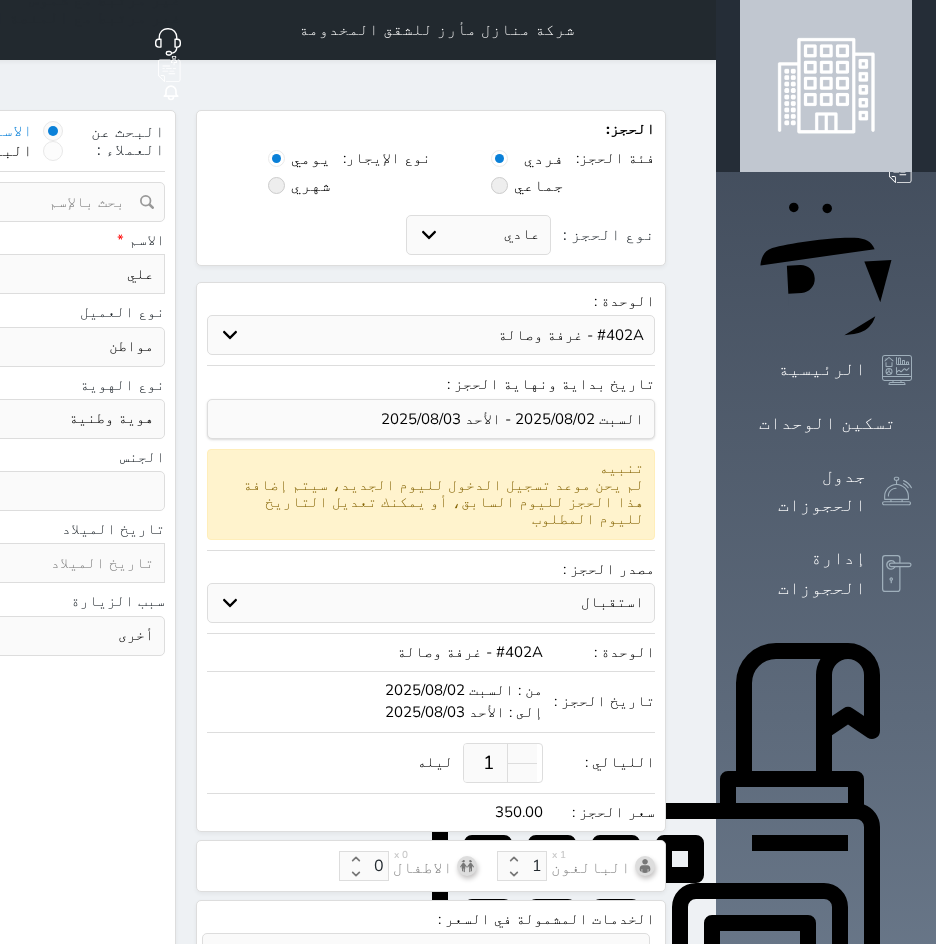 select 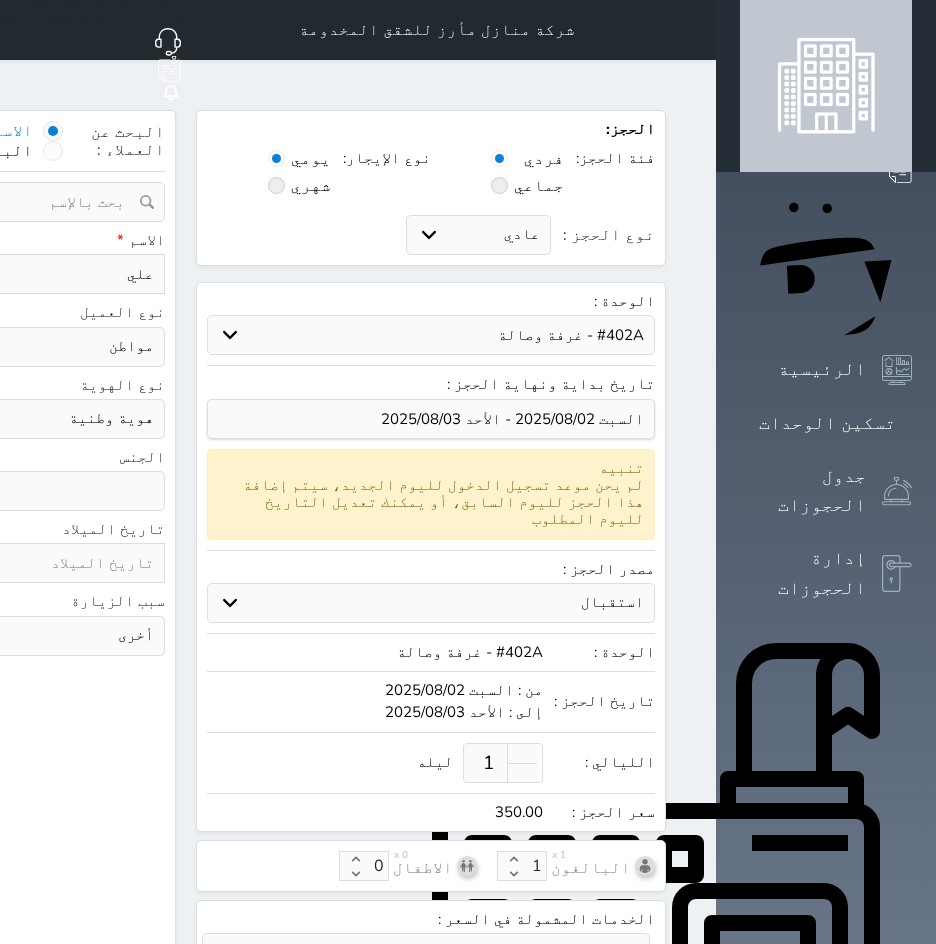 select 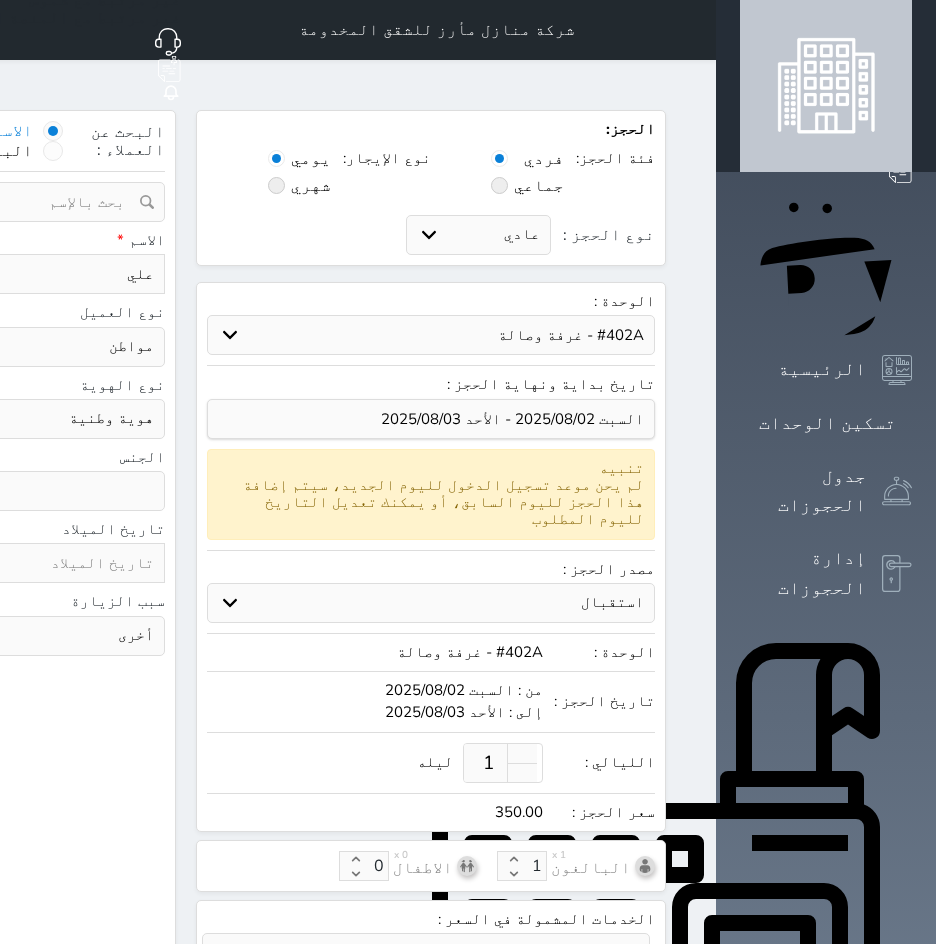 select 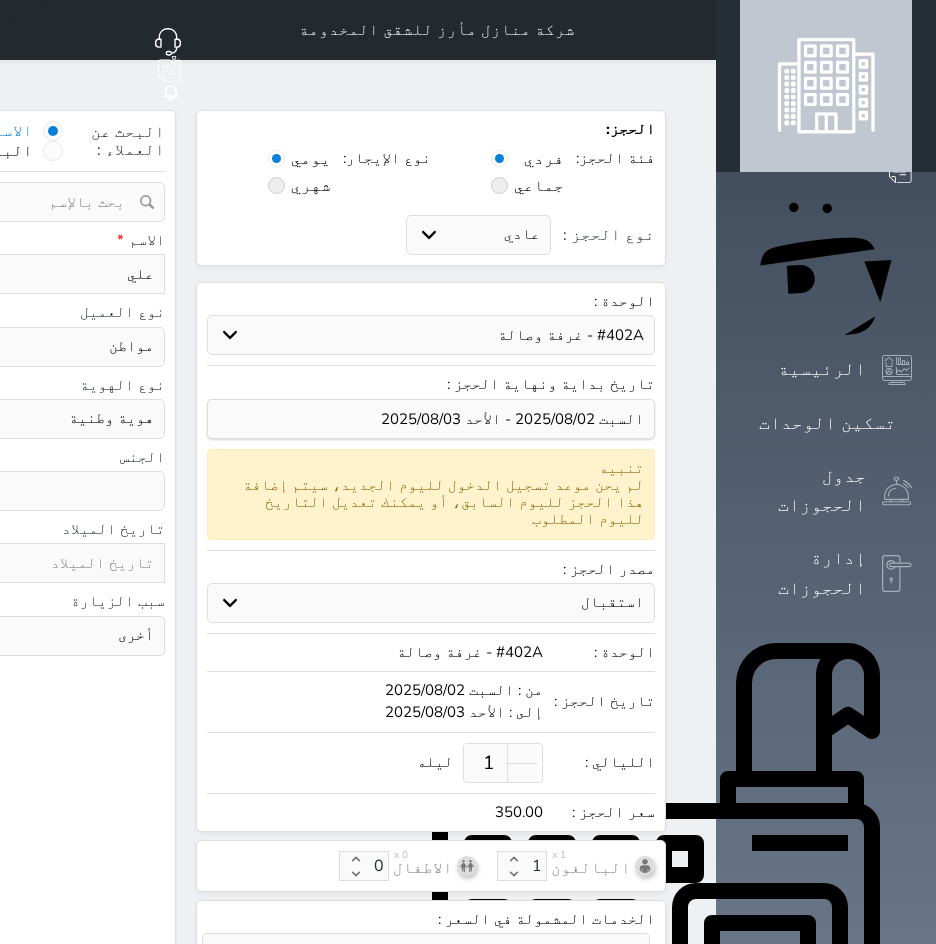 type on "104982872" 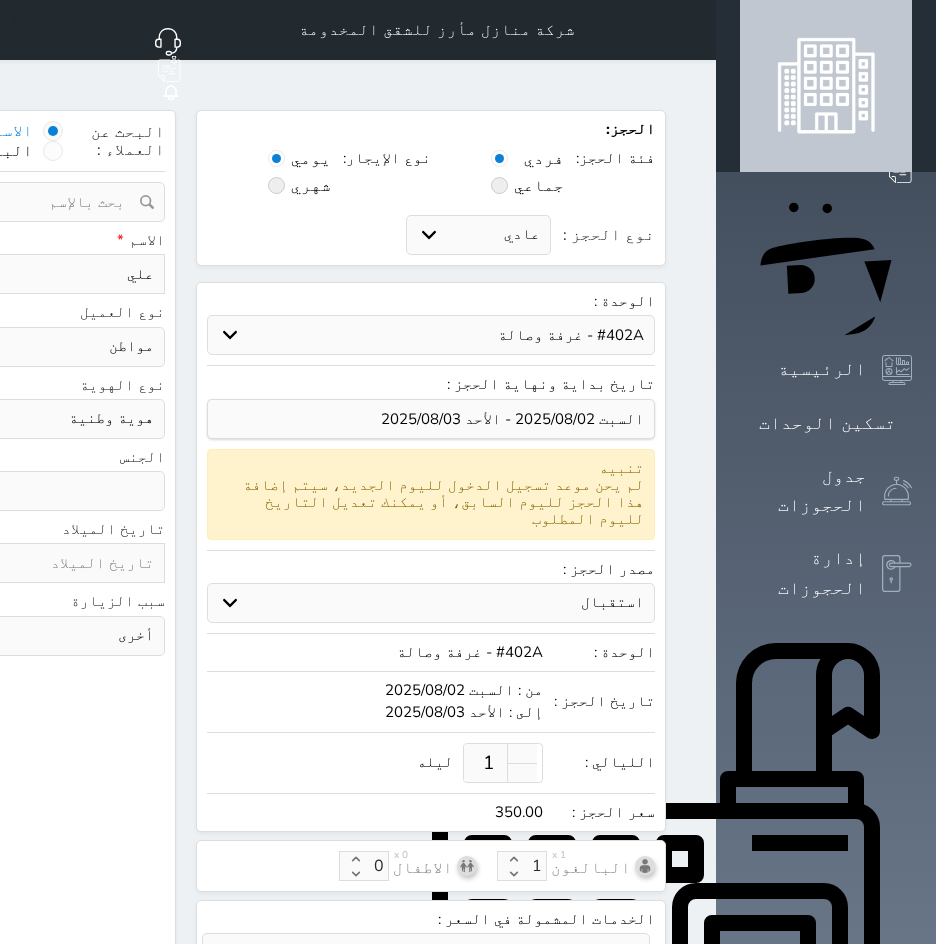 select 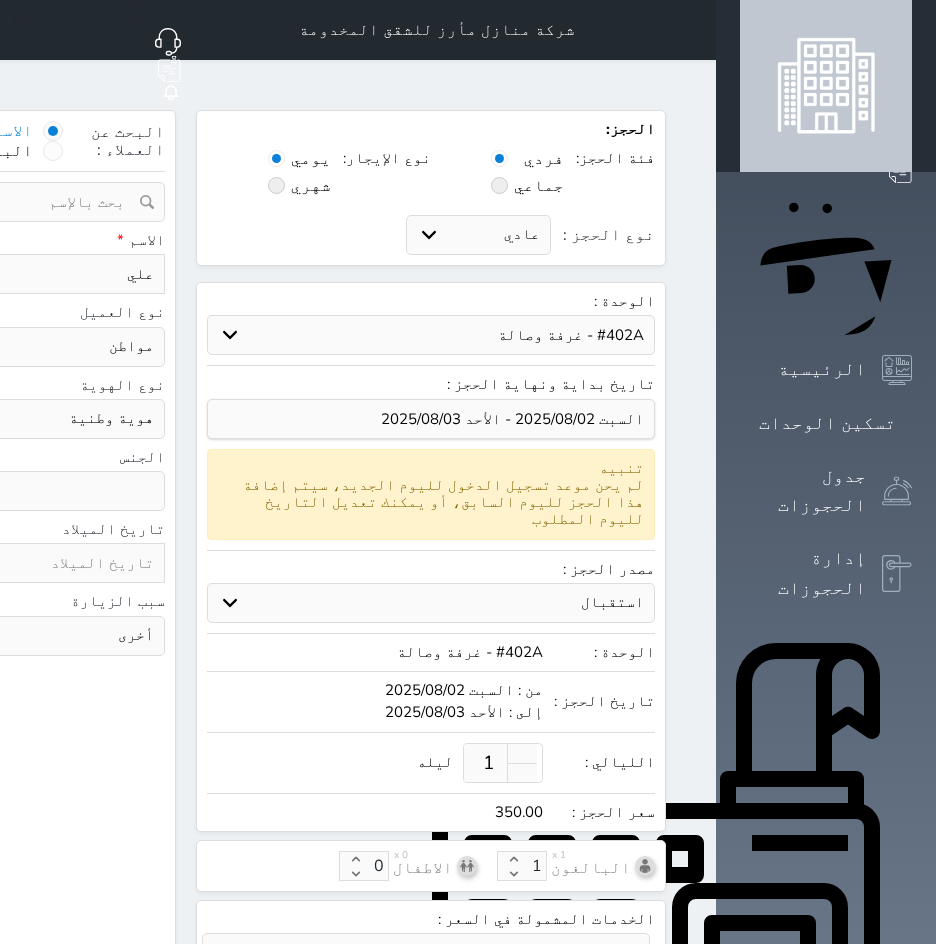 select 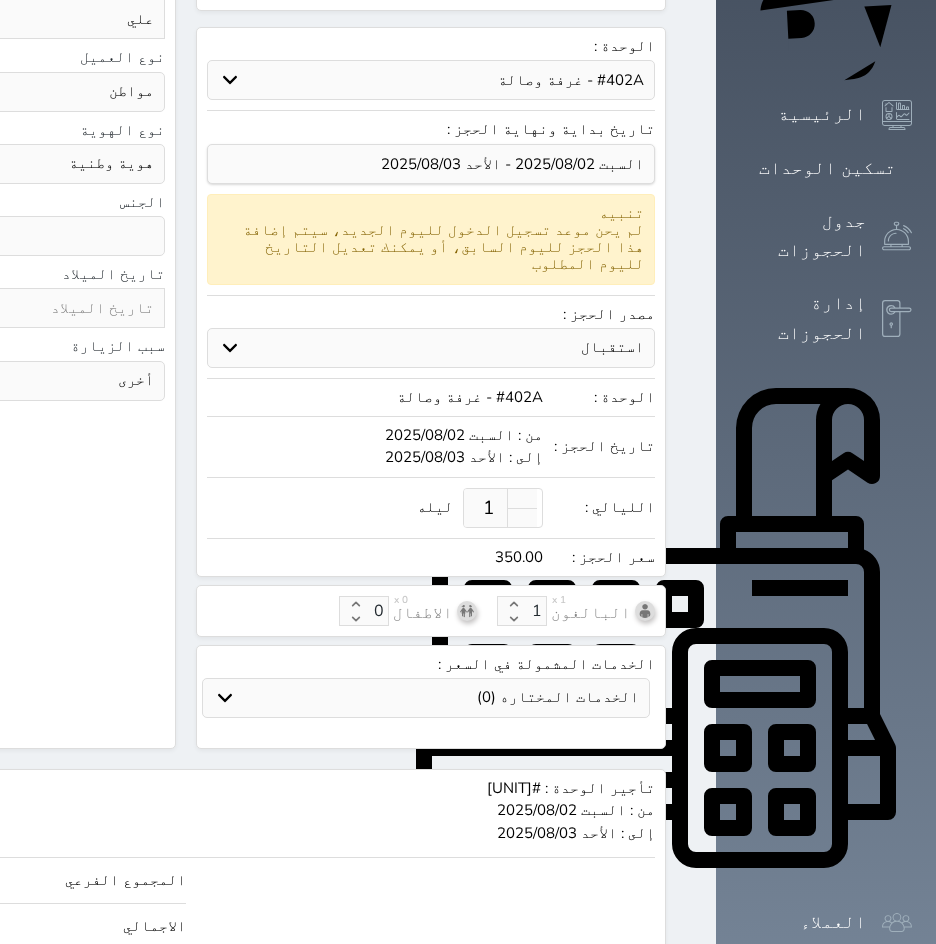 scroll, scrollTop: 285, scrollLeft: 0, axis: vertical 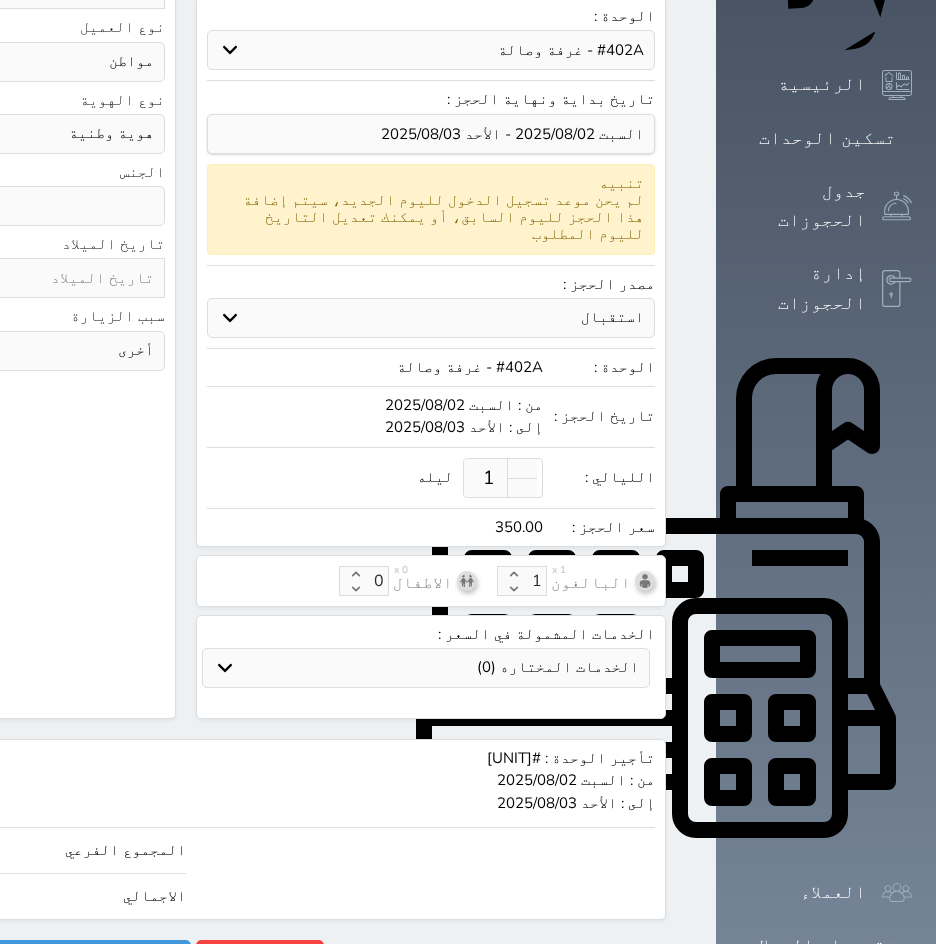 type on "1049828724" 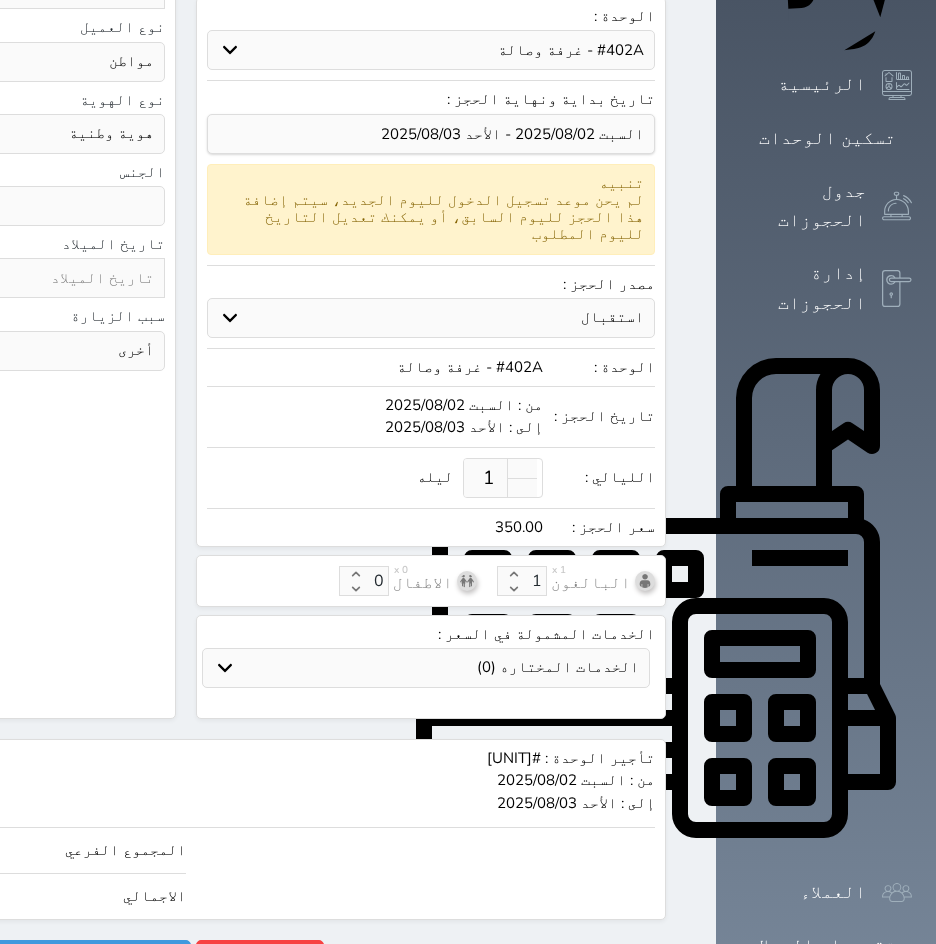 click on "350" at bounding box center [-218, 850] 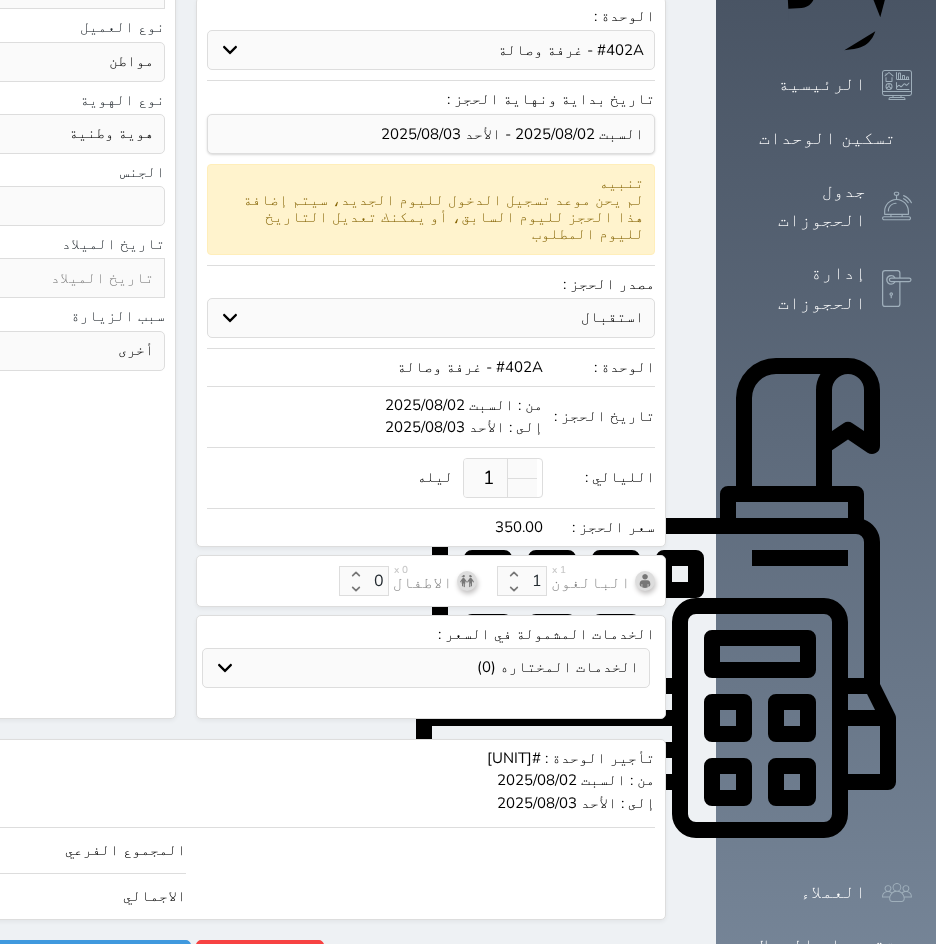 type on "1" 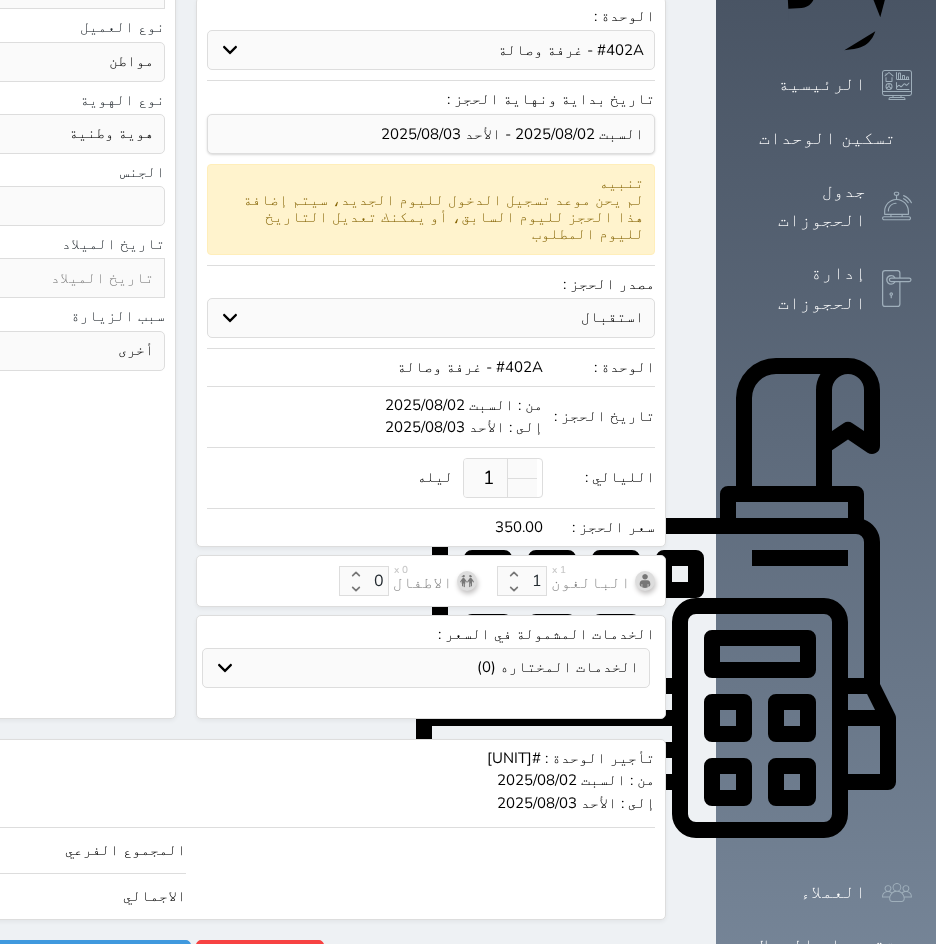 type on "1.00" 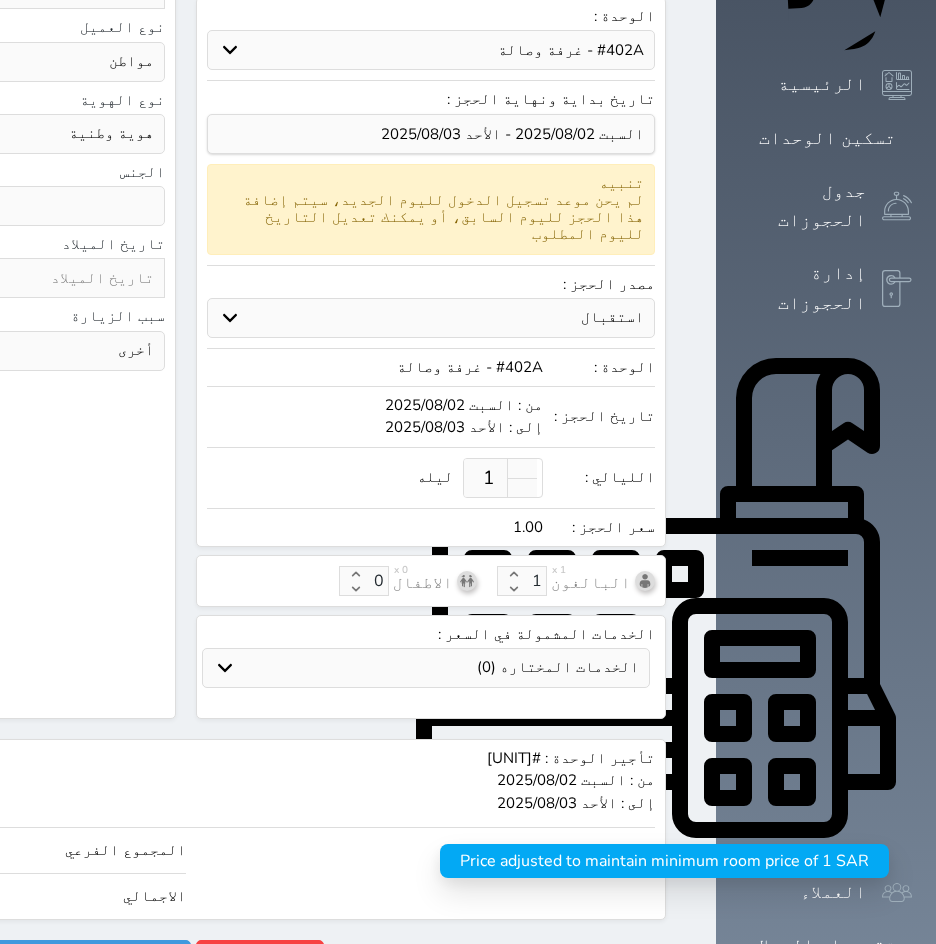 type 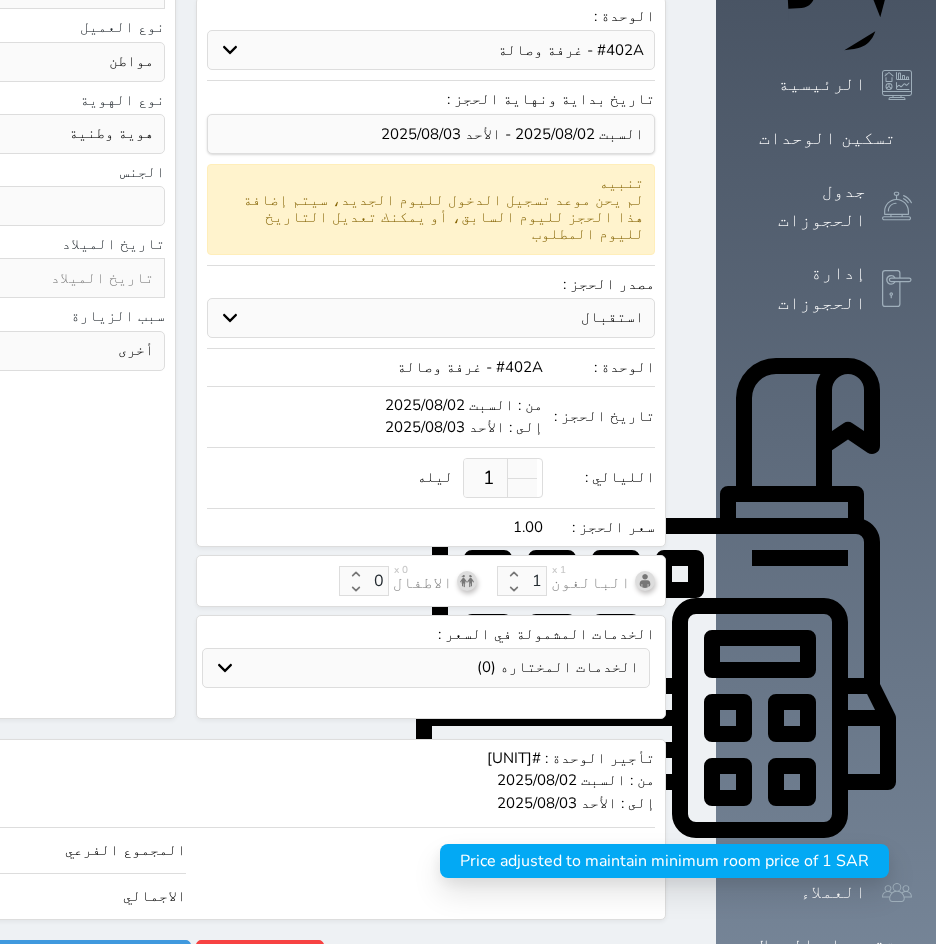 select 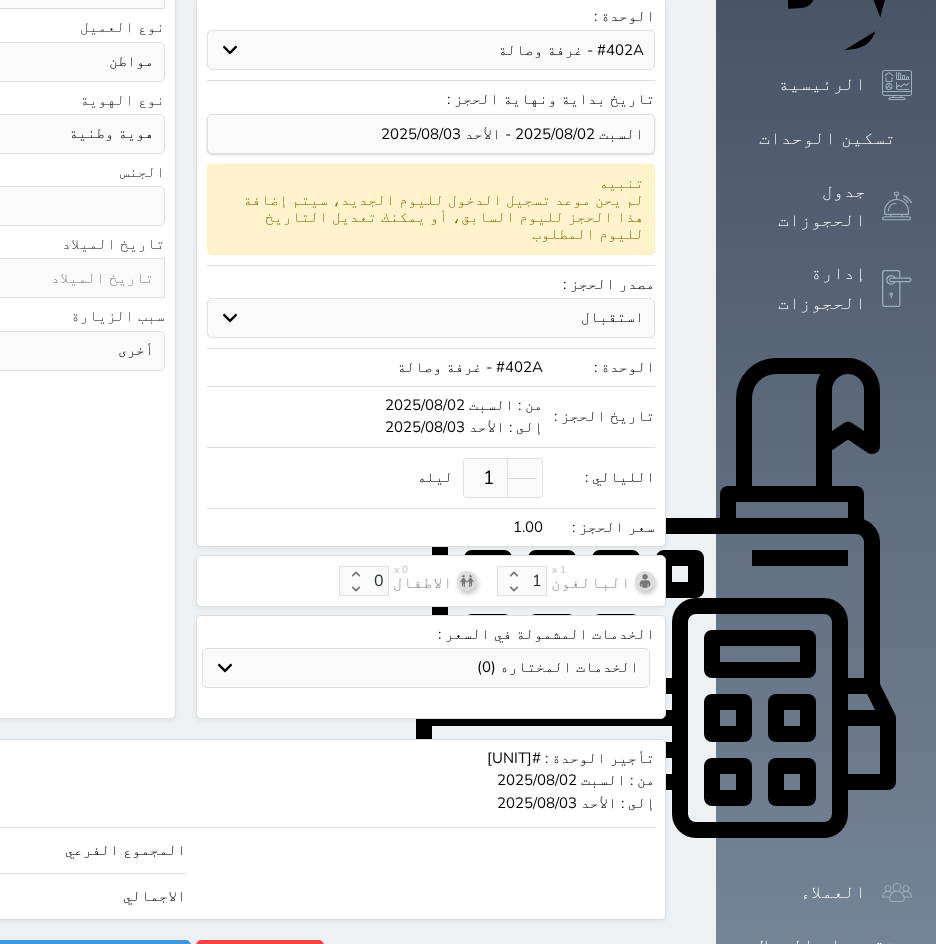 type on "8" 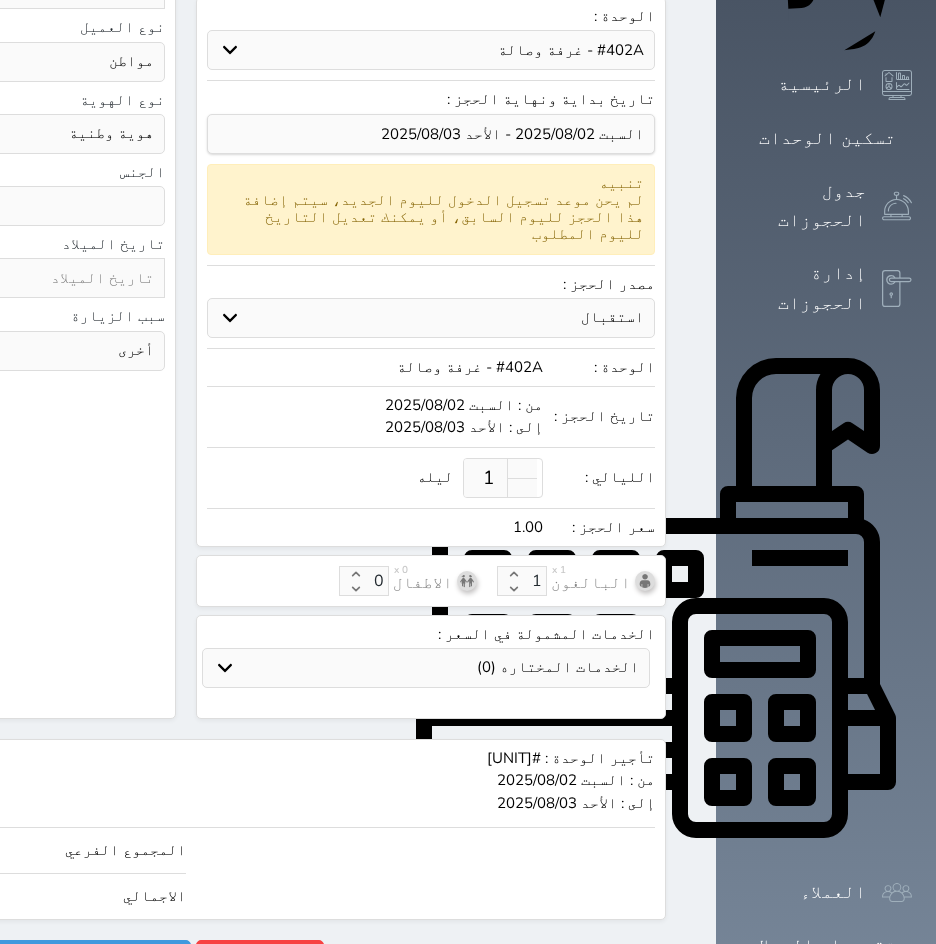 type on "8.00" 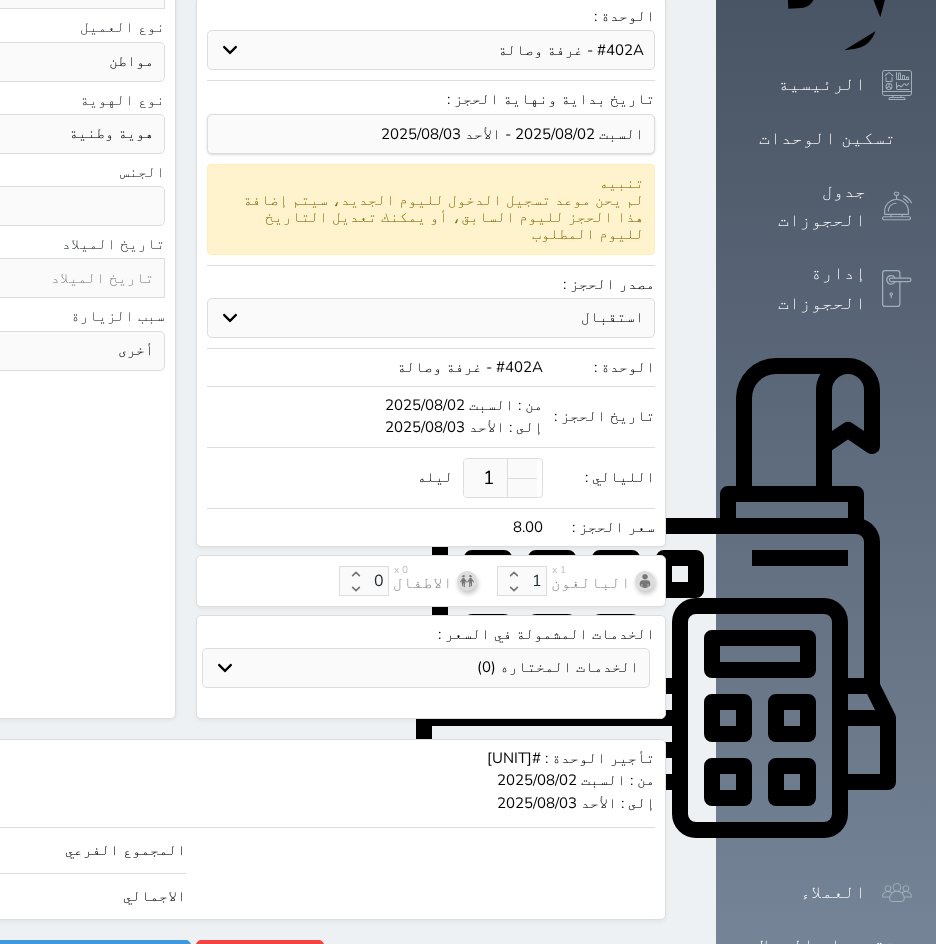 type on "80" 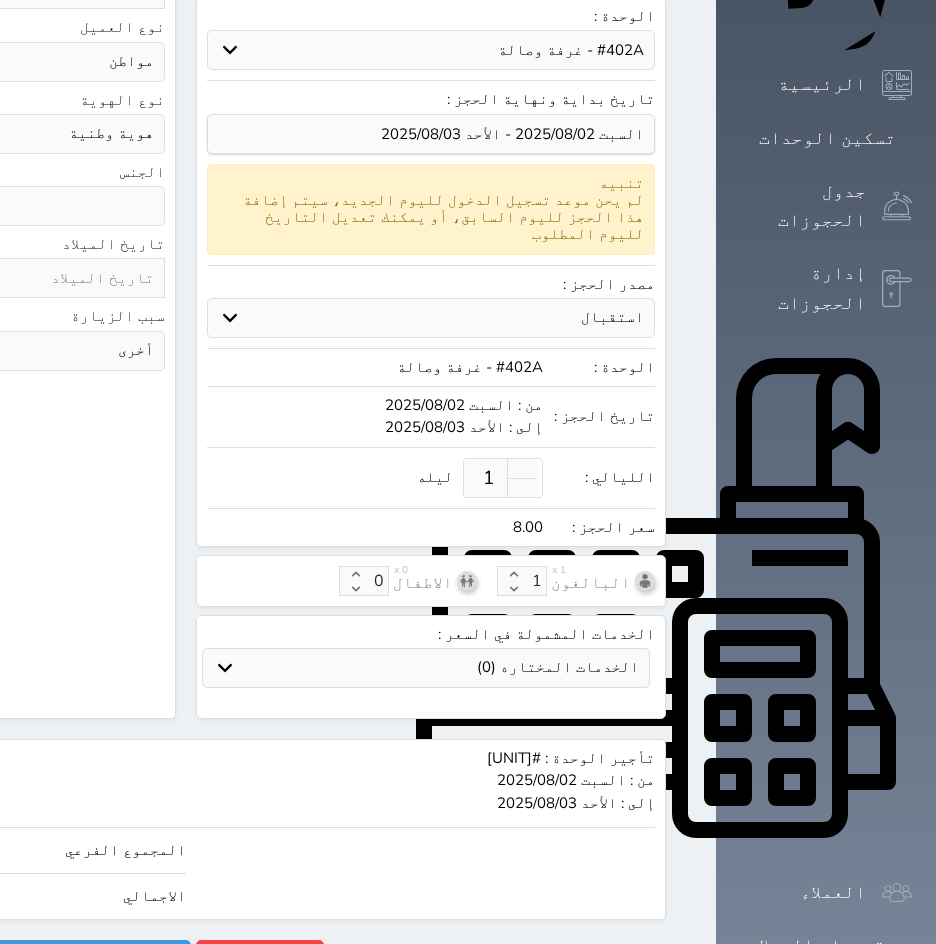 type on "80.00" 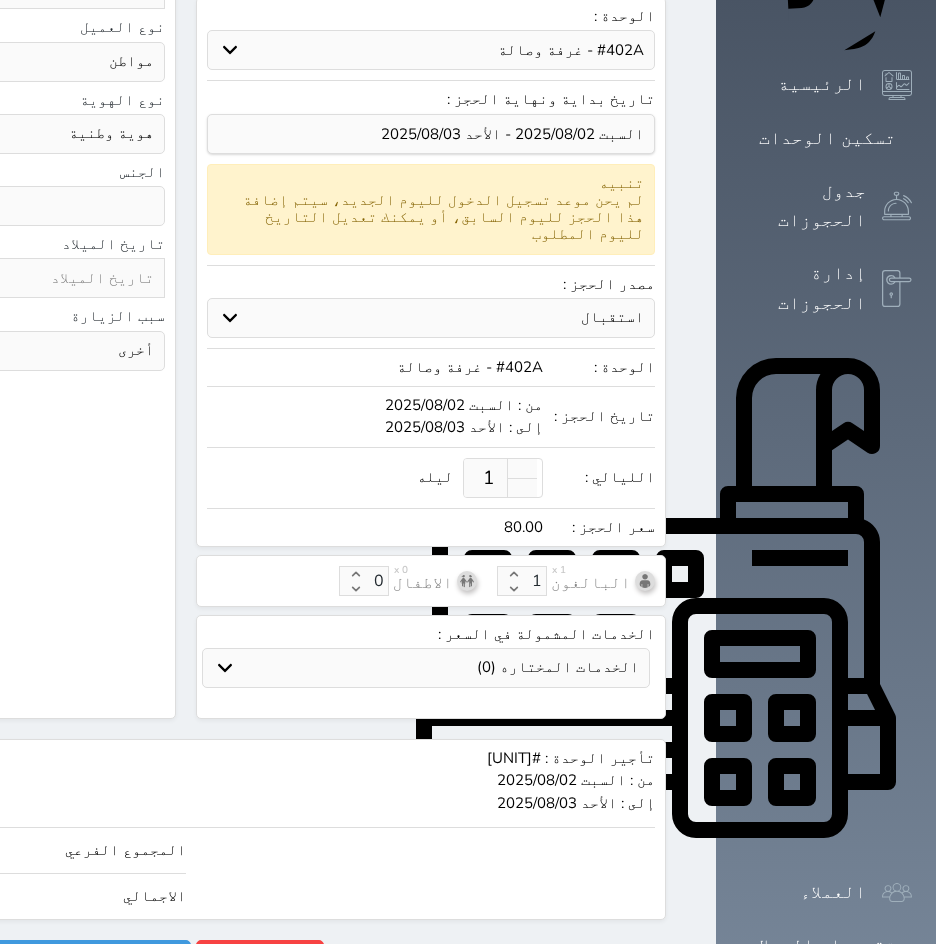 type on "8" 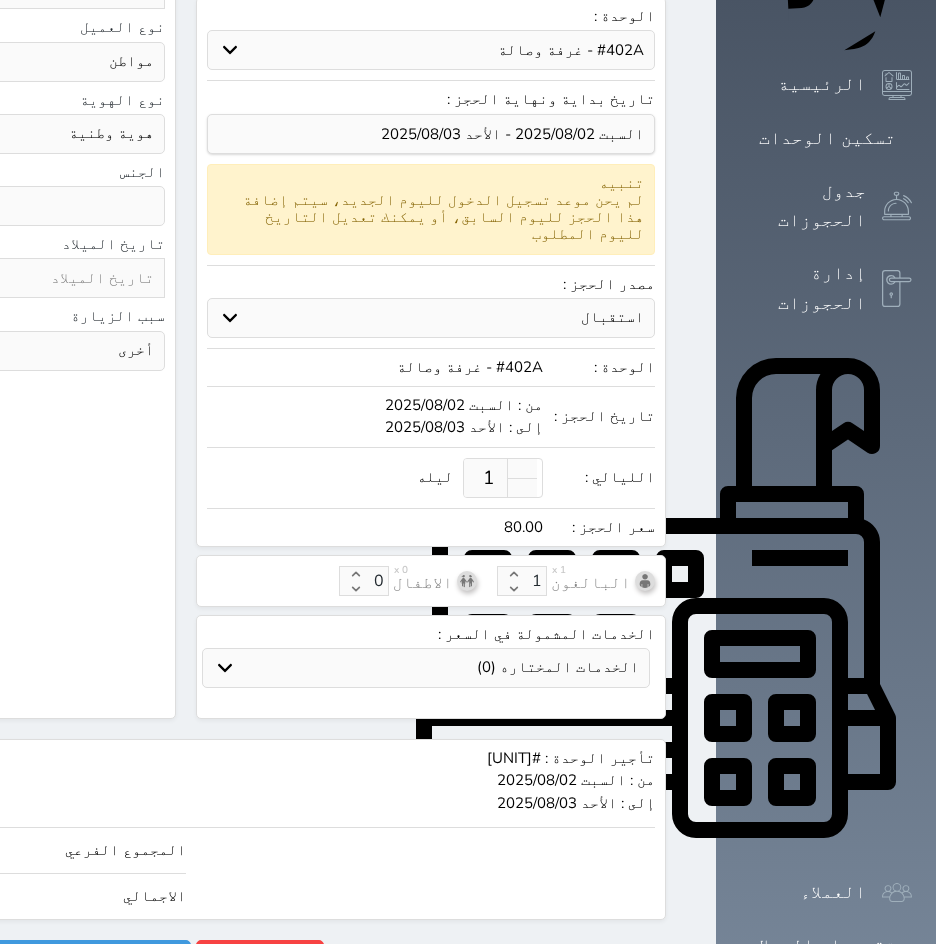 type on "8.00" 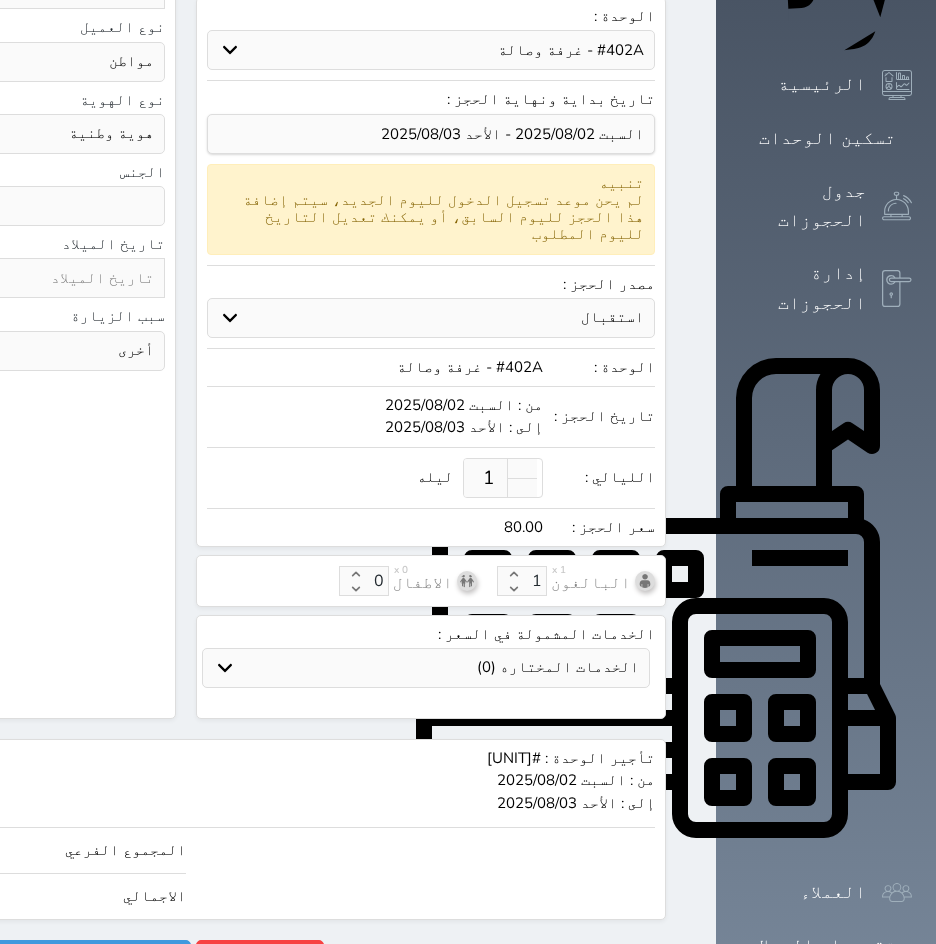 type on "1" 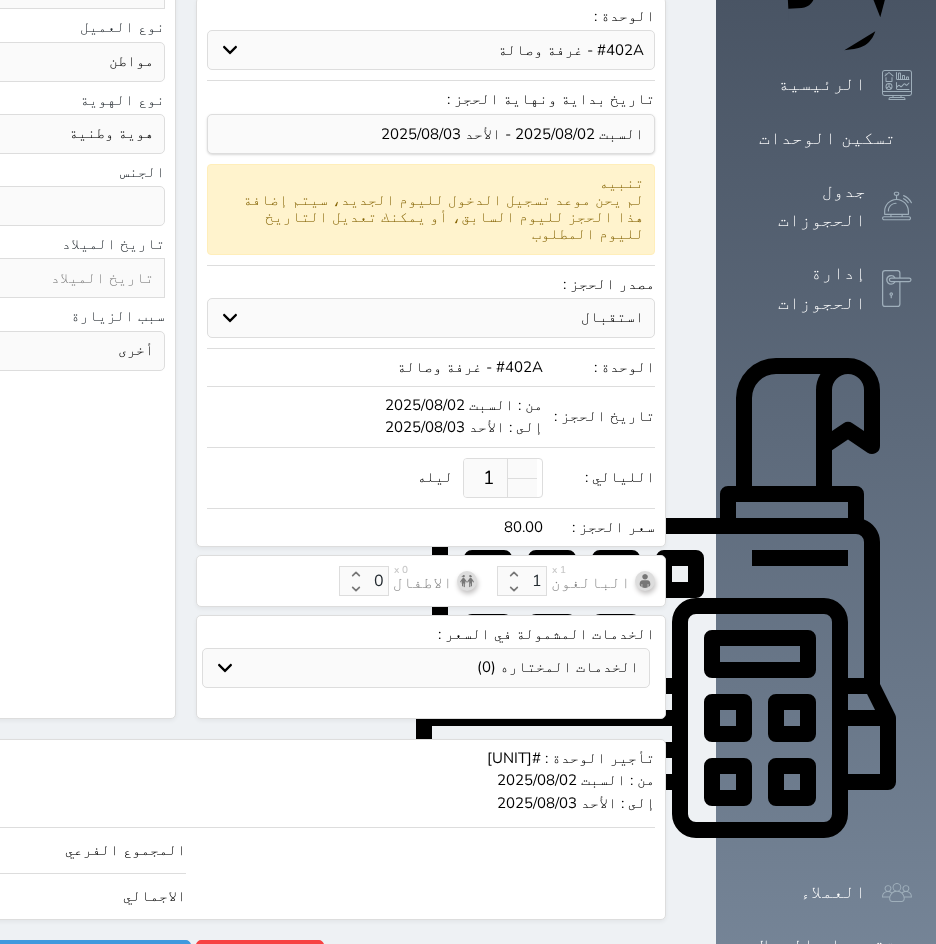 type on "1.00" 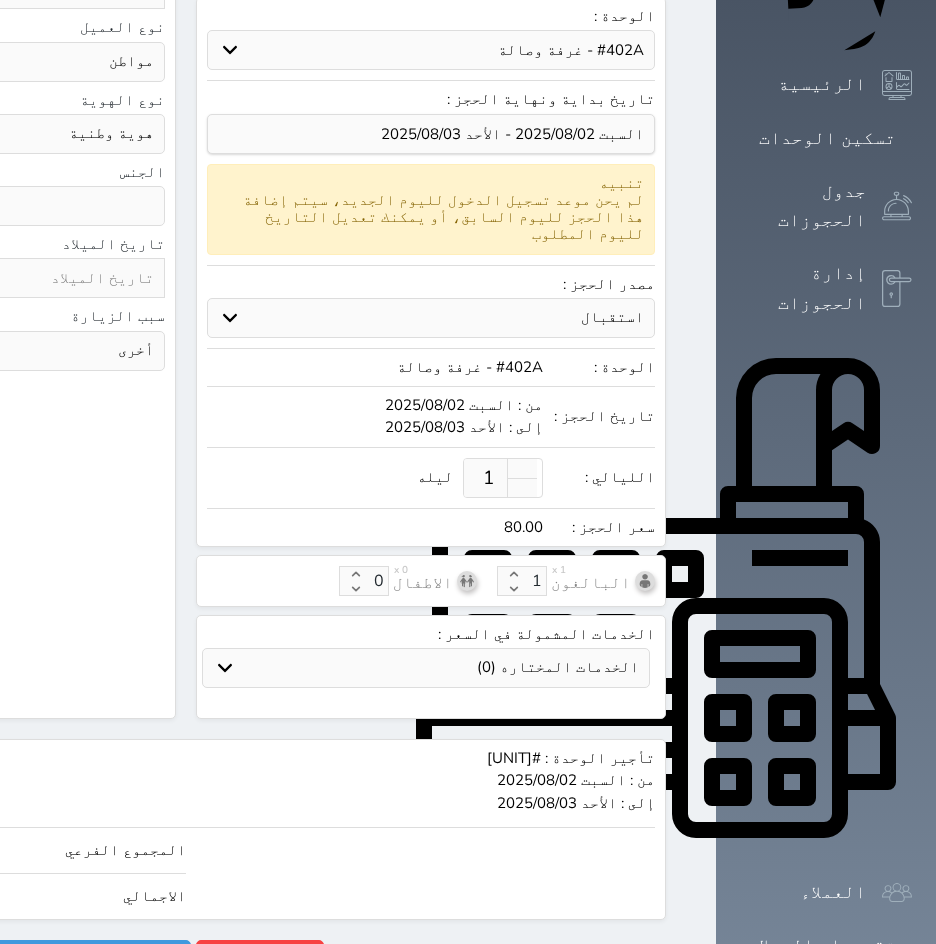 select 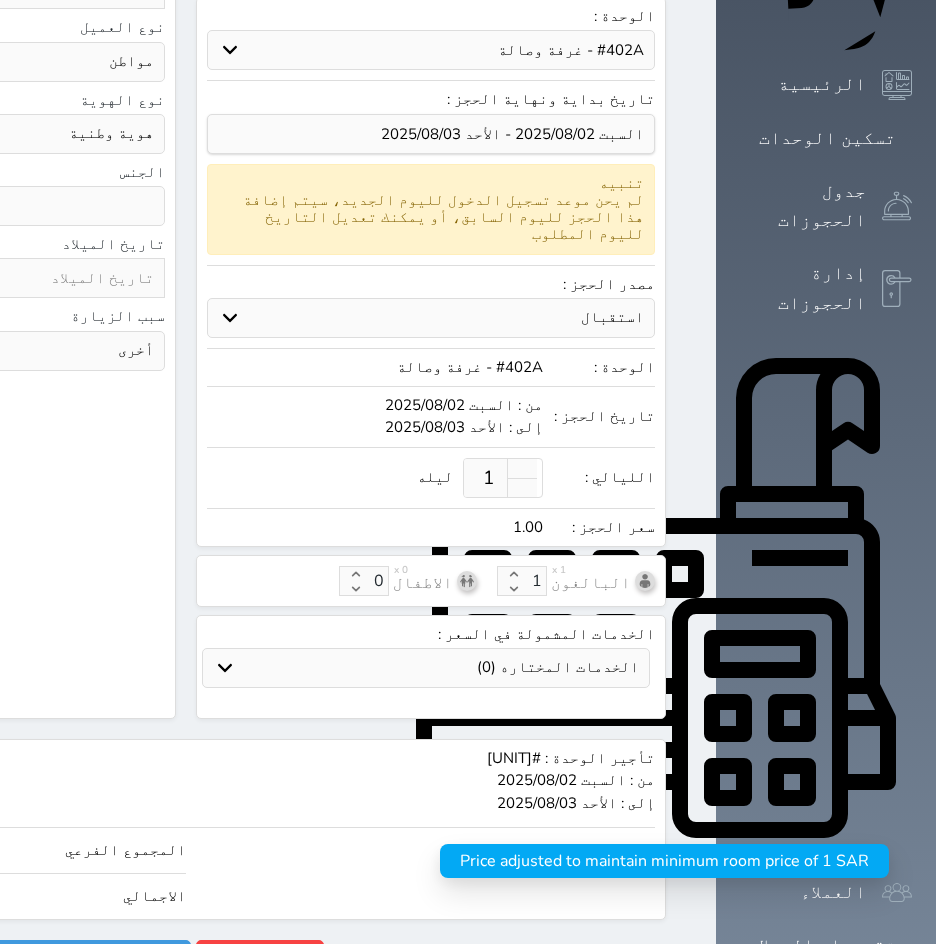 type on "11" 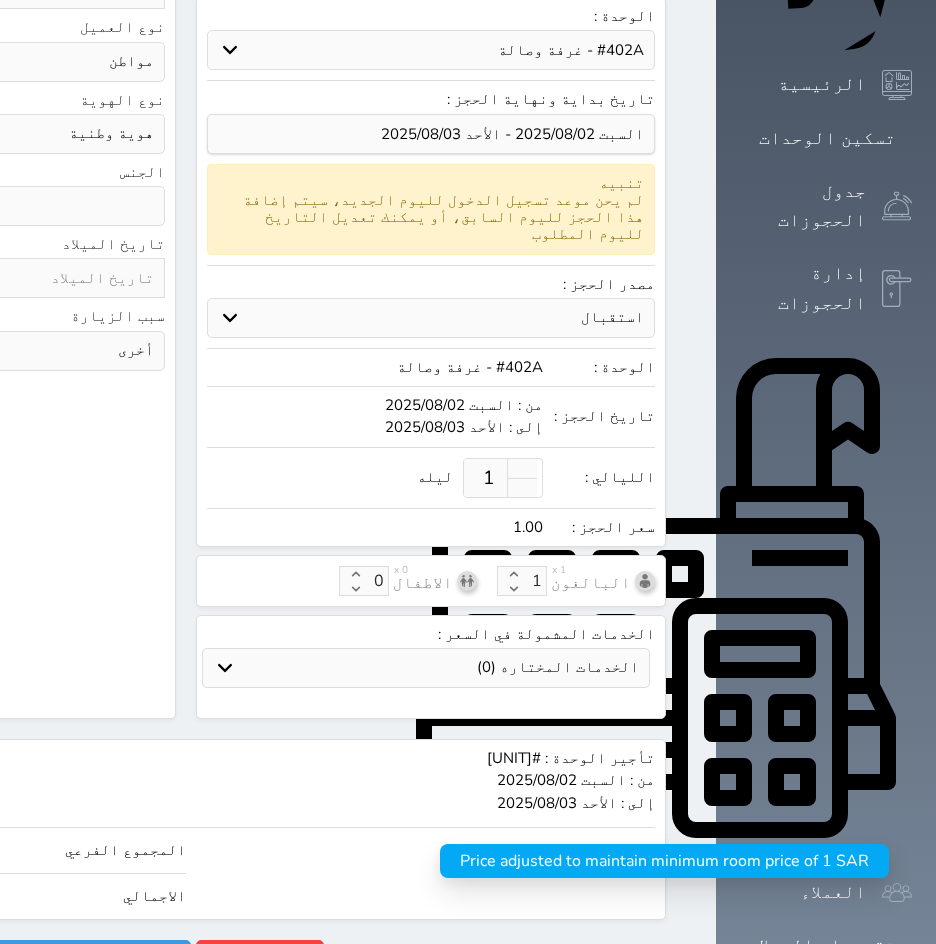 type on "11.00" 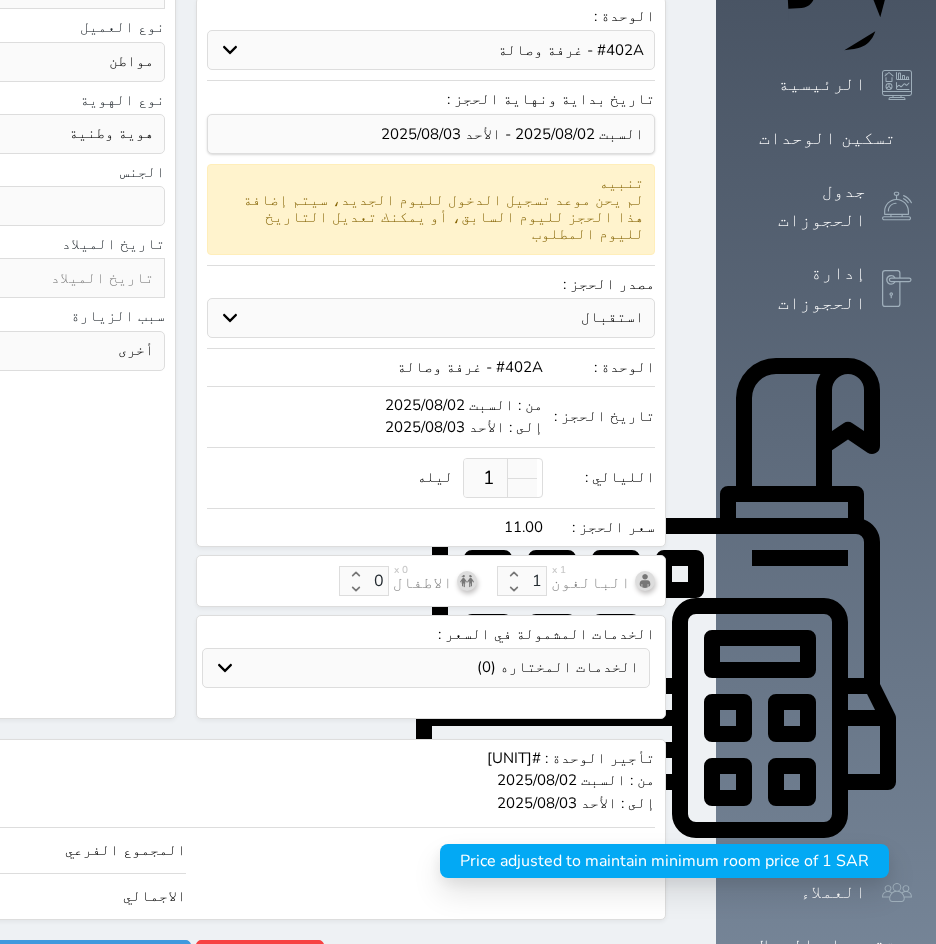 type on "110" 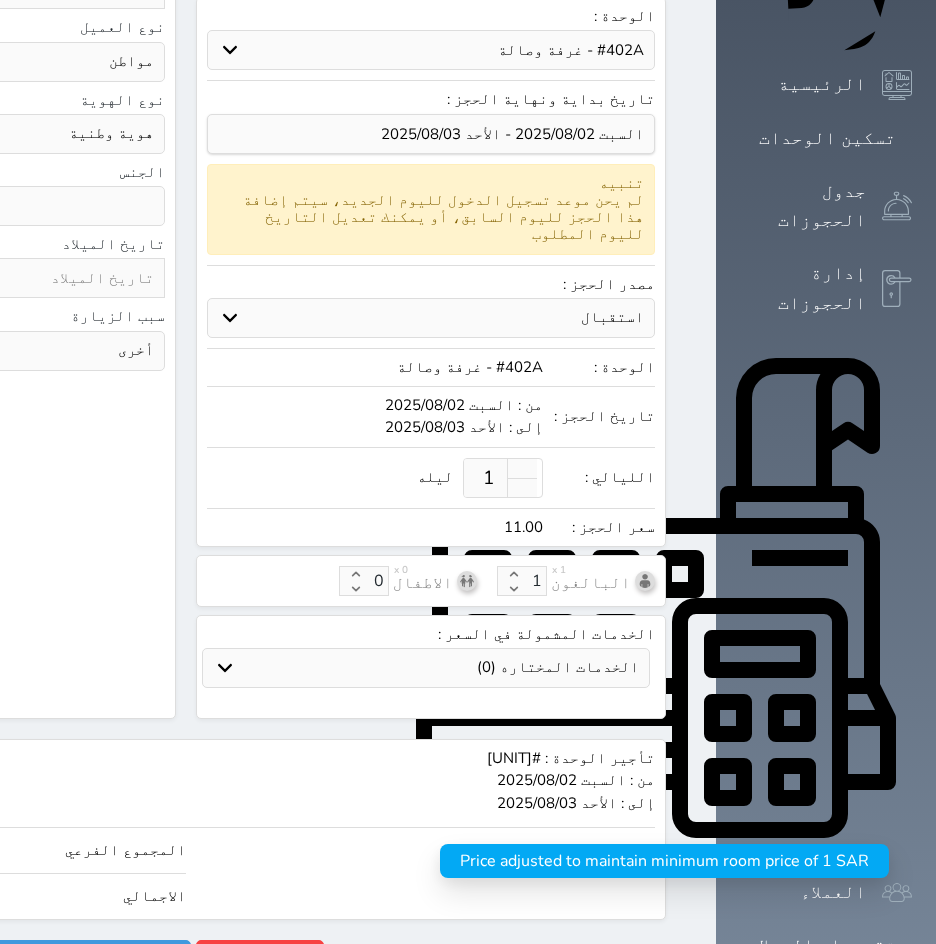 type on "110.00" 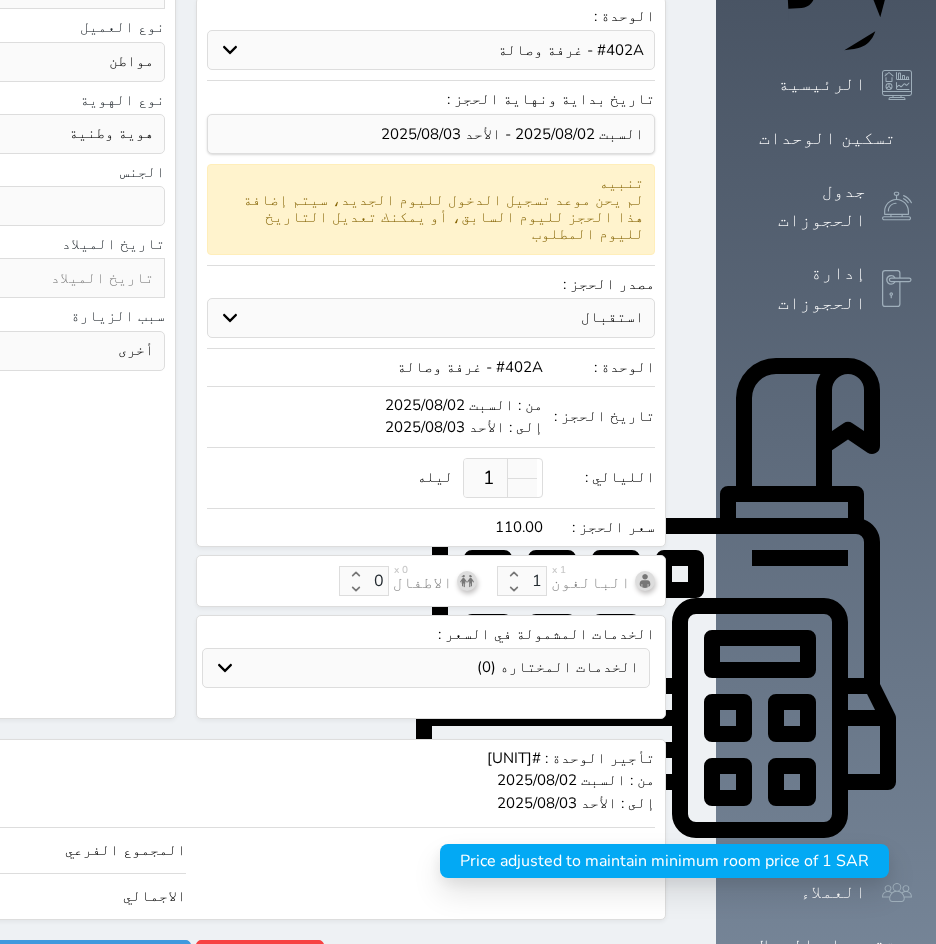 type on "11" 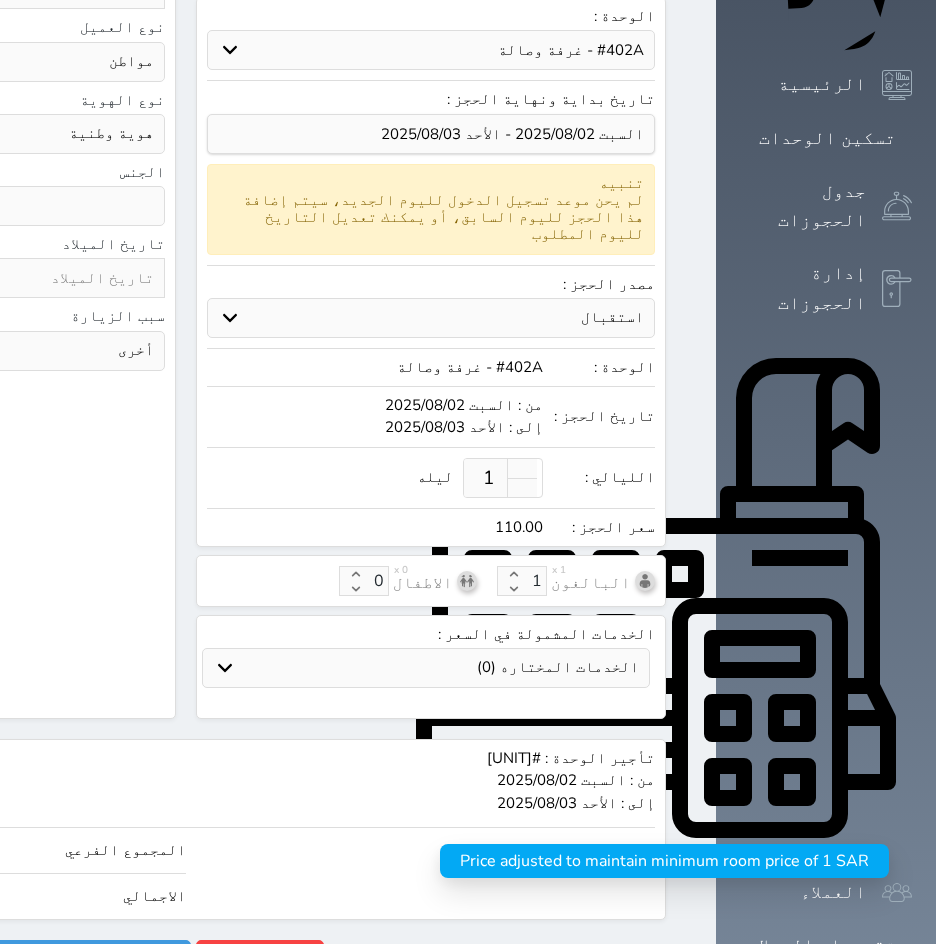 type on "11.00" 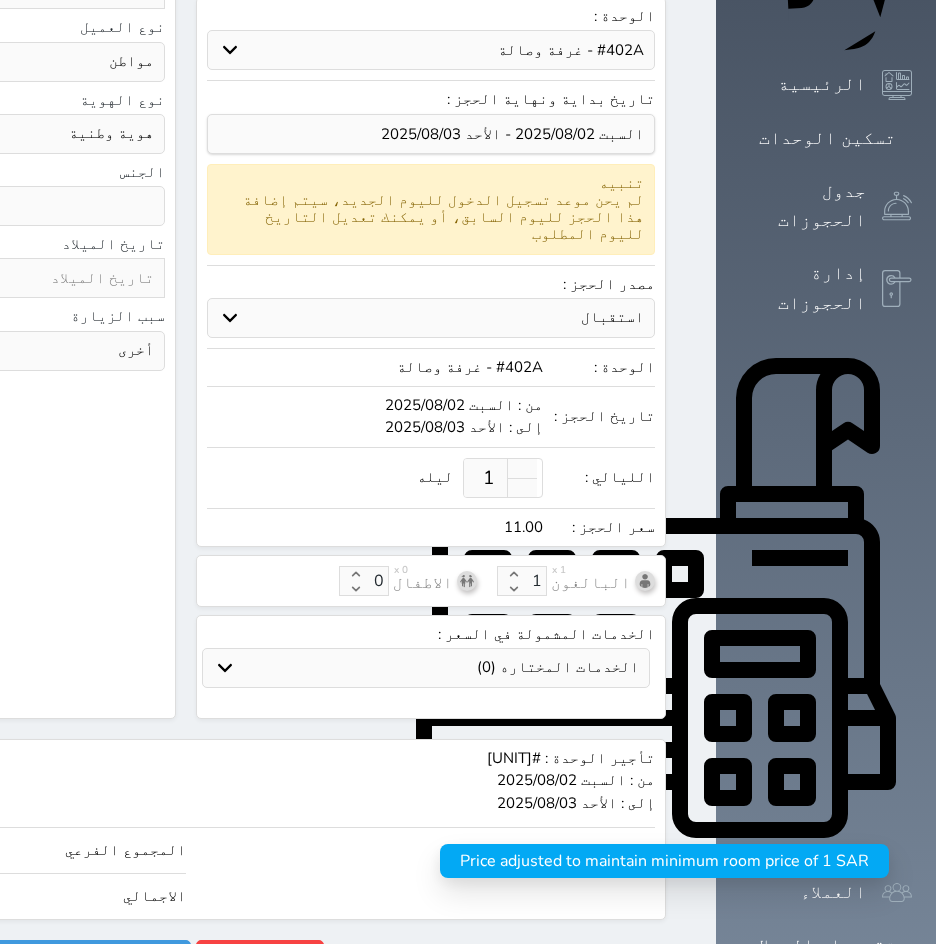 type on "1" 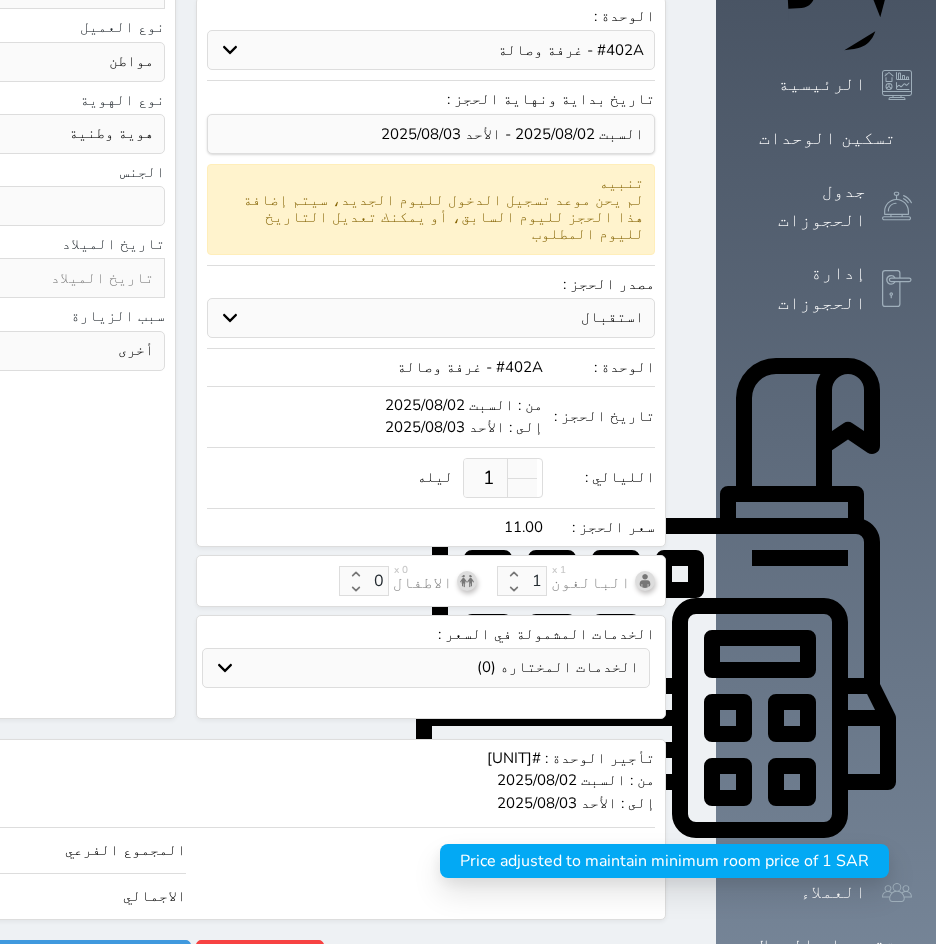 type on "1.00" 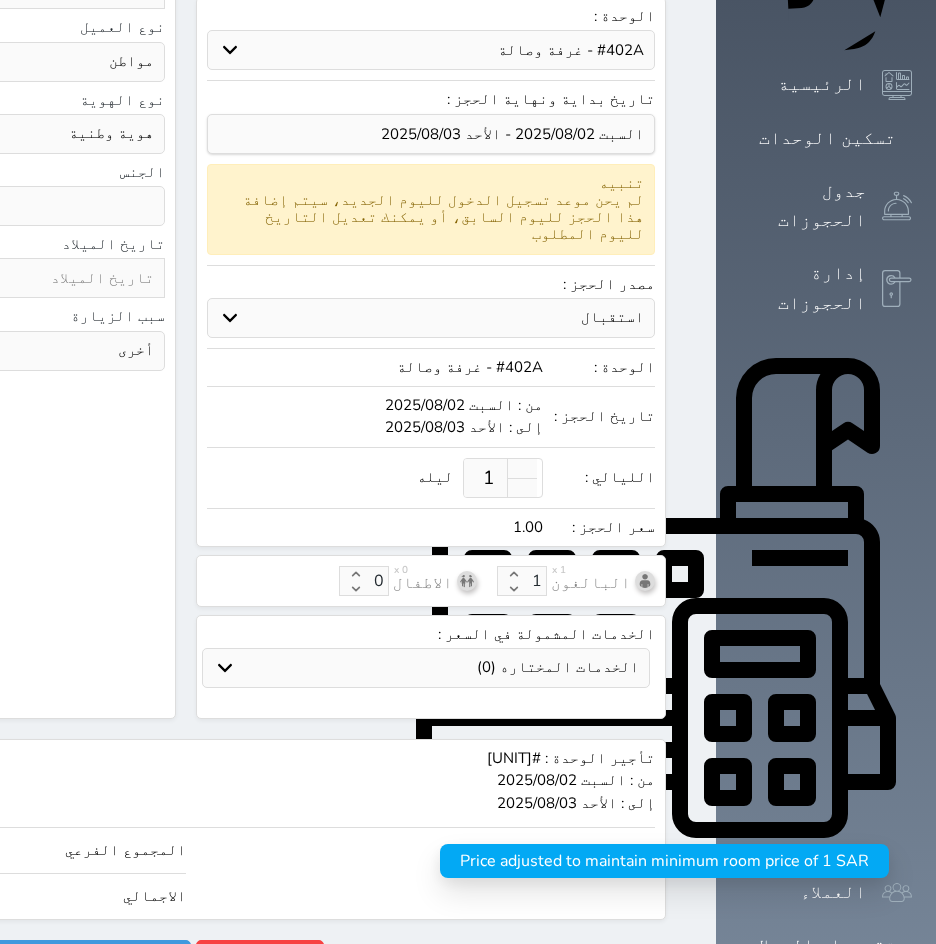 type on "18" 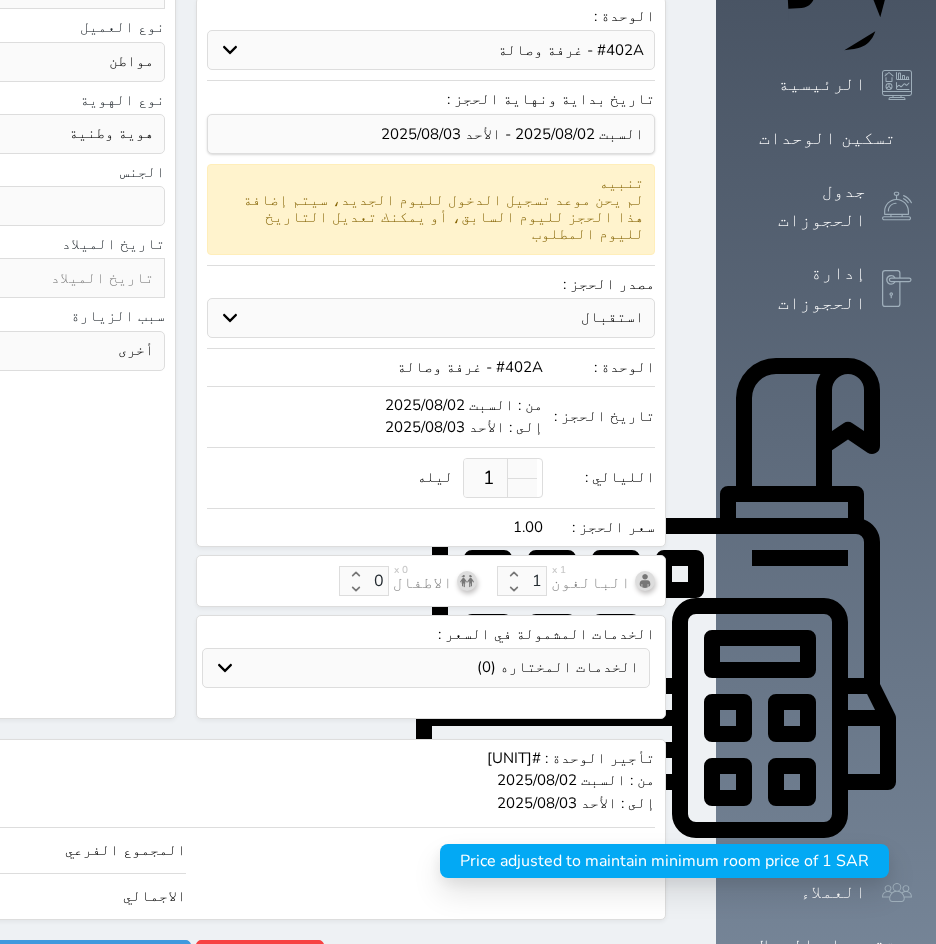 type on "18.00" 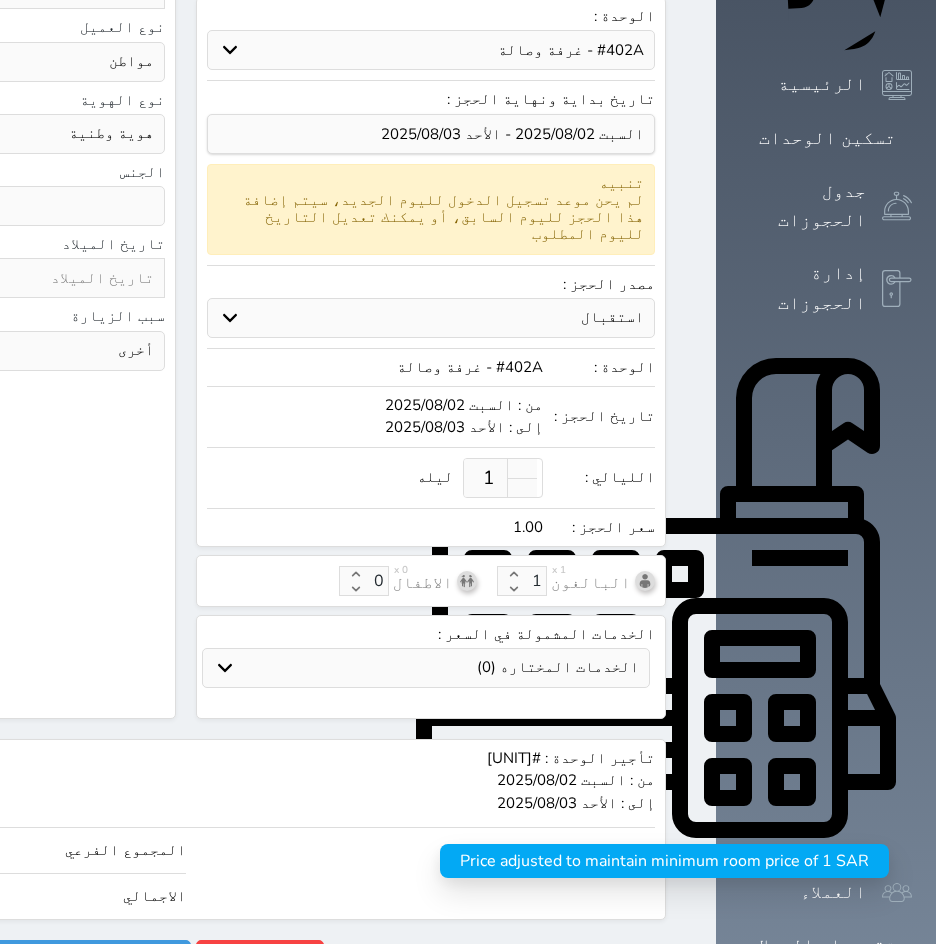 select 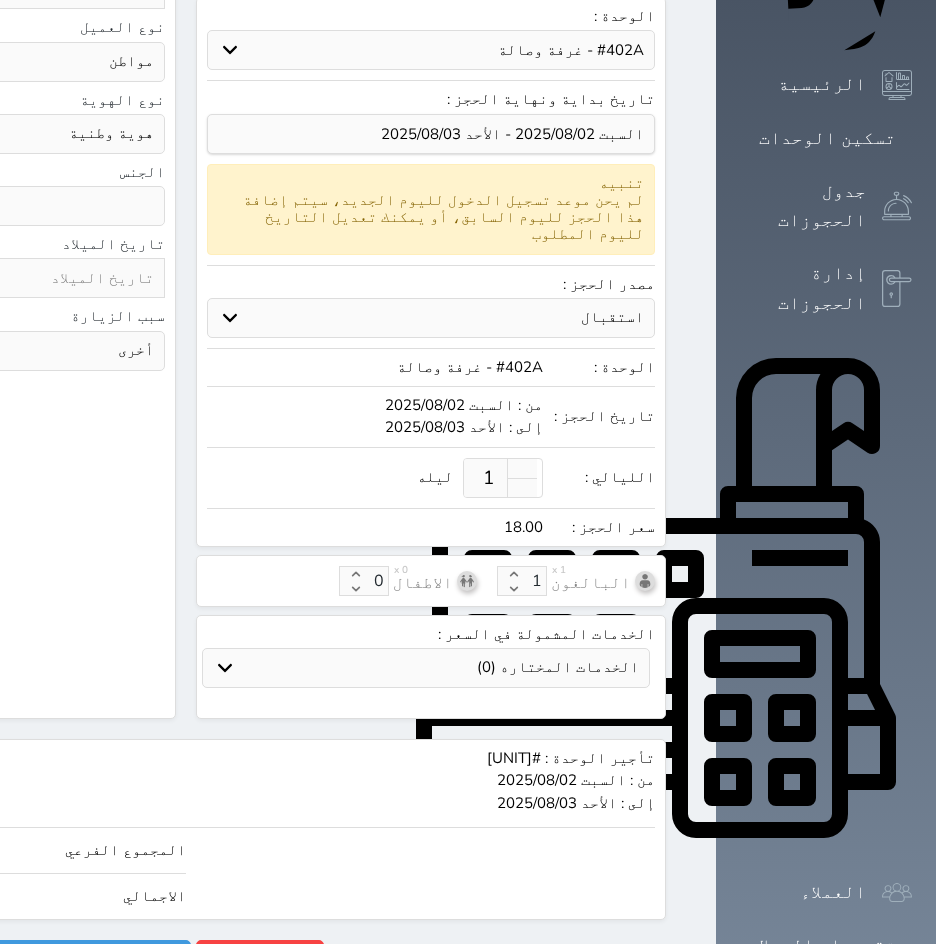 type on "180" 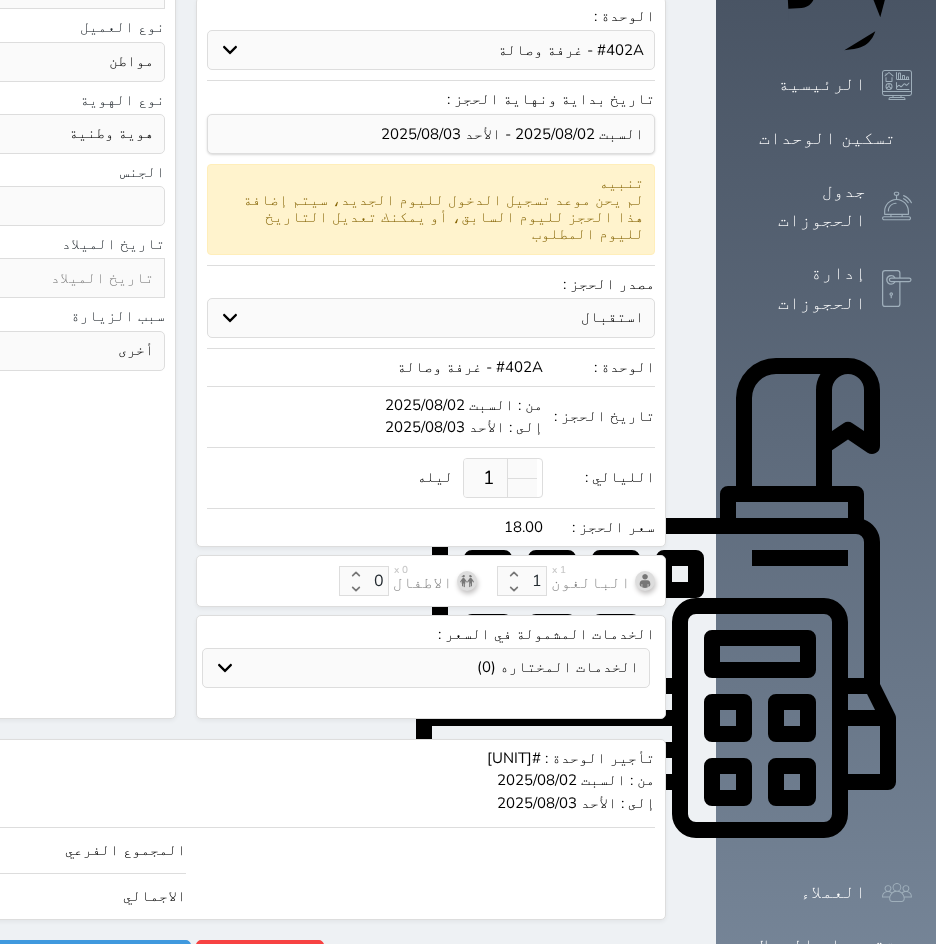 type on "180.00" 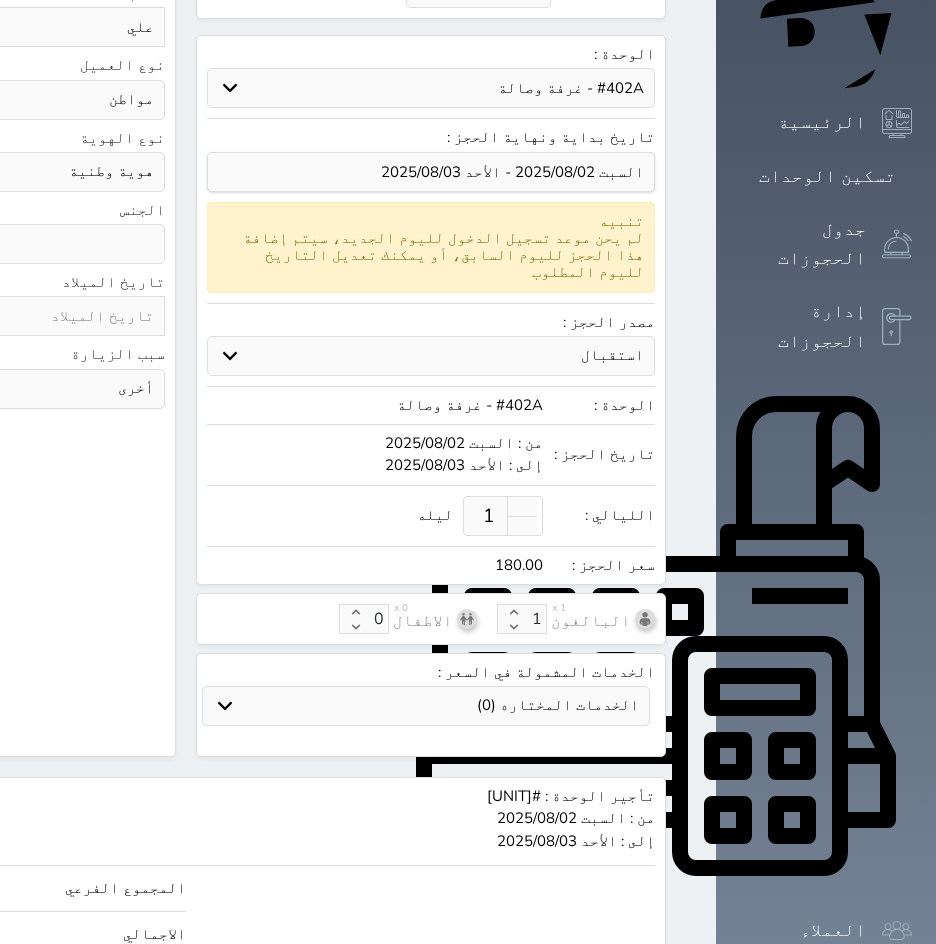 scroll, scrollTop: 285, scrollLeft: 0, axis: vertical 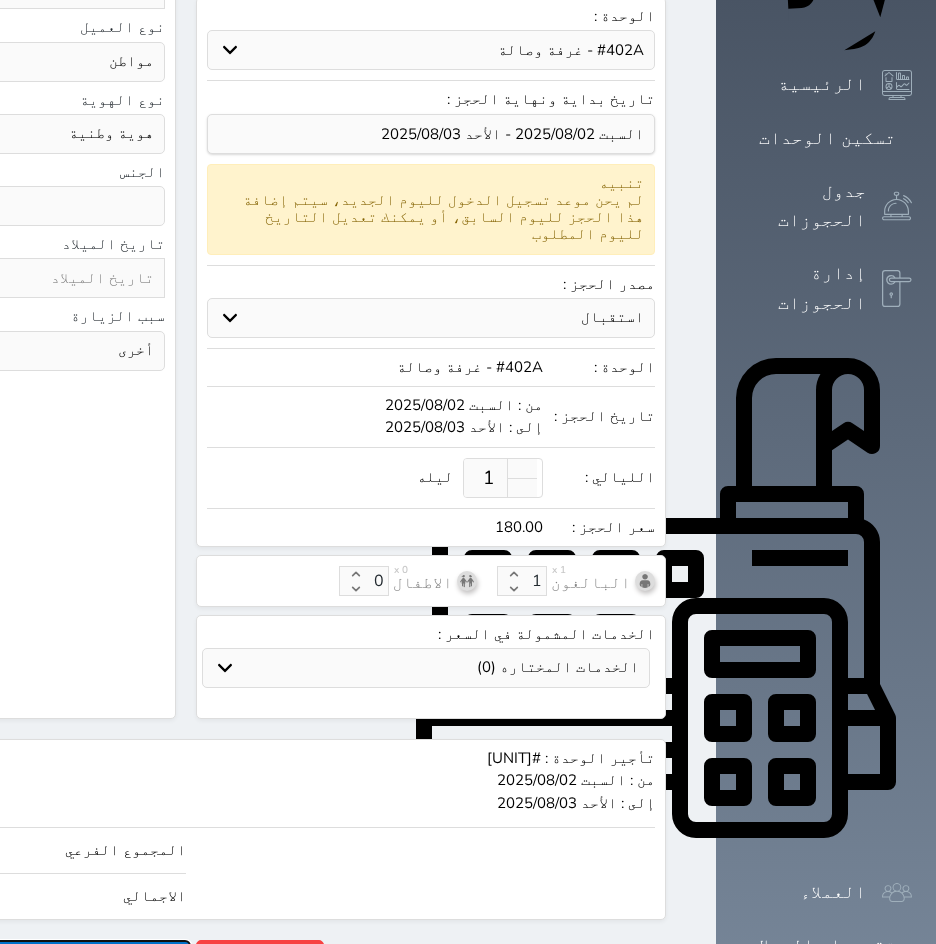 type on "180.00" 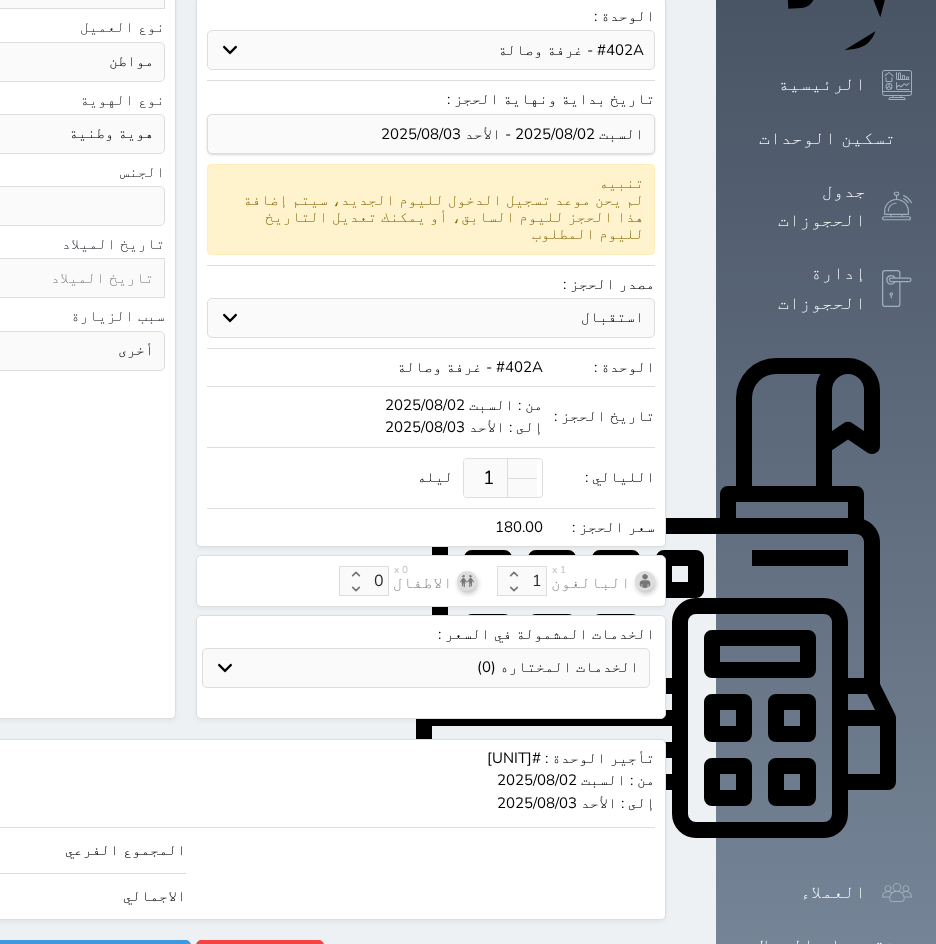 scroll, scrollTop: 49, scrollLeft: 0, axis: vertical 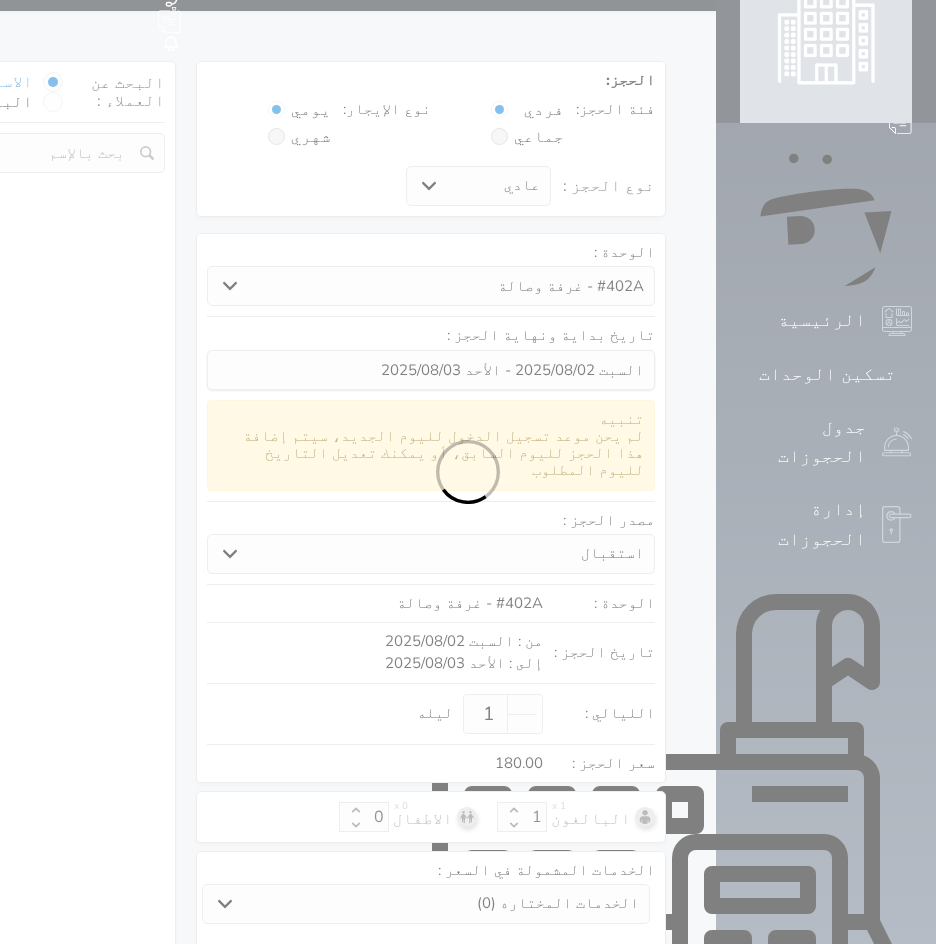 select on "1" 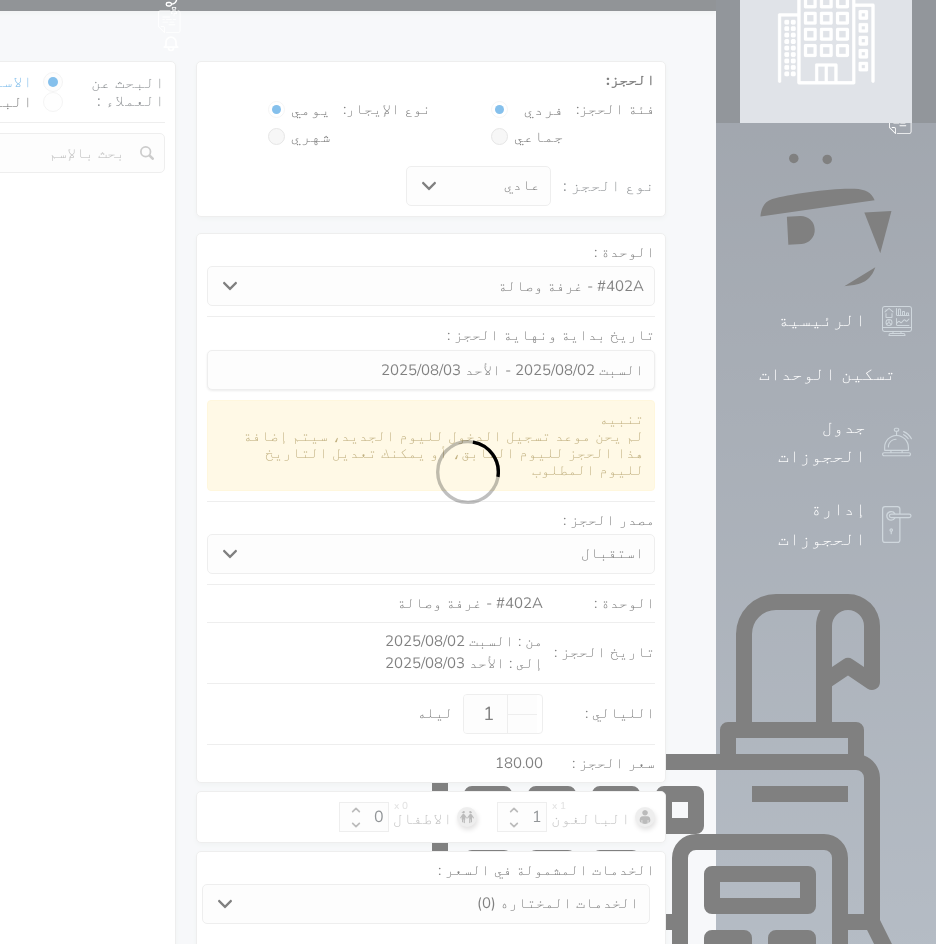 select on "113" 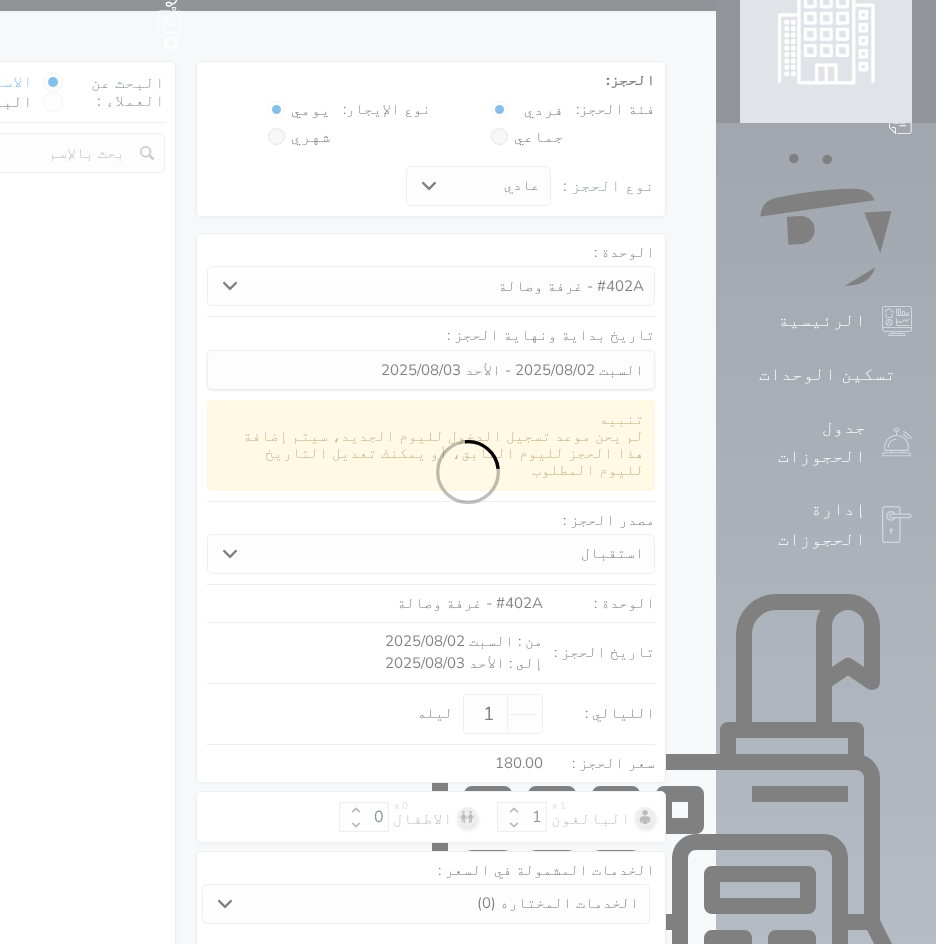select on "1" 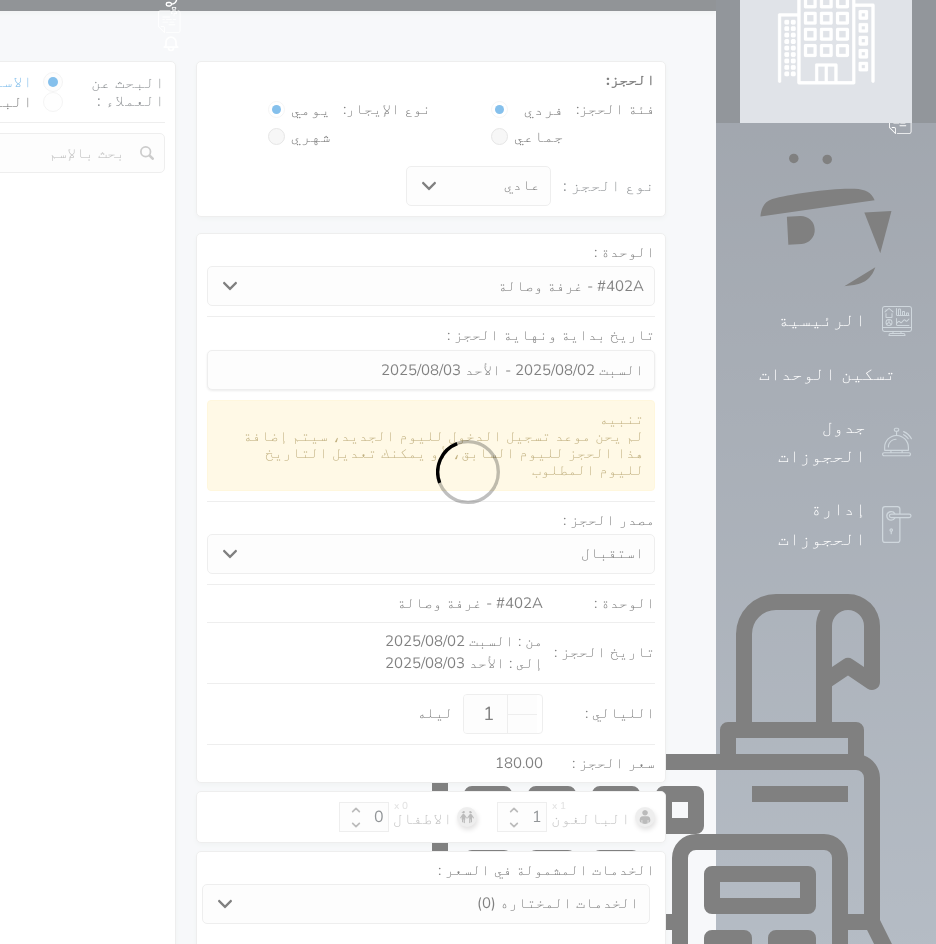 select 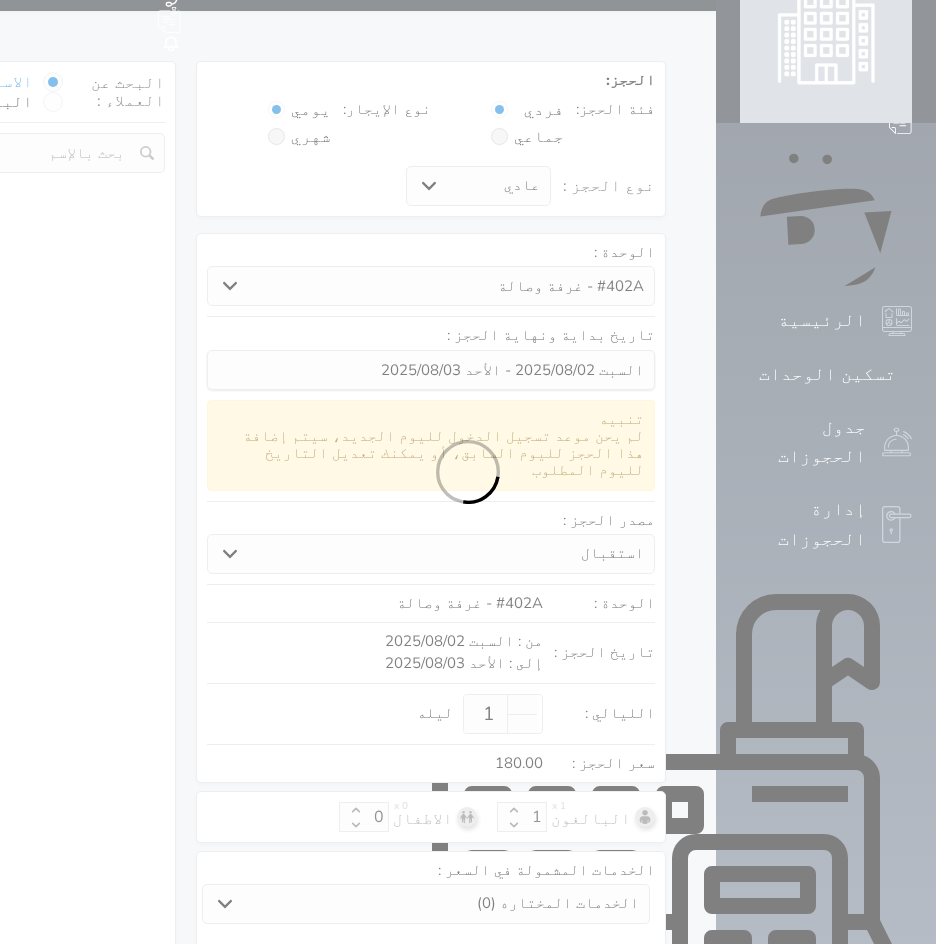 select on "7" 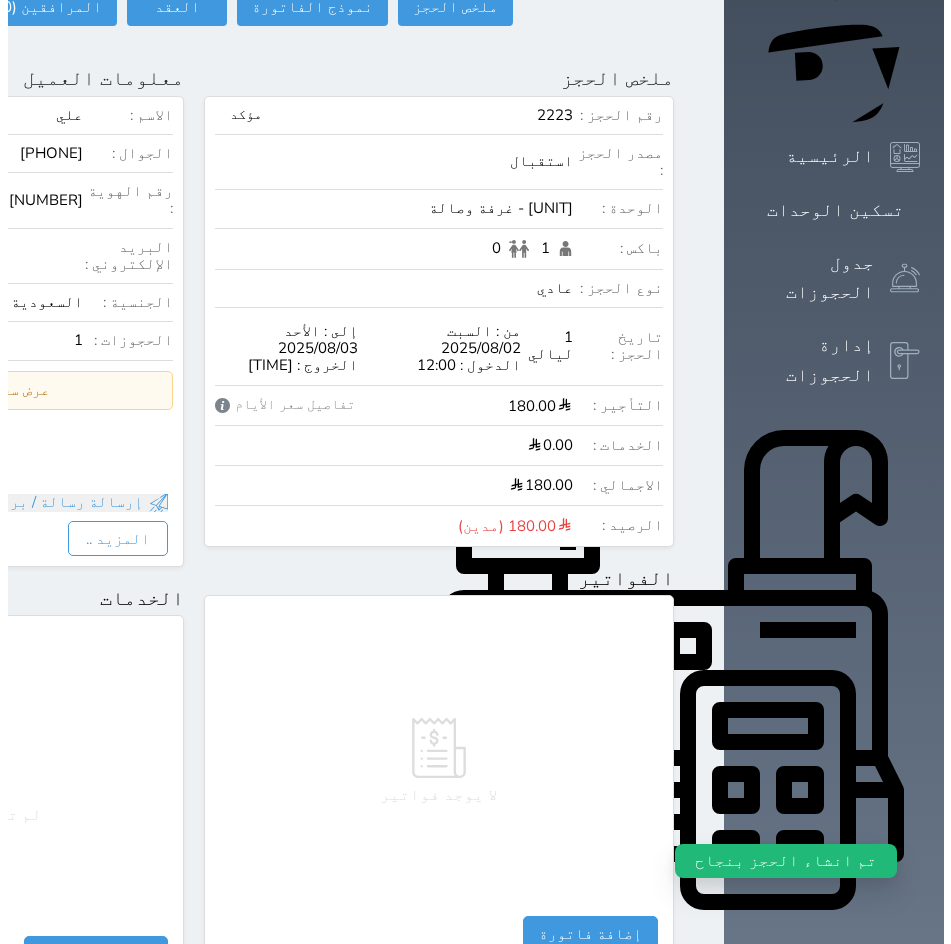 scroll, scrollTop: 0, scrollLeft: 0, axis: both 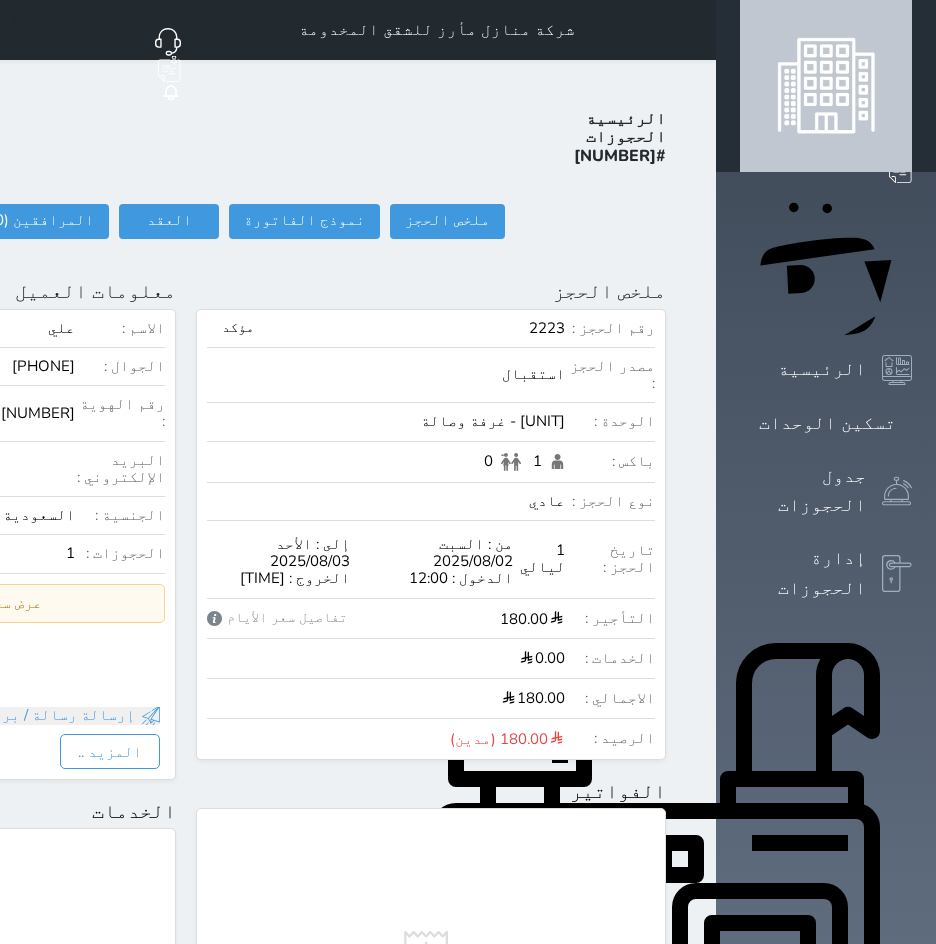 click on "تسجيل دخول" at bounding box center [-93, 221] 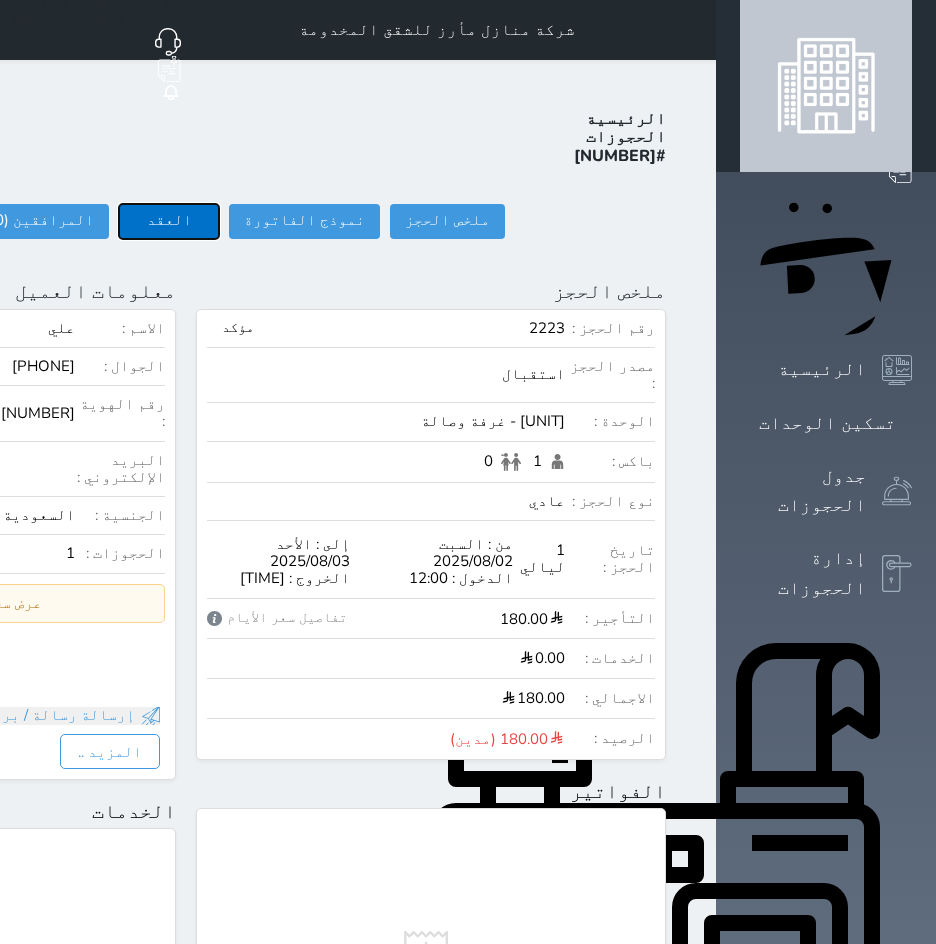 click on "العقد" at bounding box center (169, 221) 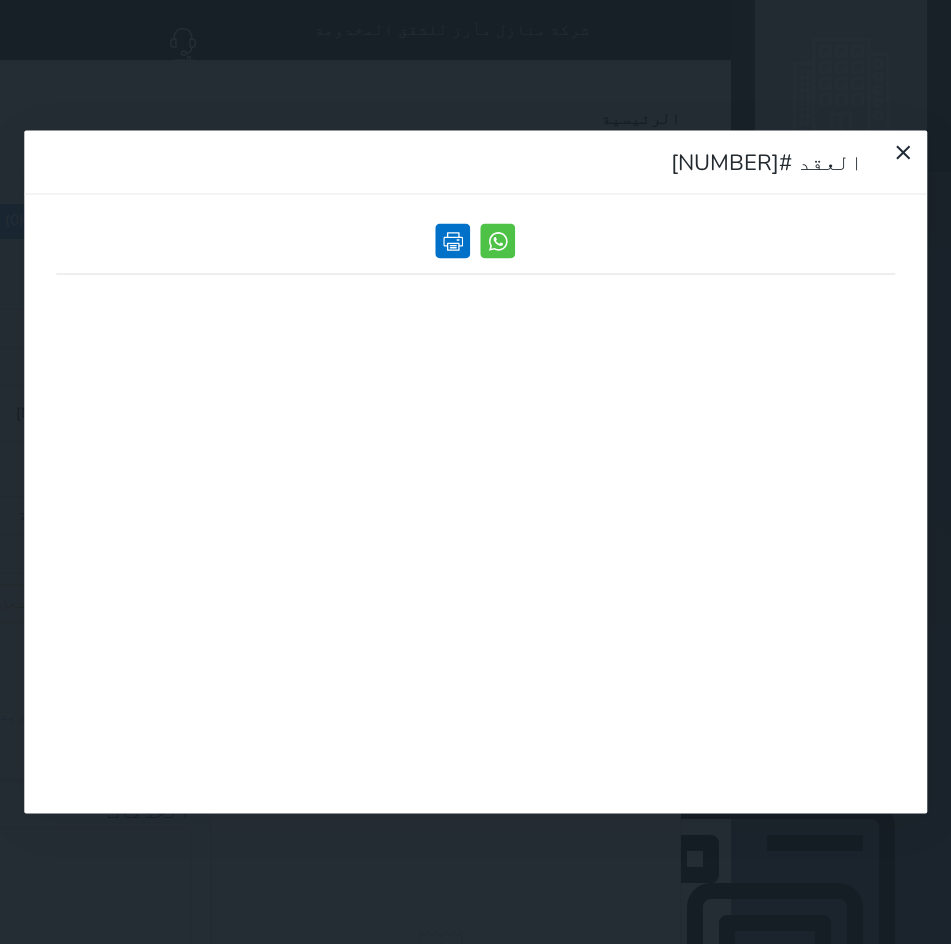 click at bounding box center [453, 241] 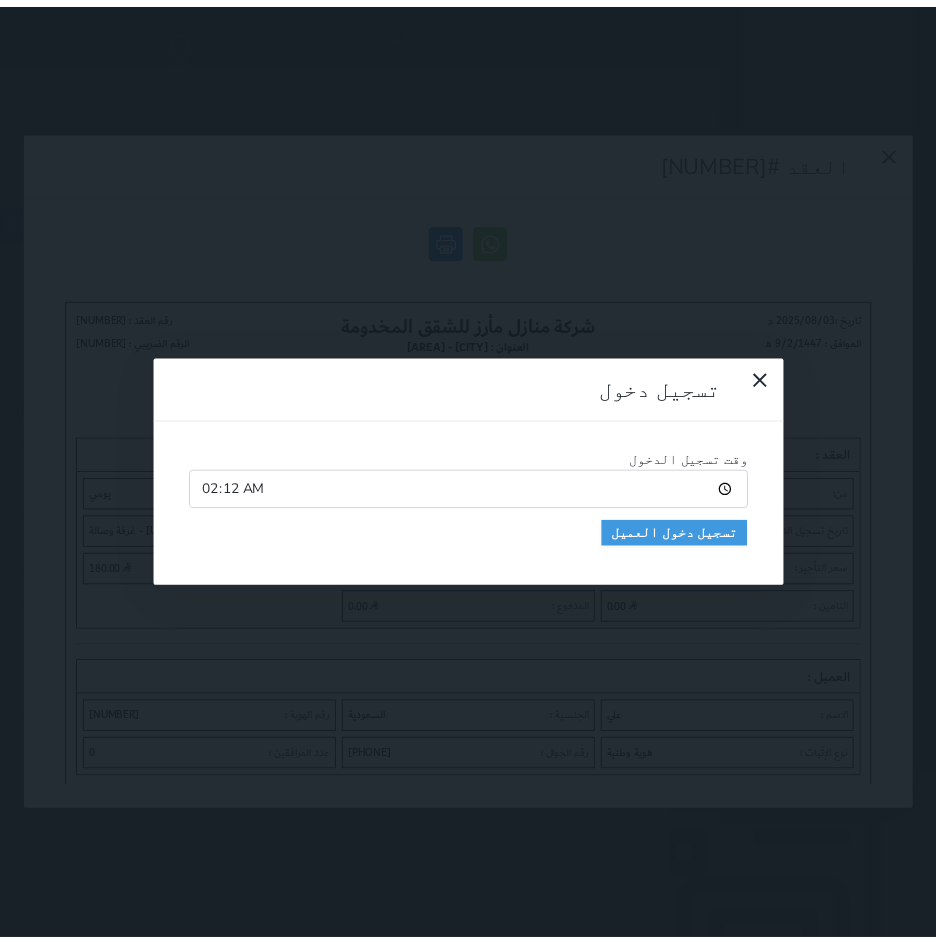 scroll, scrollTop: 0, scrollLeft: 0, axis: both 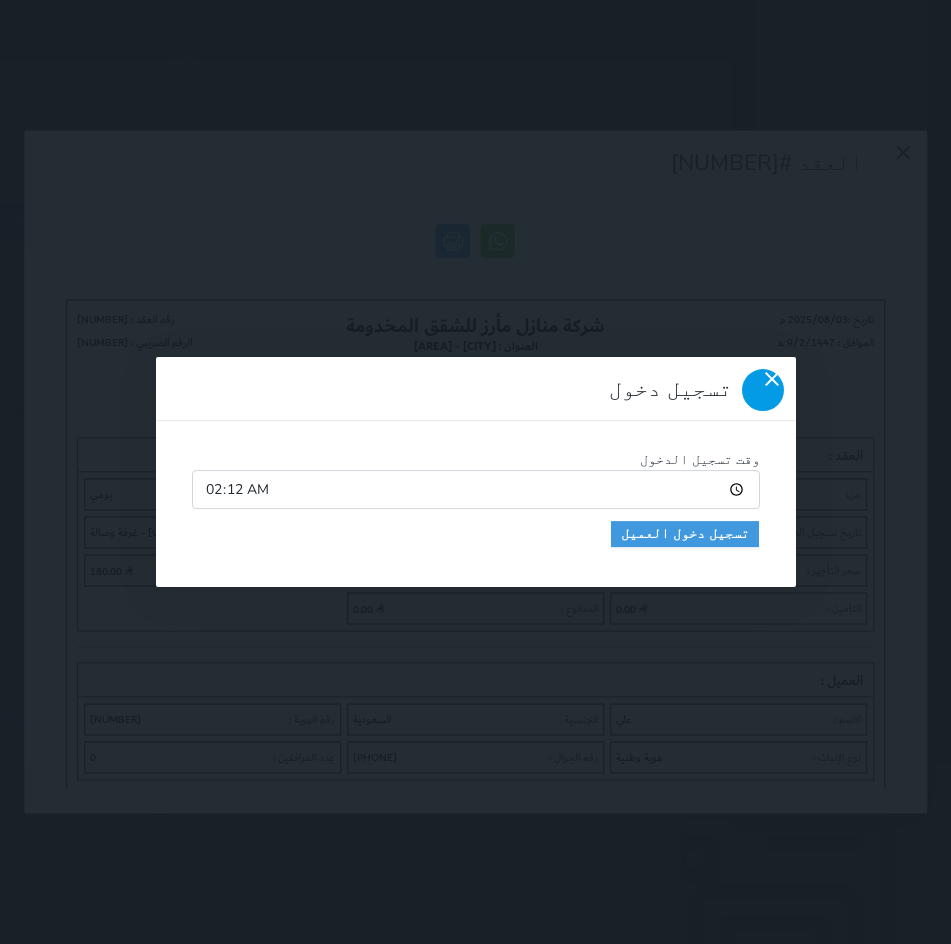 click at bounding box center (763, 390) 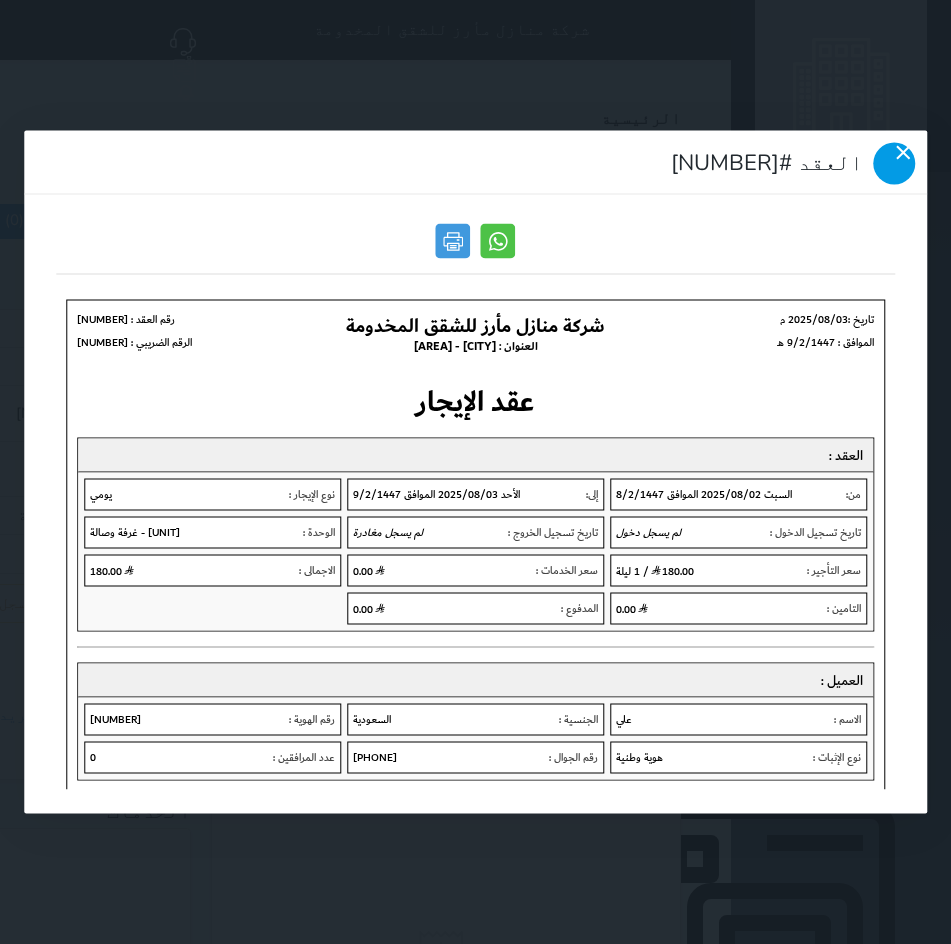 click at bounding box center [894, 164] 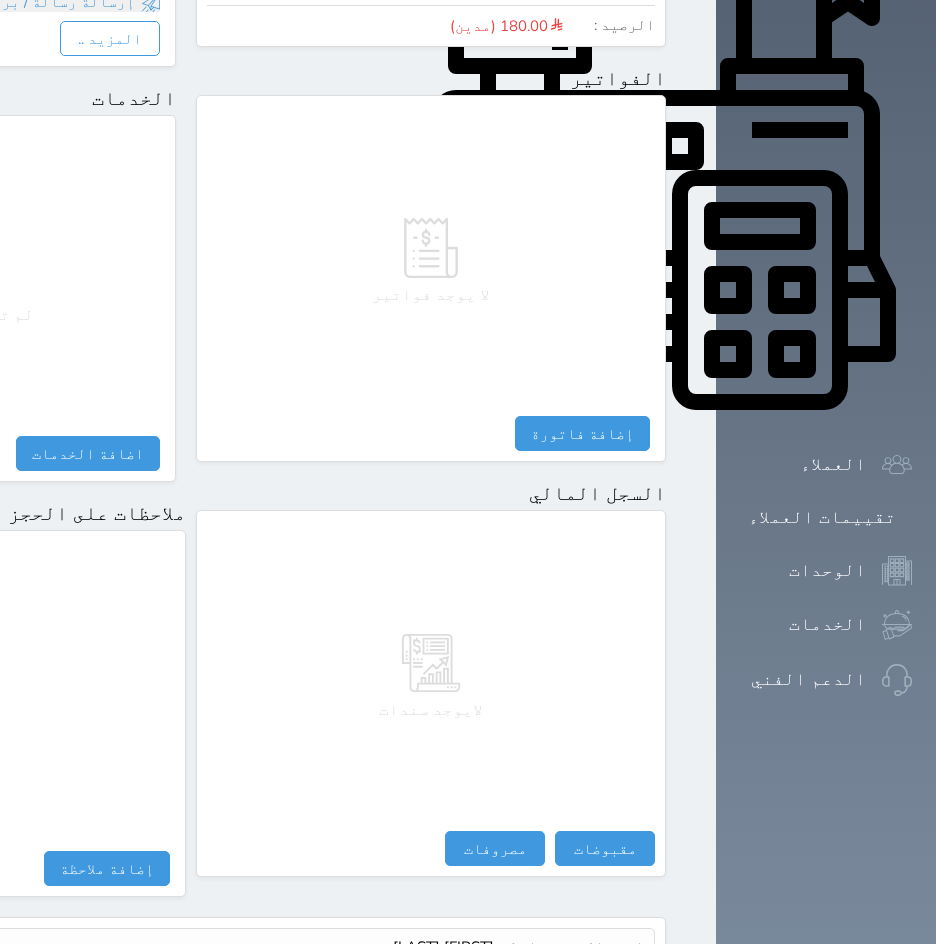 scroll, scrollTop: 711, scrollLeft: 0, axis: vertical 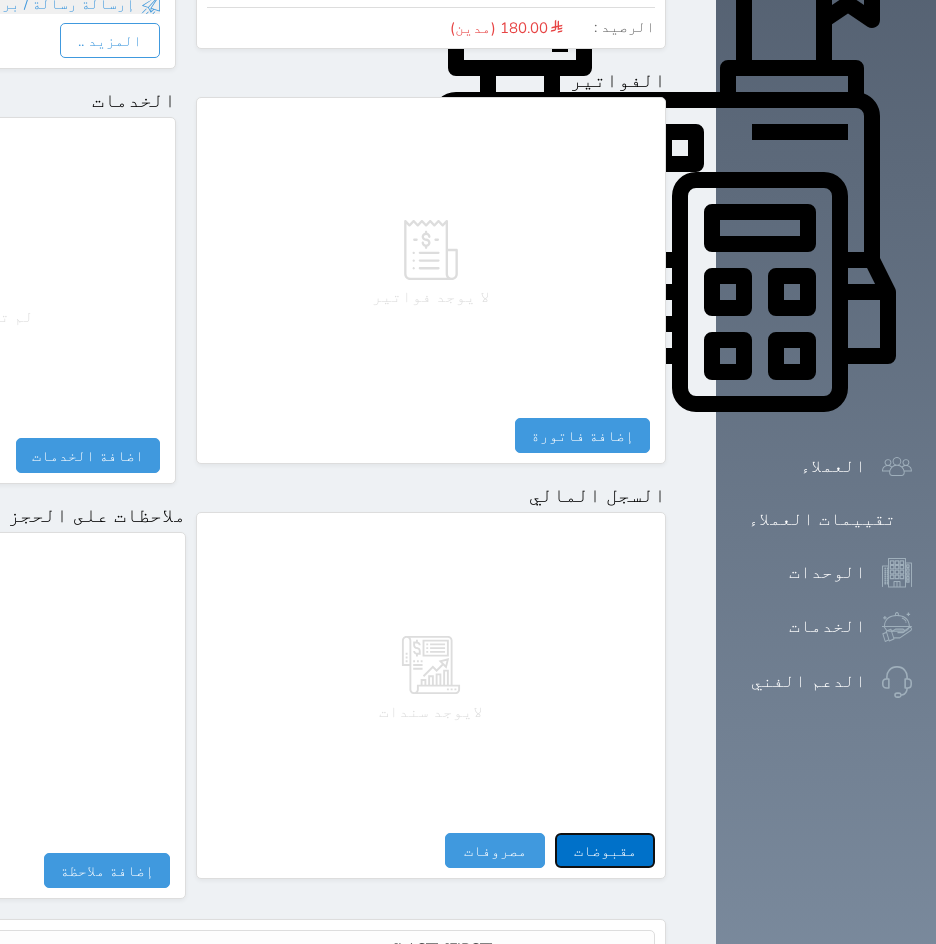 click on "مقبوضات" at bounding box center [605, 850] 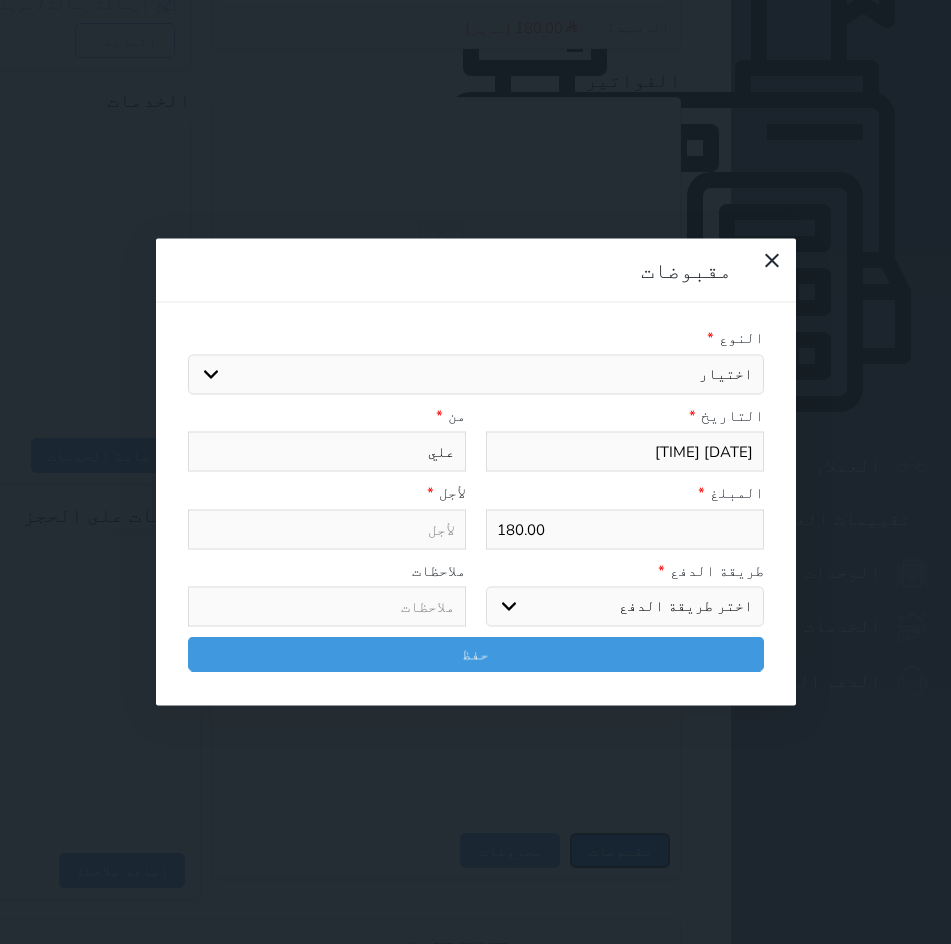 select 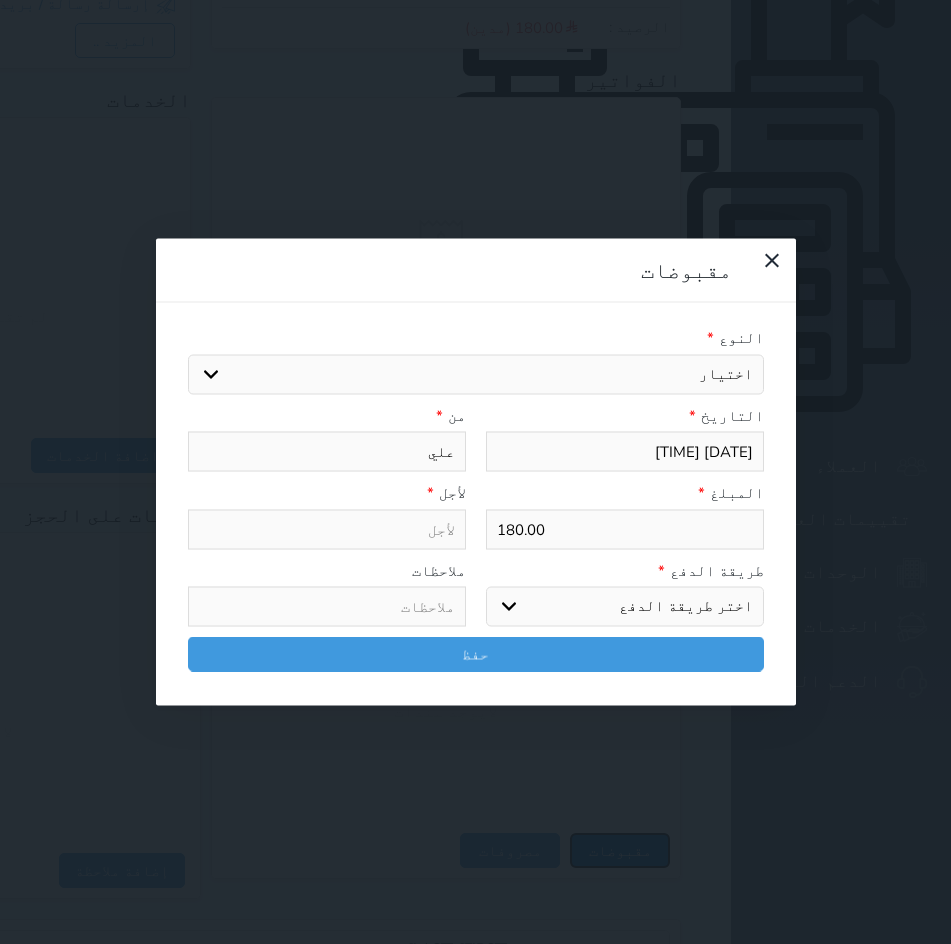 select 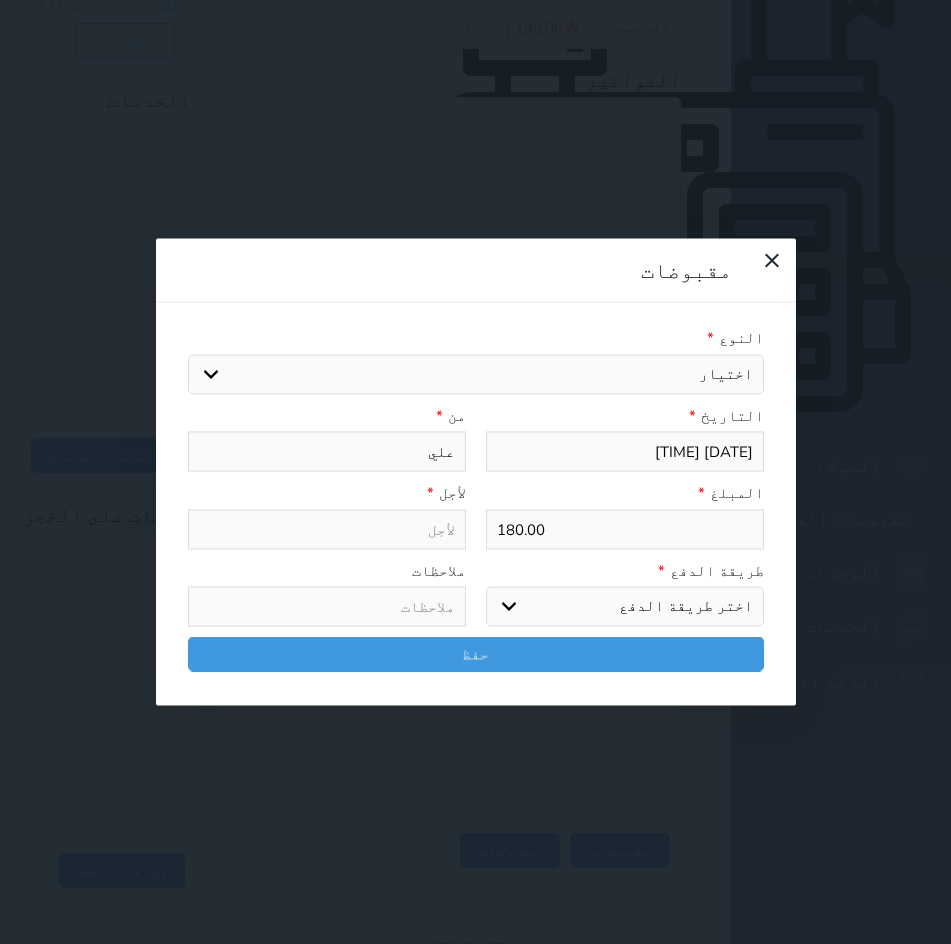 click on "اختر طريقة الدفع   دفع نقدى   تحويل بنكى   مدى   بطاقة ائتمان   آجل" at bounding box center (625, 607) 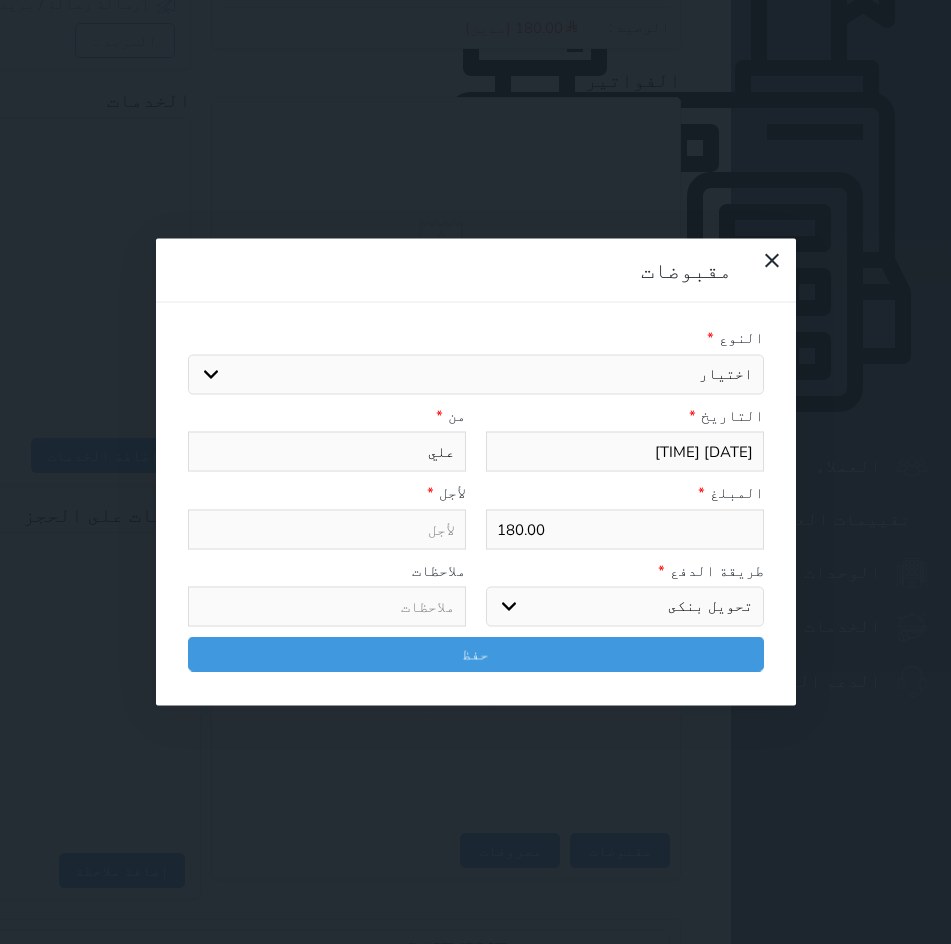 click on "اختر طريقة الدفع   دفع نقدى   تحويل بنكى   مدى   بطاقة ائتمان   آجل" at bounding box center [625, 607] 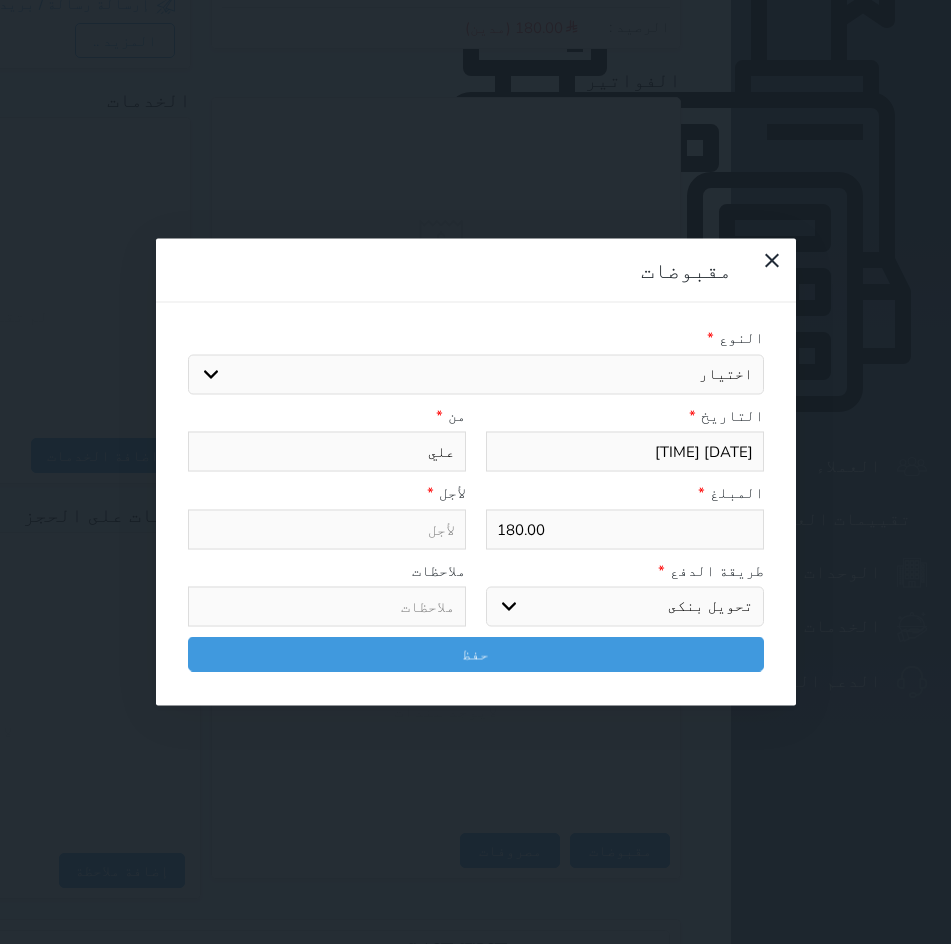select 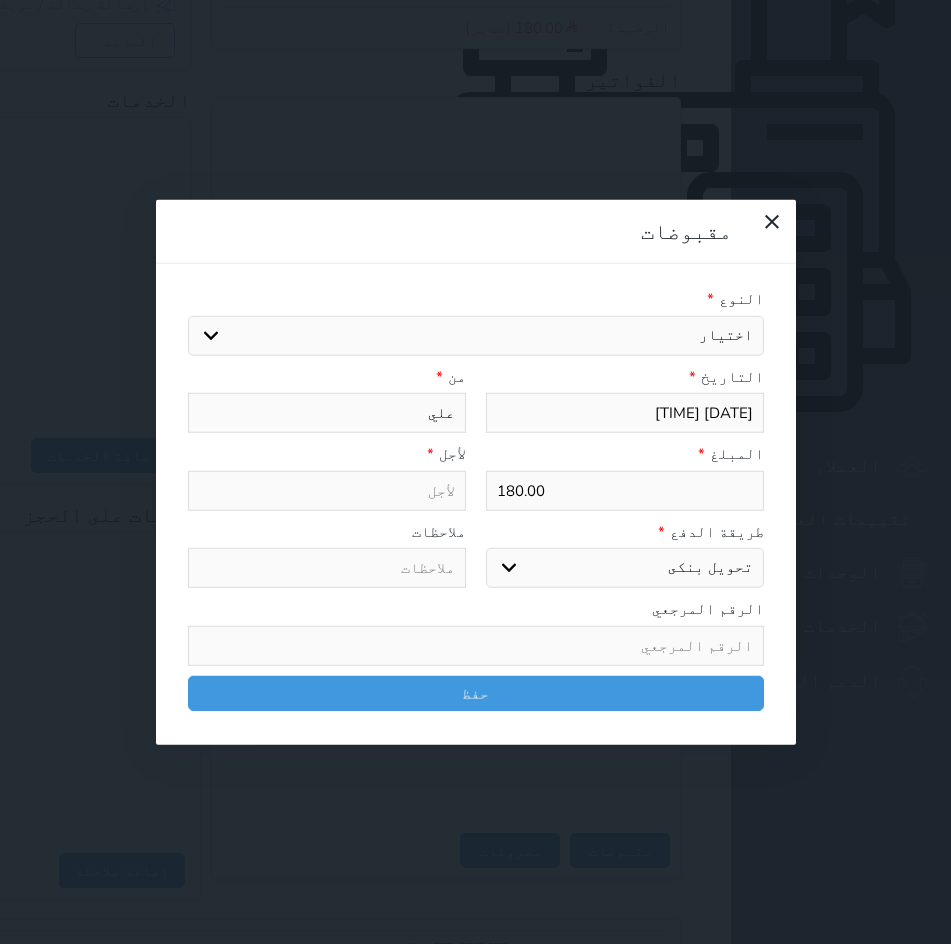 click on "اختر طريقة الدفع   دفع نقدى   تحويل بنكى   مدى   بطاقة ائتمان   آجل" at bounding box center [625, 568] 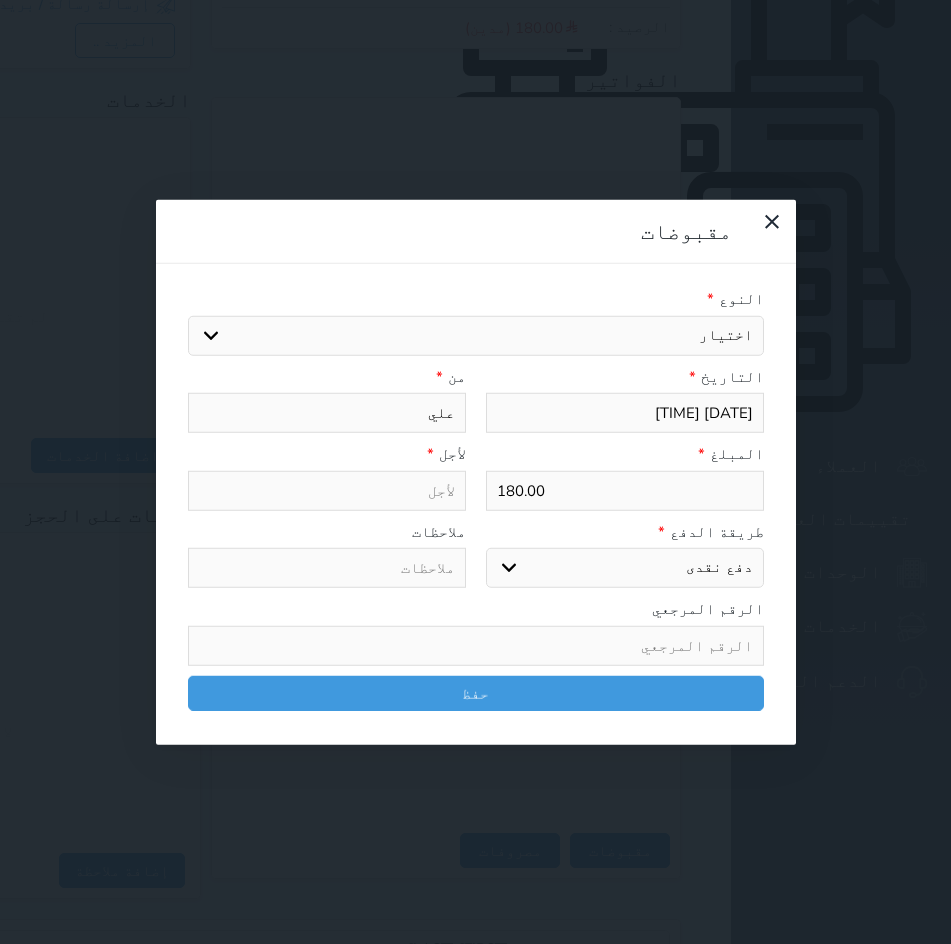click on "اختر طريقة الدفع   دفع نقدى   تحويل بنكى   مدى   بطاقة ائتمان   آجل" at bounding box center [625, 568] 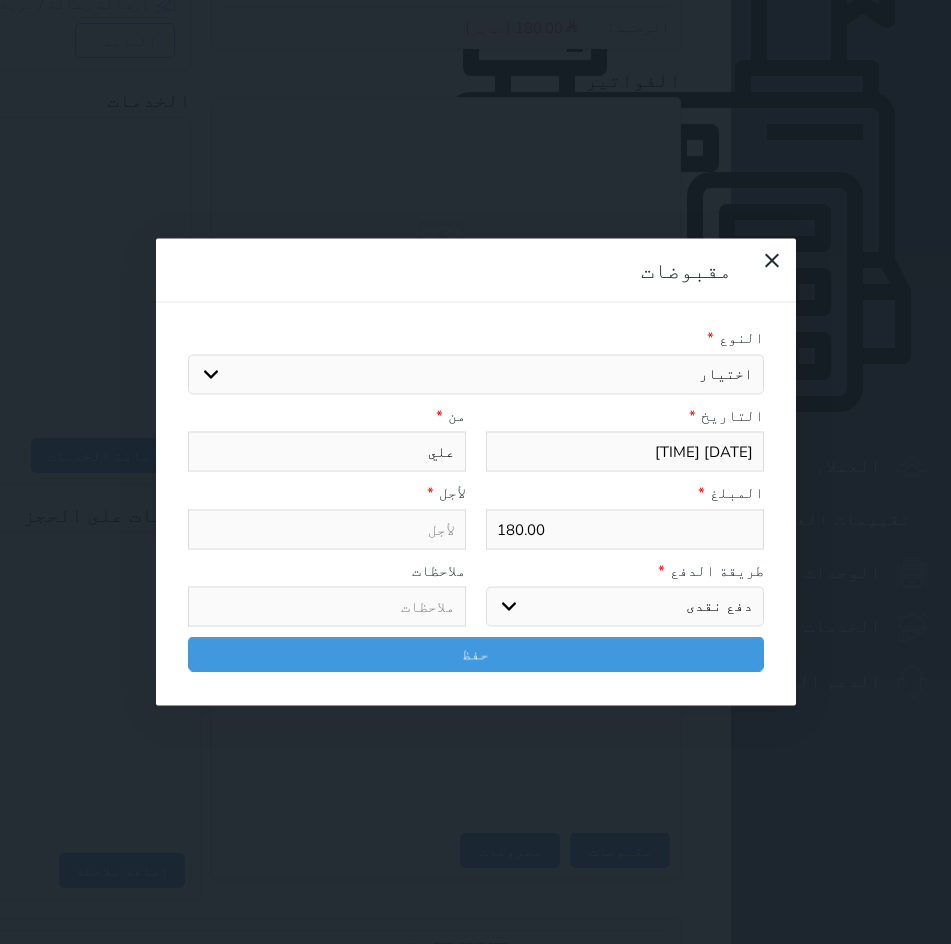 click on "اختيار   مقبوضات عامة قيمة إيجار فواتير تامين عربون لا ينطبق آخر مغسلة واي فاي - الإنترنت مواقف السيارات طعام الأغذية والمشروبات مشروبات المشروبات الباردة المشروبات الساخنة الإفطار غداء عشاء مخبز و كعك حمام سباحة الصالة الرياضية سبا و خدمات الجمال اختيار وإسقاط (خدمات النقل) ميني بار كابل - تلفزيون سرير إضافي تصفيف الشعر التسوق خدمات الجولات السياحية المنظمة خدمات الدليل السياحي" at bounding box center [476, 374] 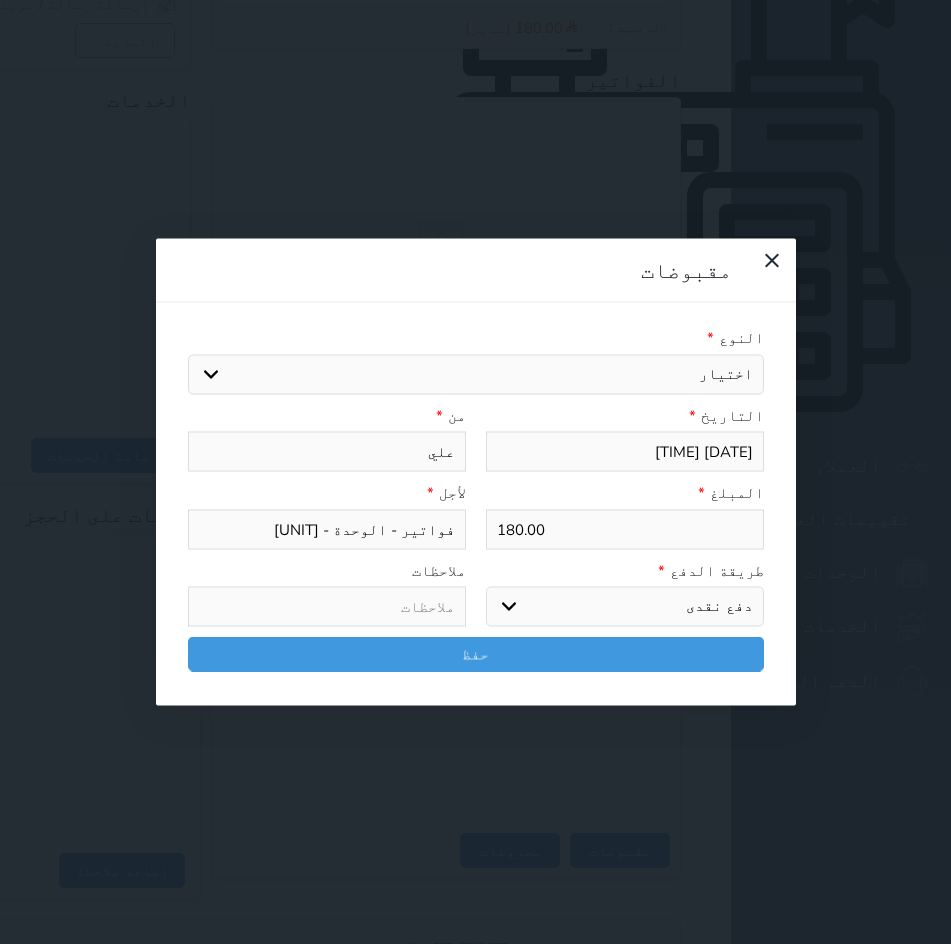 click on "اختيار   مقبوضات عامة قيمة إيجار فواتير تامين عربون لا ينطبق آخر مغسلة واي فاي - الإنترنت مواقف السيارات طعام الأغذية والمشروبات مشروبات المشروبات الباردة المشروبات الساخنة الإفطار غداء عشاء مخبز و كعك حمام سباحة الصالة الرياضية سبا و خدمات الجمال اختيار وإسقاط (خدمات النقل) ميني بار كابل - تلفزيون سرير إضافي تصفيف الشعر التسوق خدمات الجولات السياحية المنظمة خدمات الدليل السياحي" at bounding box center [476, 374] 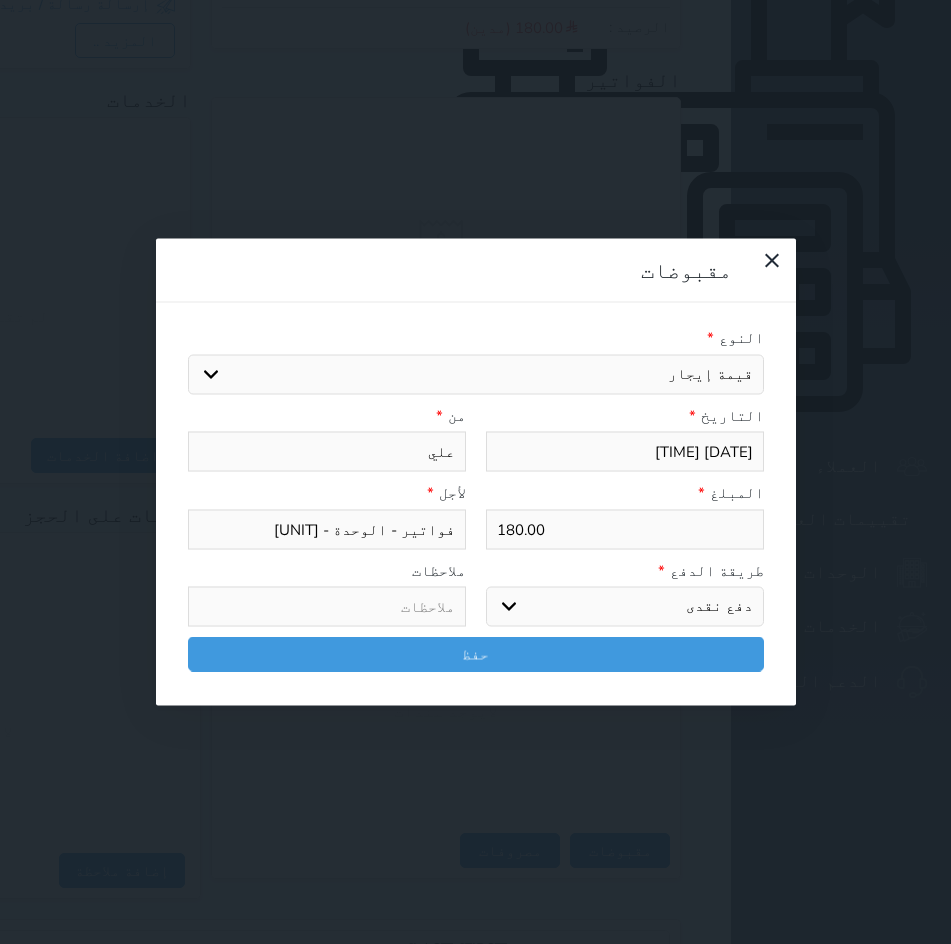 click on "اختيار   مقبوضات عامة قيمة إيجار فواتير تامين عربون لا ينطبق آخر مغسلة واي فاي - الإنترنت مواقف السيارات طعام الأغذية والمشروبات مشروبات المشروبات الباردة المشروبات الساخنة الإفطار غداء عشاء مخبز و كعك حمام سباحة الصالة الرياضية سبا و خدمات الجمال اختيار وإسقاط (خدمات النقل) ميني بار كابل - تلفزيون سرير إضافي تصفيف الشعر التسوق خدمات الجولات السياحية المنظمة خدمات الدليل السياحي" at bounding box center (476, 374) 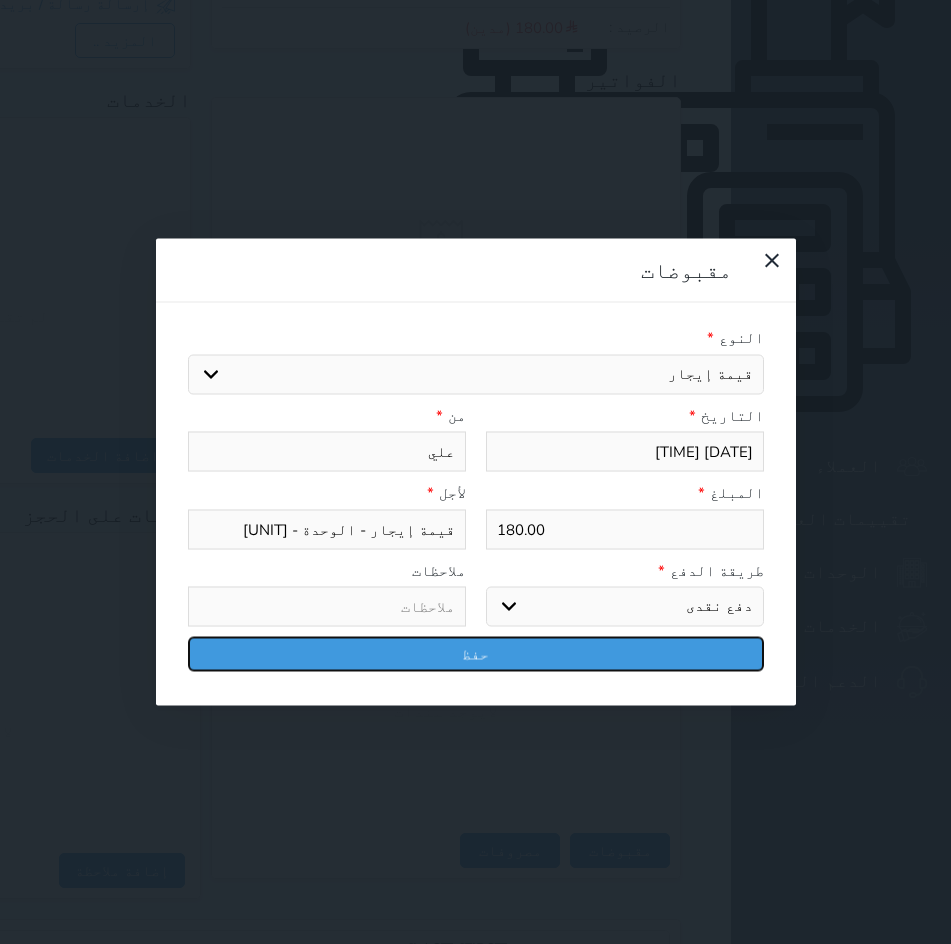click on "حفظ" at bounding box center (476, 654) 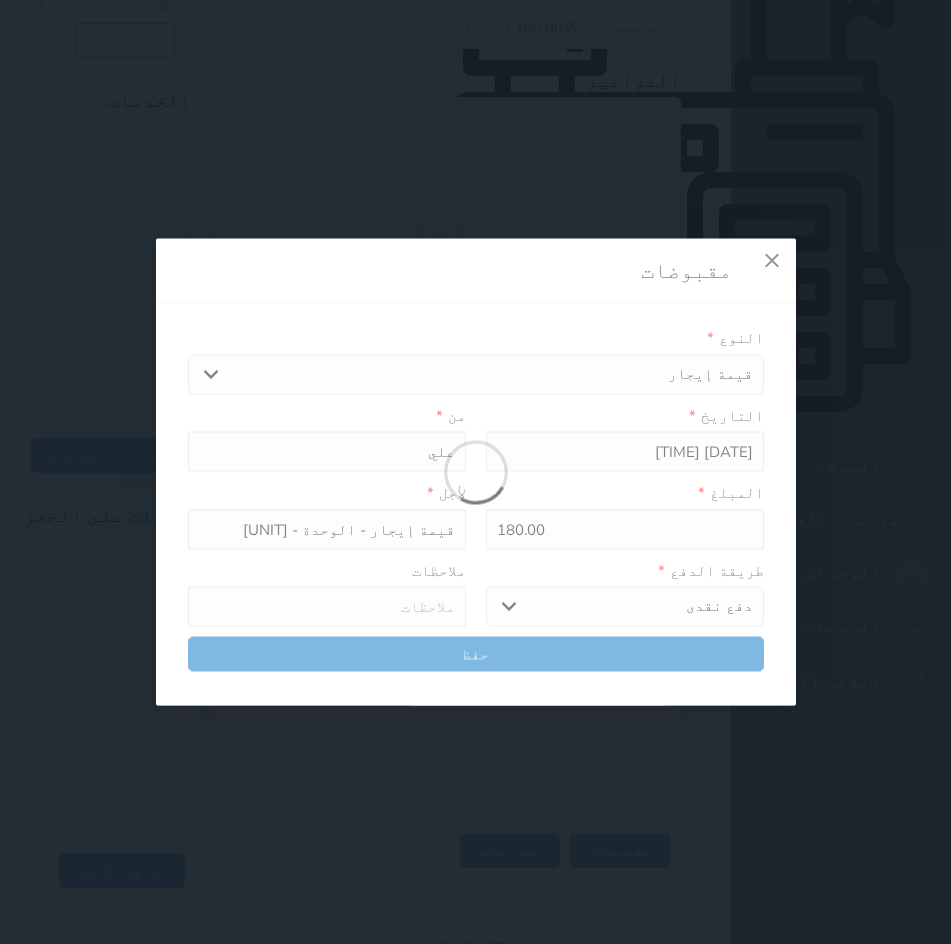 select 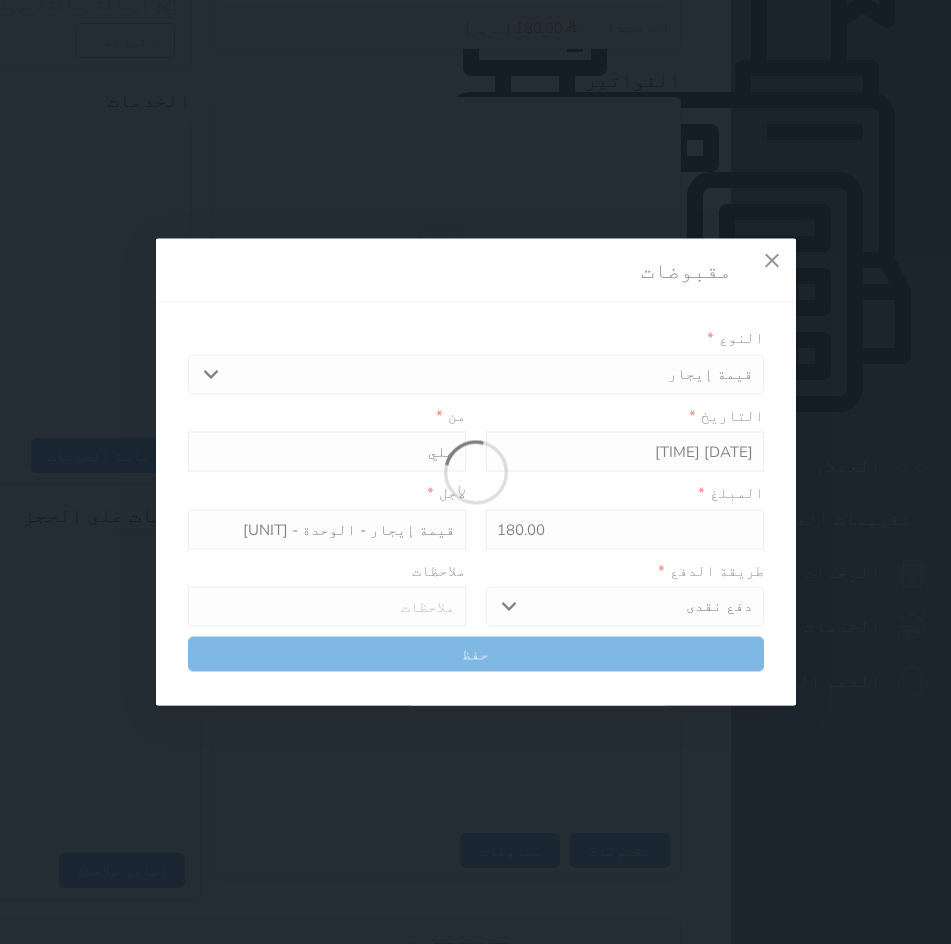 type 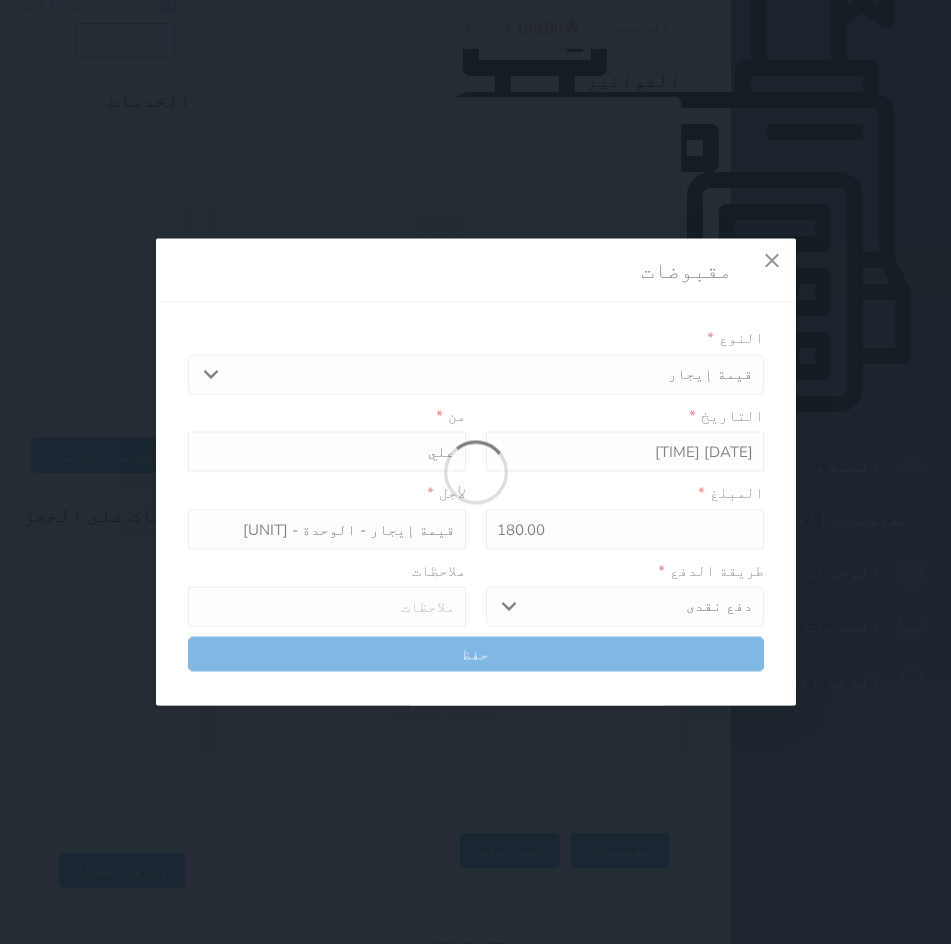 type on "0" 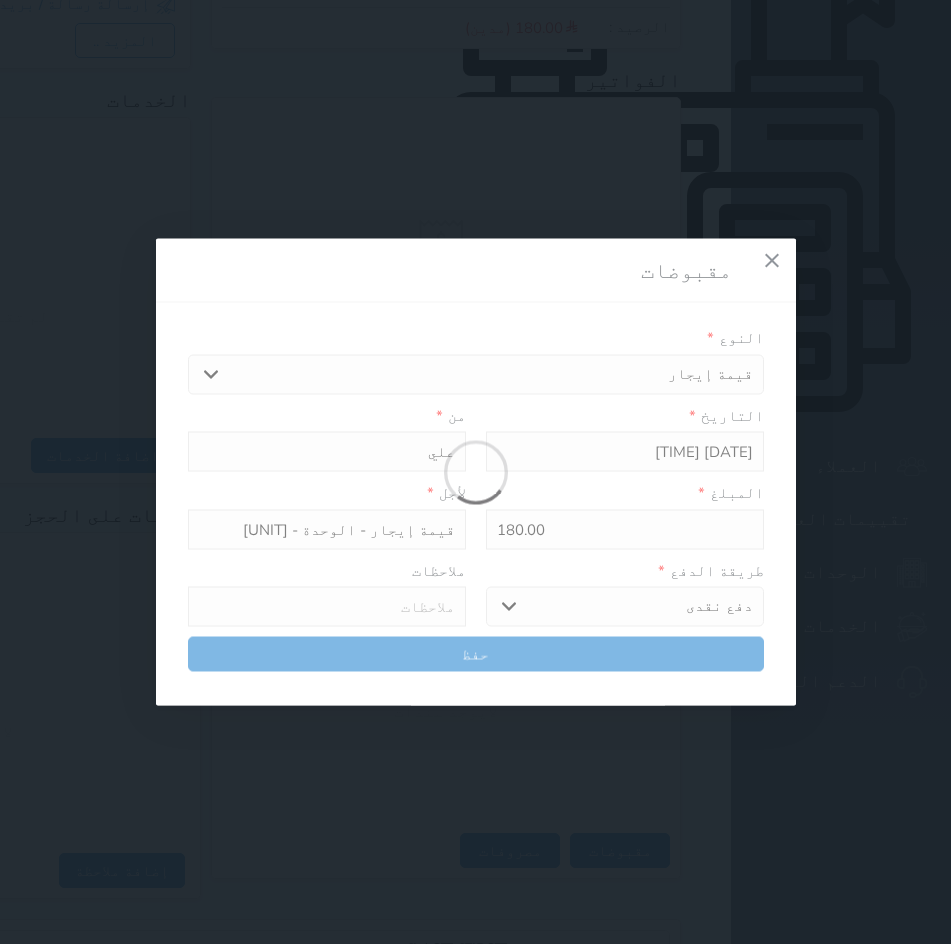 select 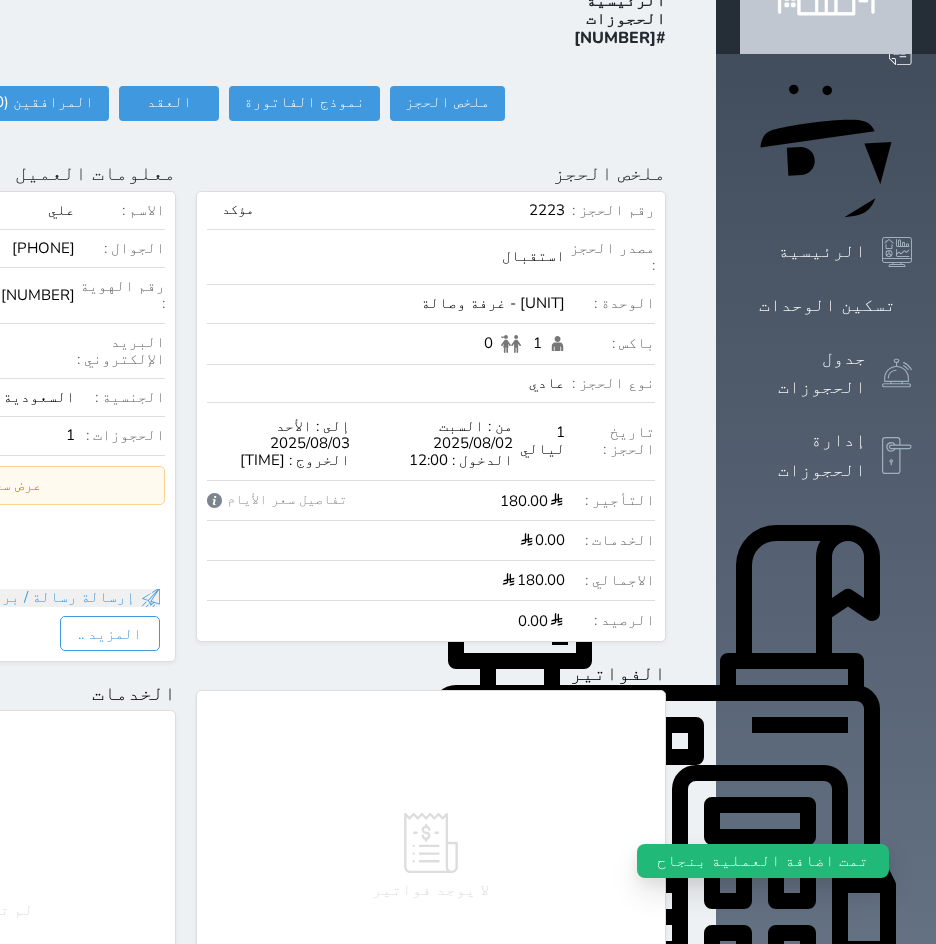 scroll, scrollTop: 0, scrollLeft: 0, axis: both 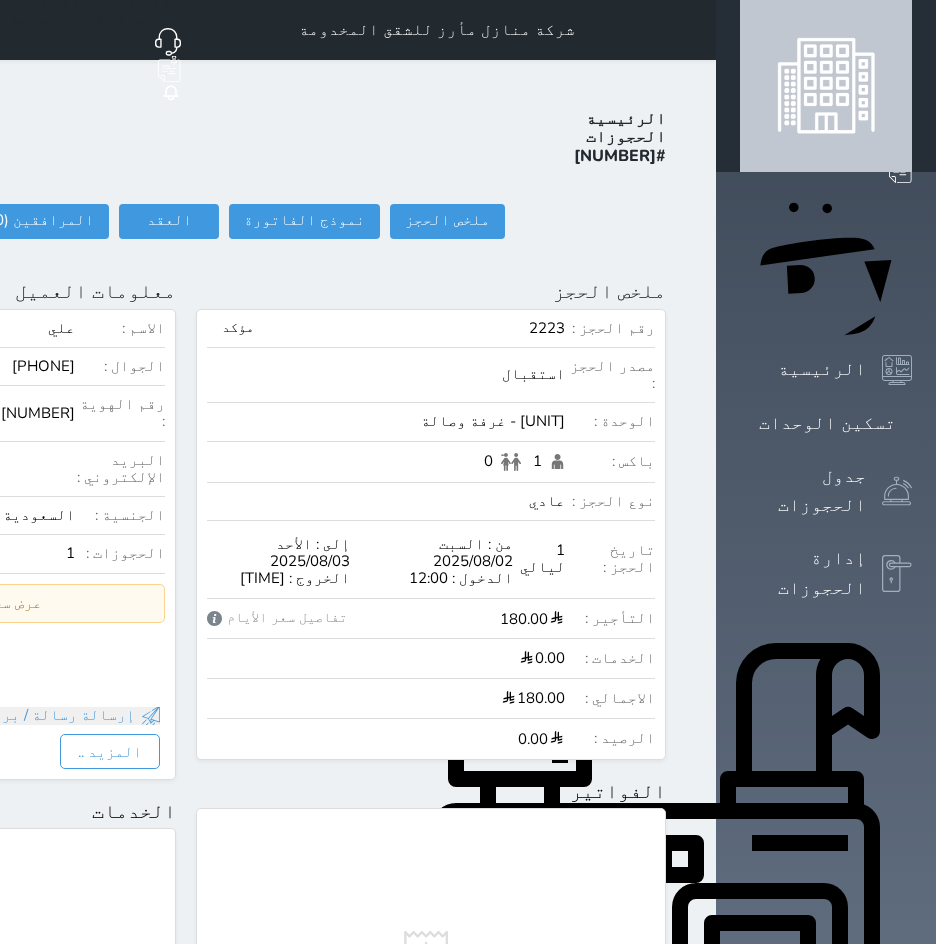 click on "تسجيل دخول" at bounding box center [-93, 221] 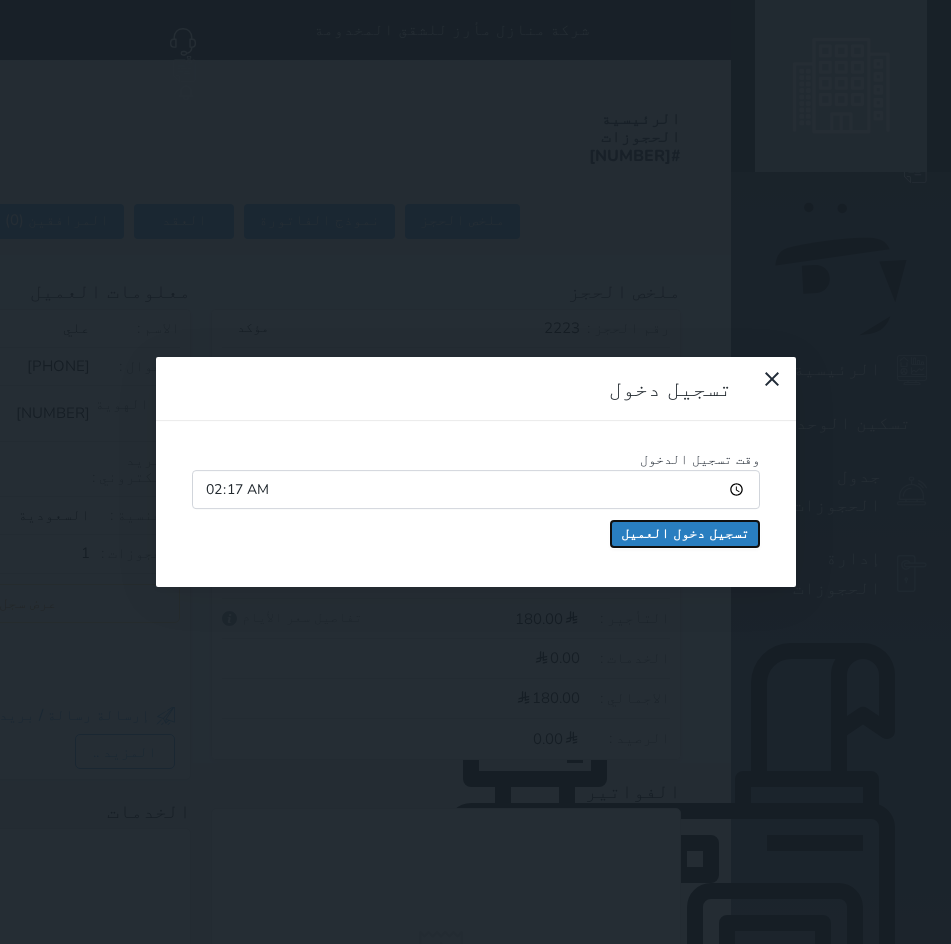 click on "تسجيل دخول العميل" at bounding box center (685, 534) 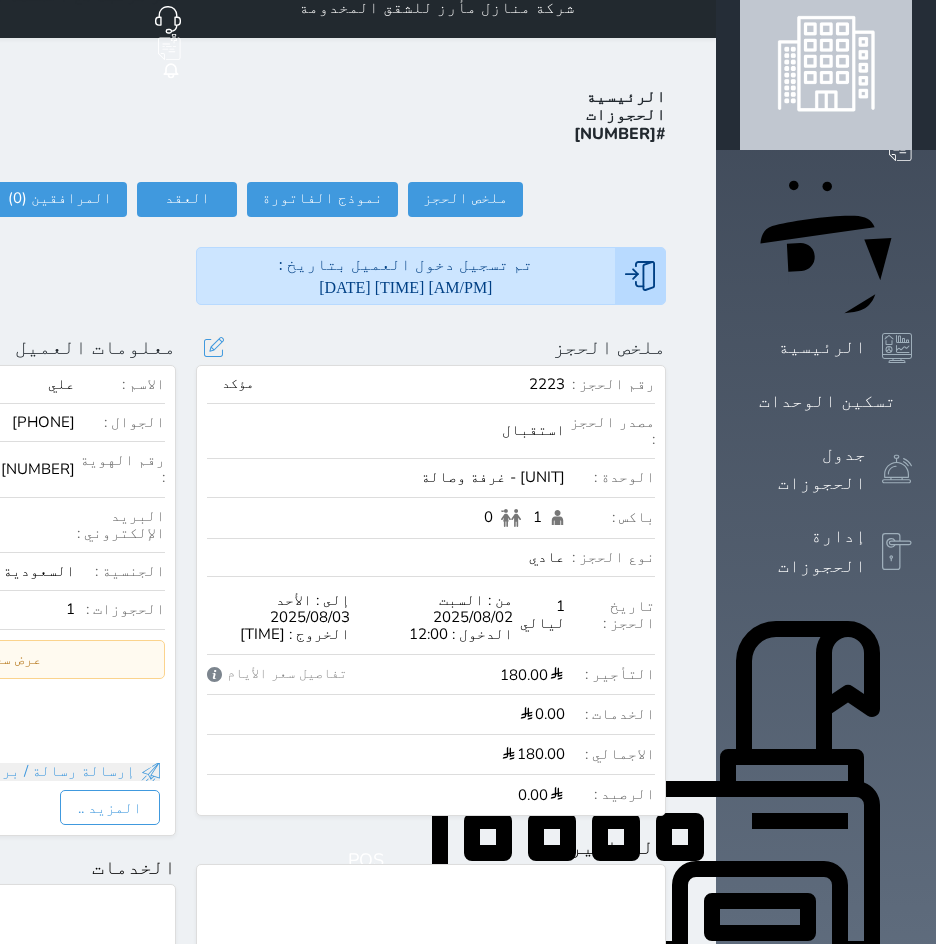 scroll, scrollTop: 0, scrollLeft: 0, axis: both 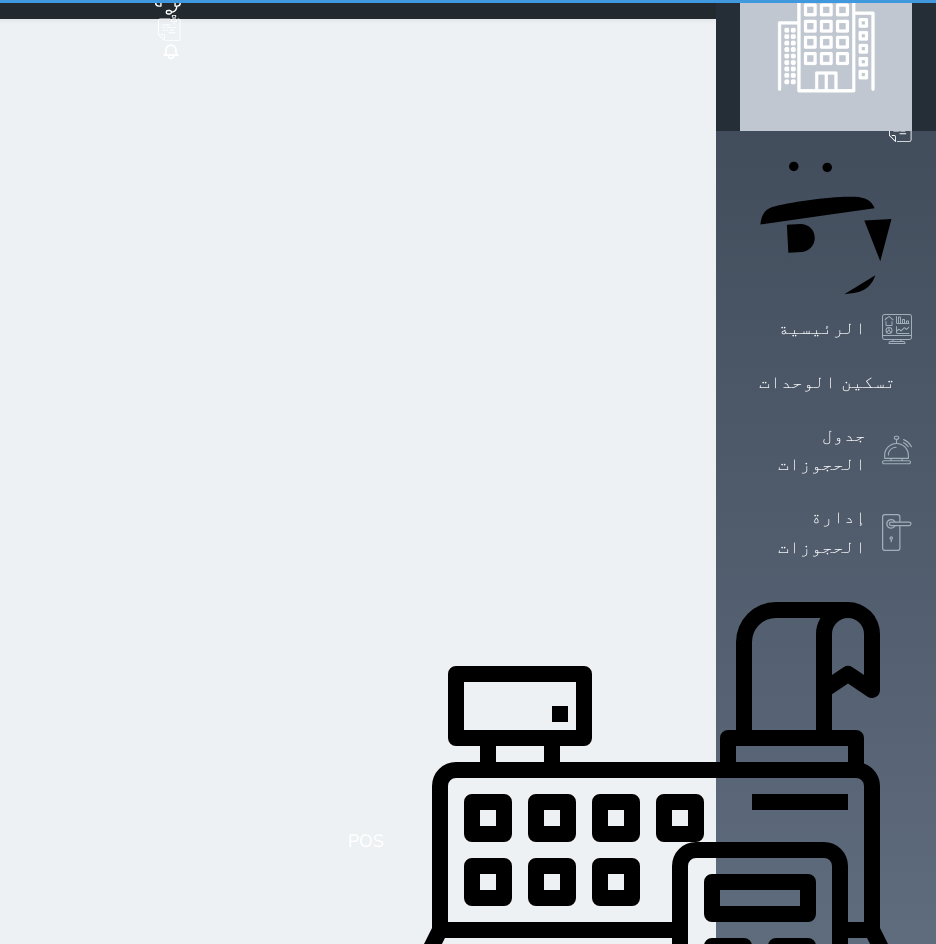 select on "1" 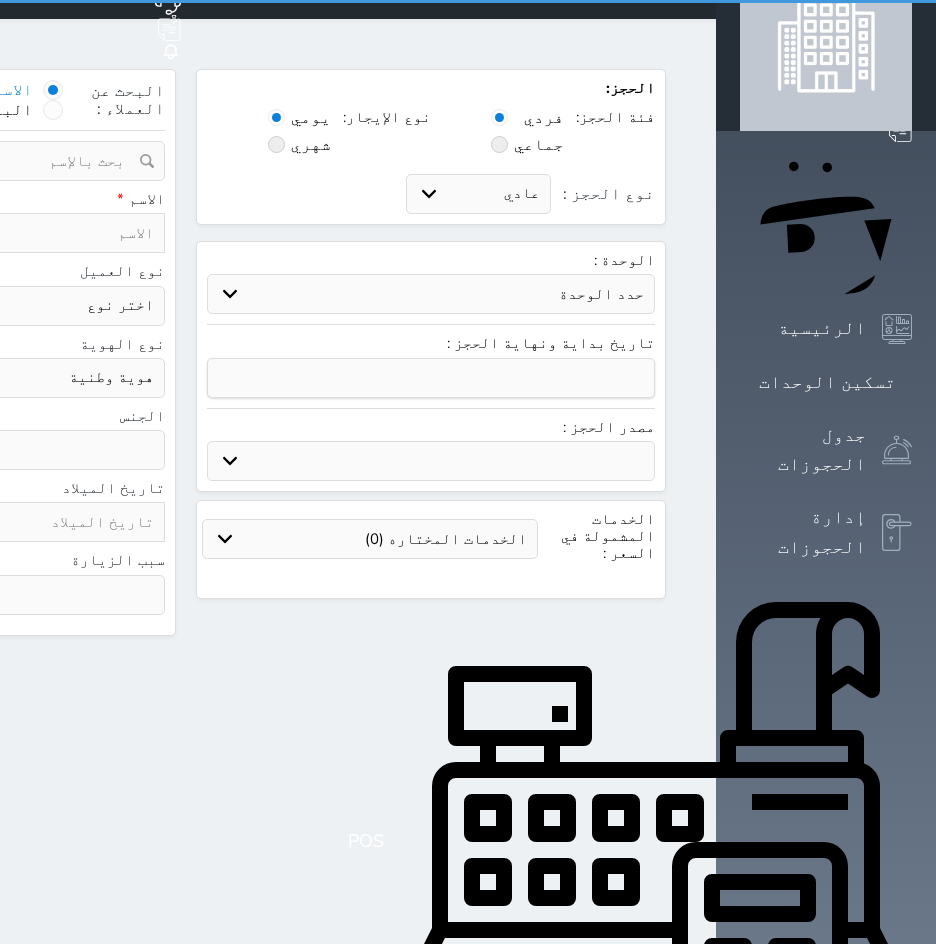 scroll, scrollTop: 0, scrollLeft: 0, axis: both 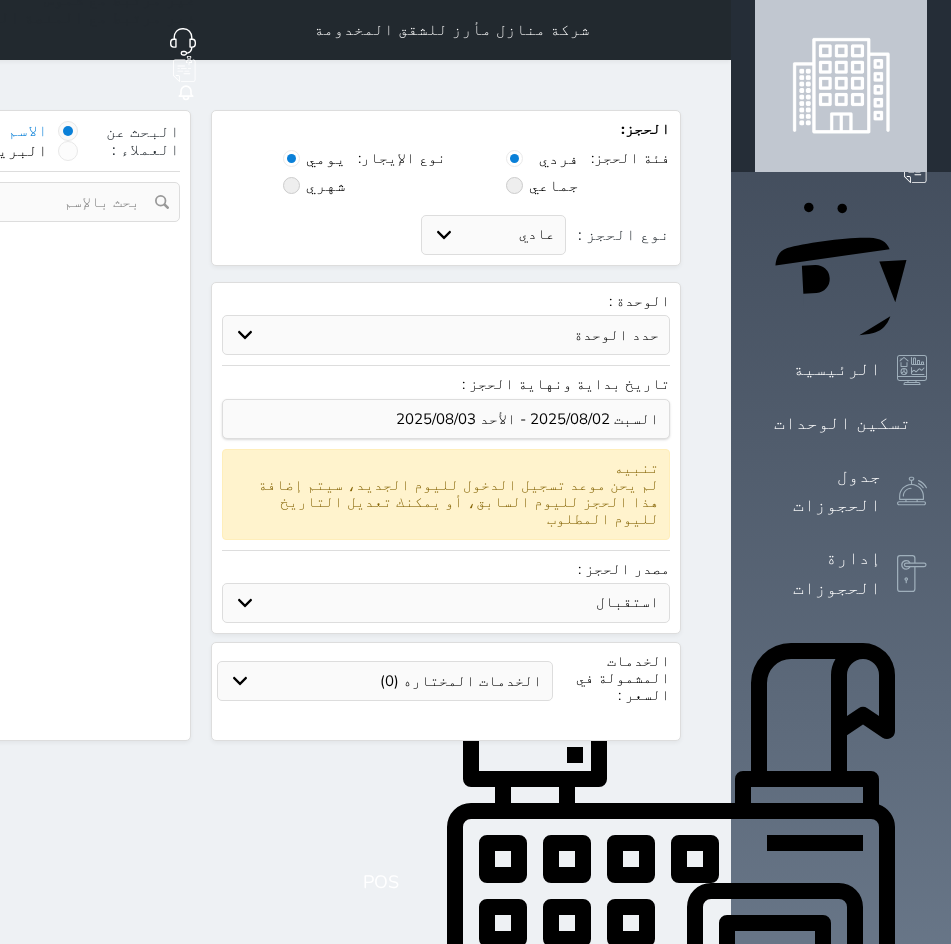 select 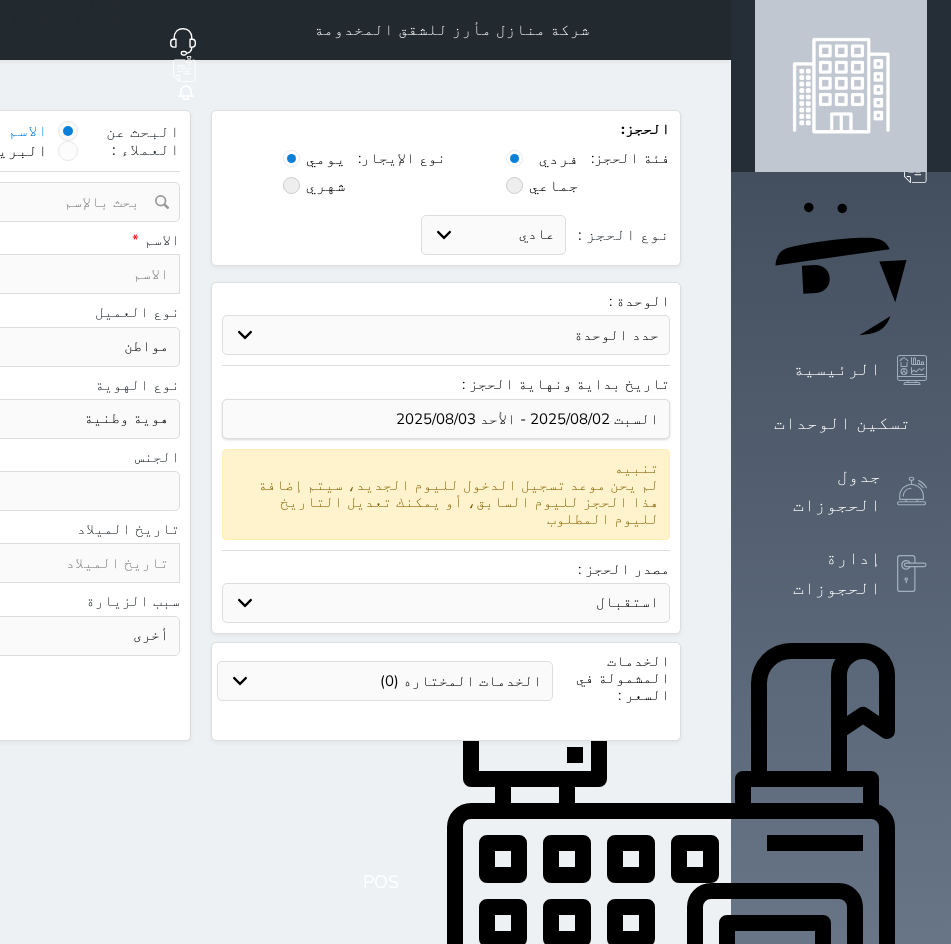 click at bounding box center (707, 30) 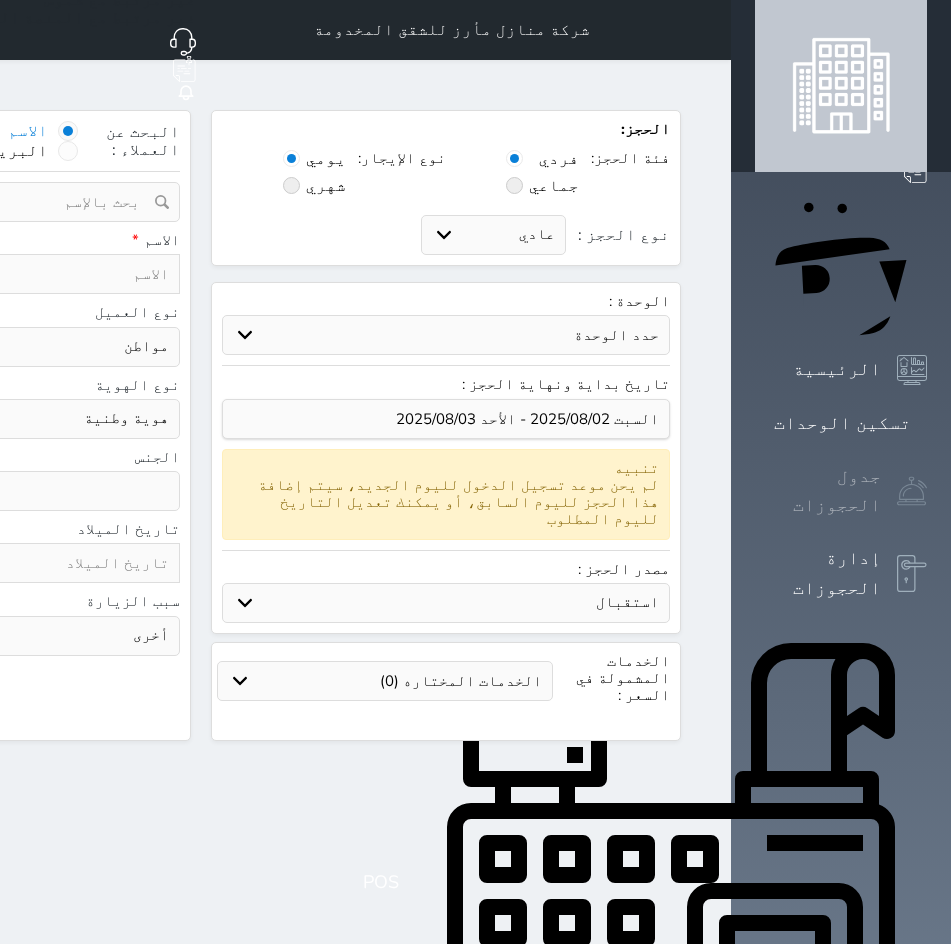 click on "جدول الحجوزات" at bounding box center [818, 491] 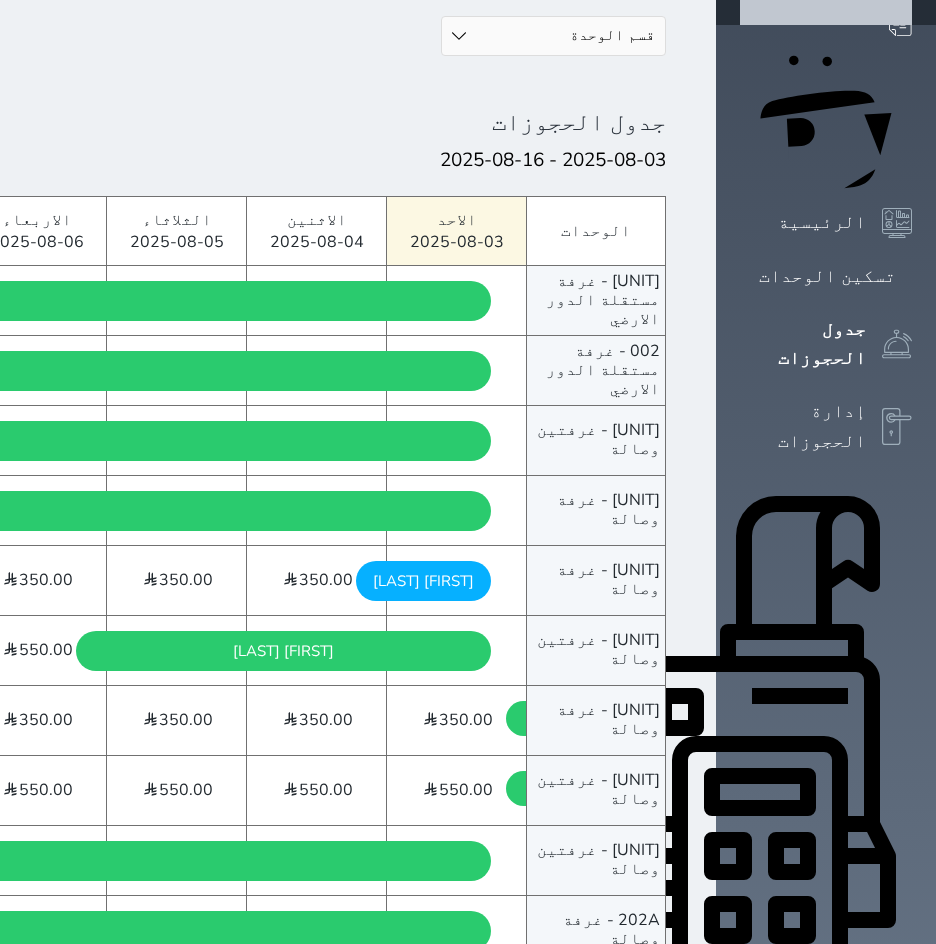 scroll, scrollTop: 200, scrollLeft: 0, axis: vertical 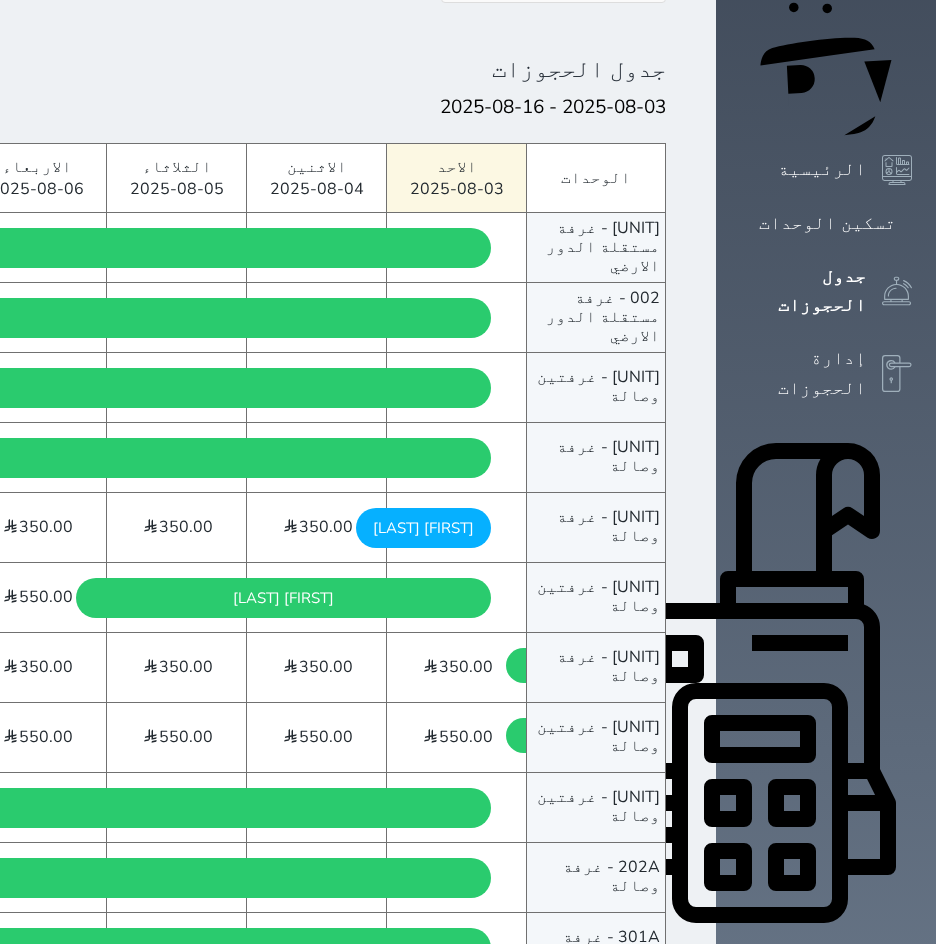 click on "[NAME]
[DAY] - [DATE]" at bounding box center [423, 528] 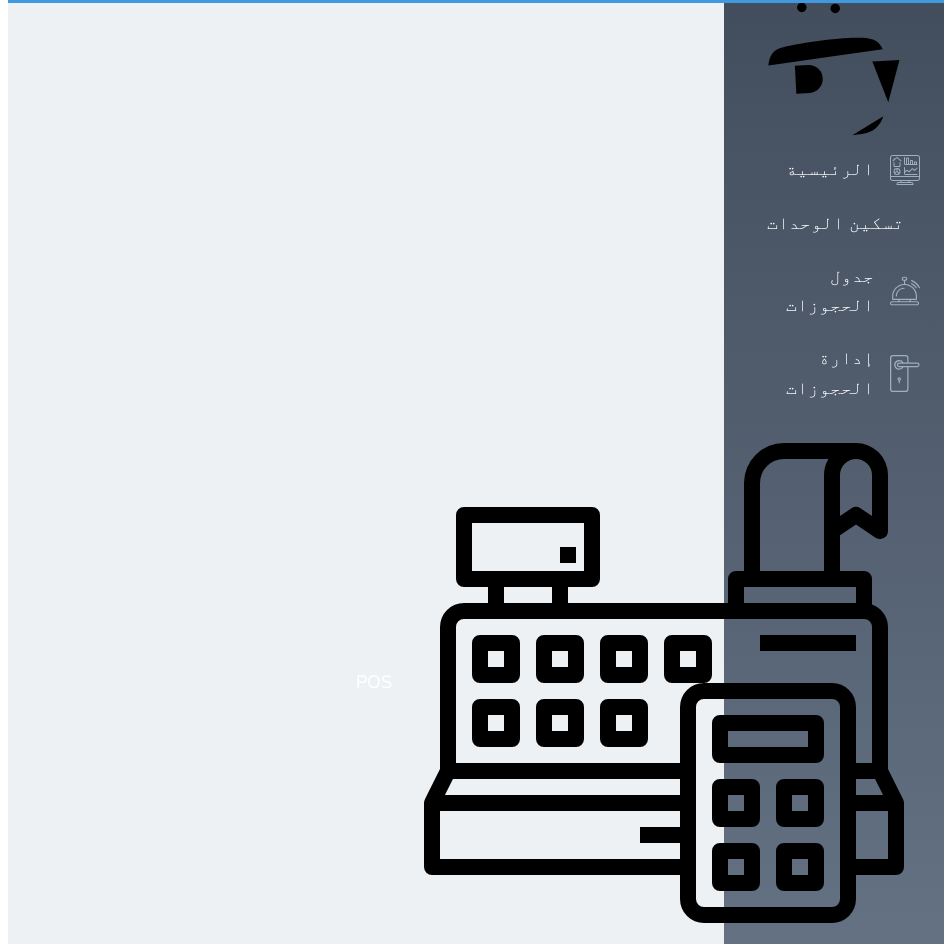 scroll, scrollTop: 0, scrollLeft: 0, axis: both 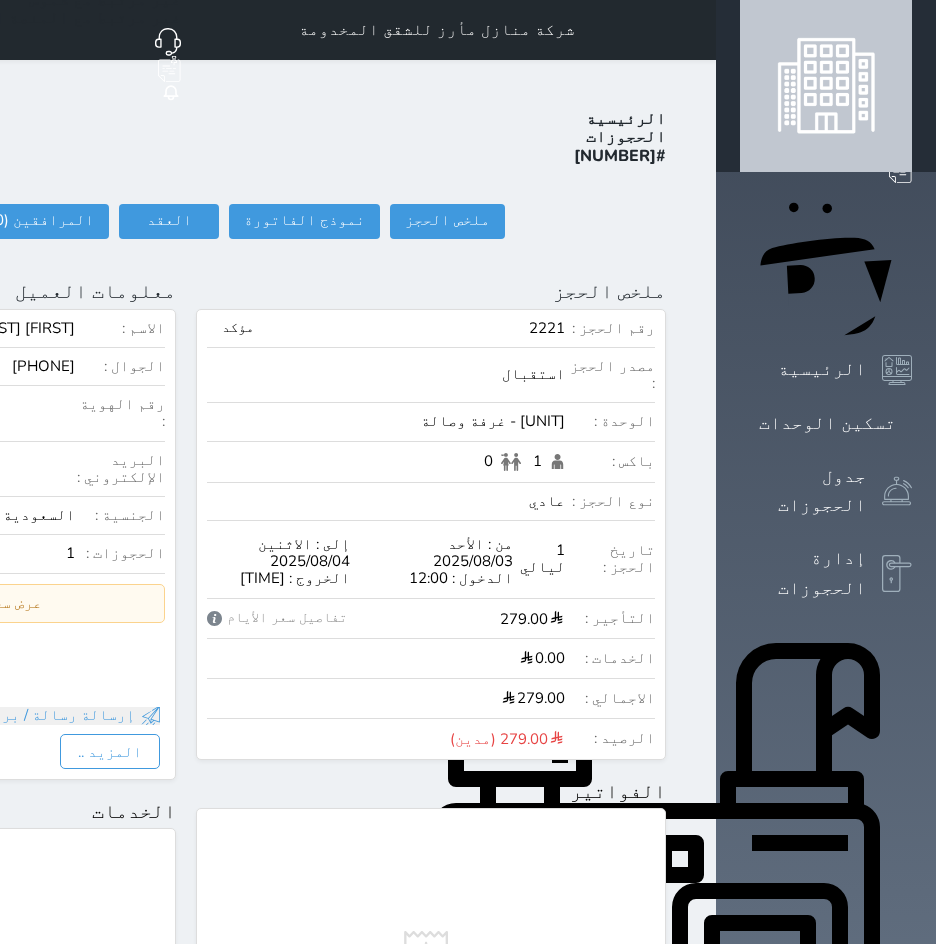 drag, startPoint x: 27, startPoint y: 238, endPoint x: 40, endPoint y: 245, distance: 14.764823 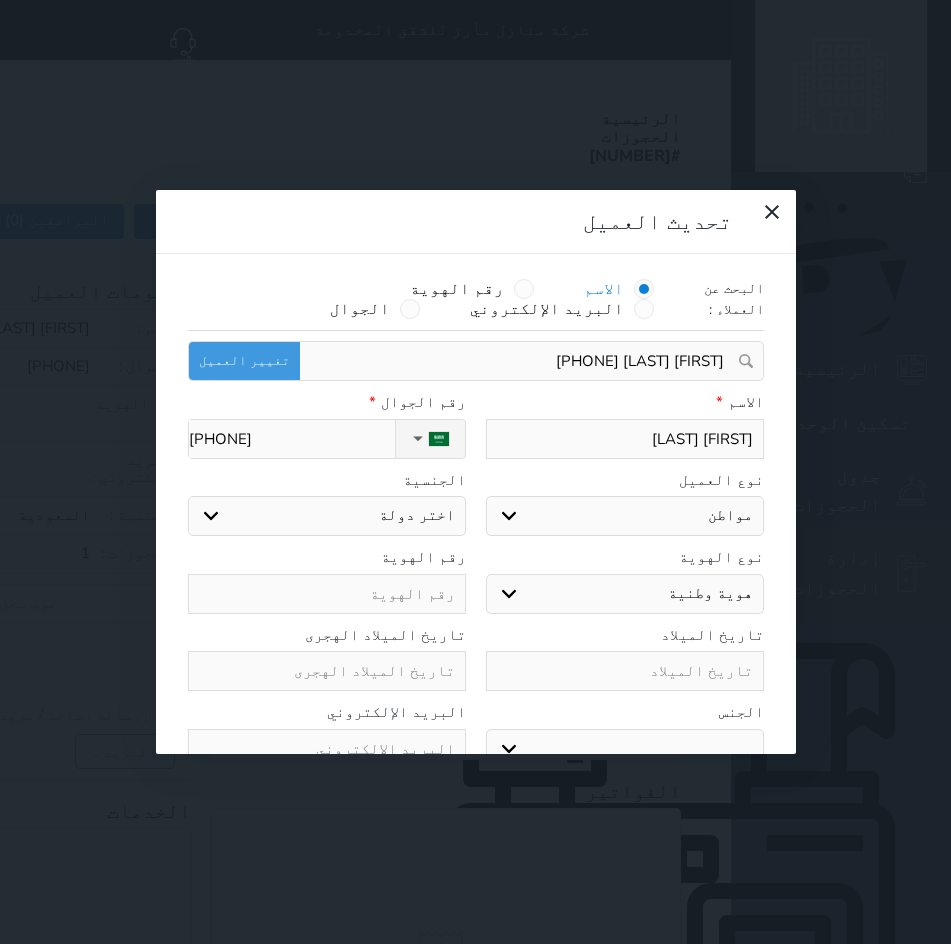 select 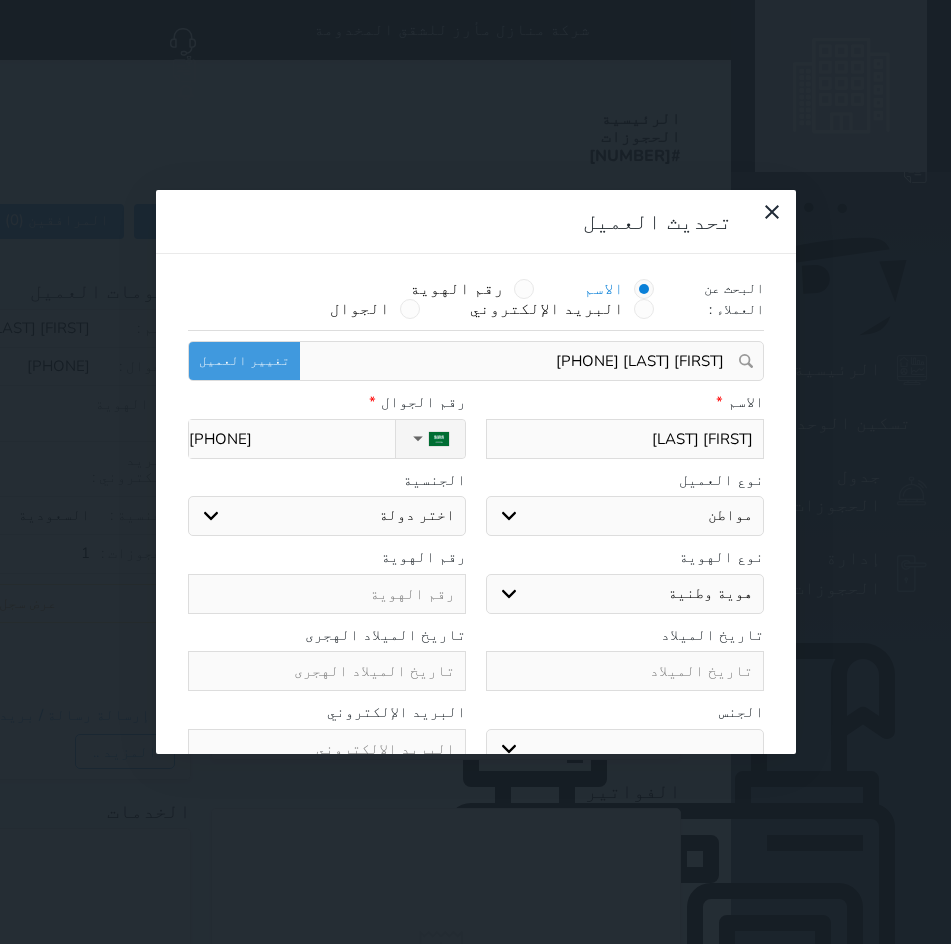 select on "113" 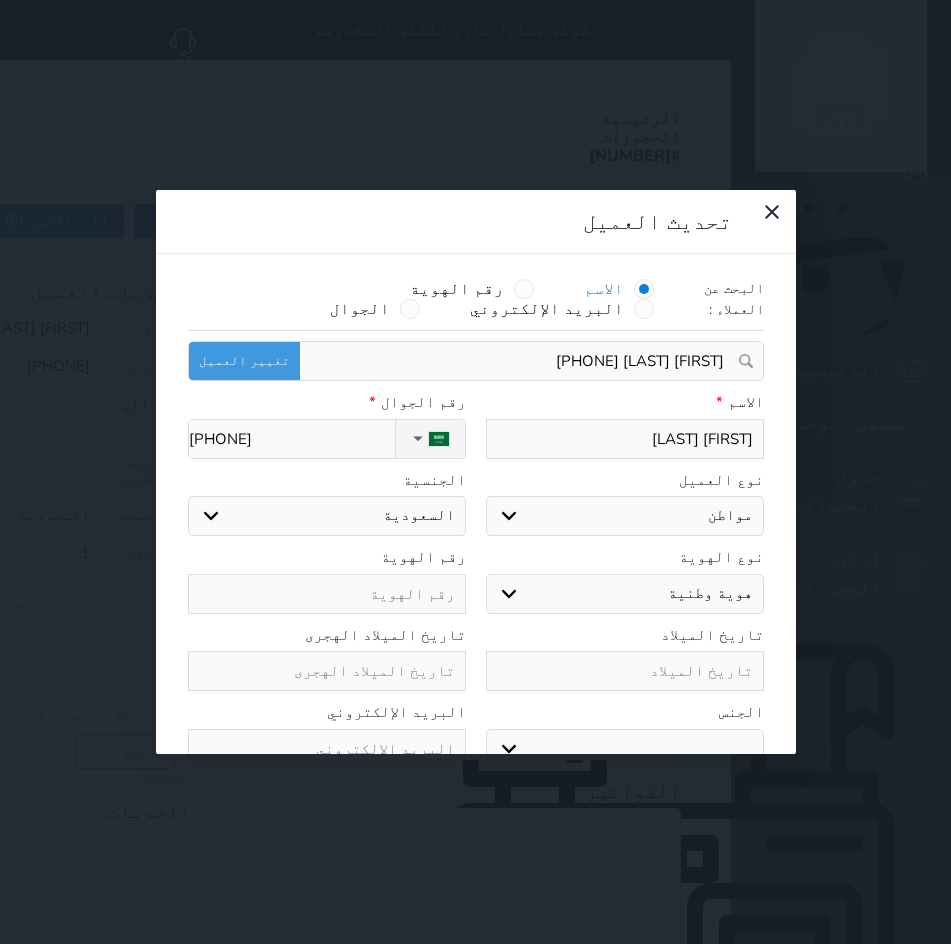 click at bounding box center (327, 594) 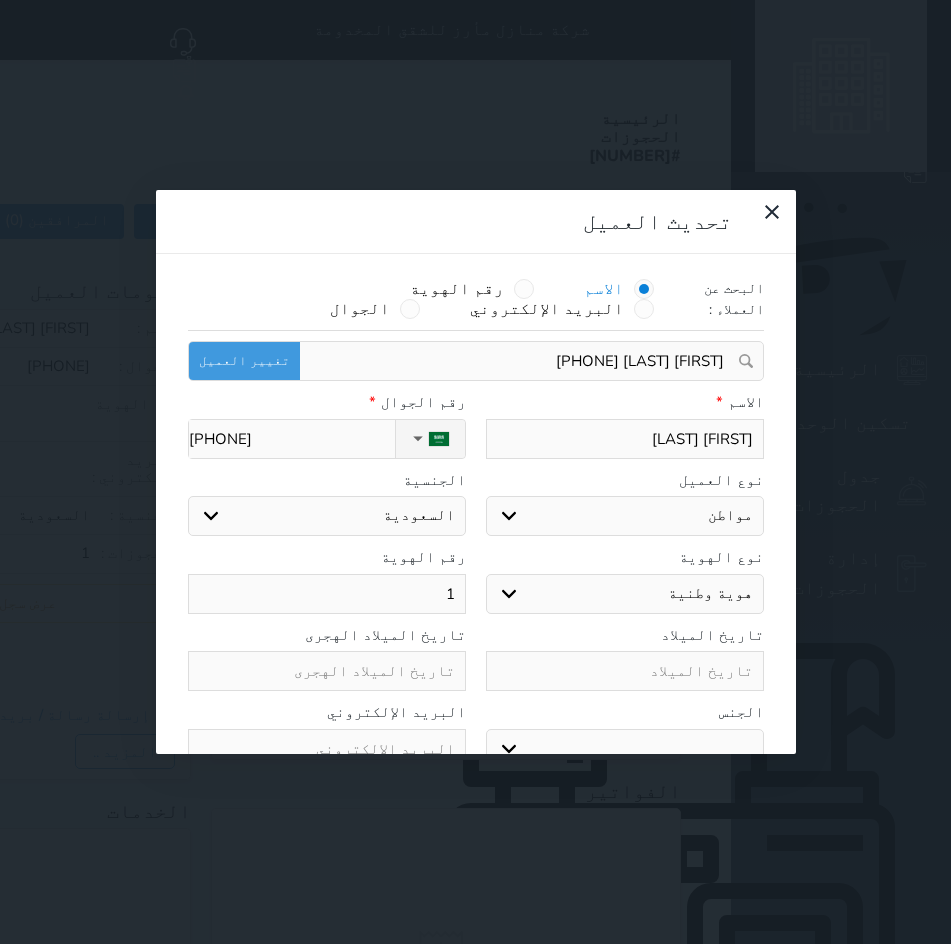 select 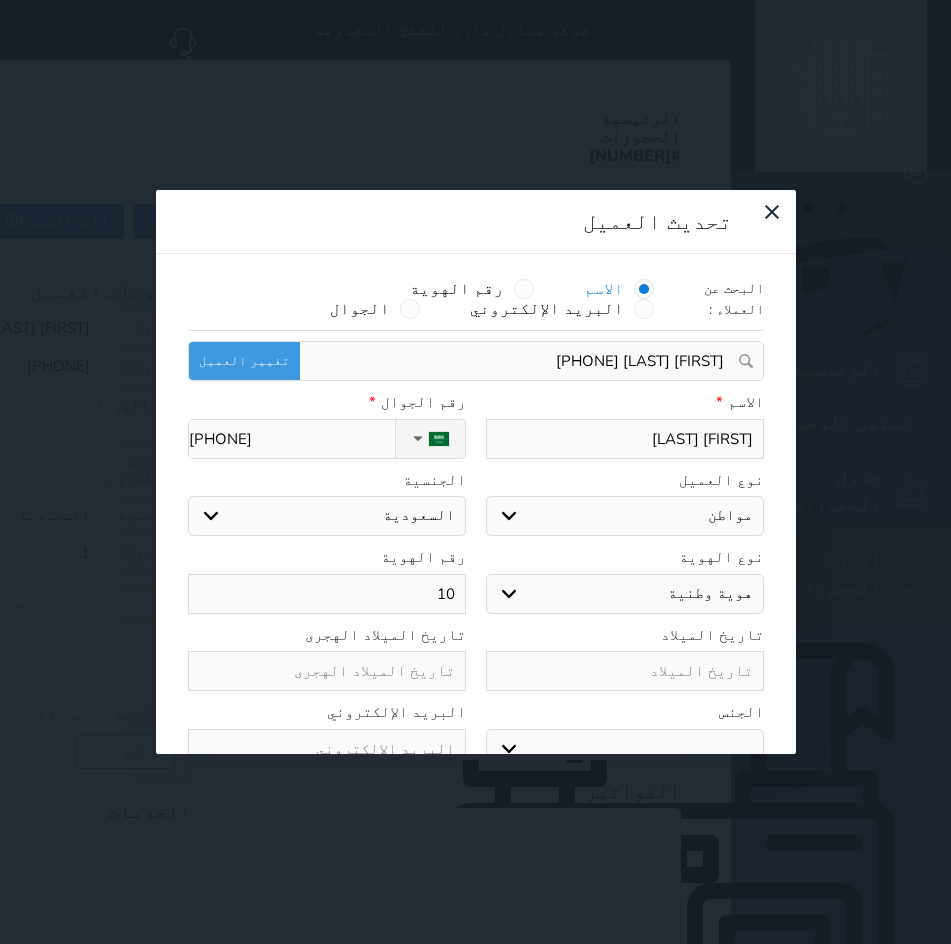 type on "108" 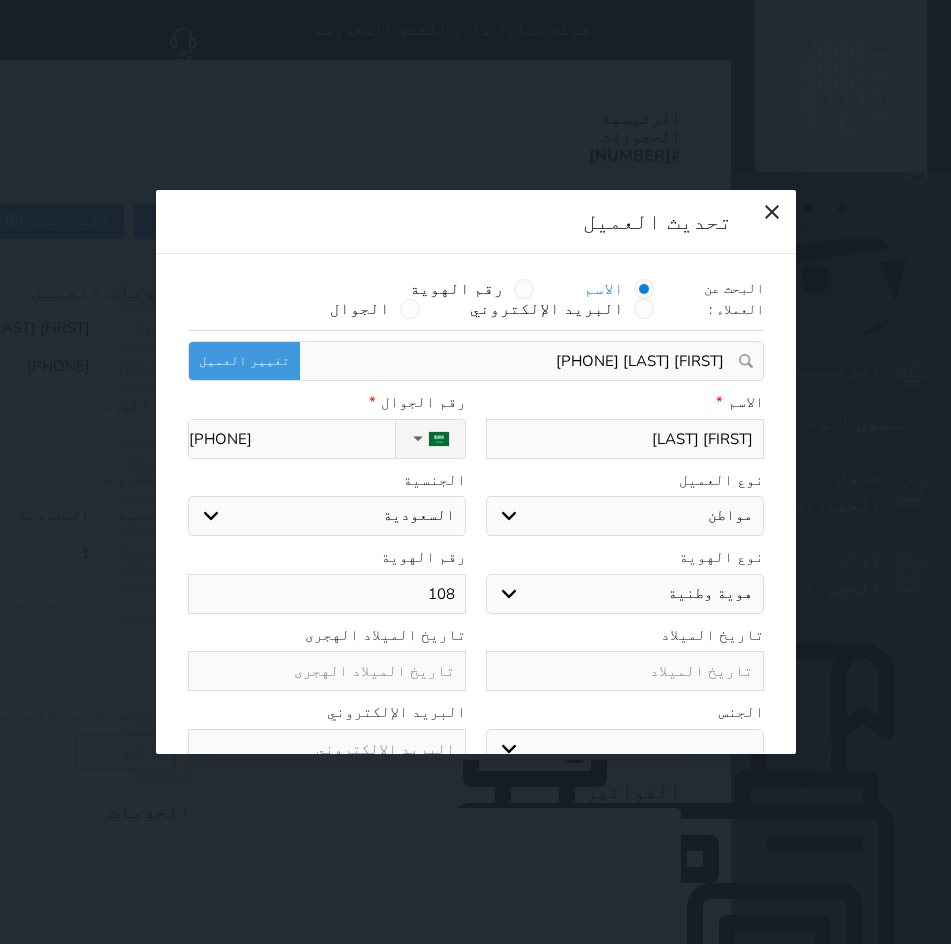 type on "1089" 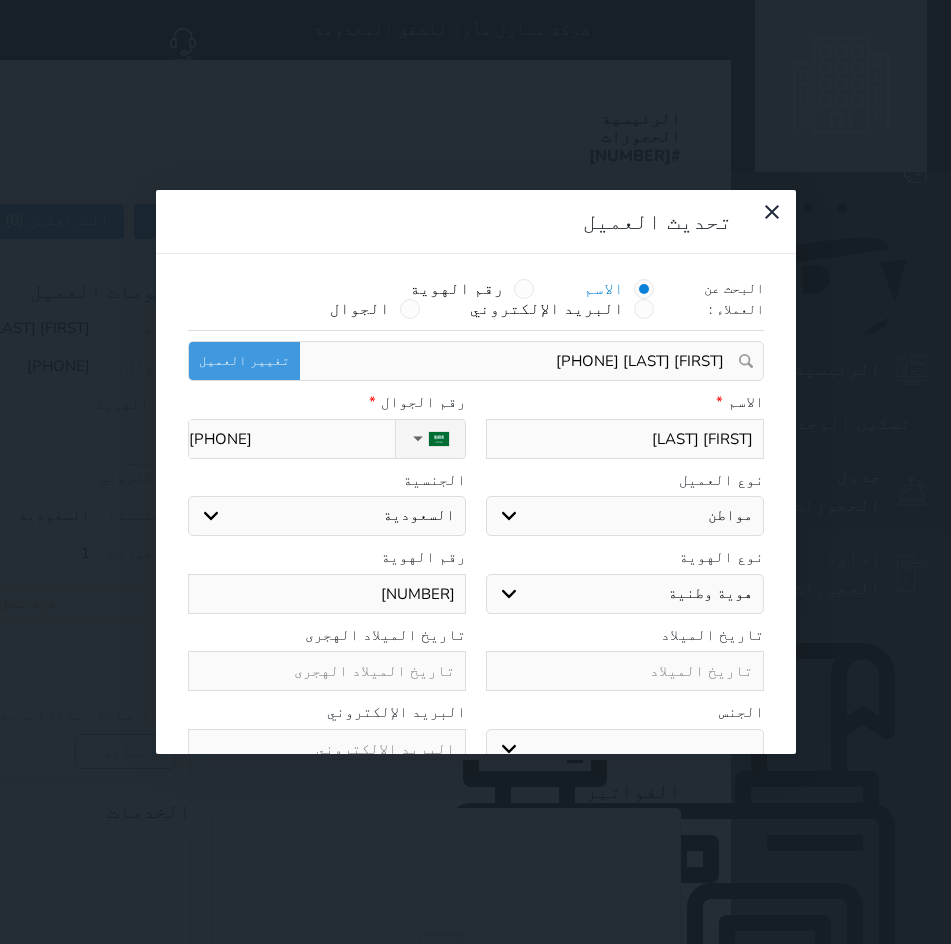 type on "10892" 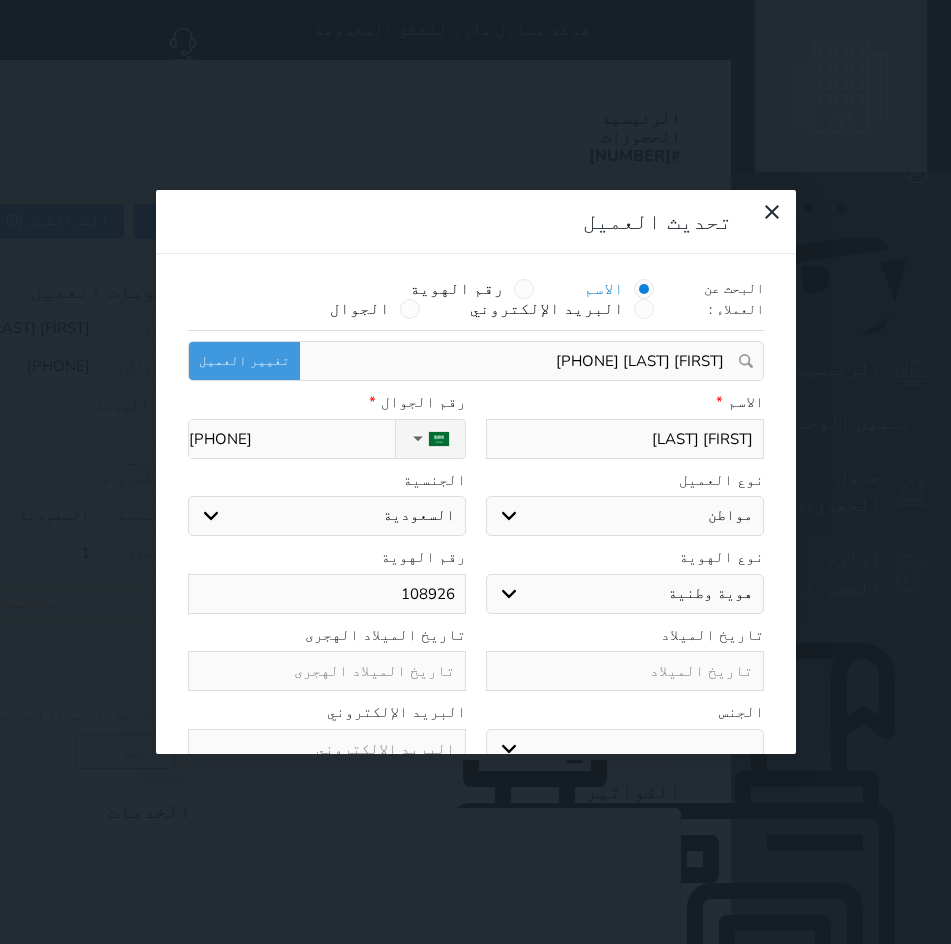 select 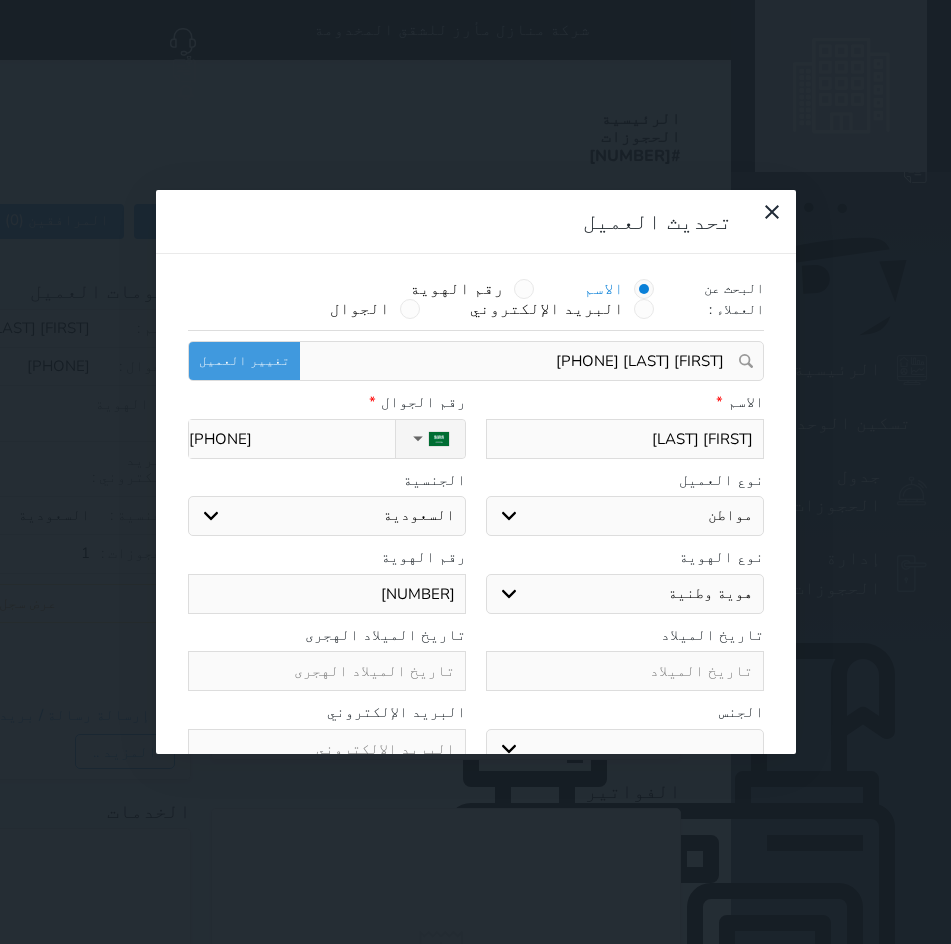 type on "10892691" 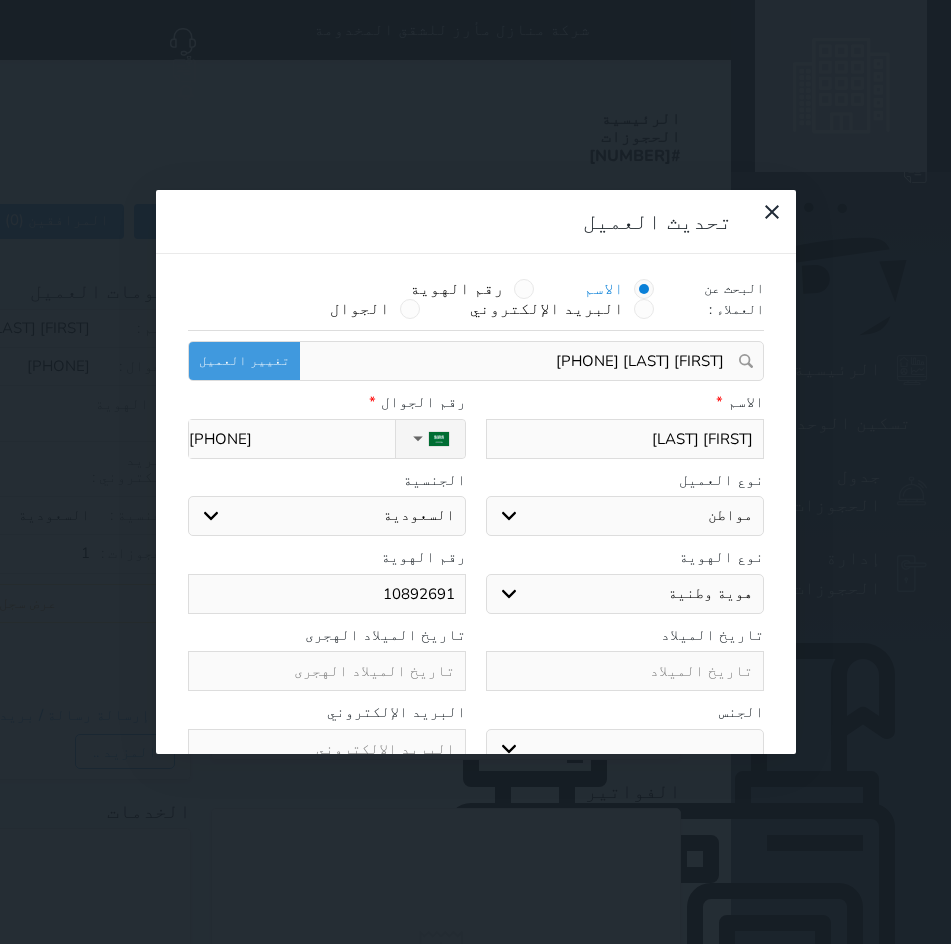 type on "108926914" 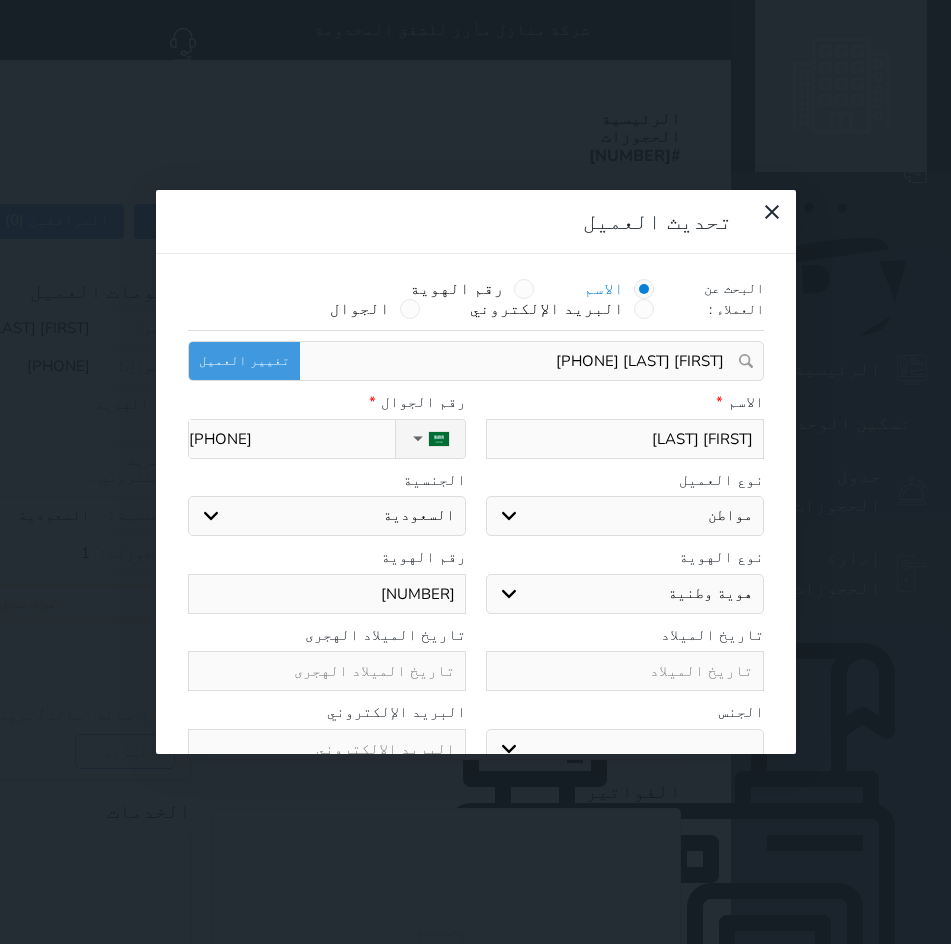 type on "1089269144" 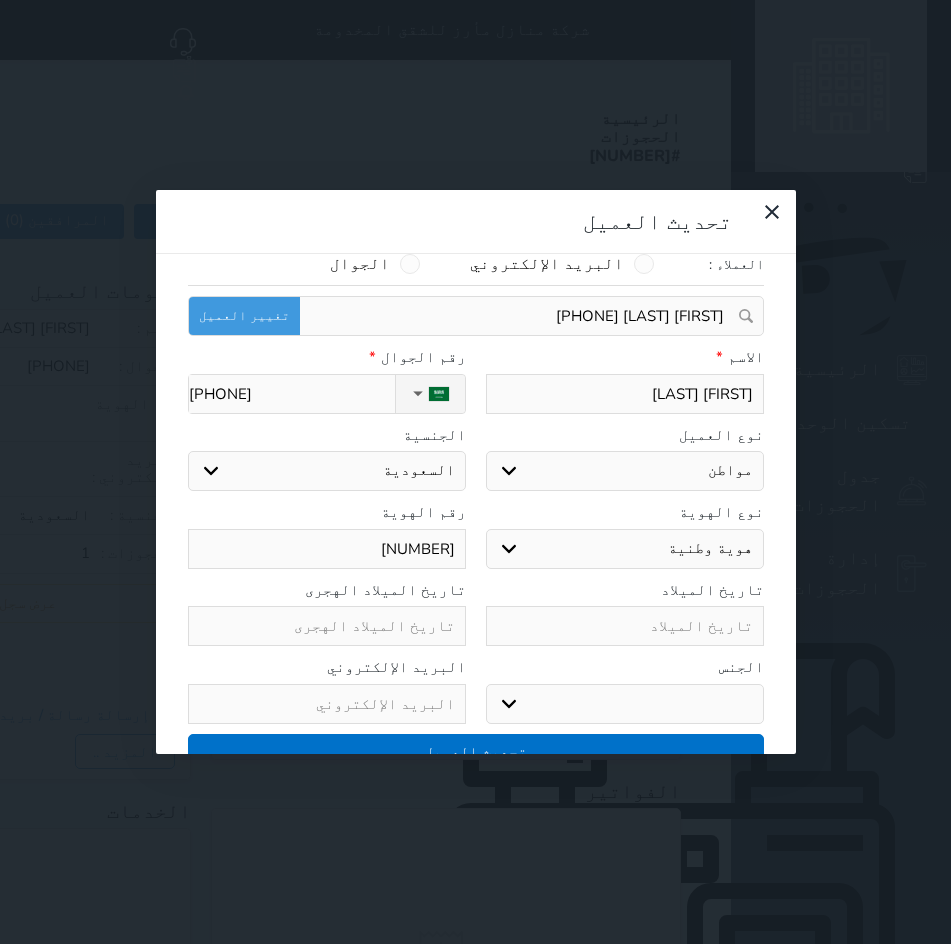 type on "1089269144" 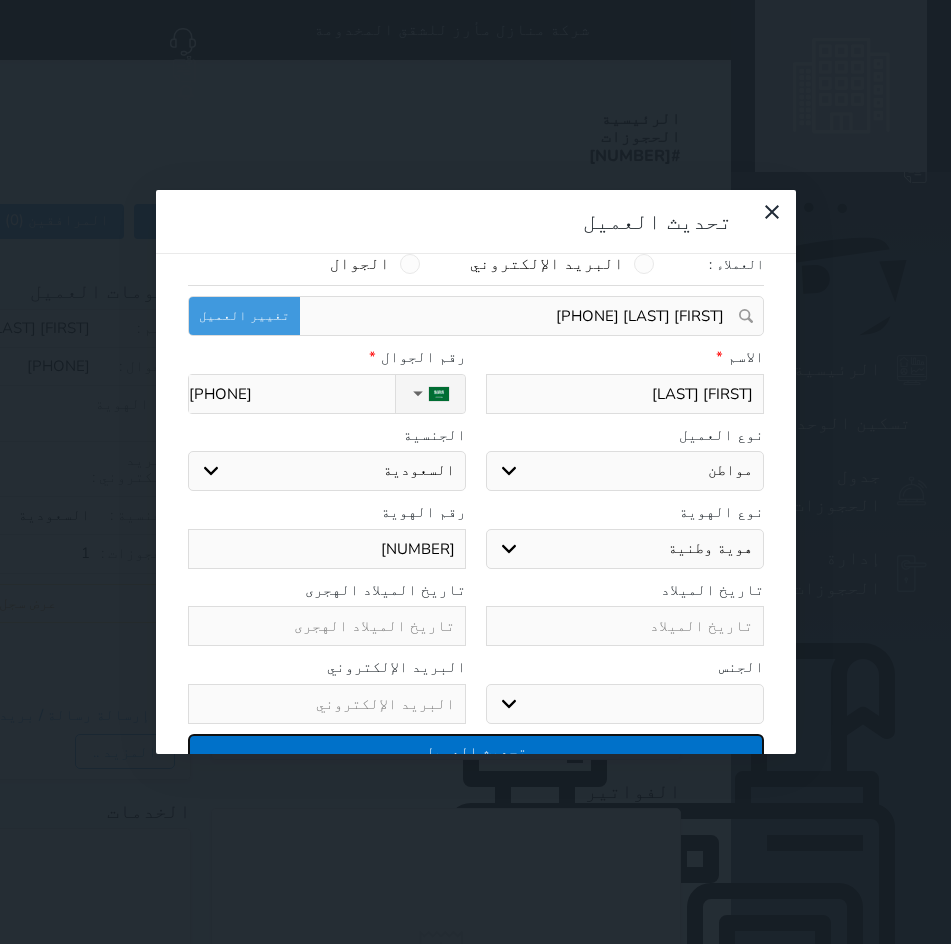 click on "تحديث العميل" at bounding box center (476, 751) 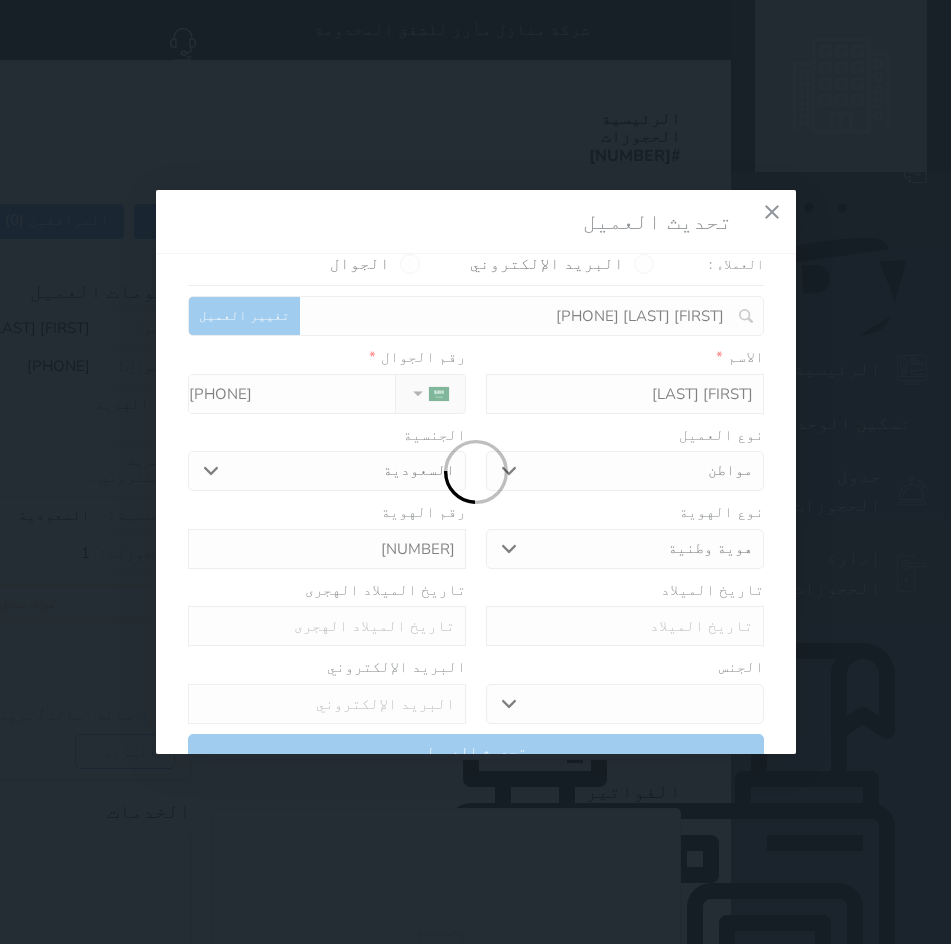 select 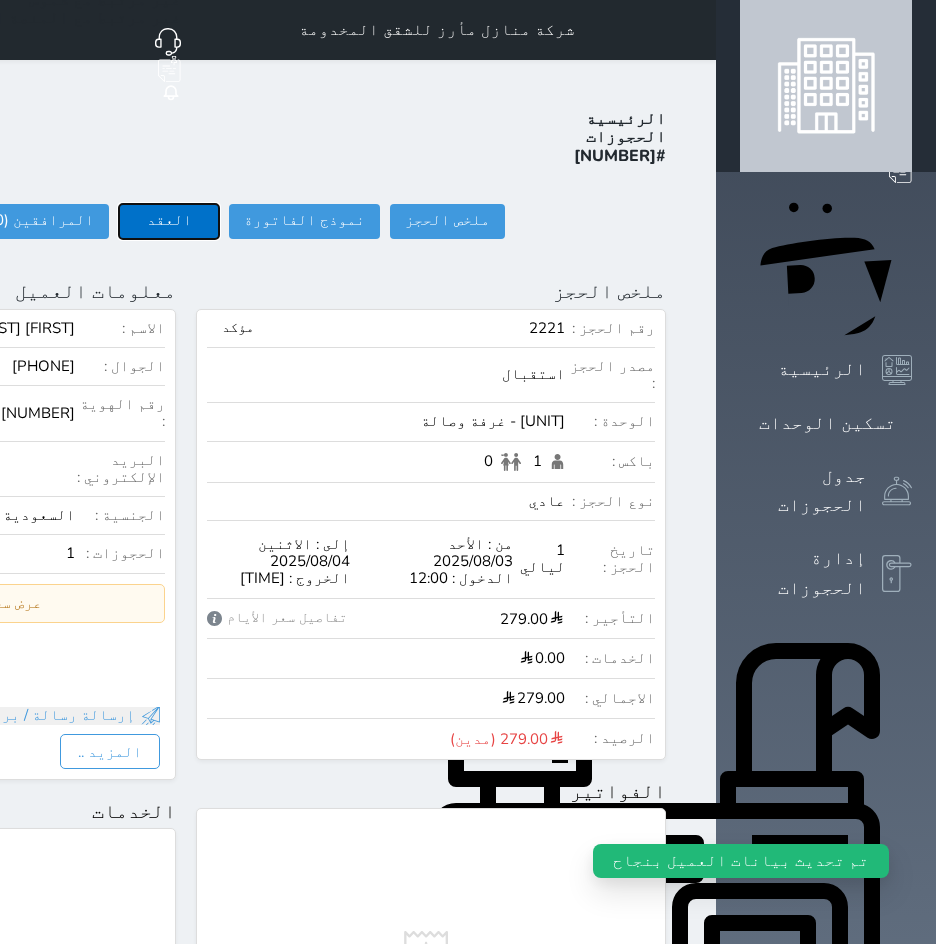 click on "العقد" at bounding box center (169, 221) 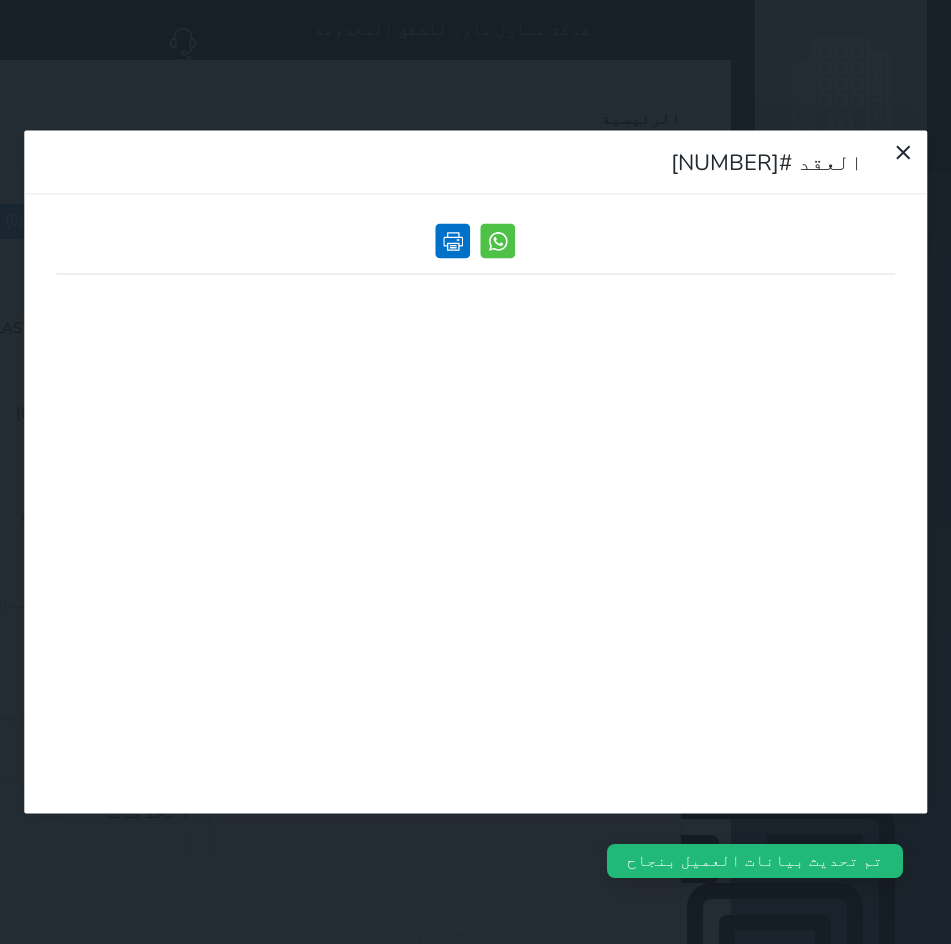 click at bounding box center (453, 241) 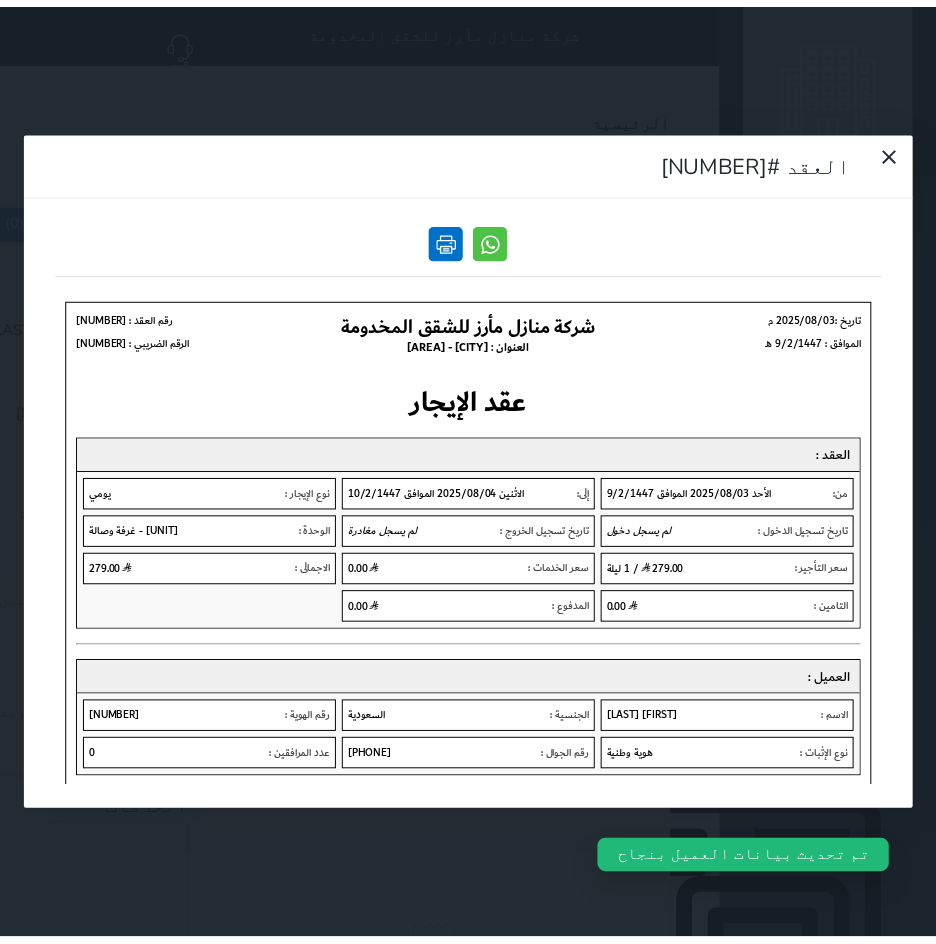 scroll, scrollTop: 0, scrollLeft: 0, axis: both 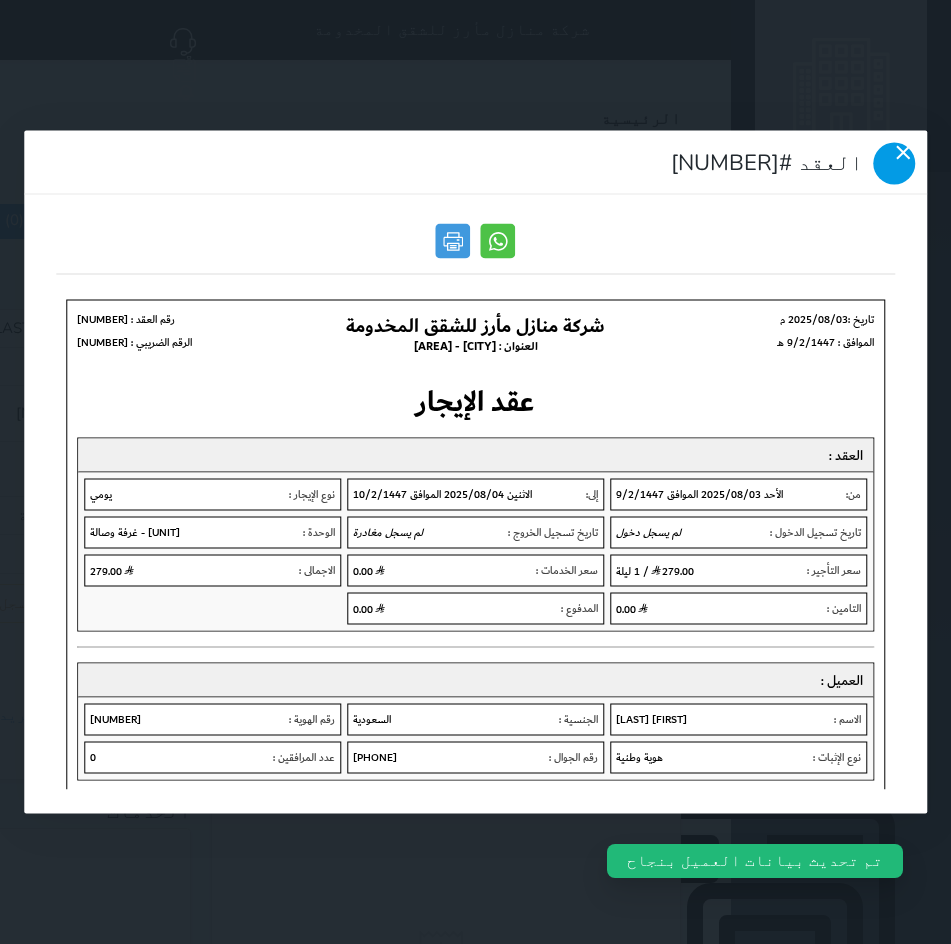 click at bounding box center [894, 164] 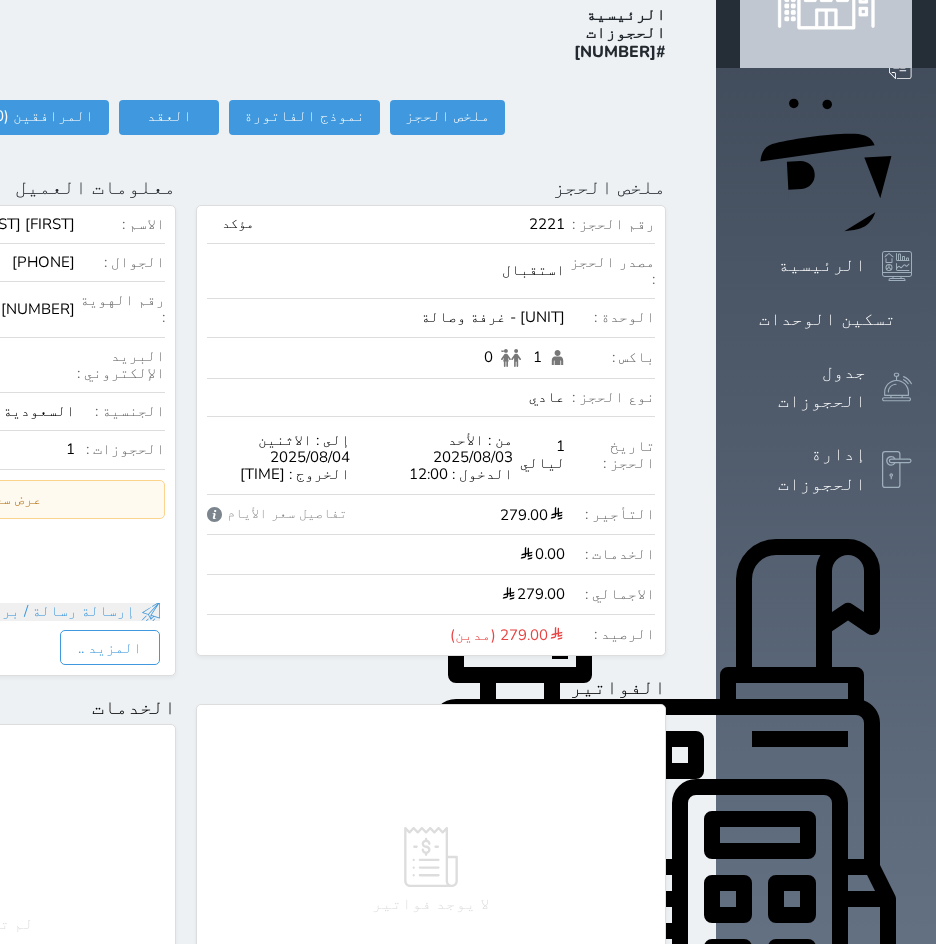 scroll, scrollTop: 0, scrollLeft: 0, axis: both 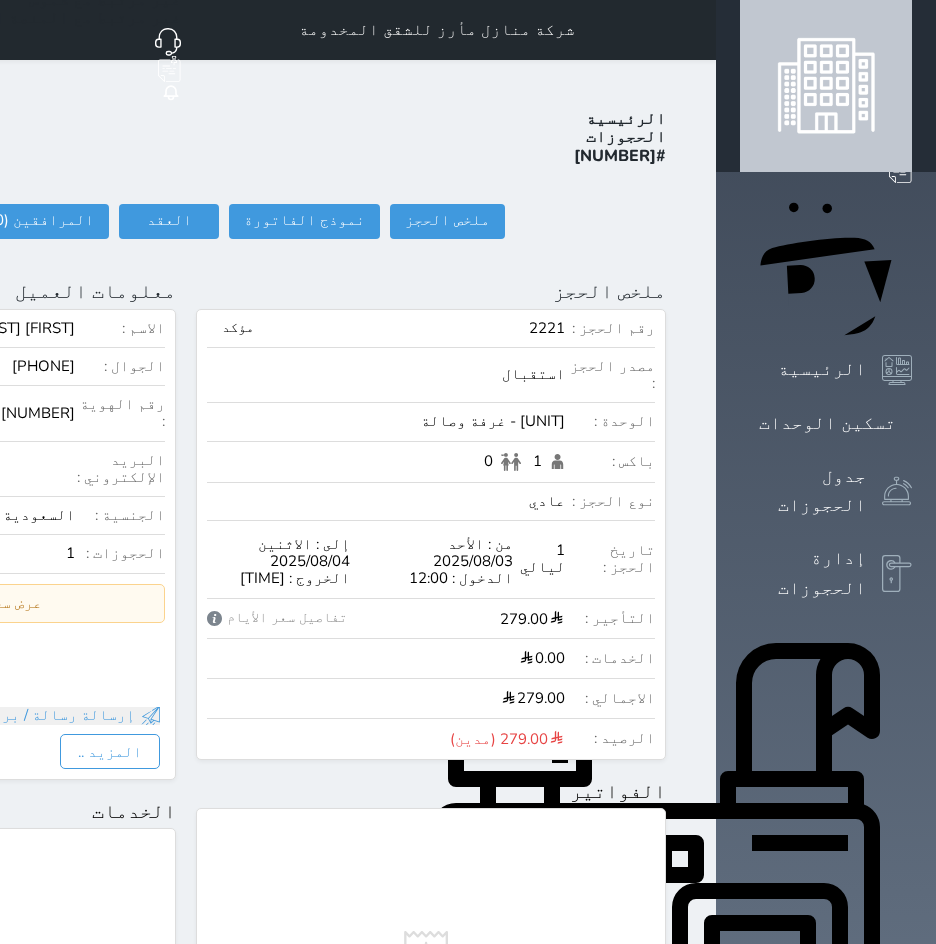 click on "تسجيل دخول" at bounding box center [-93, 221] 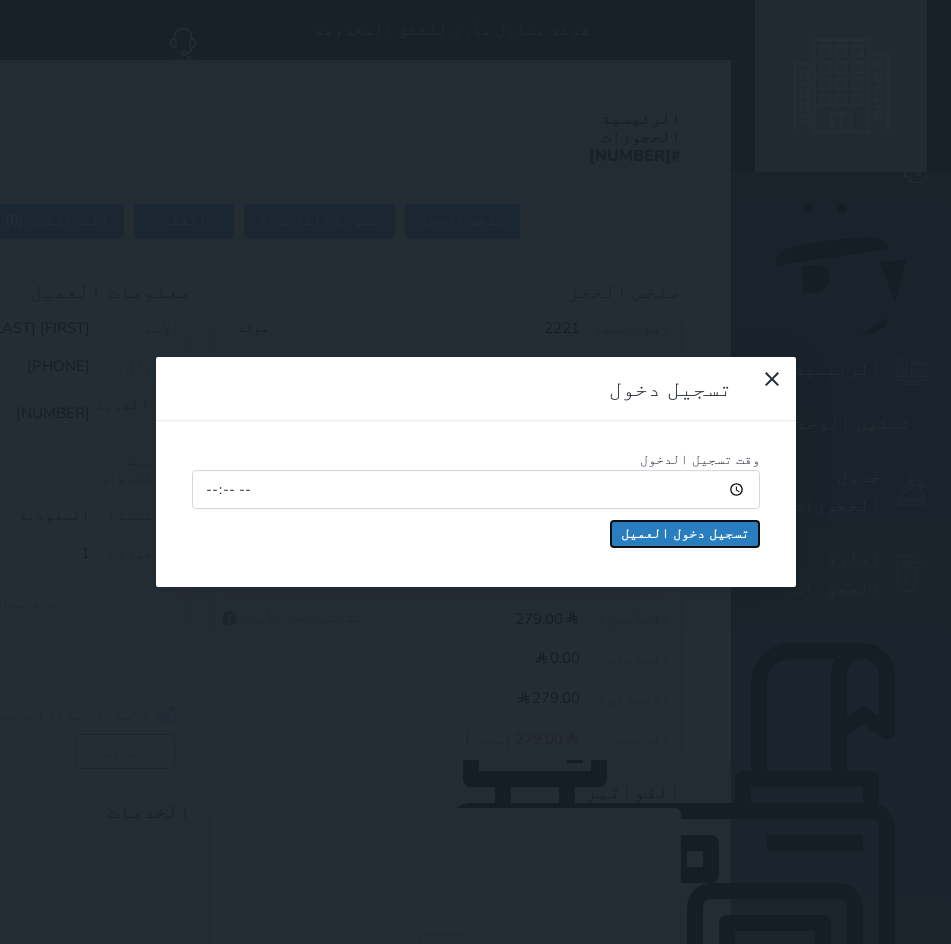 click on "تسجيل دخول العميل" at bounding box center (685, 534) 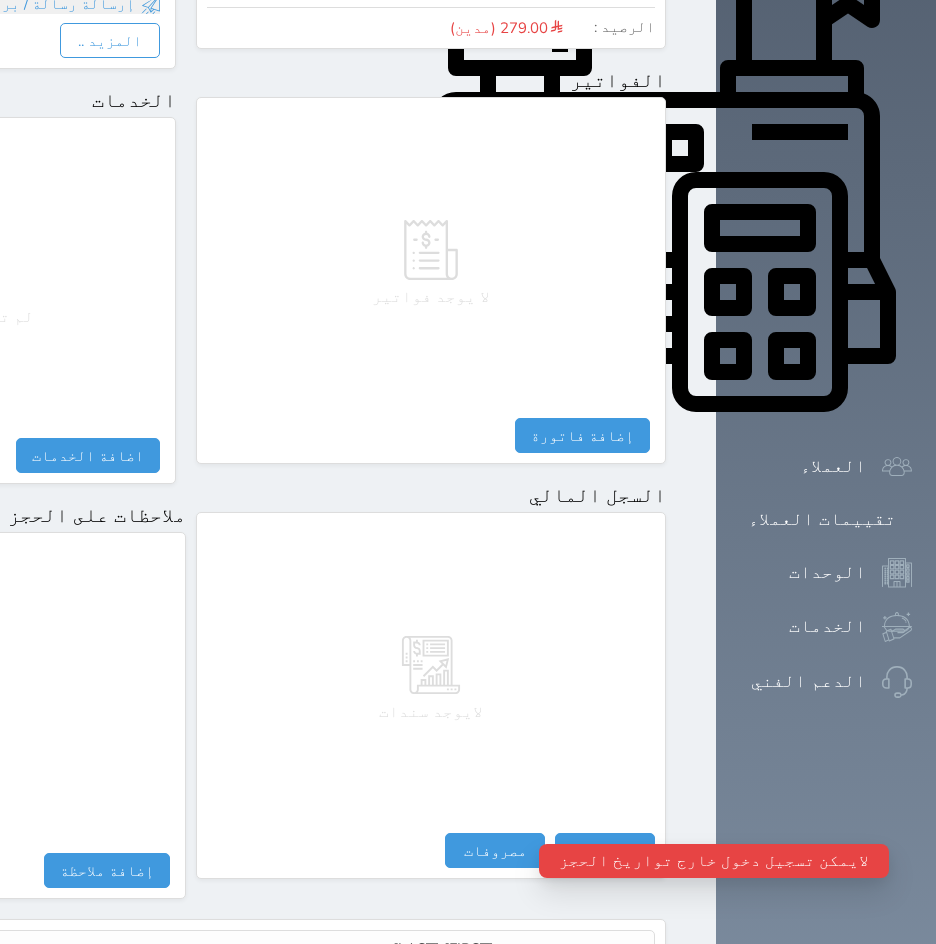 scroll, scrollTop: 713, scrollLeft: 0, axis: vertical 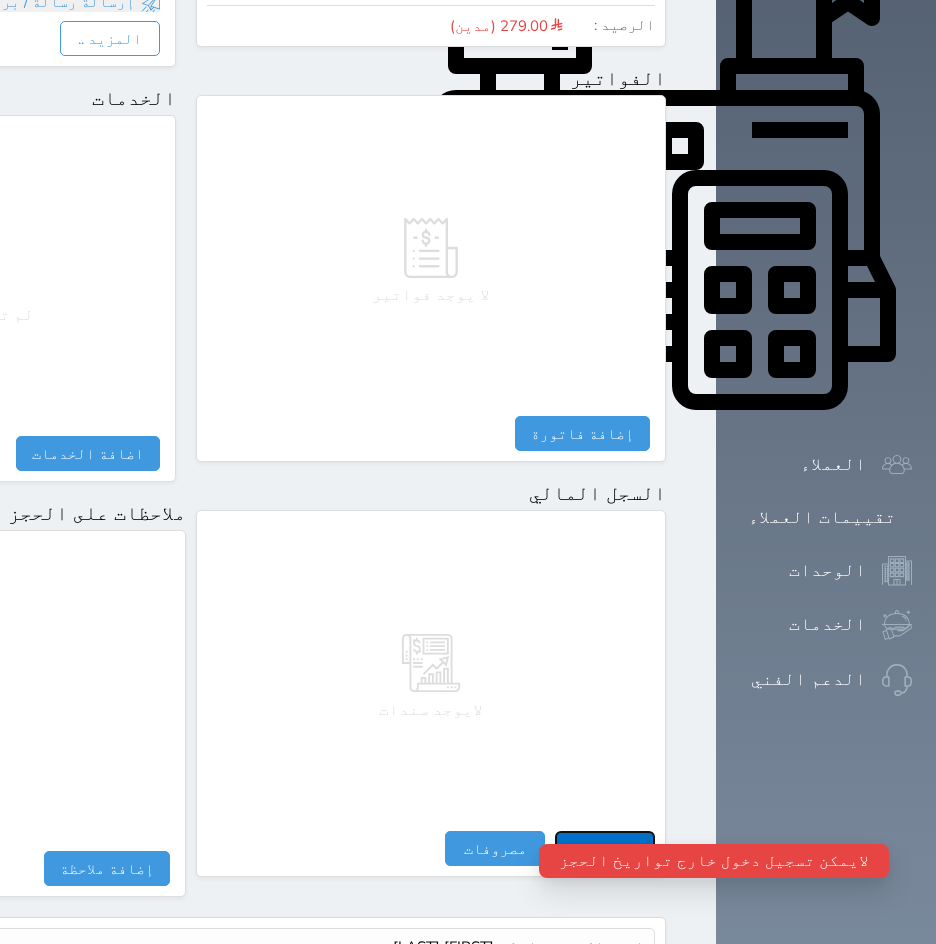 click on "مقبوضات" at bounding box center (605, 848) 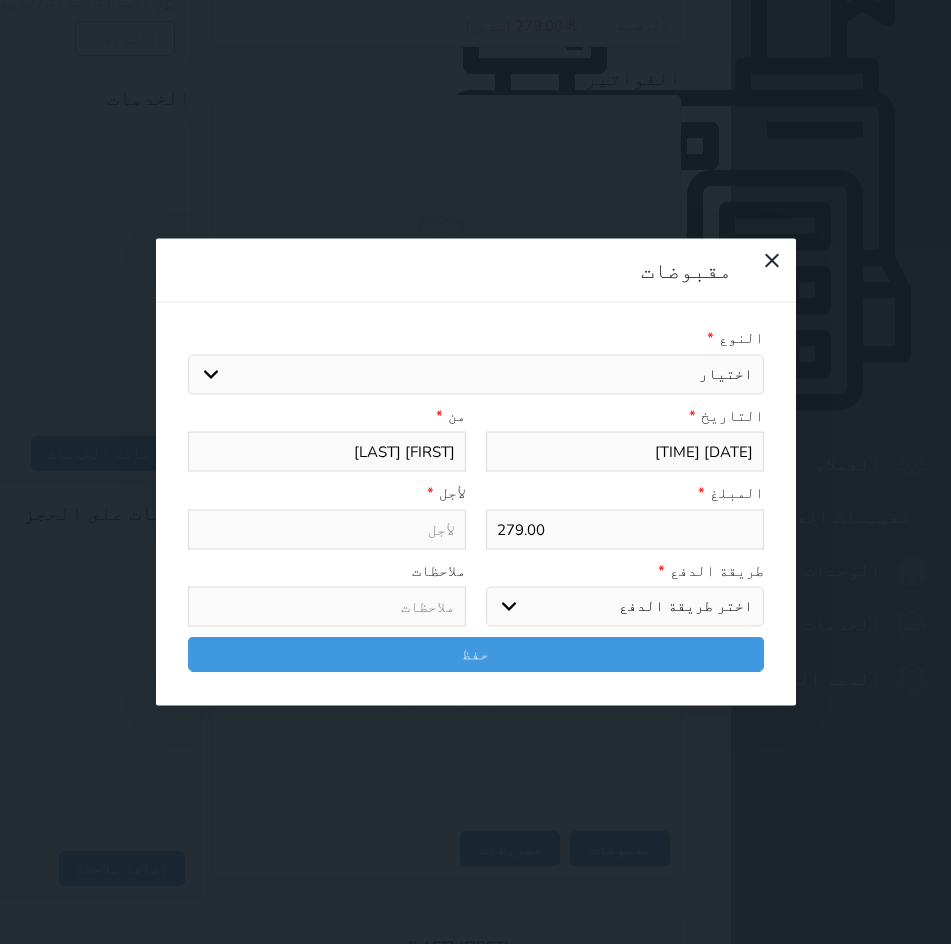click on "اختر طريقة الدفع   دفع نقدى   تحويل بنكى   مدى   بطاقة ائتمان   آجل" at bounding box center [625, 607] 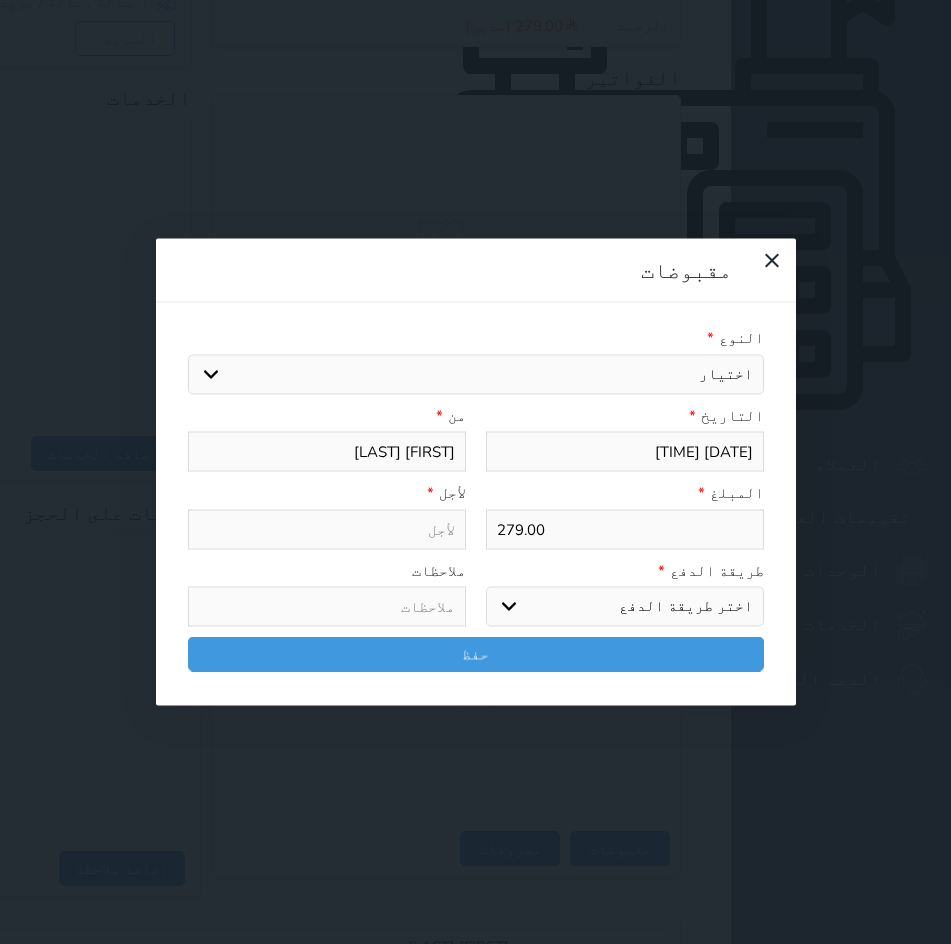 select 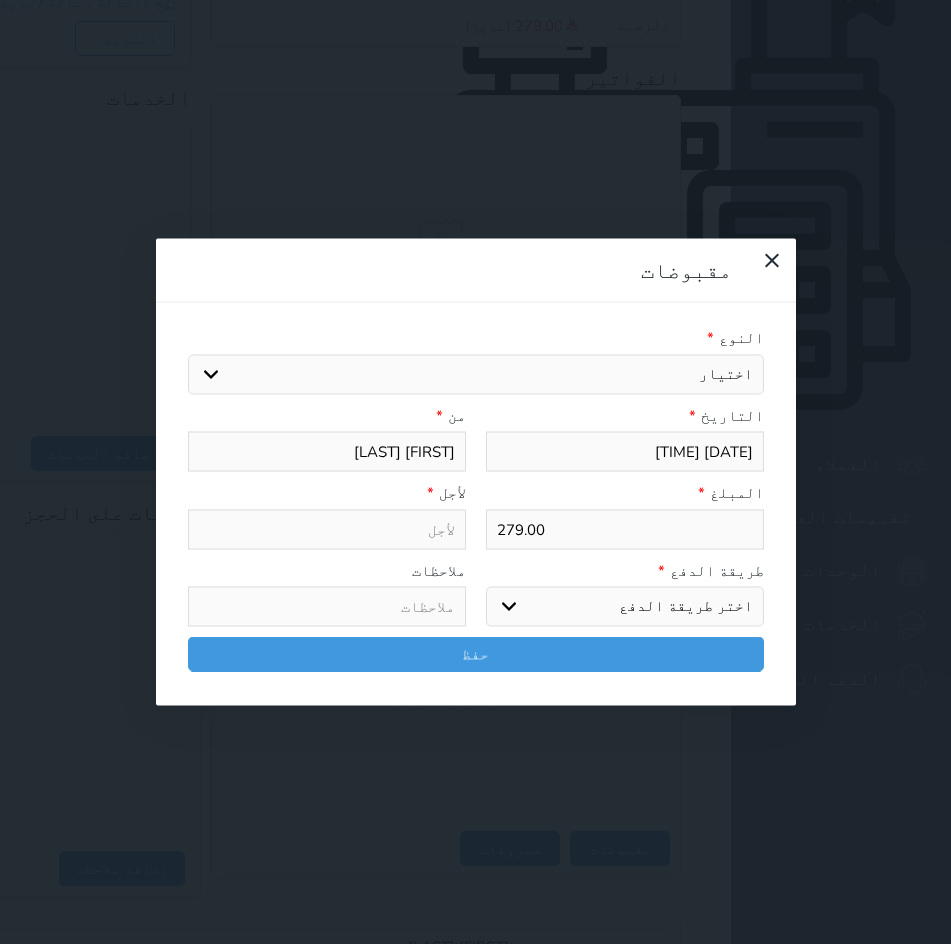 select 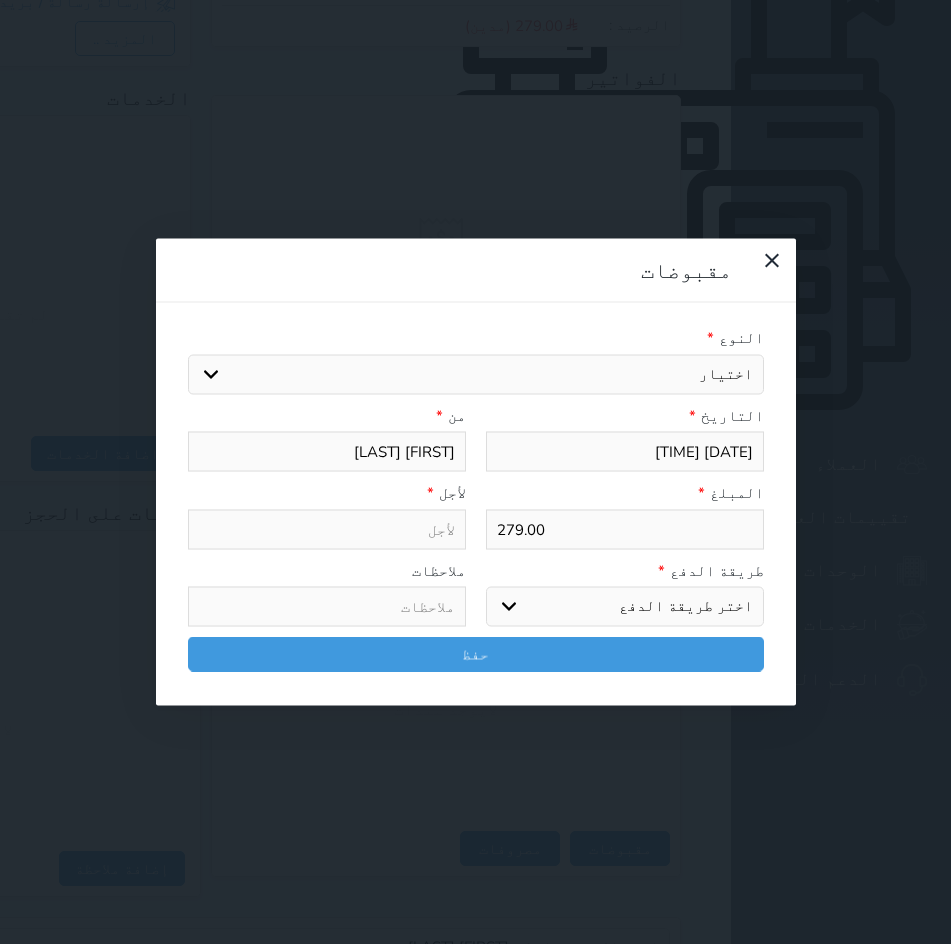 select on "mada" 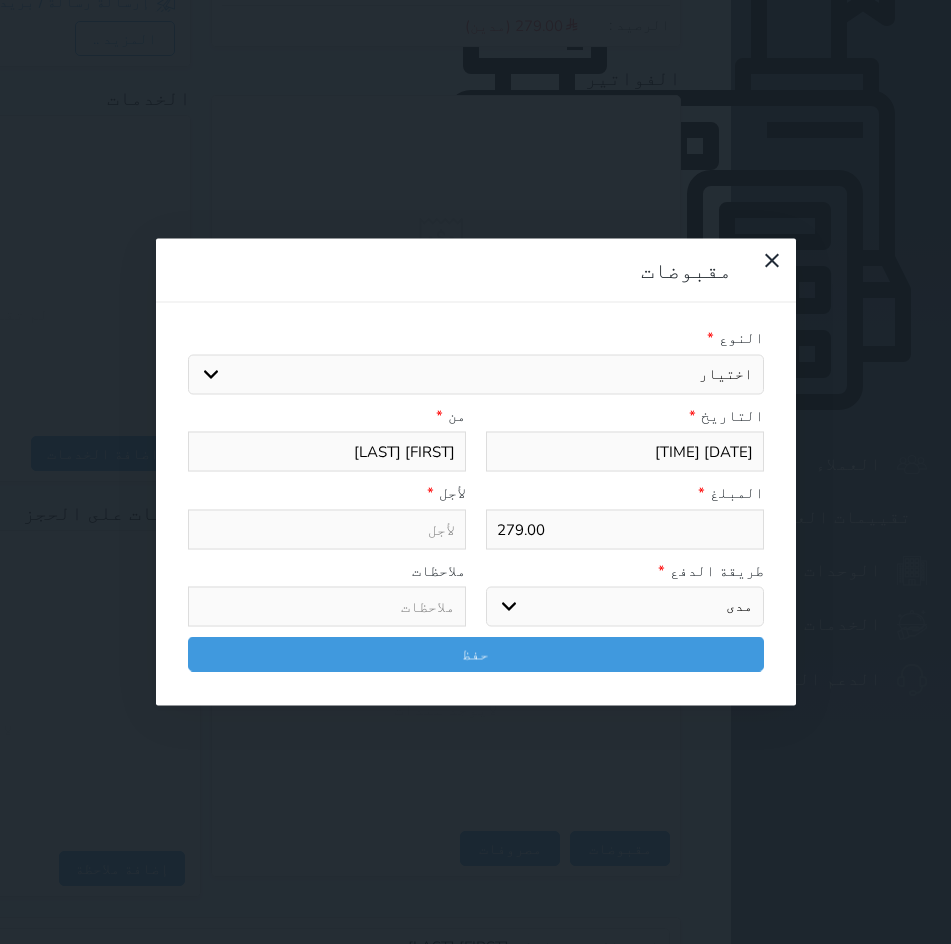 click on "اختر طريقة الدفع   دفع نقدى   تحويل بنكى   مدى   بطاقة ائتمان   آجل" at bounding box center [625, 607] 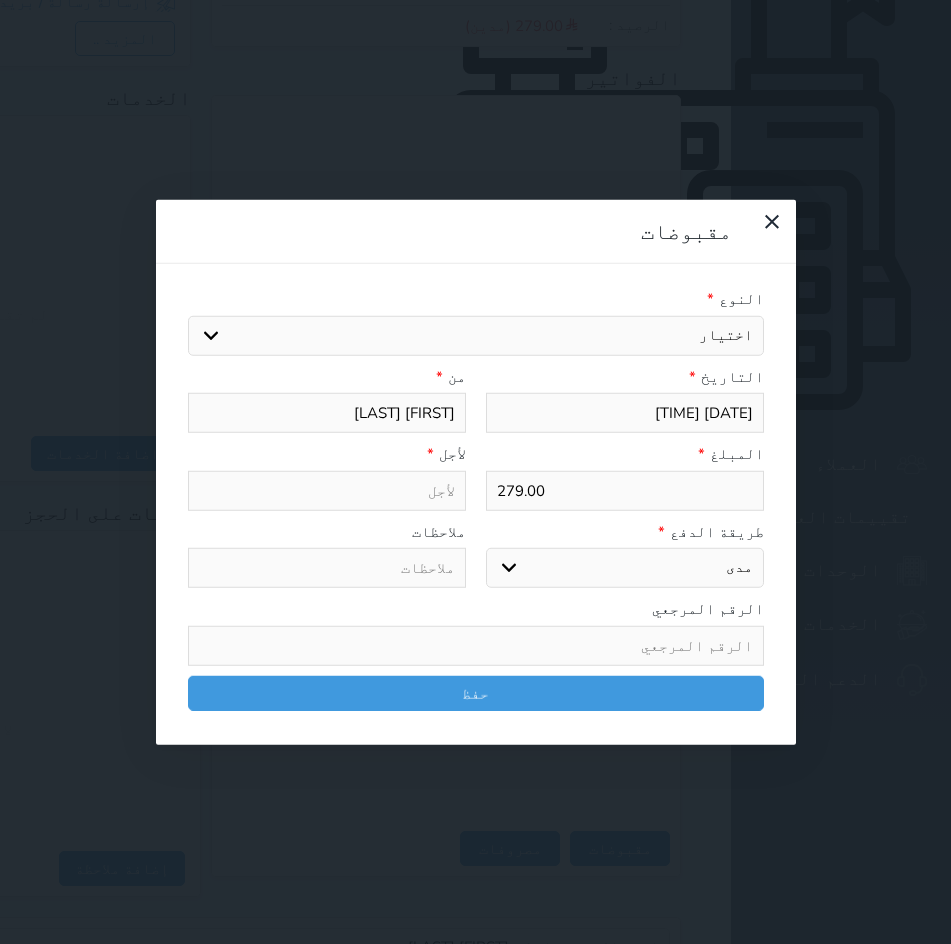 click on "اختيار   مقبوضات عامة قيمة إيجار فواتير تامين عربون لا ينطبق آخر مغسلة واي فاي - الإنترنت مواقف السيارات طعام الأغذية والمشروبات مشروبات المشروبات الباردة المشروبات الساخنة الإفطار غداء عشاء مخبز و كعك حمام سباحة الصالة الرياضية سبا و خدمات الجمال اختيار وإسقاط (خدمات النقل) ميني بار كابل - تلفزيون سرير إضافي تصفيف الشعر التسوق خدمات الجولات السياحية المنظمة خدمات الدليل السياحي" at bounding box center [476, 335] 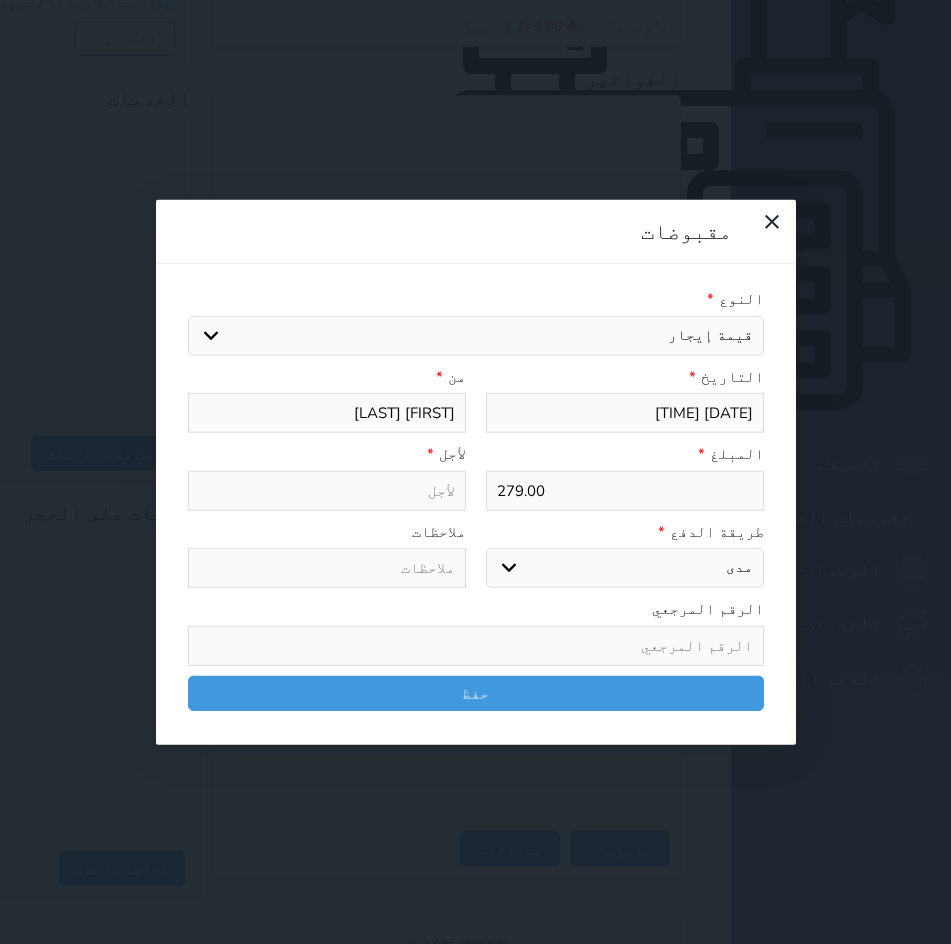 click on "اختيار   مقبوضات عامة قيمة إيجار فواتير تامين عربون لا ينطبق آخر مغسلة واي فاي - الإنترنت مواقف السيارات طعام الأغذية والمشروبات مشروبات المشروبات الباردة المشروبات الساخنة الإفطار غداء عشاء مخبز و كعك حمام سباحة الصالة الرياضية سبا و خدمات الجمال اختيار وإسقاط (خدمات النقل) ميني بار كابل - تلفزيون سرير إضافي تصفيف الشعر التسوق خدمات الجولات السياحية المنظمة خدمات الدليل السياحي" at bounding box center (476, 335) 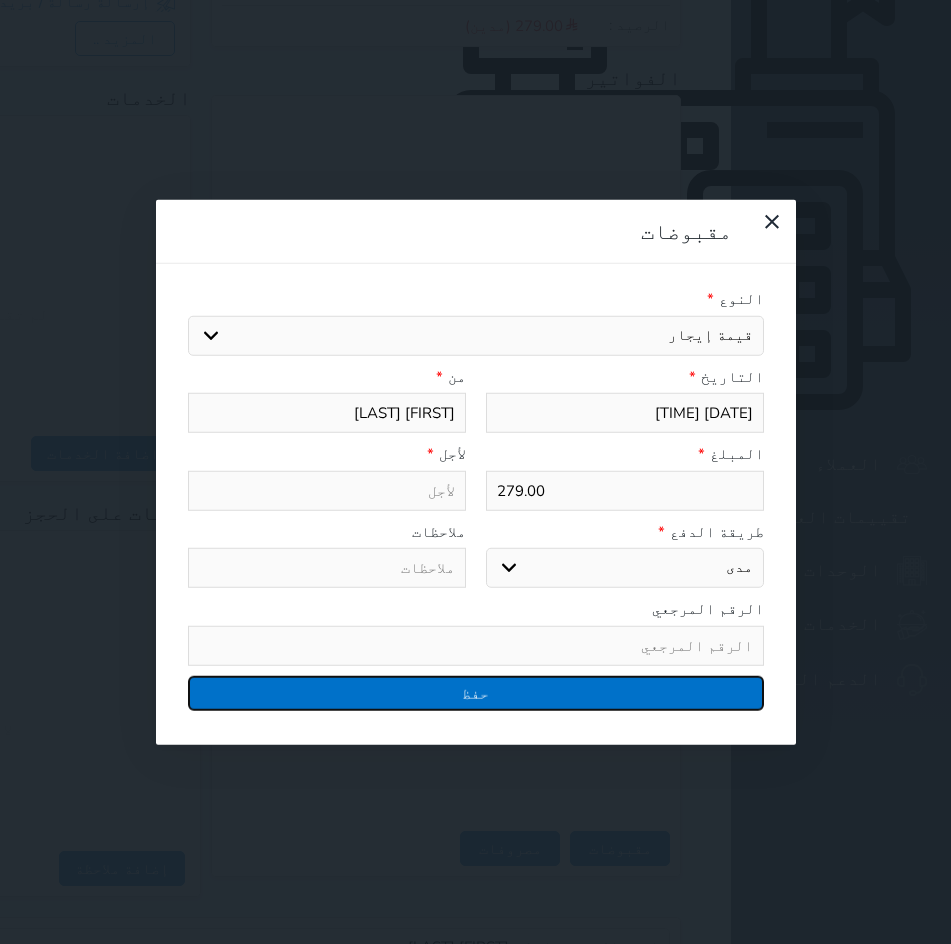 click on "حفظ" at bounding box center (476, 692) 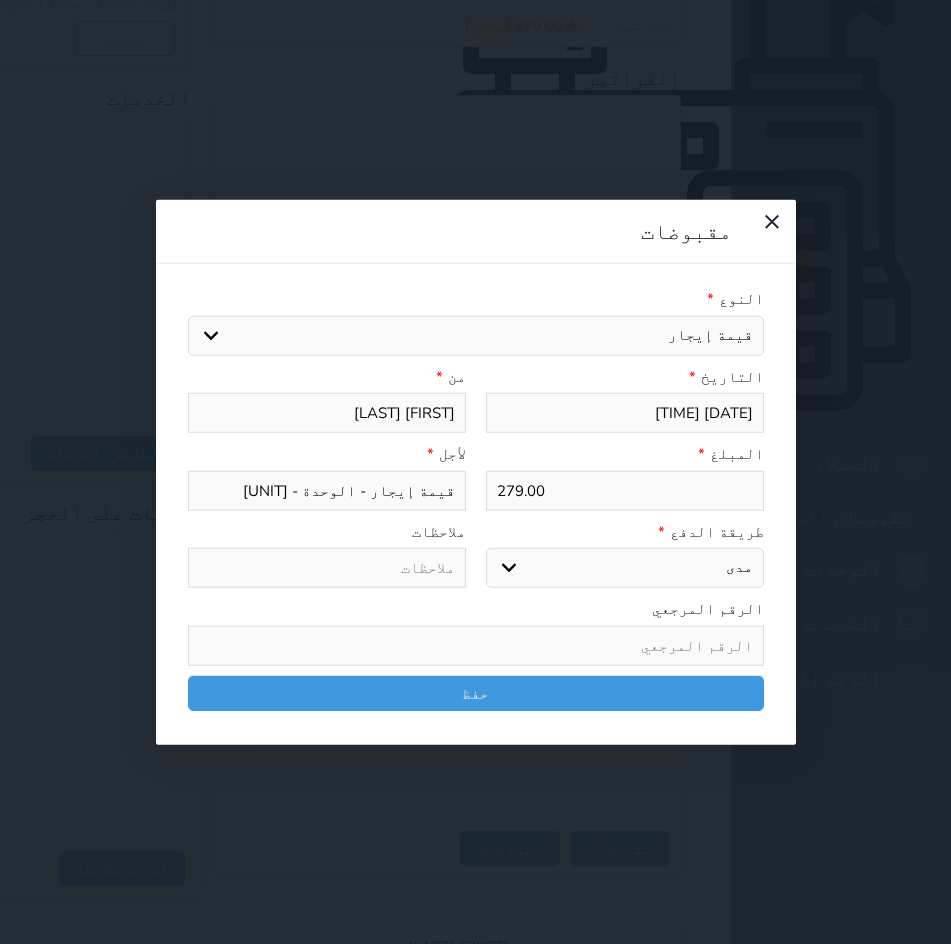 click on "قيمة إيجار - الوحدة - 102A" at bounding box center [327, 490] 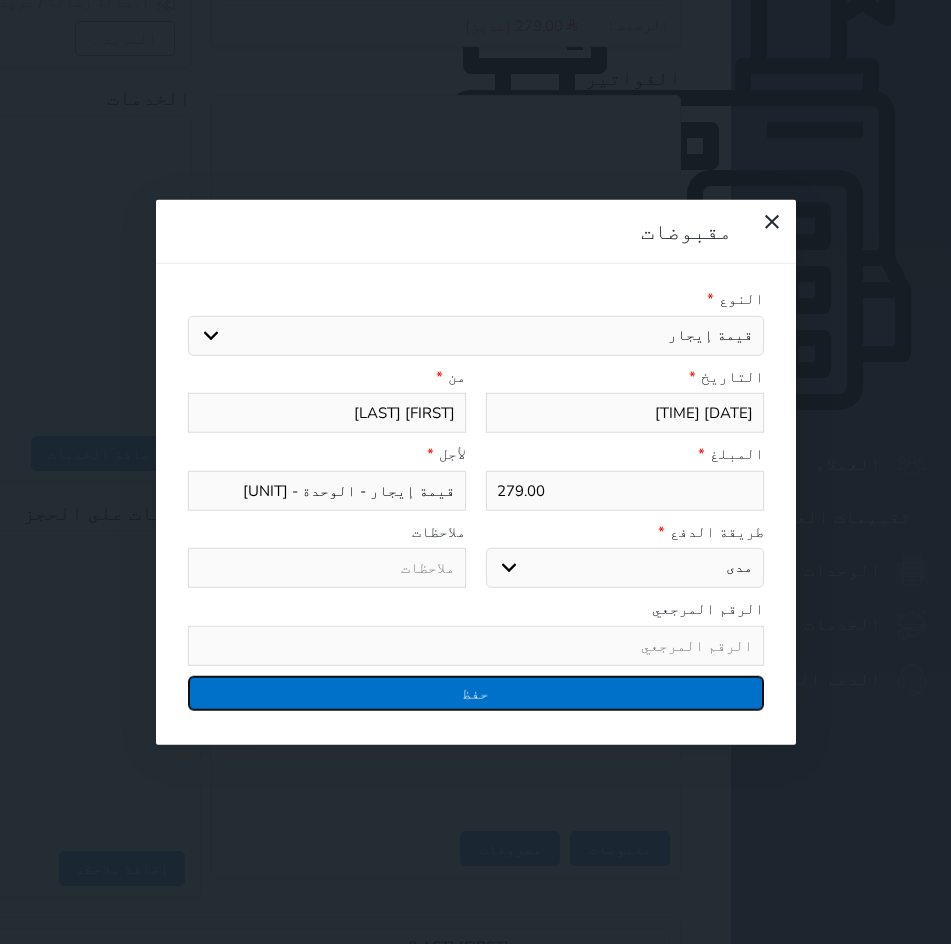 click on "حفظ" at bounding box center (476, 692) 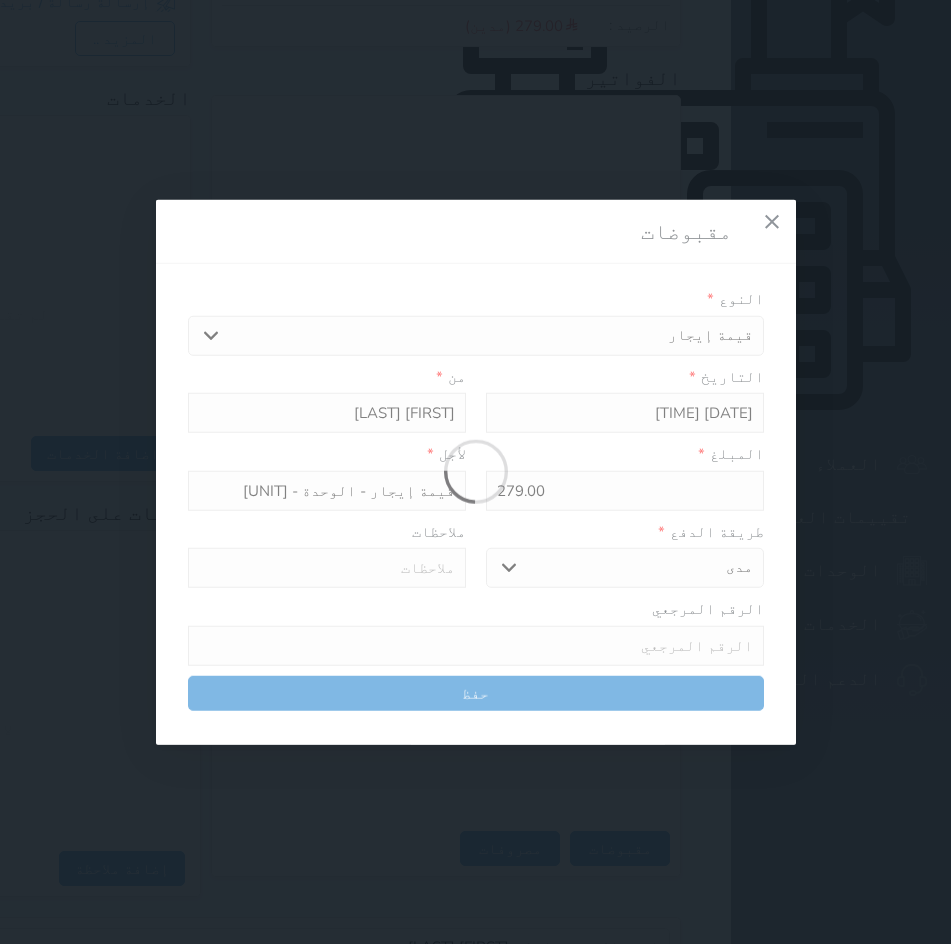 select 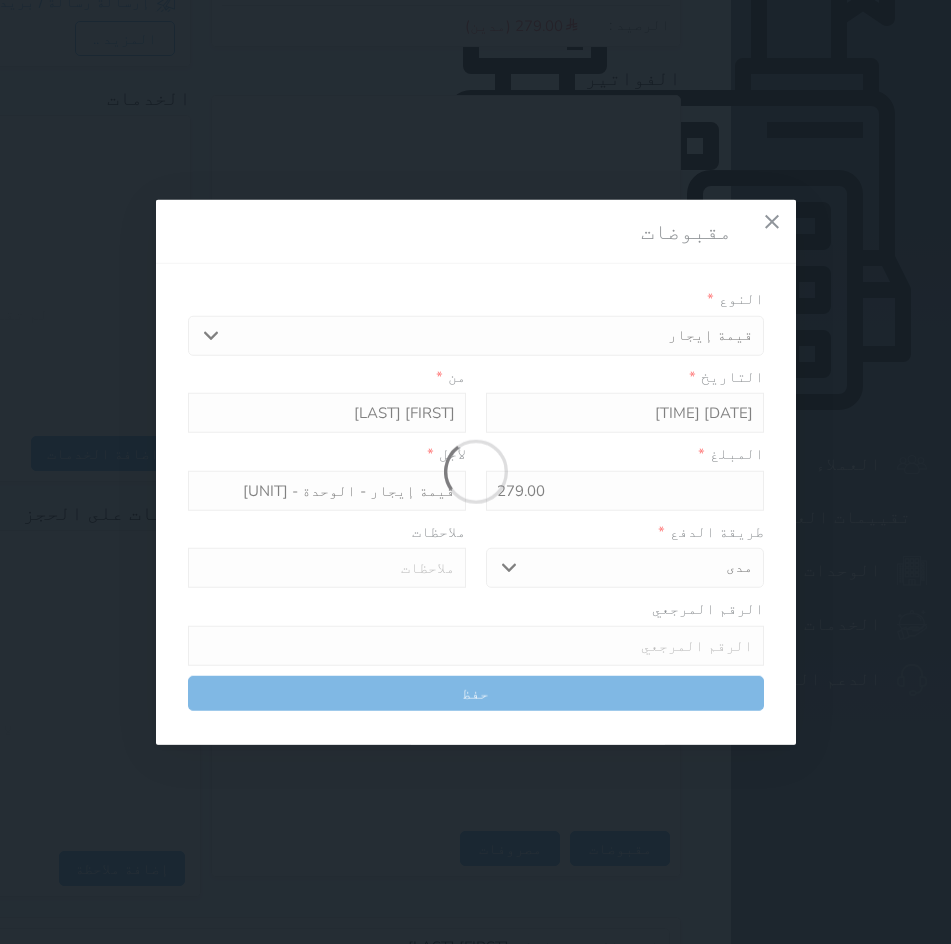 type 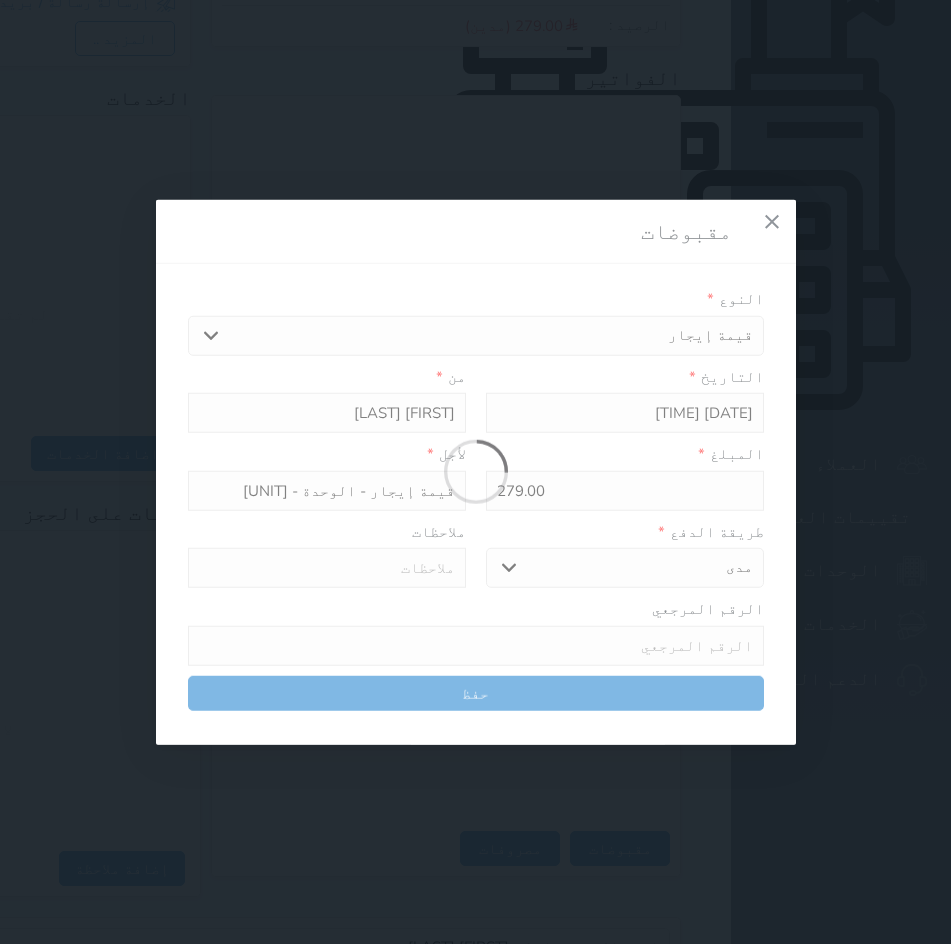 type on "0" 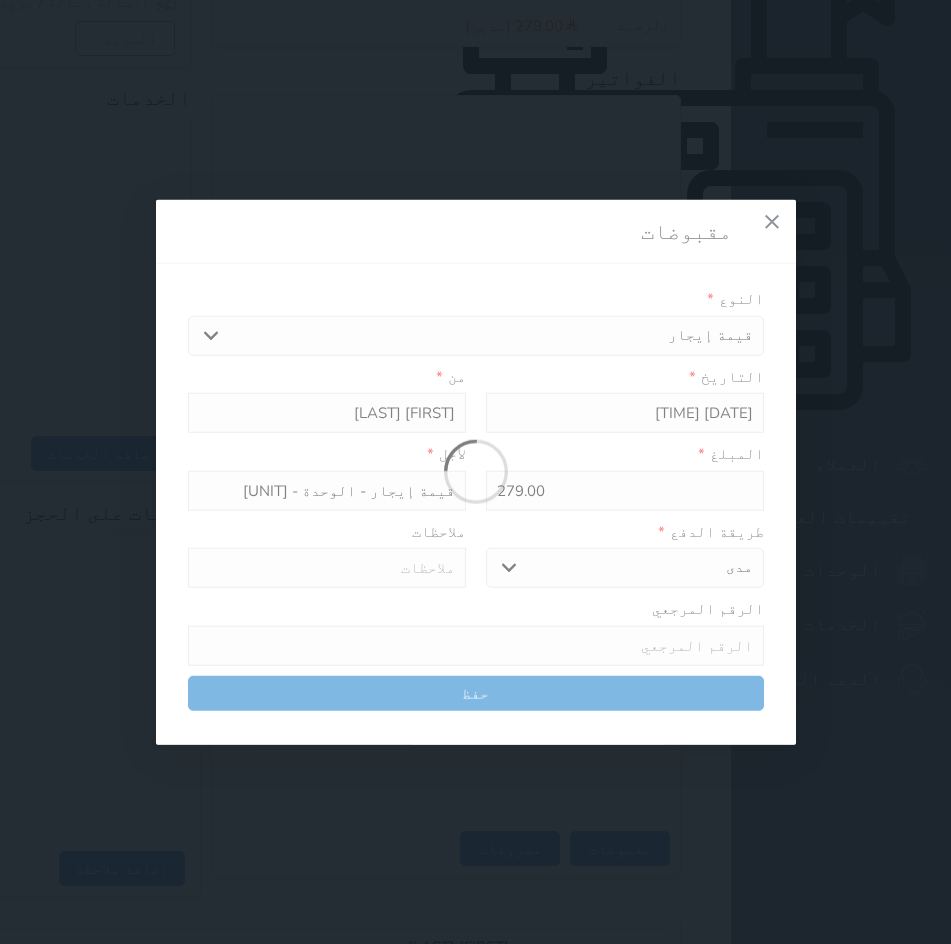 select 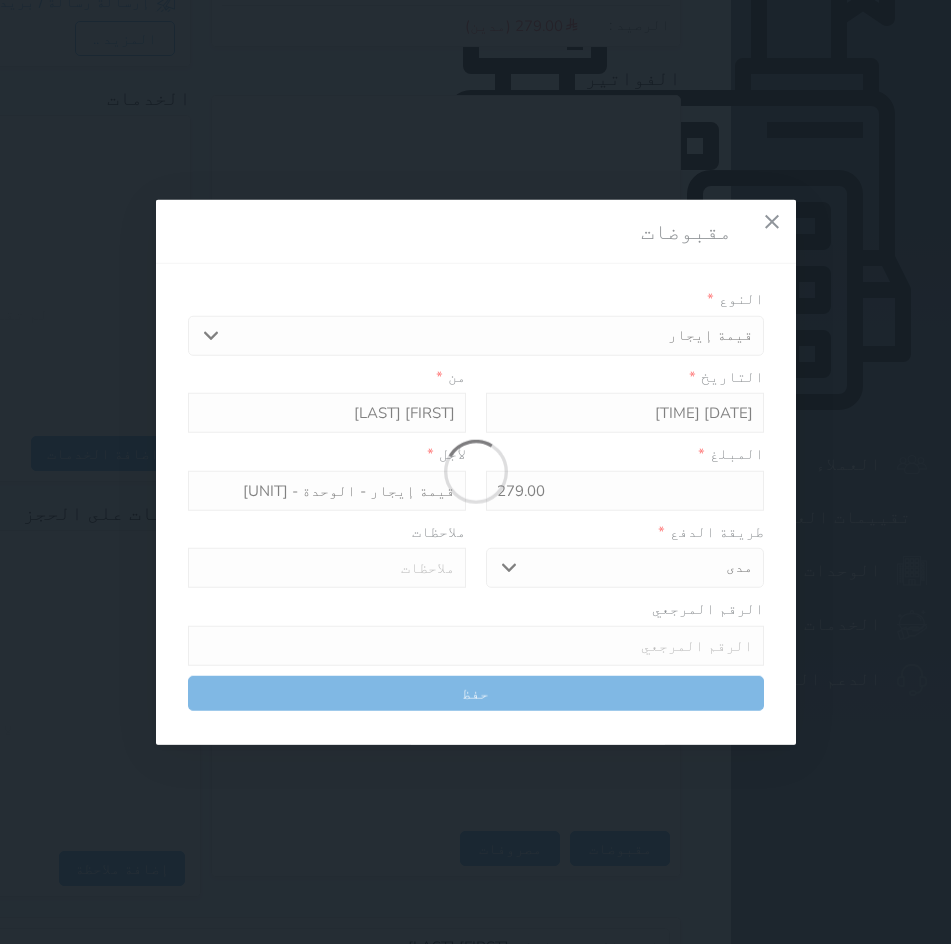 type on "0" 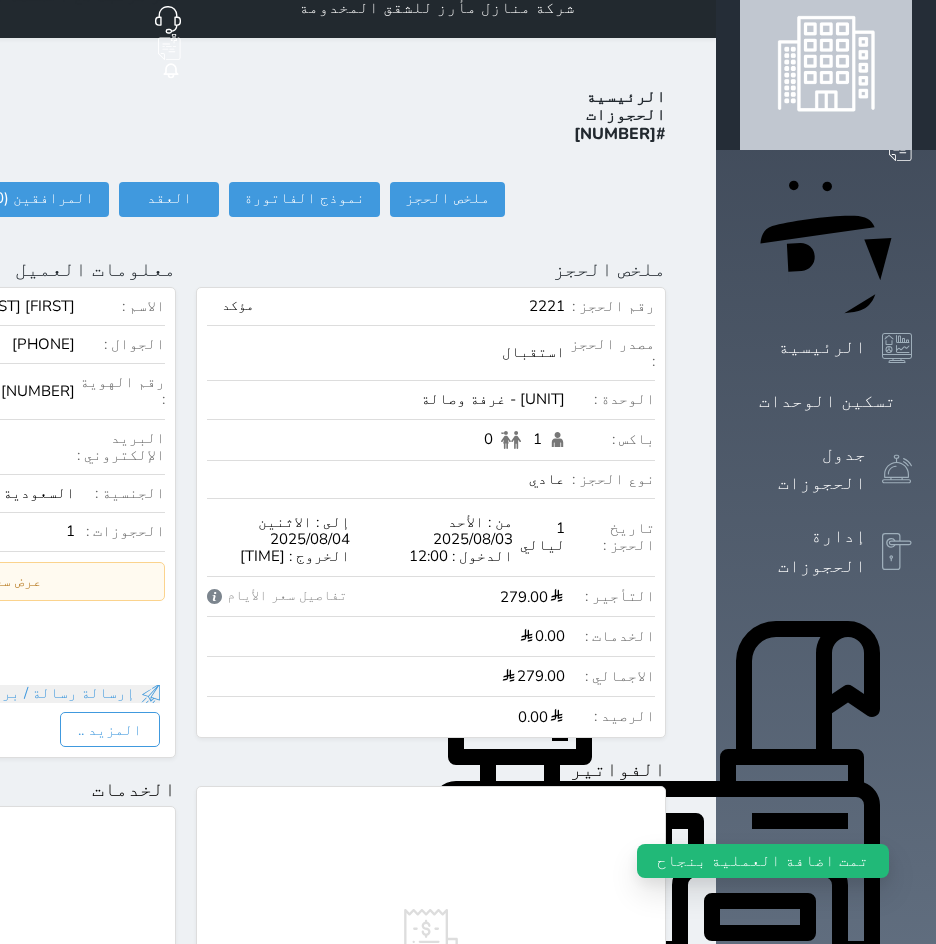 scroll, scrollTop: 13, scrollLeft: 0, axis: vertical 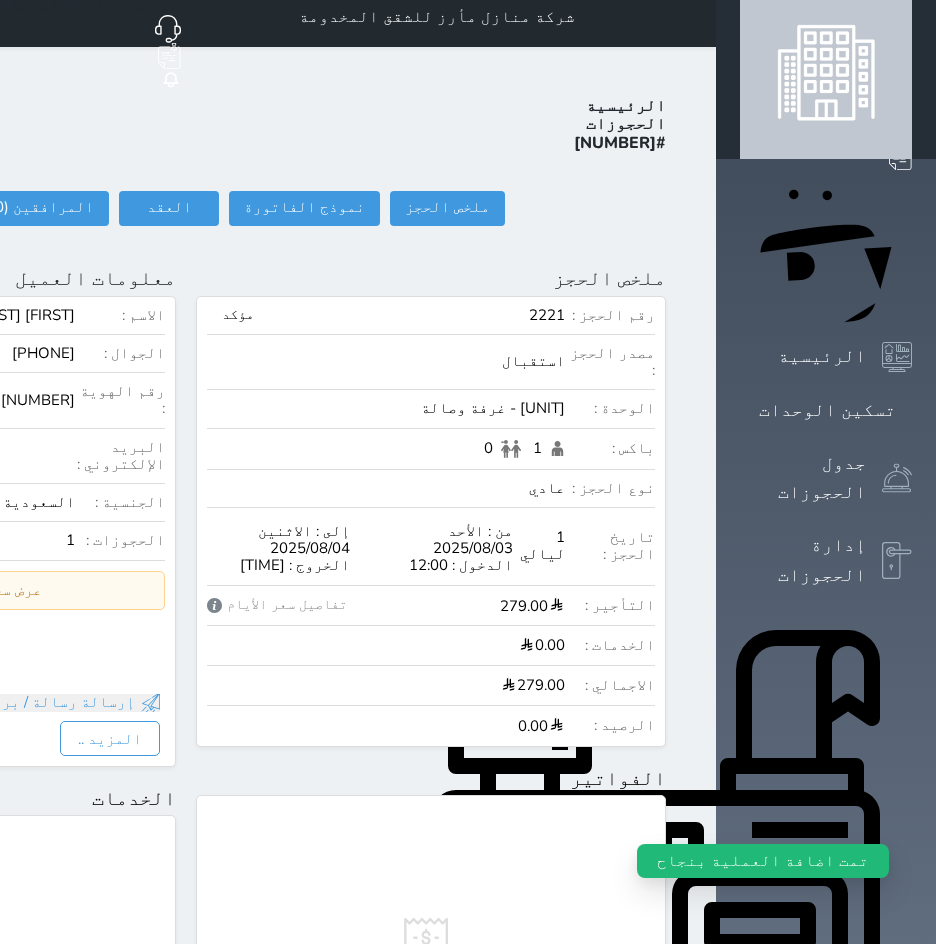 click on "تسجيل دخول" at bounding box center [-93, 208] 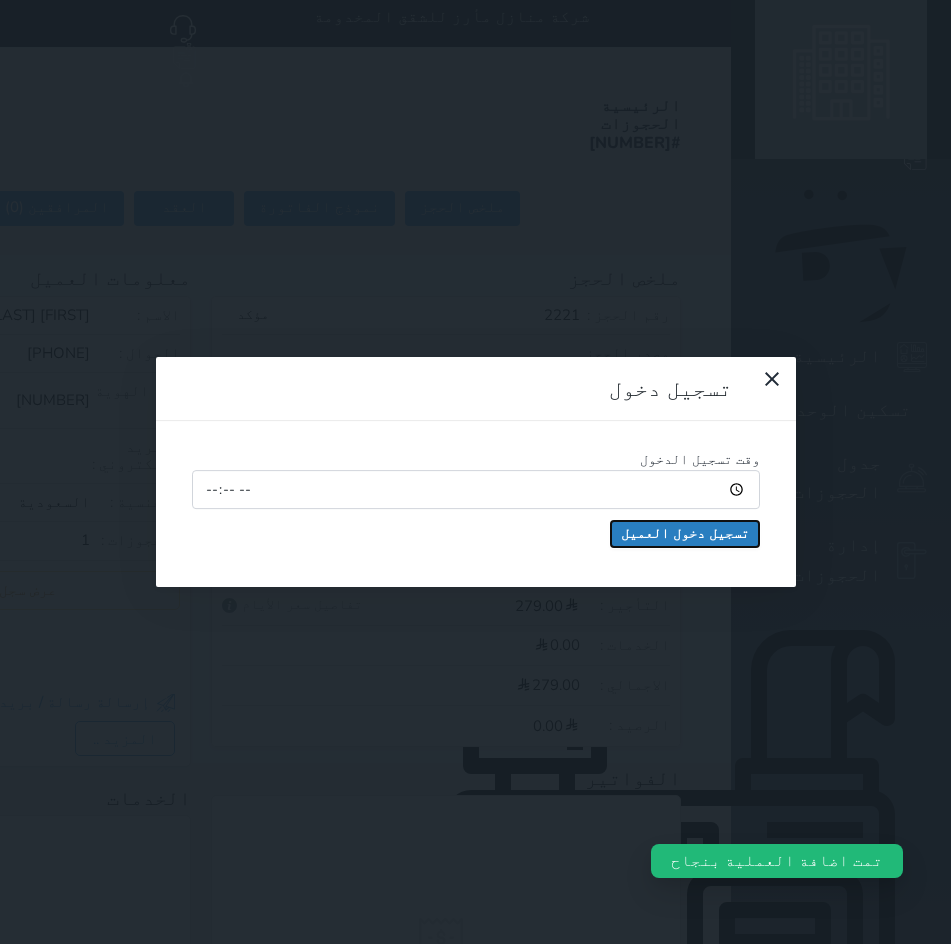 click on "تسجيل دخول العميل" at bounding box center (685, 534) 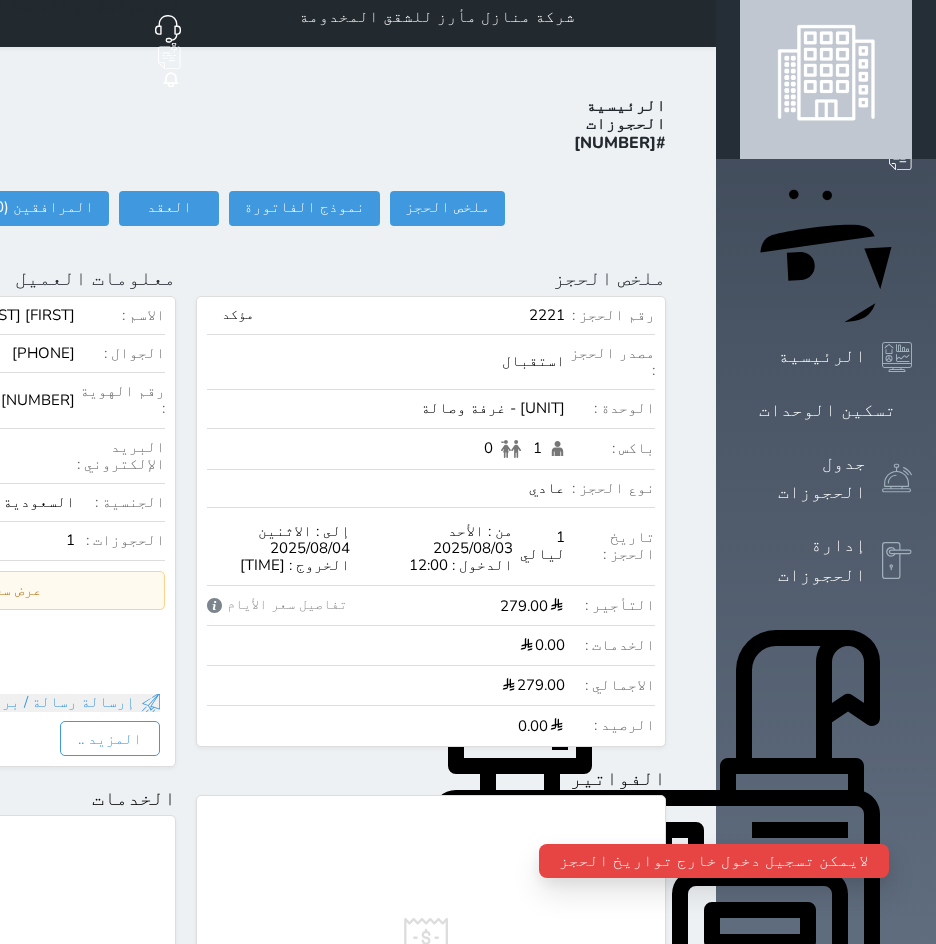scroll, scrollTop: 0, scrollLeft: 0, axis: both 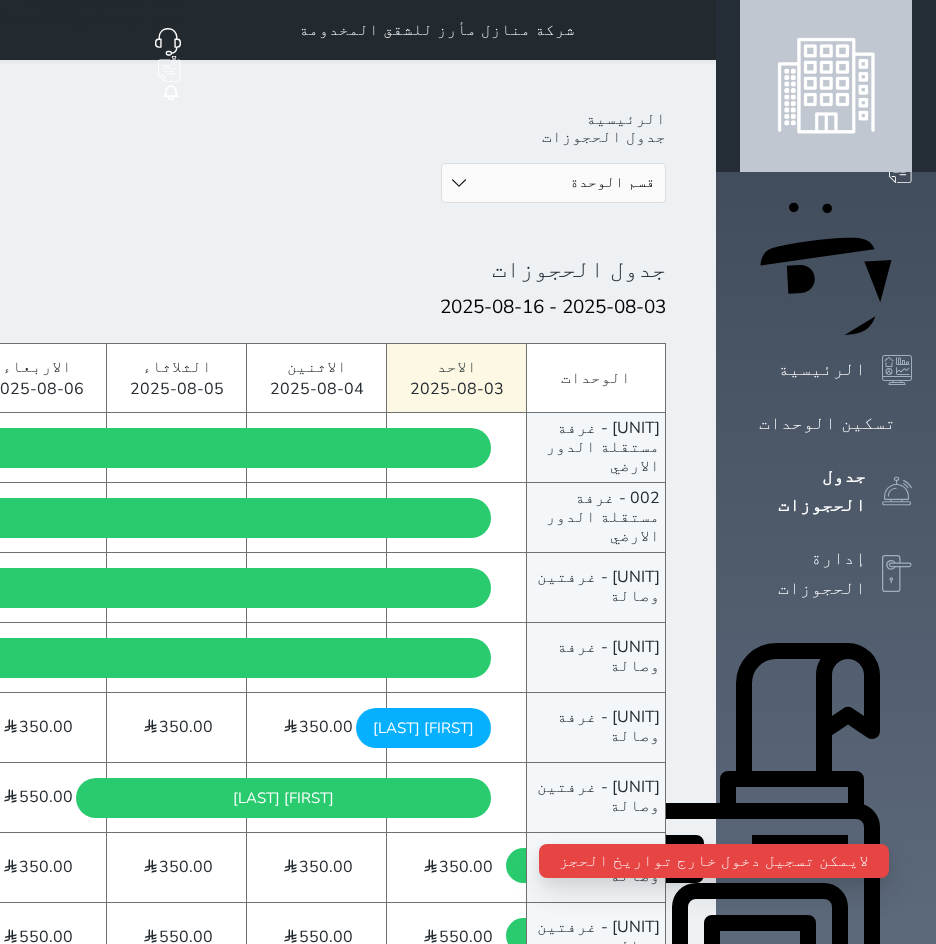 click at bounding box center [692, 30] 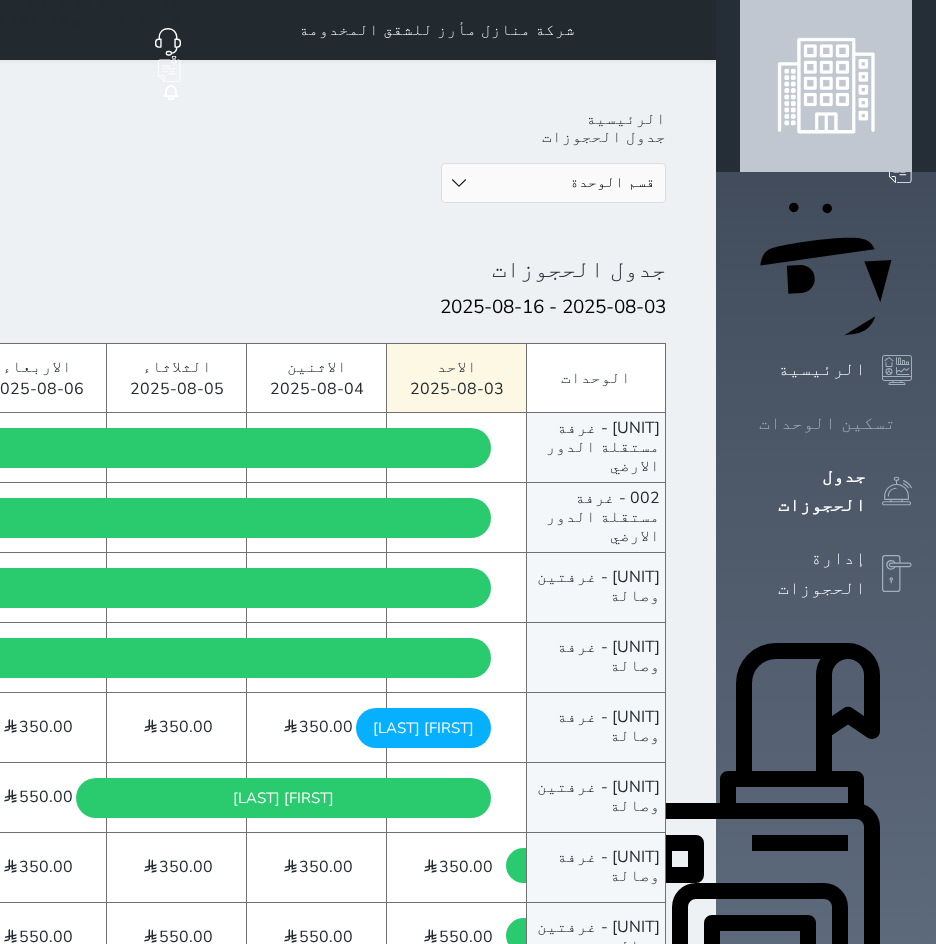 click on "تسكين الوحدات" at bounding box center [827, 423] 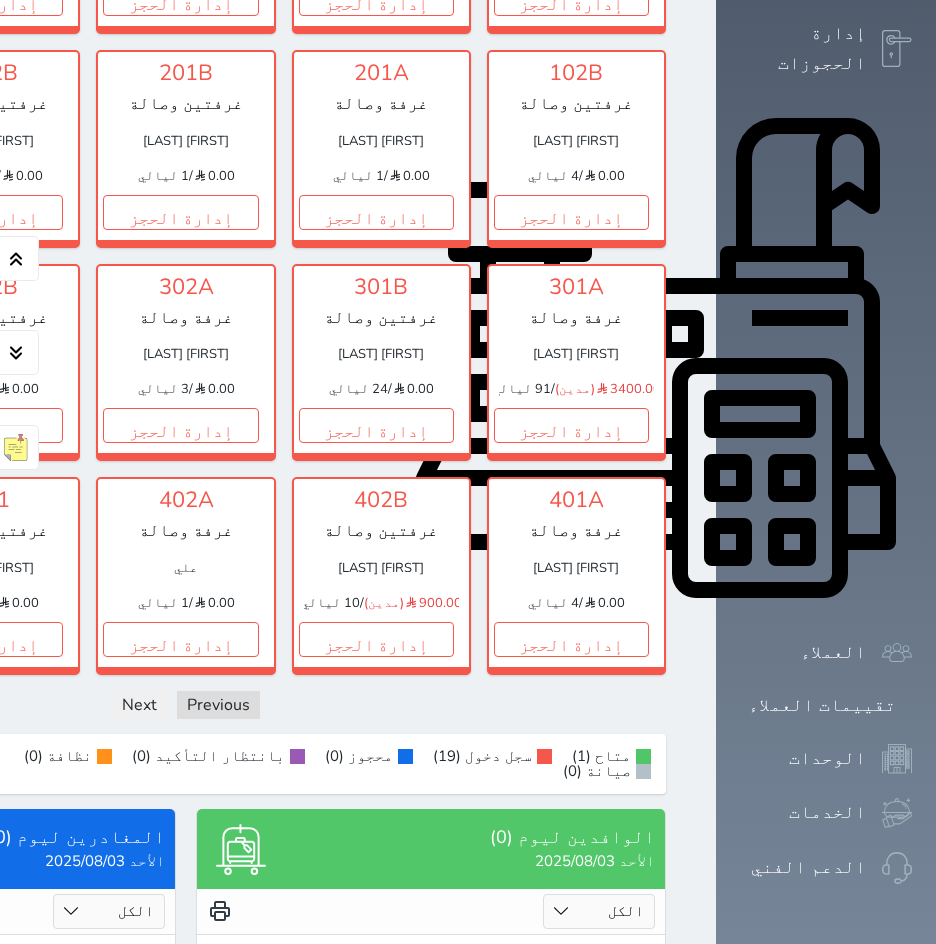 scroll, scrollTop: 379, scrollLeft: 0, axis: vertical 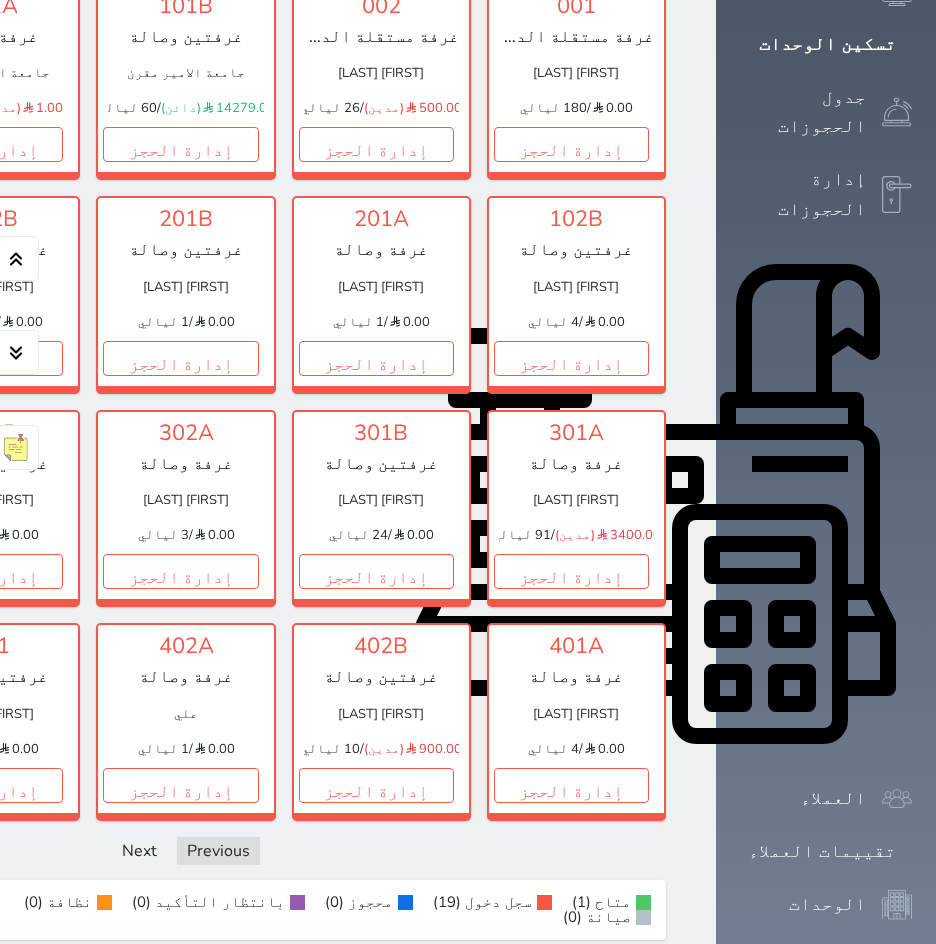 click on "حجز" at bounding box center [-210, 144] 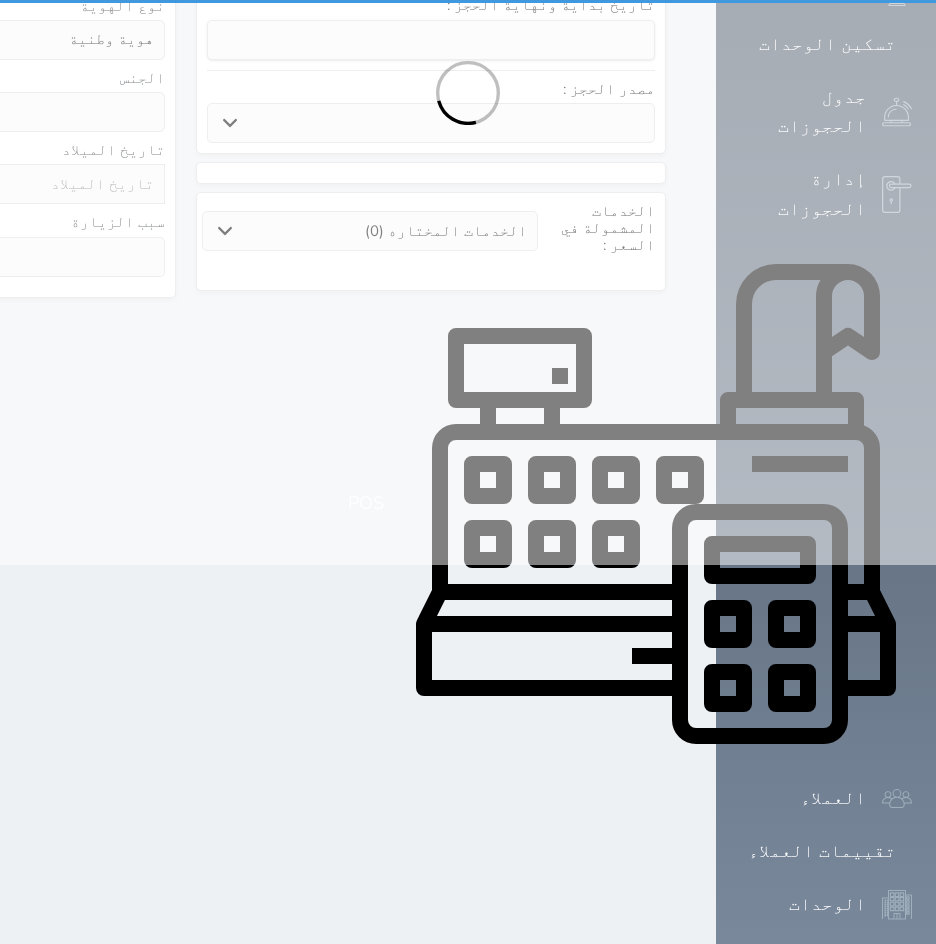 scroll, scrollTop: 0, scrollLeft: 0, axis: both 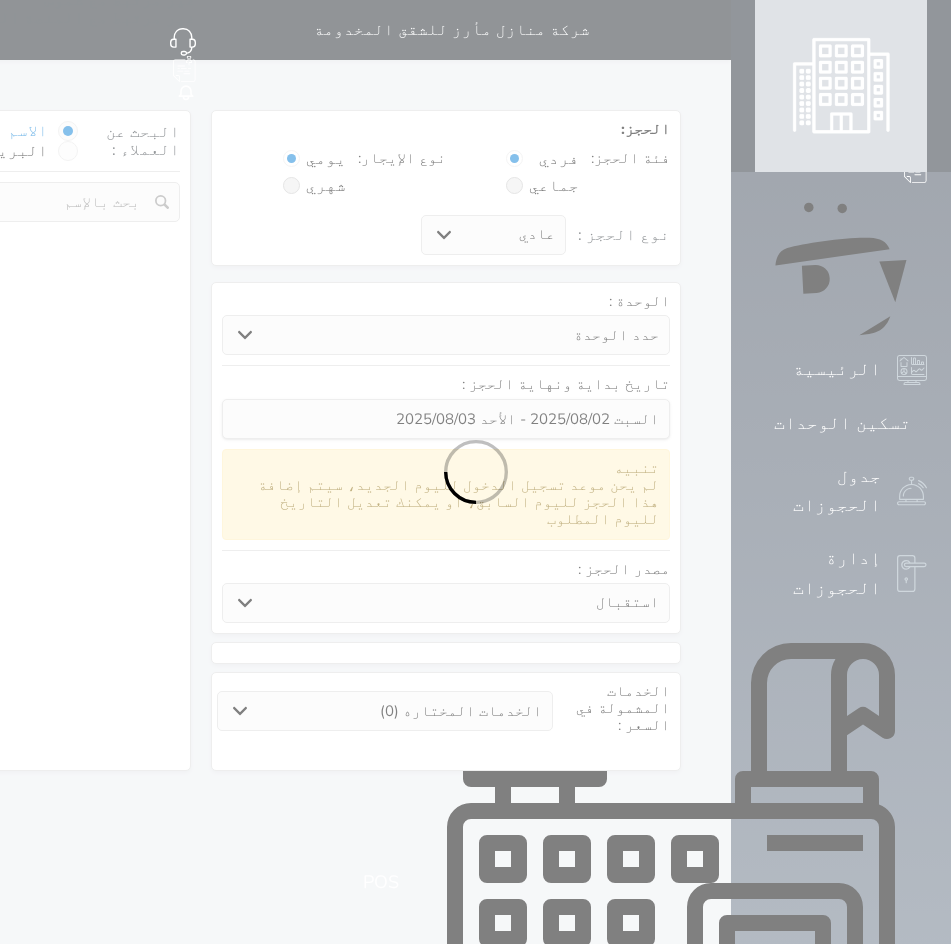select 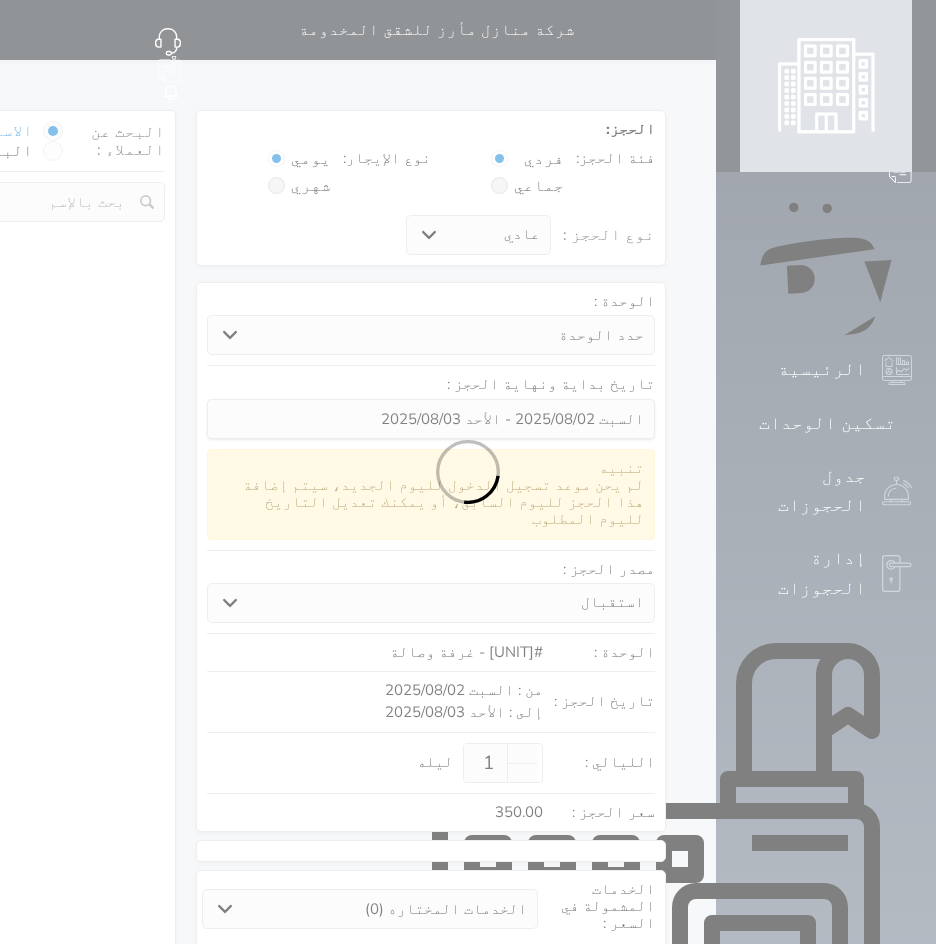 select on "1" 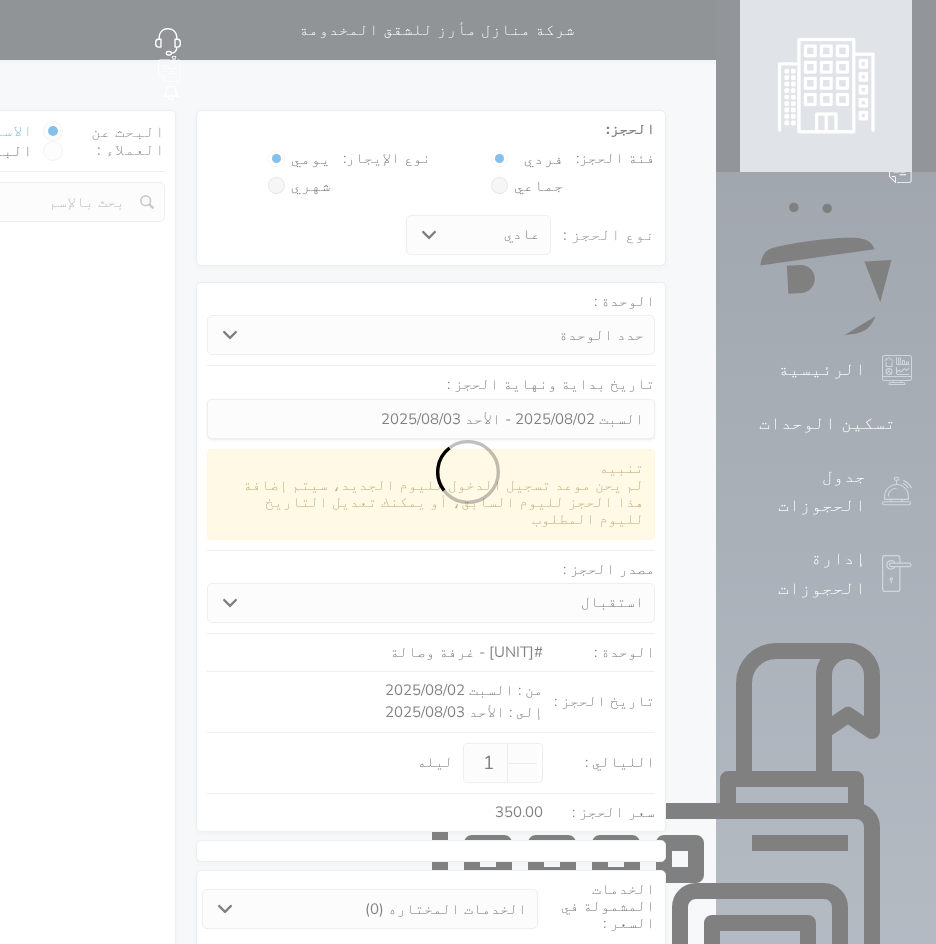 select on "113" 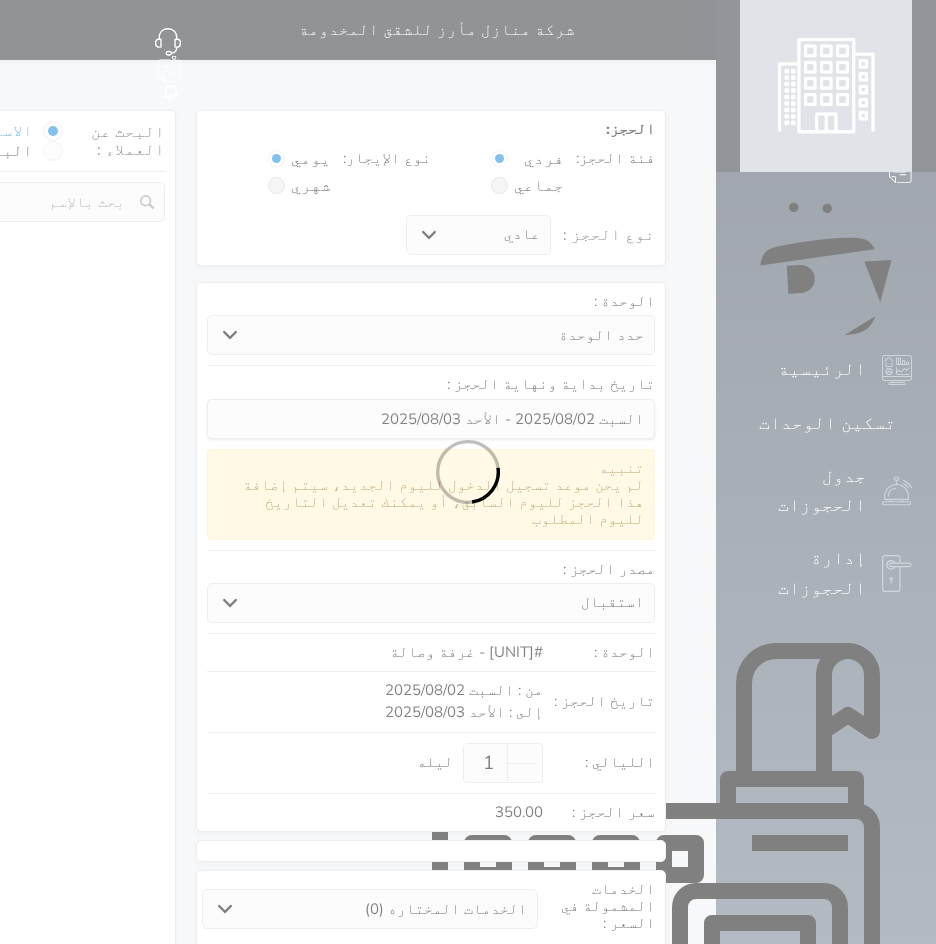 select on "1" 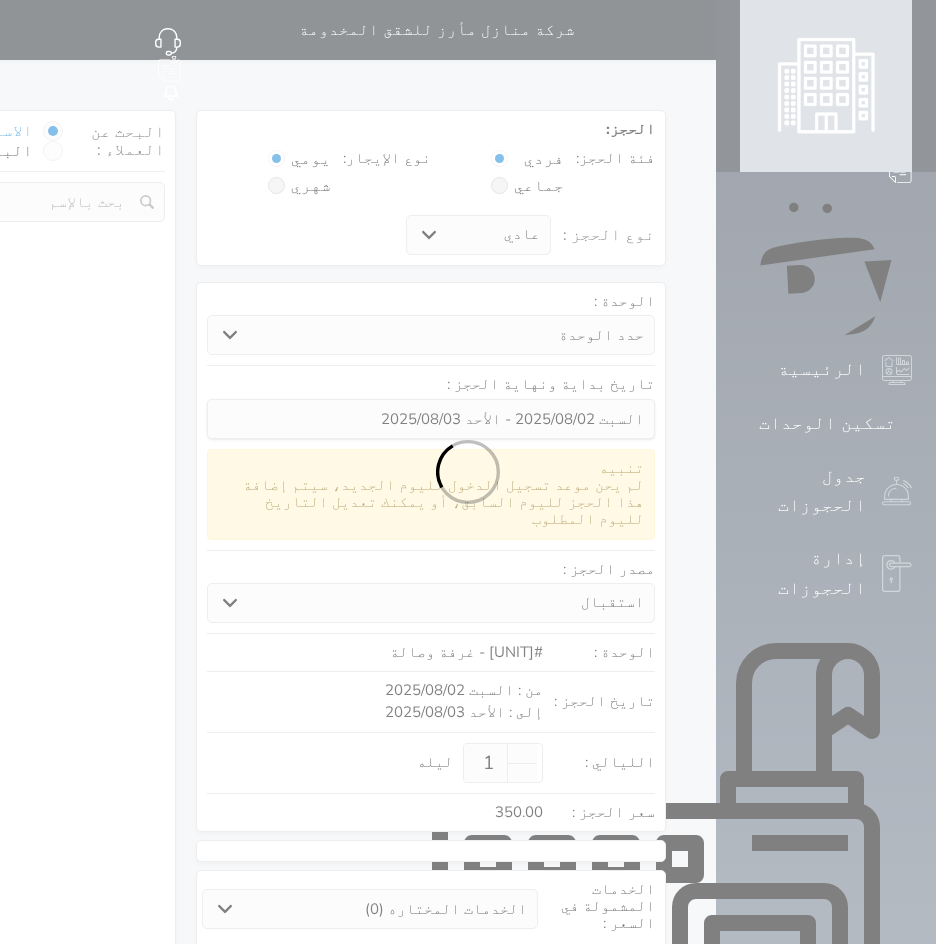 select 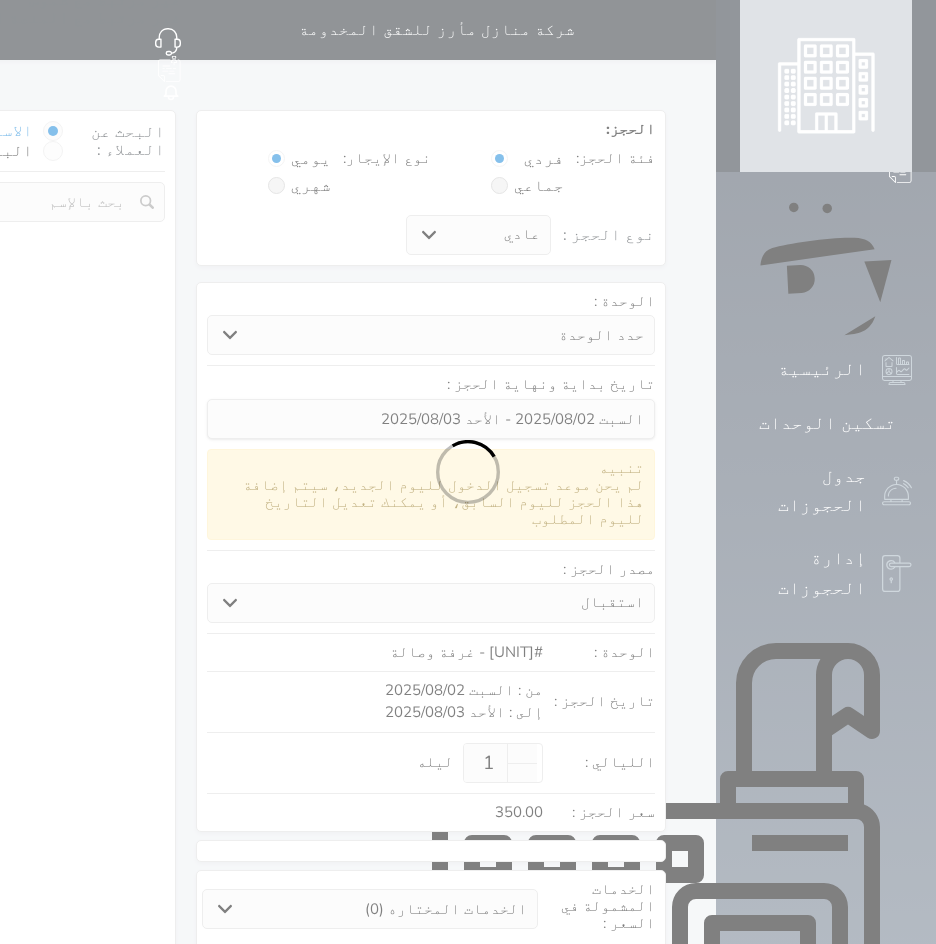 select on "7" 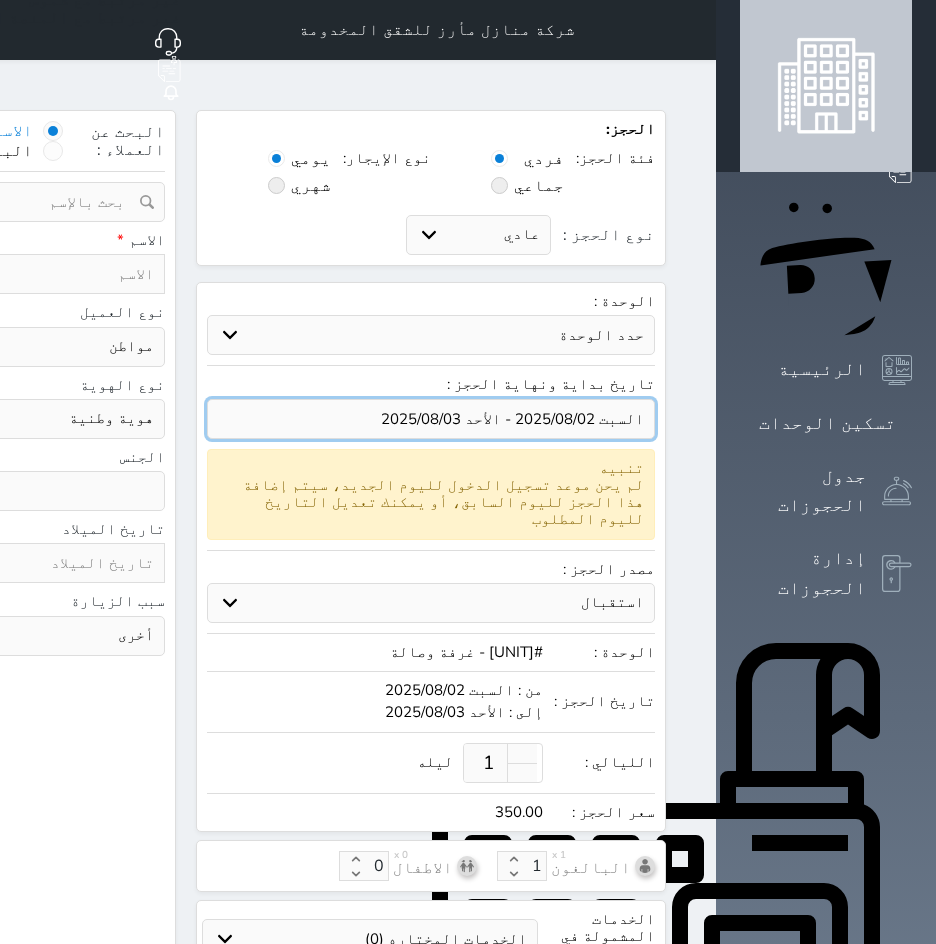 click at bounding box center (431, 419) 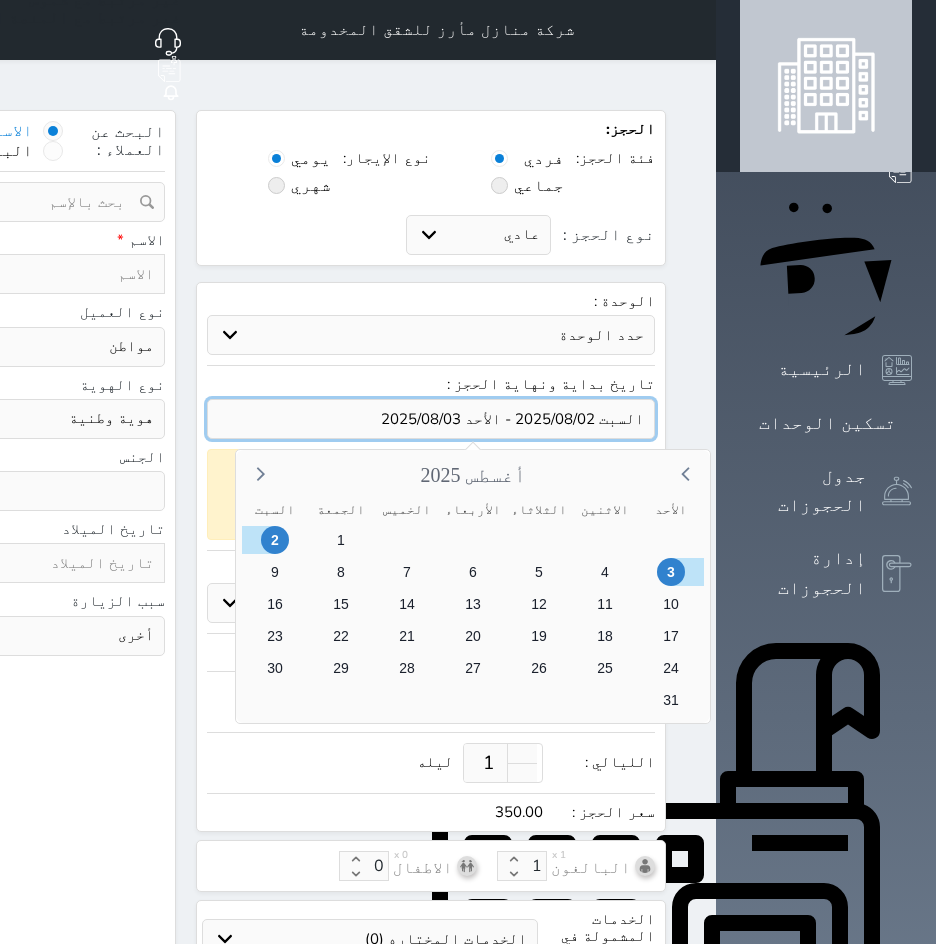 select 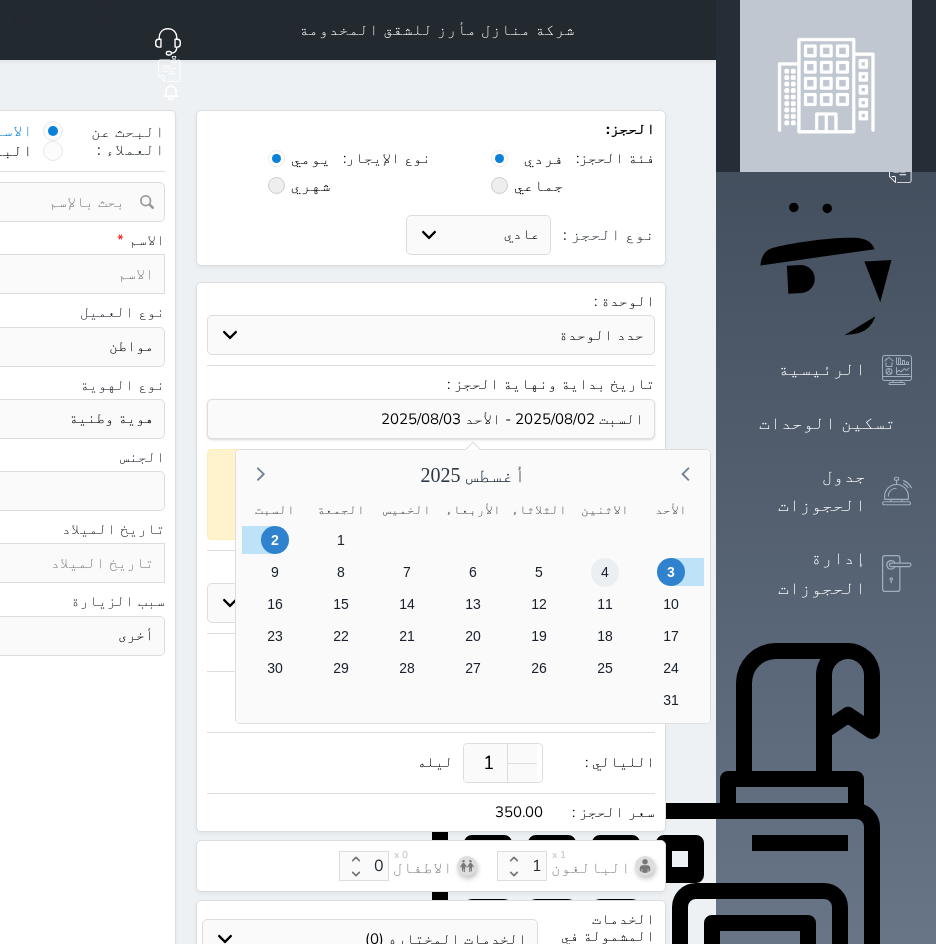 click on "4" at bounding box center [605, 572] 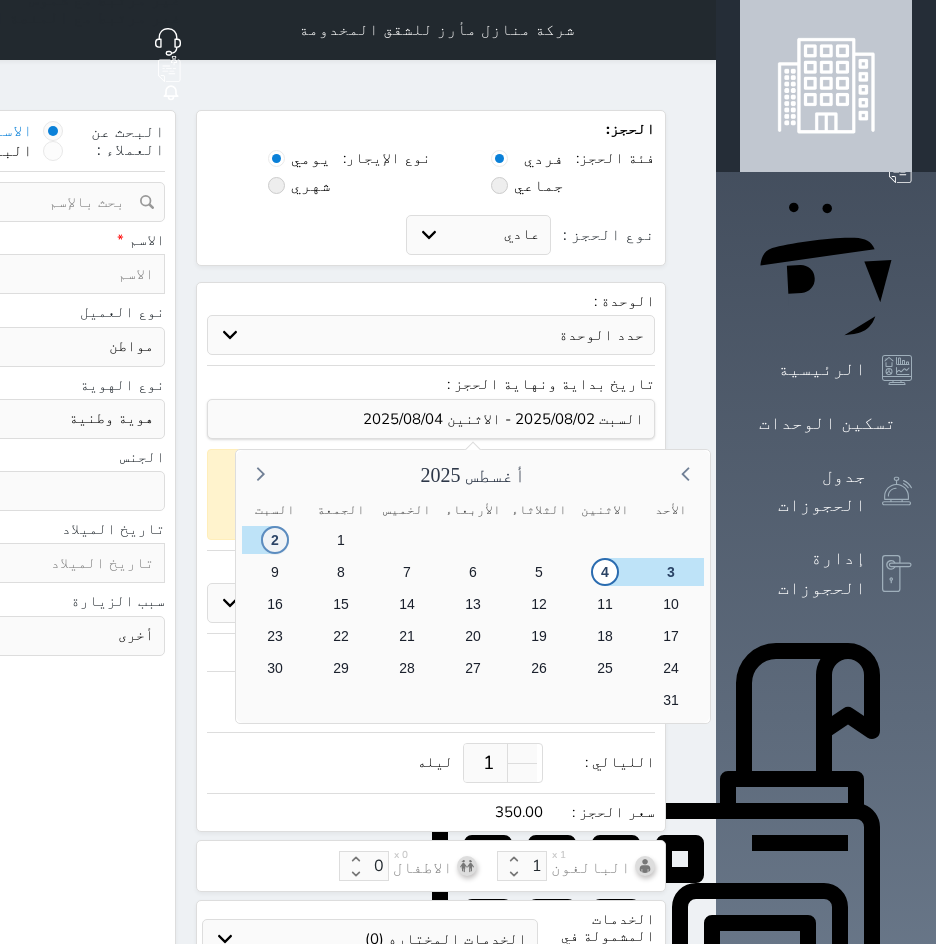 click on "2" at bounding box center (275, 540) 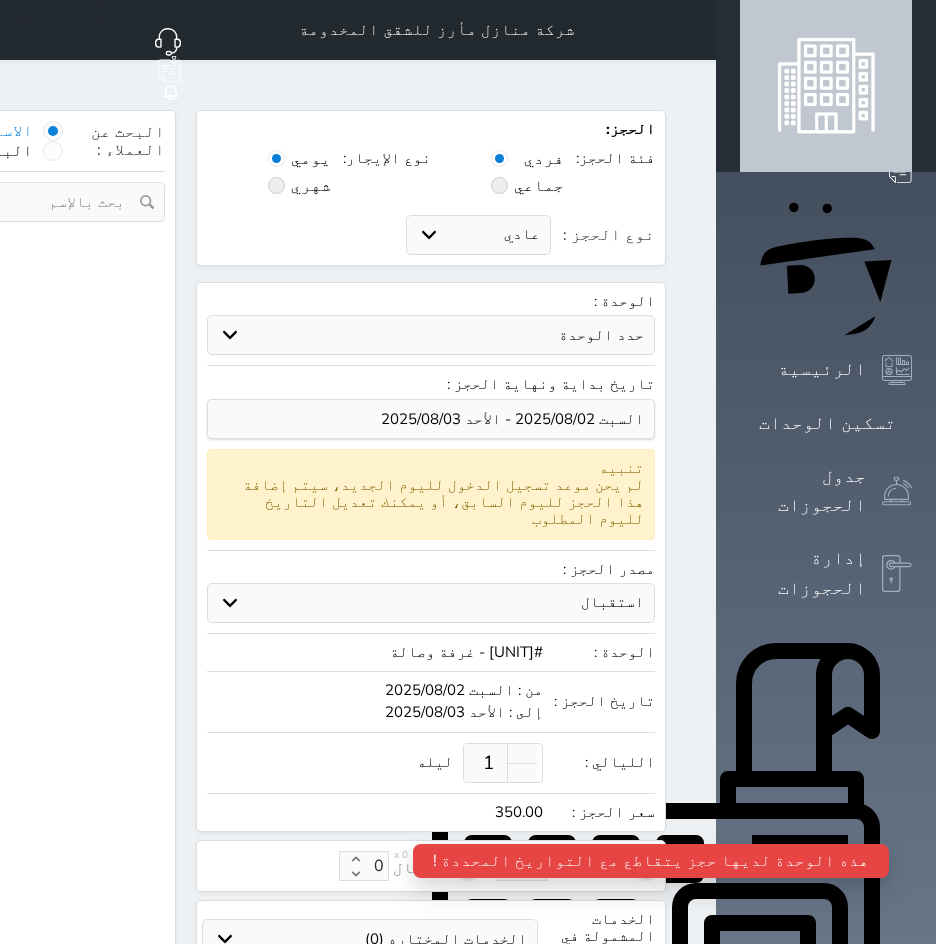 select on "1" 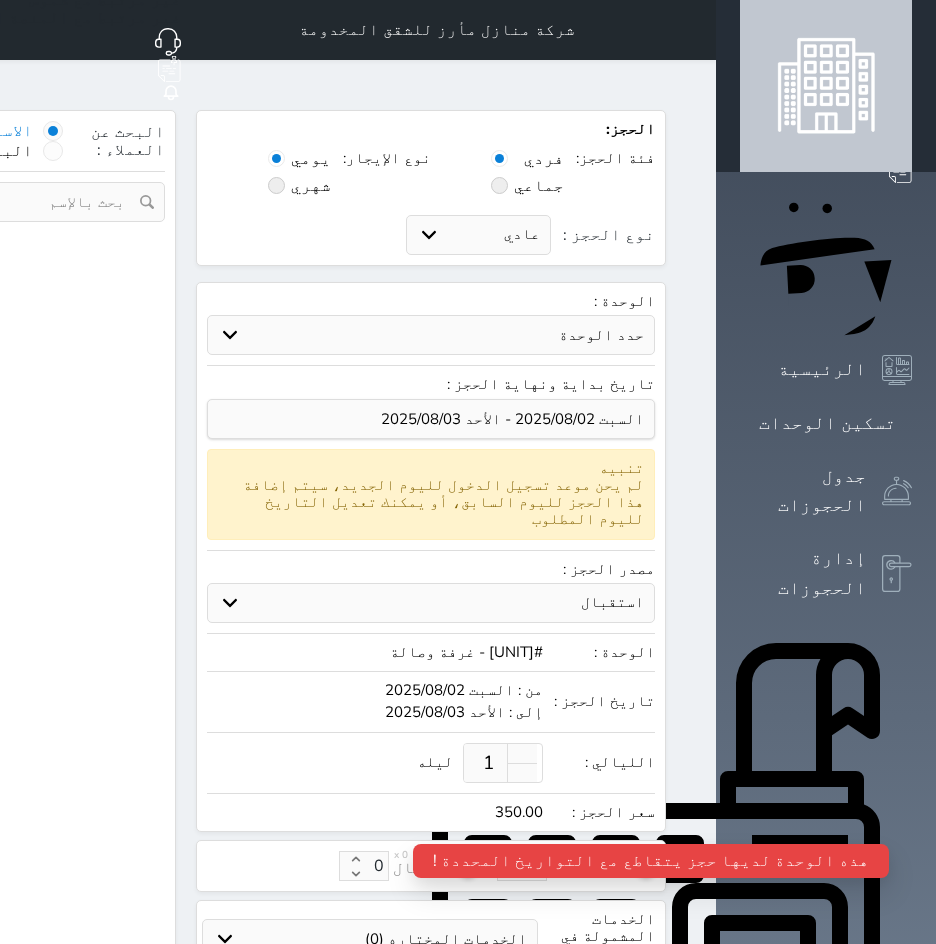 select on "113" 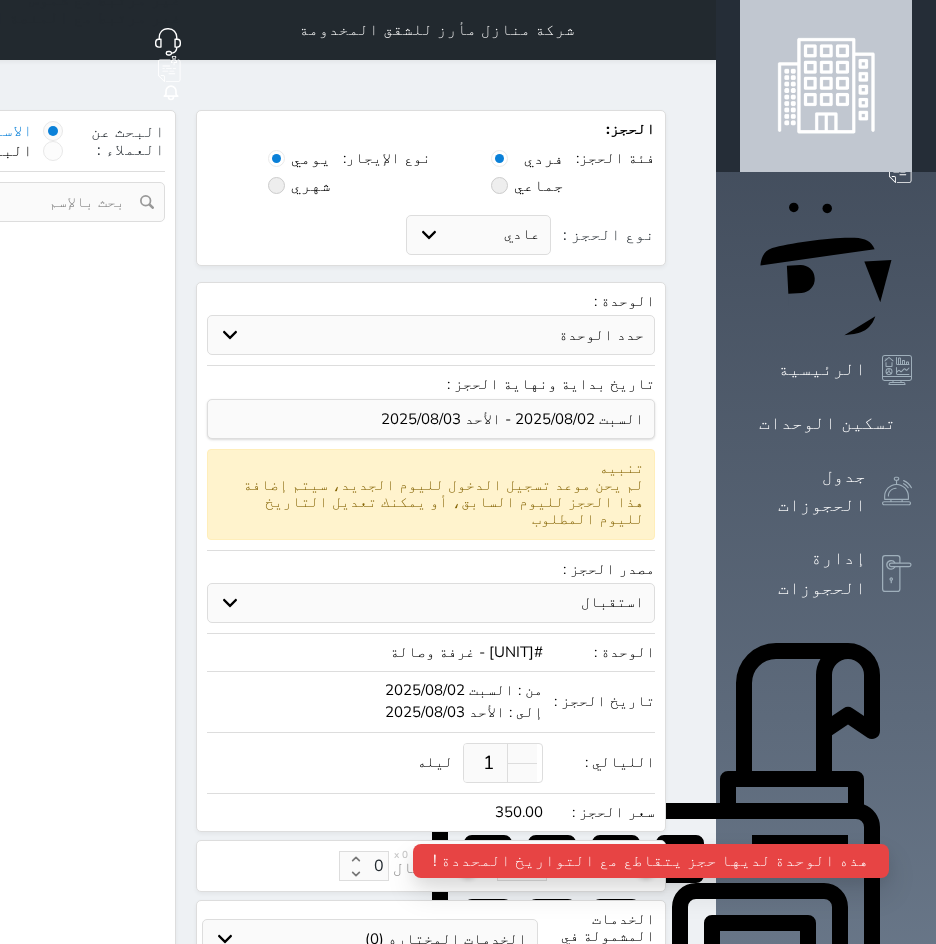 select on "1" 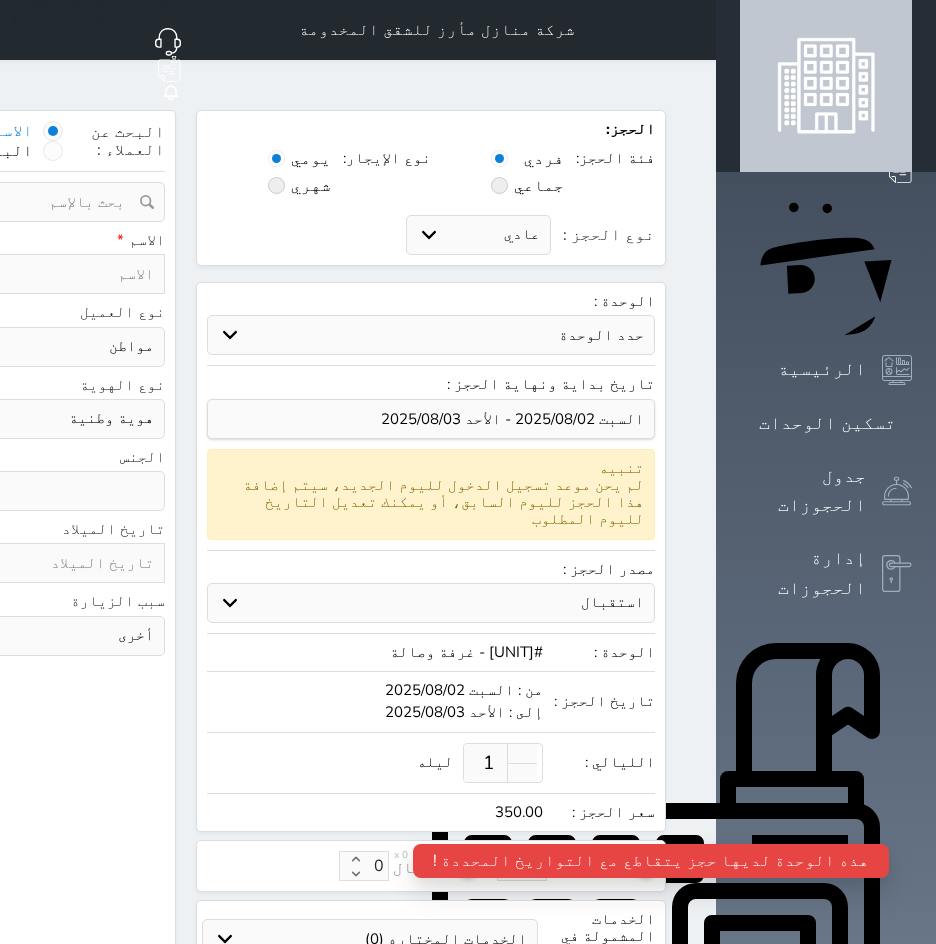 select 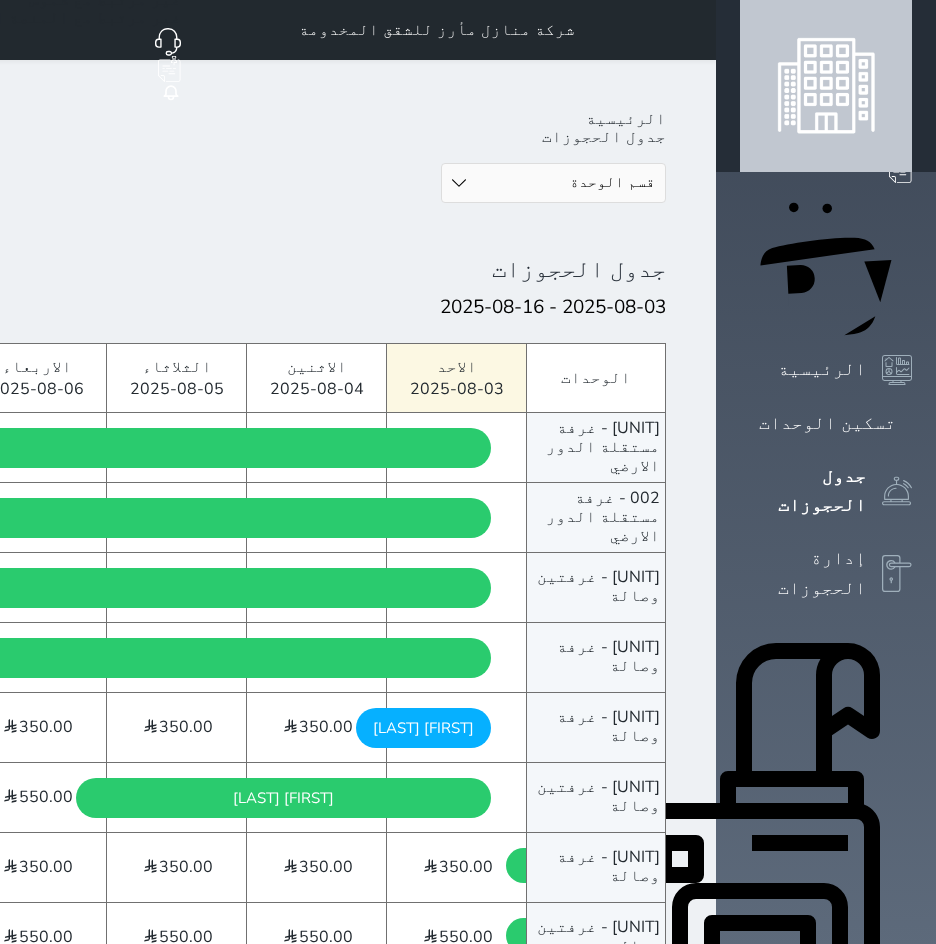 click on "شركة منازل مأرز للشقق المخدومة
حجز جماعي جديد   حجز جديد   غير مرتبط مع منصة زاتكا المرحلة الثانية   غير مرتبط مع شموس   غير مرتبط مع المنصة الوطنية للرصد السياحي             إشعار   الغرفة   النزيل   المصدر
يوسف علي" at bounding box center (186, 30) 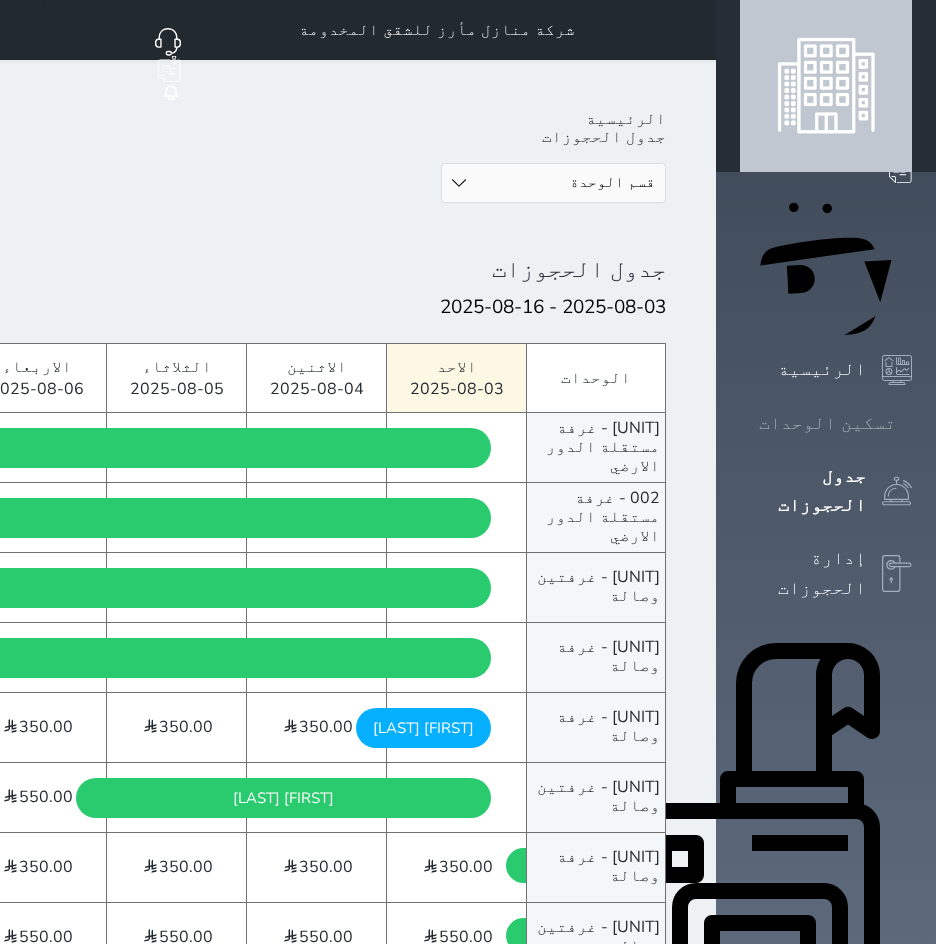 click on "تسكين الوحدات" at bounding box center [827, 423] 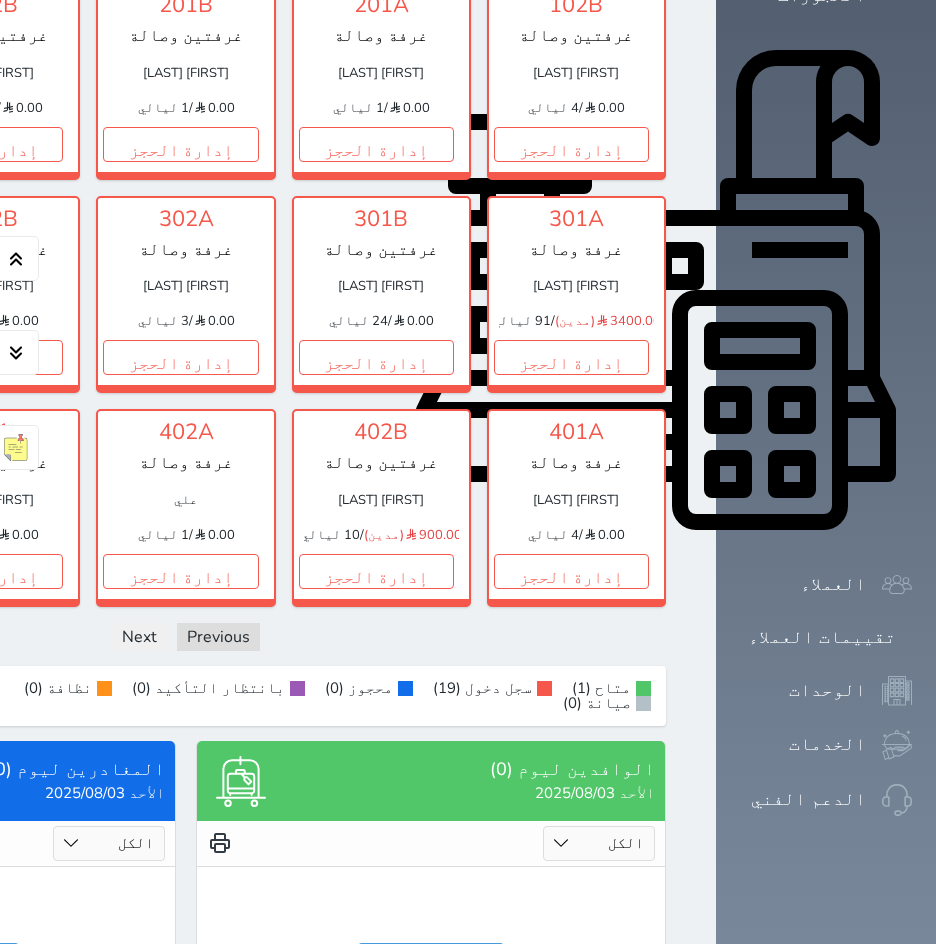 scroll, scrollTop: 600, scrollLeft: 0, axis: vertical 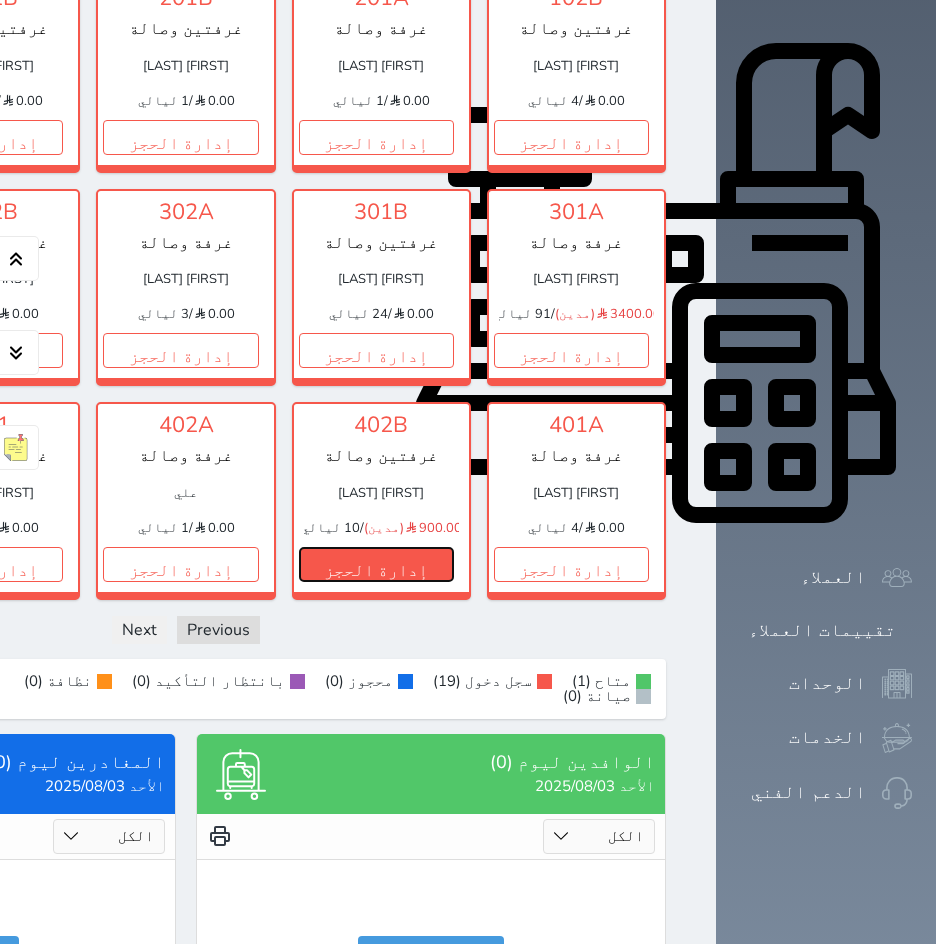 click on "إدارة الحجز" at bounding box center (376, 564) 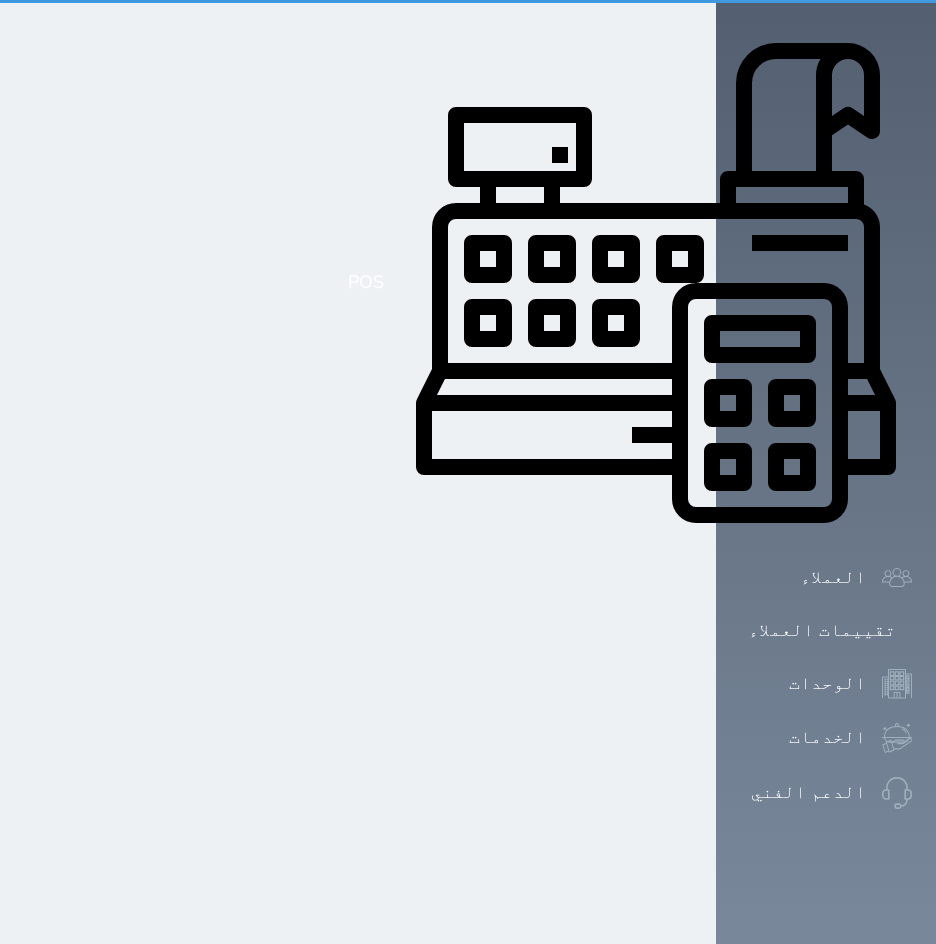 scroll, scrollTop: 0, scrollLeft: 0, axis: both 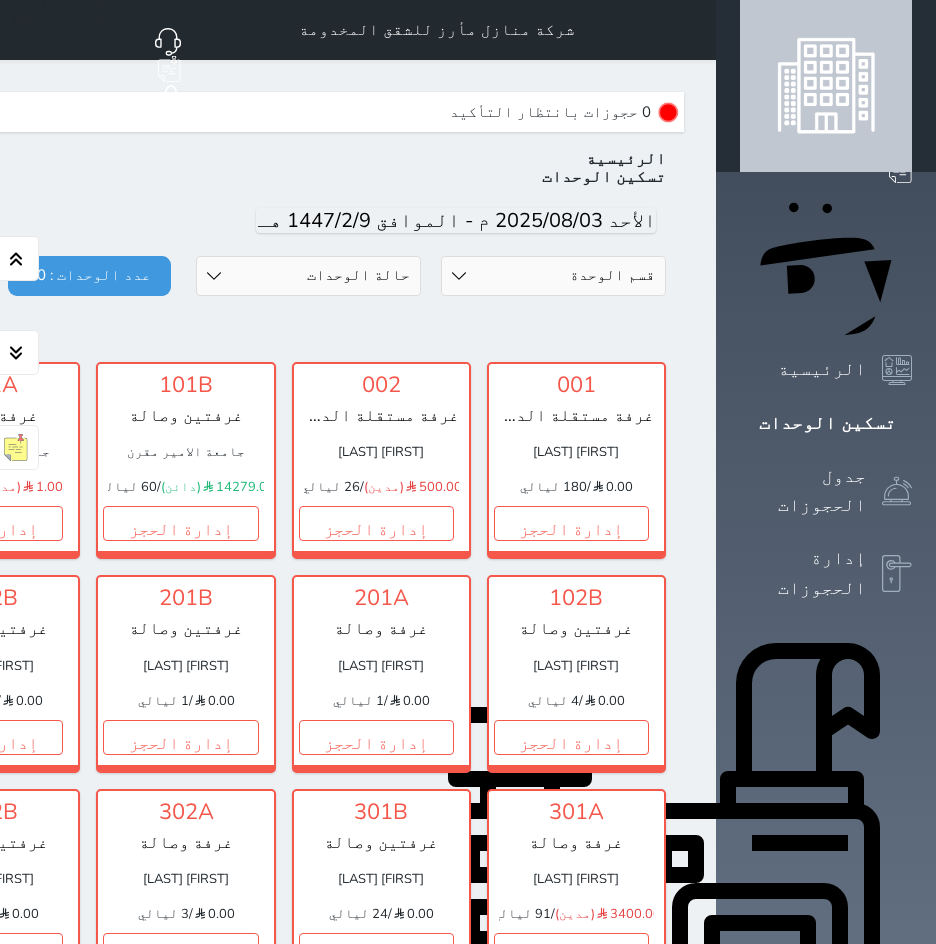 click at bounding box center [692, 30] 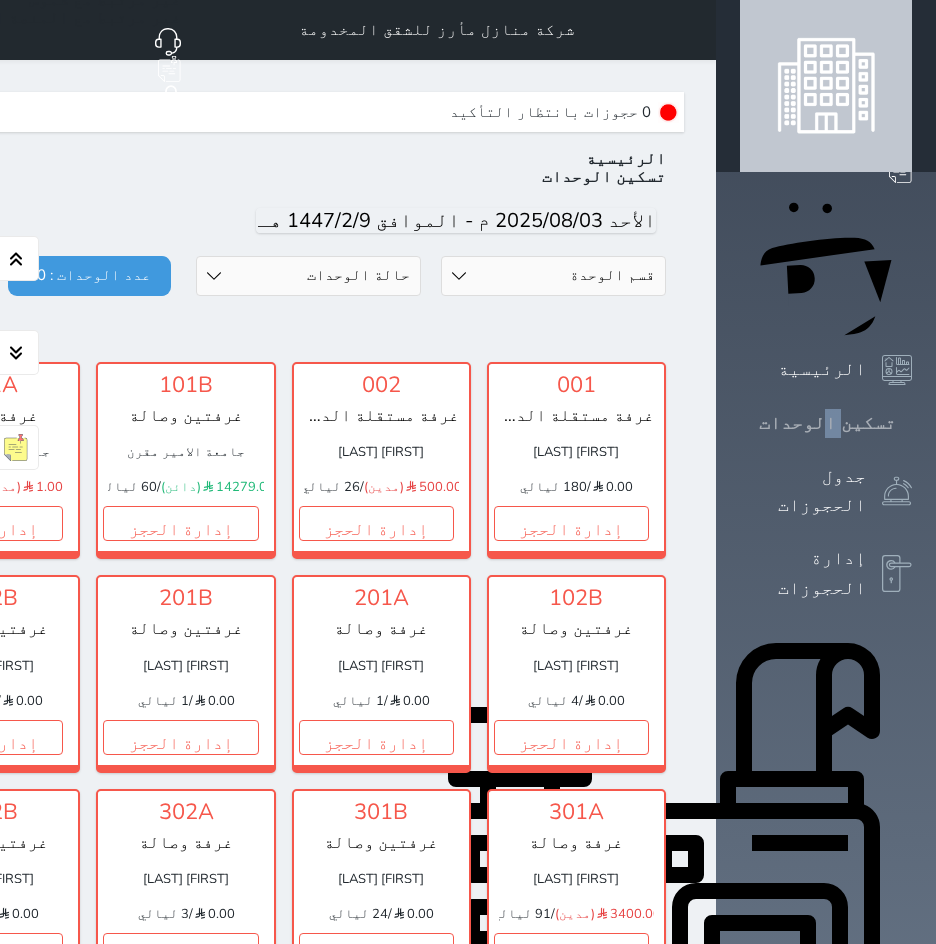 drag, startPoint x: 846, startPoint y: 270, endPoint x: 840, endPoint y: 286, distance: 17.088007 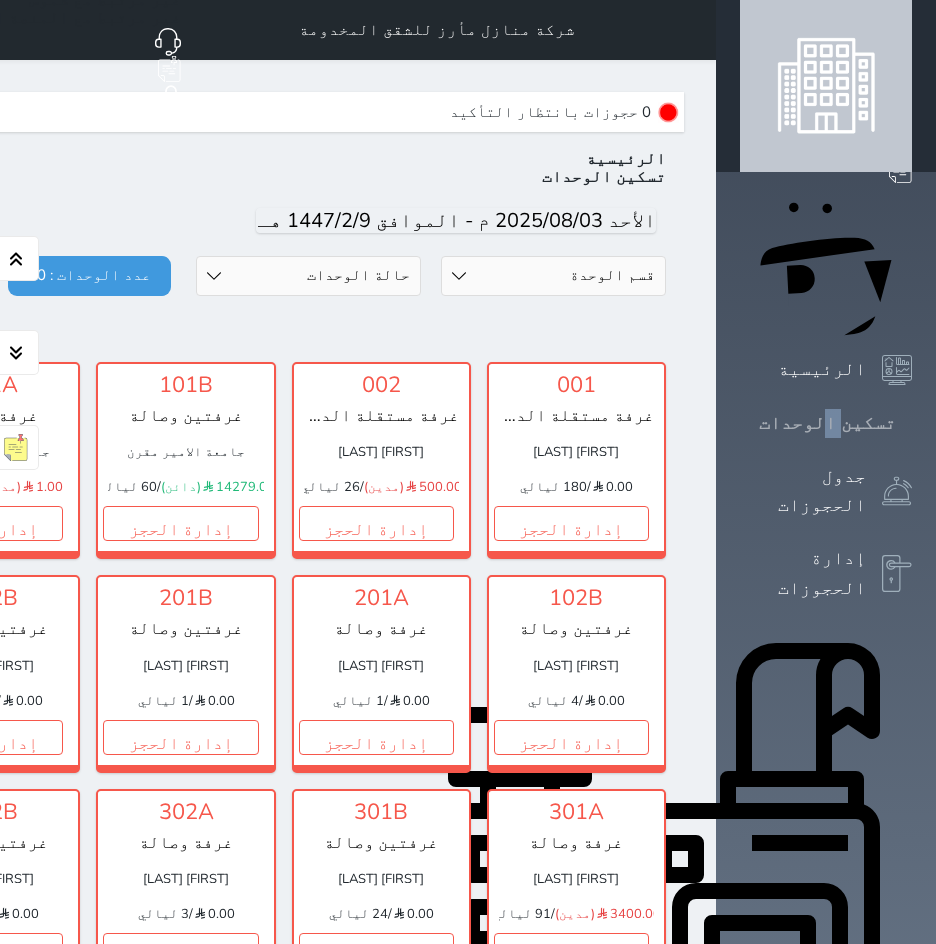 click on "حجز جماعي جديد  حجز جديد                                                                                                                                                                                                                                                                                                                                                                                                                                                                                                                                                             ª" at bounding box center (826, 840) 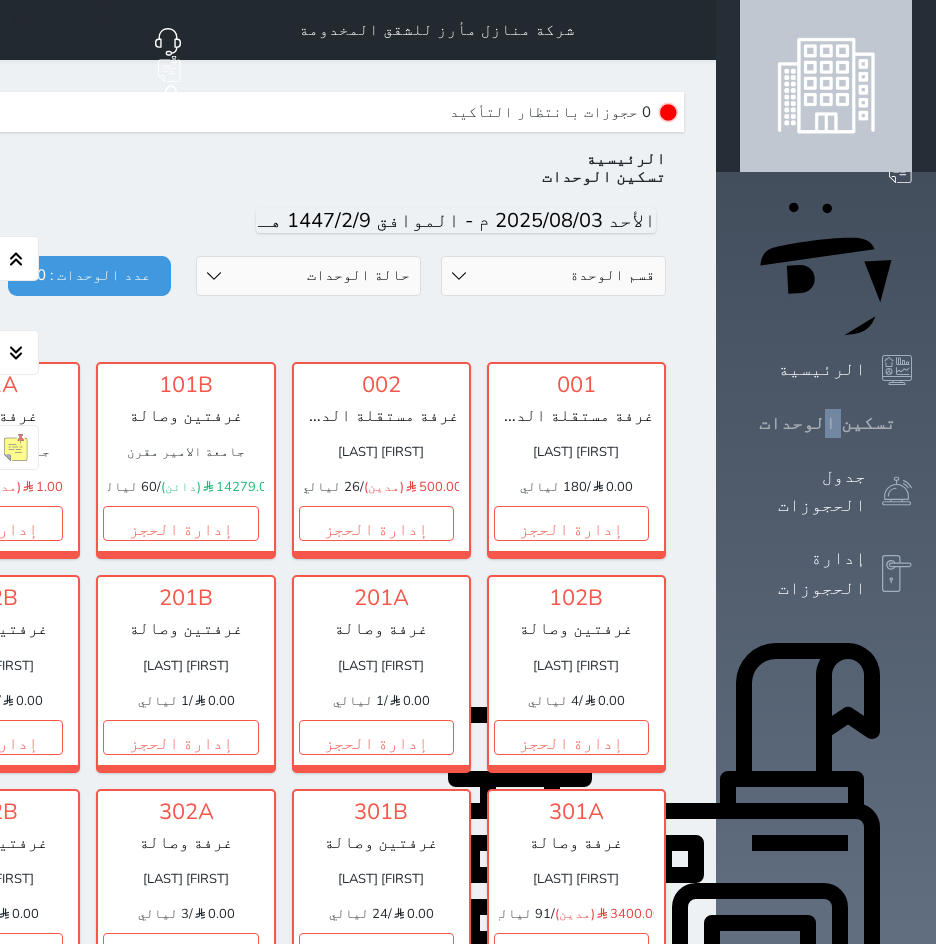 click on "تسكين الوحدات" at bounding box center [827, 423] 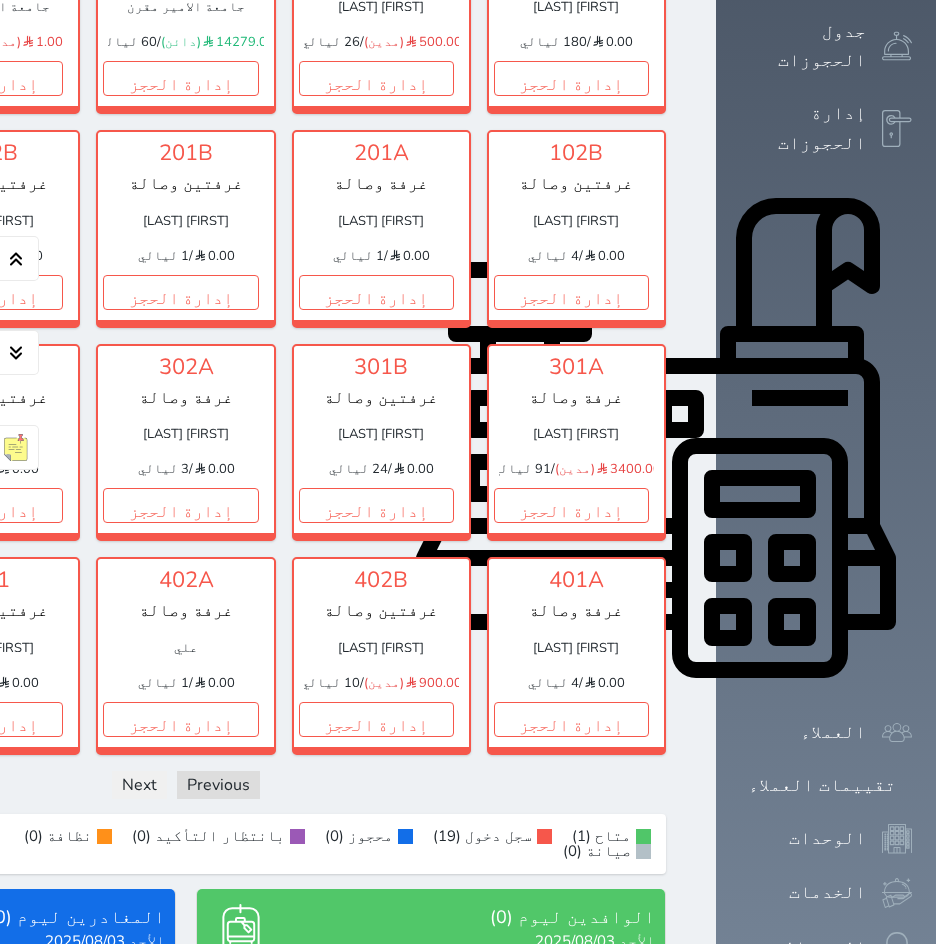 scroll, scrollTop: 554, scrollLeft: 0, axis: vertical 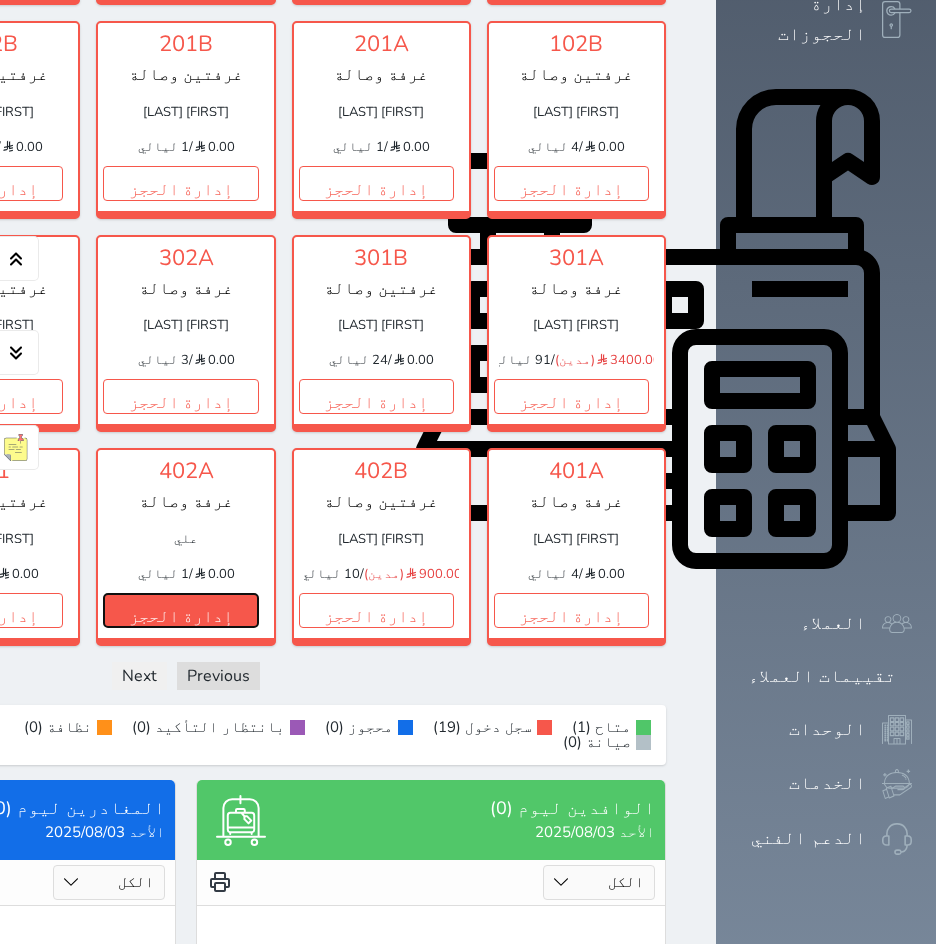 click on "إدارة الحجز" at bounding box center (180, 610) 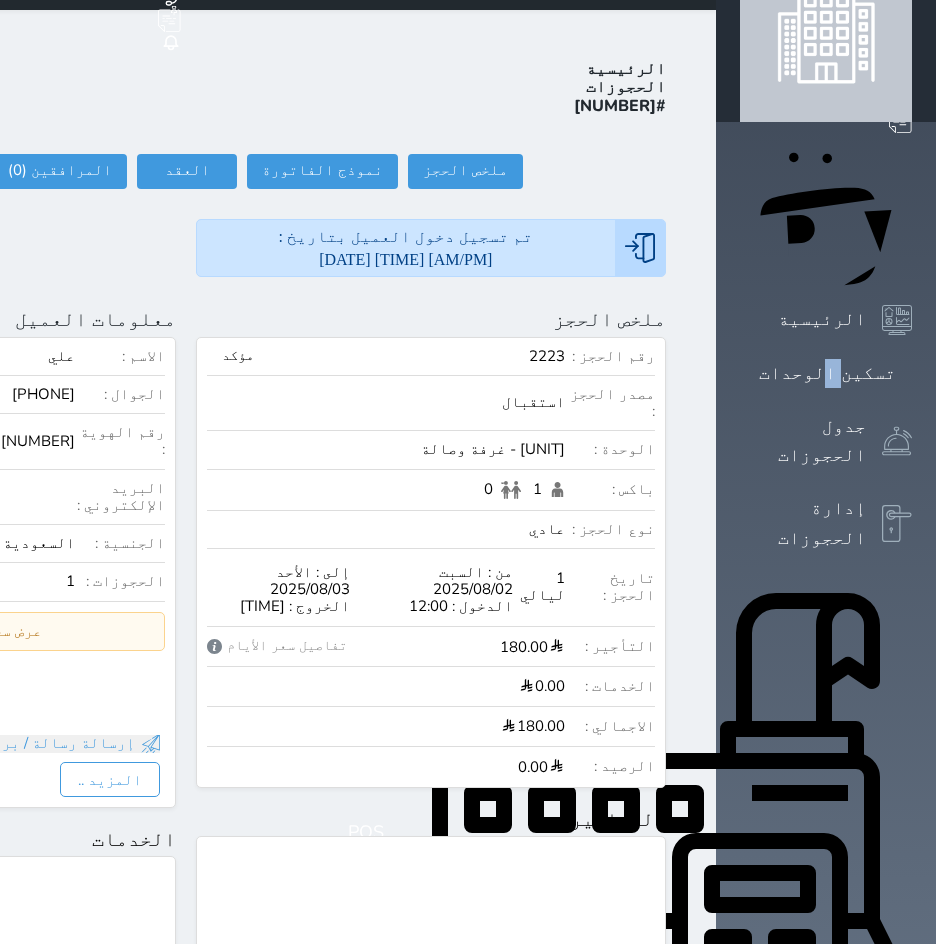 scroll, scrollTop: 0, scrollLeft: 0, axis: both 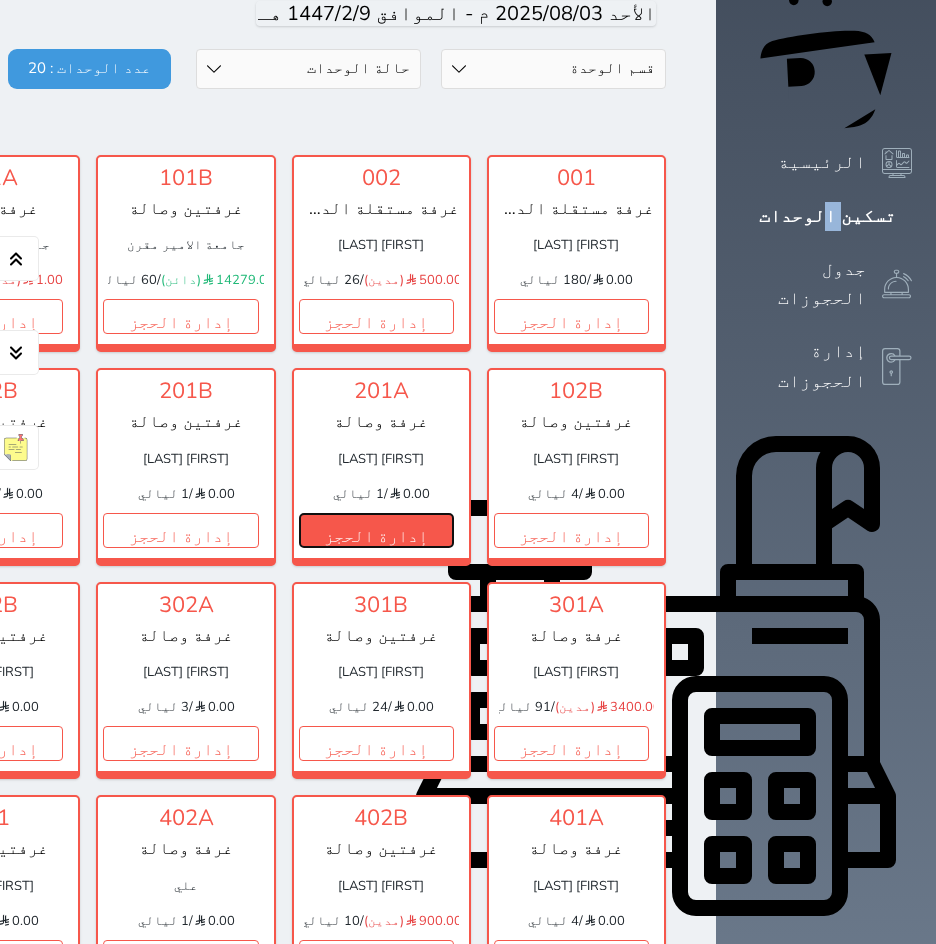 click on "إدارة الحجز" at bounding box center [376, 530] 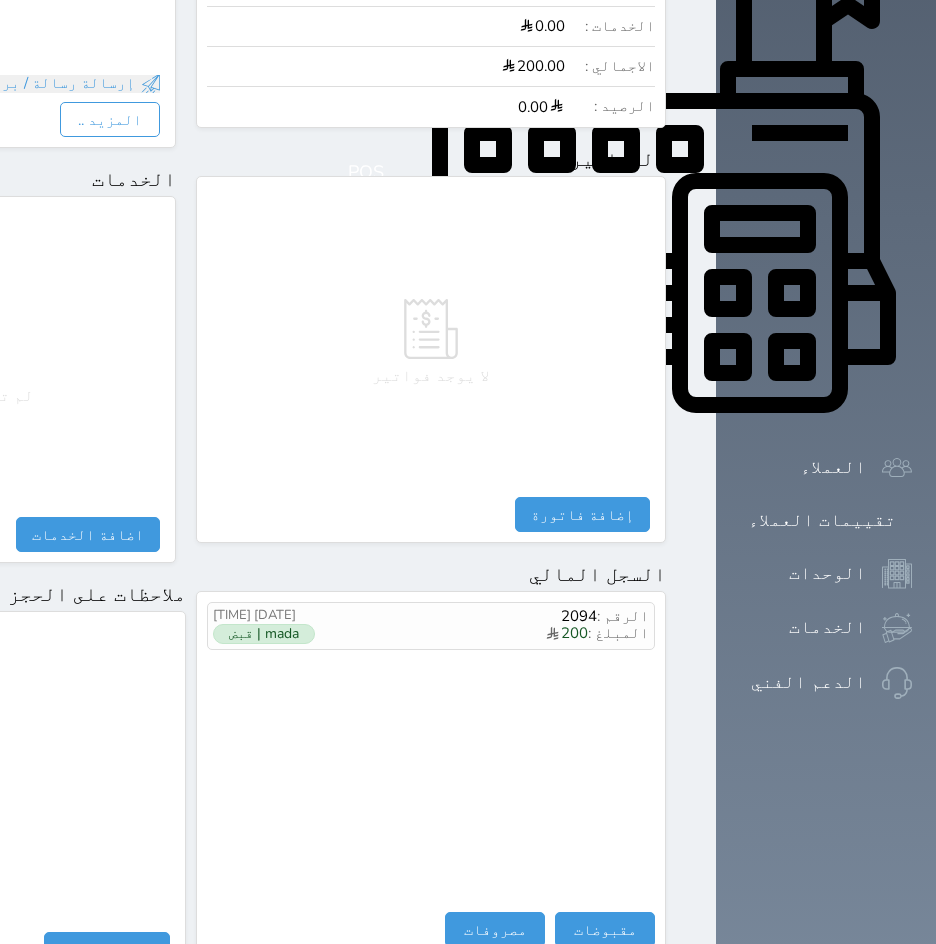 scroll, scrollTop: 624, scrollLeft: 0, axis: vertical 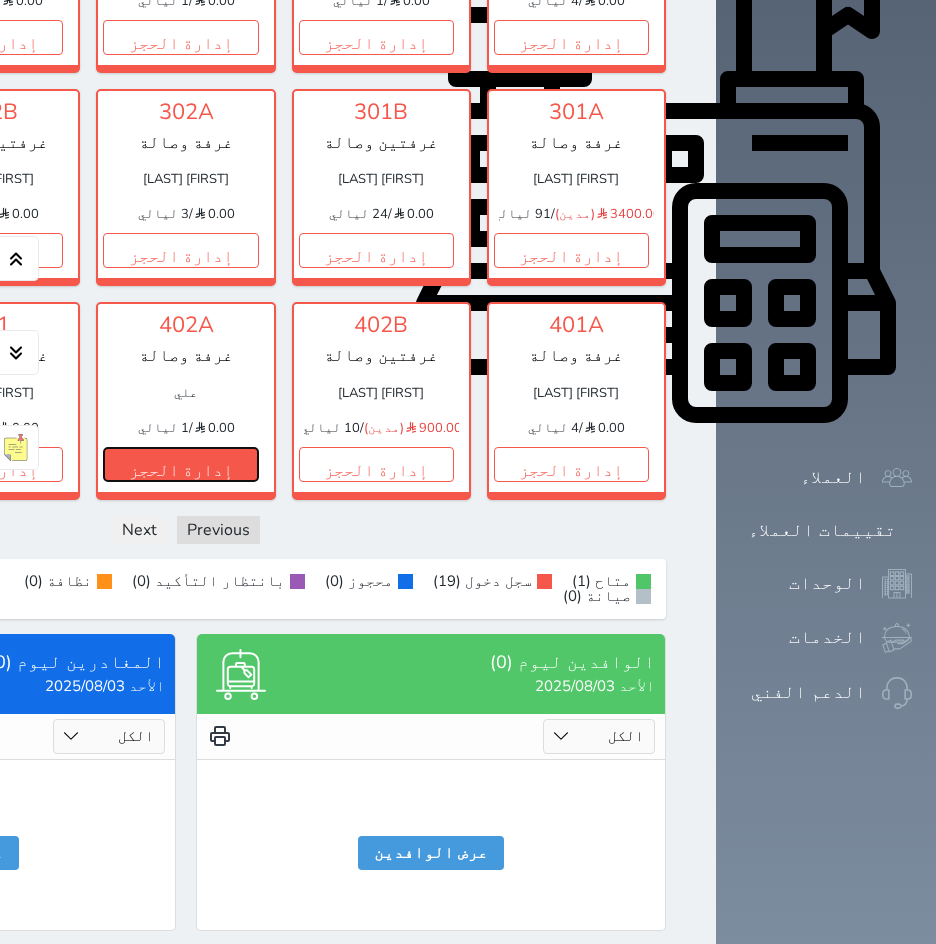 click on "إدارة الحجز" at bounding box center (180, 464) 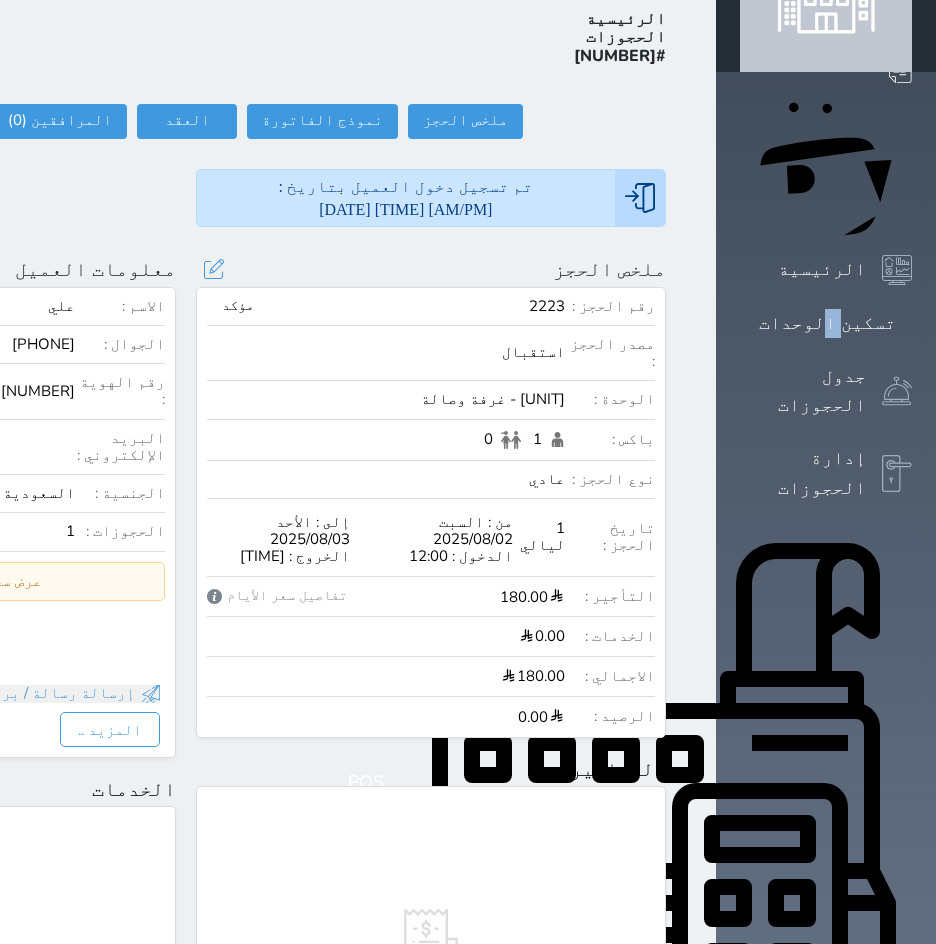 scroll, scrollTop: 0, scrollLeft: 0, axis: both 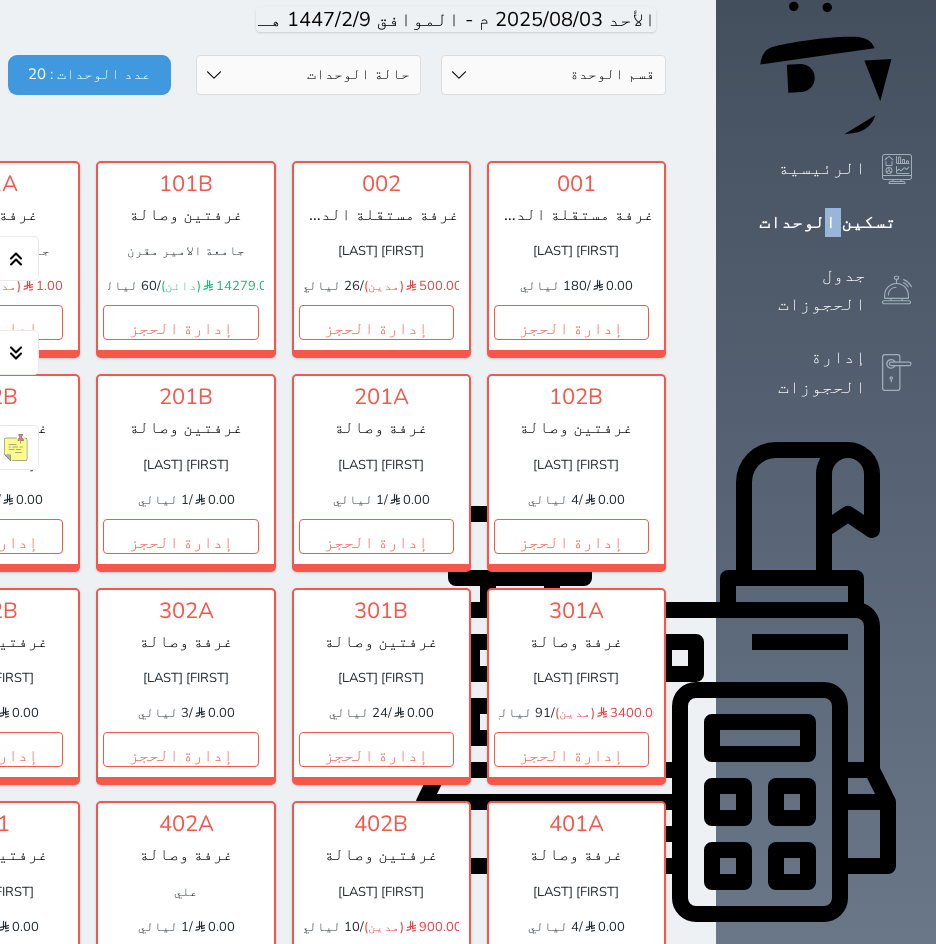 click at bounding box center [692, -171] 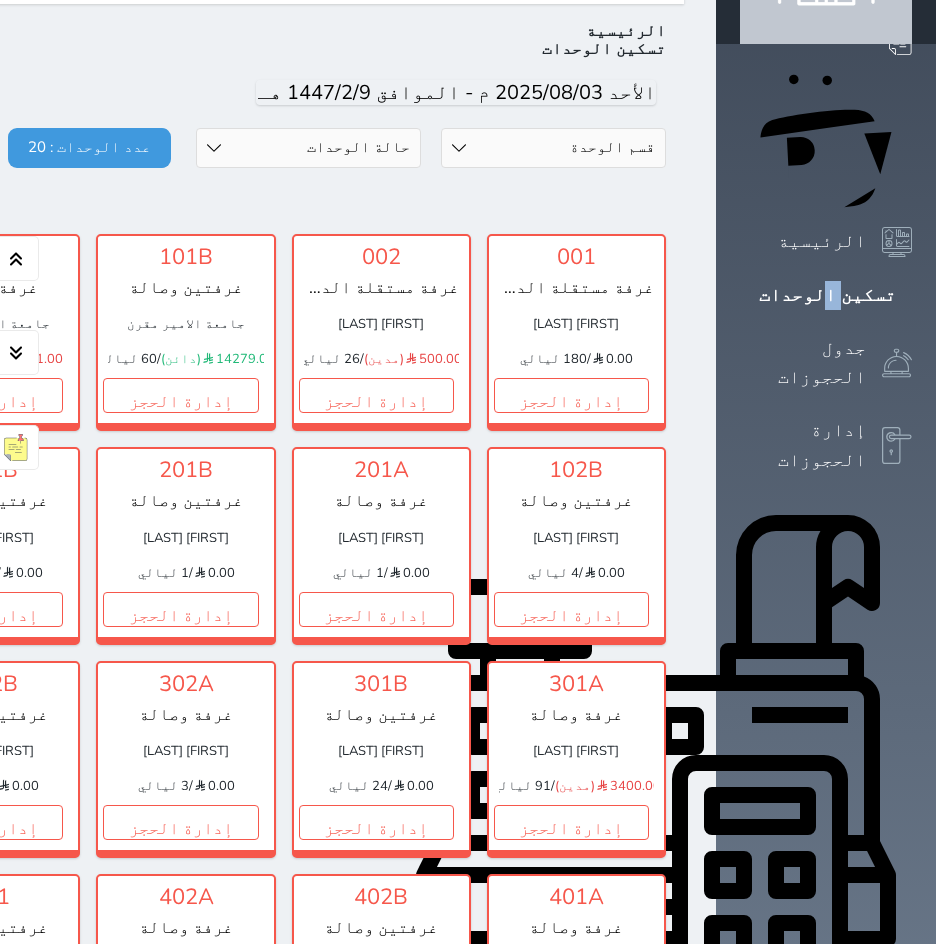 scroll, scrollTop: 0, scrollLeft: 0, axis: both 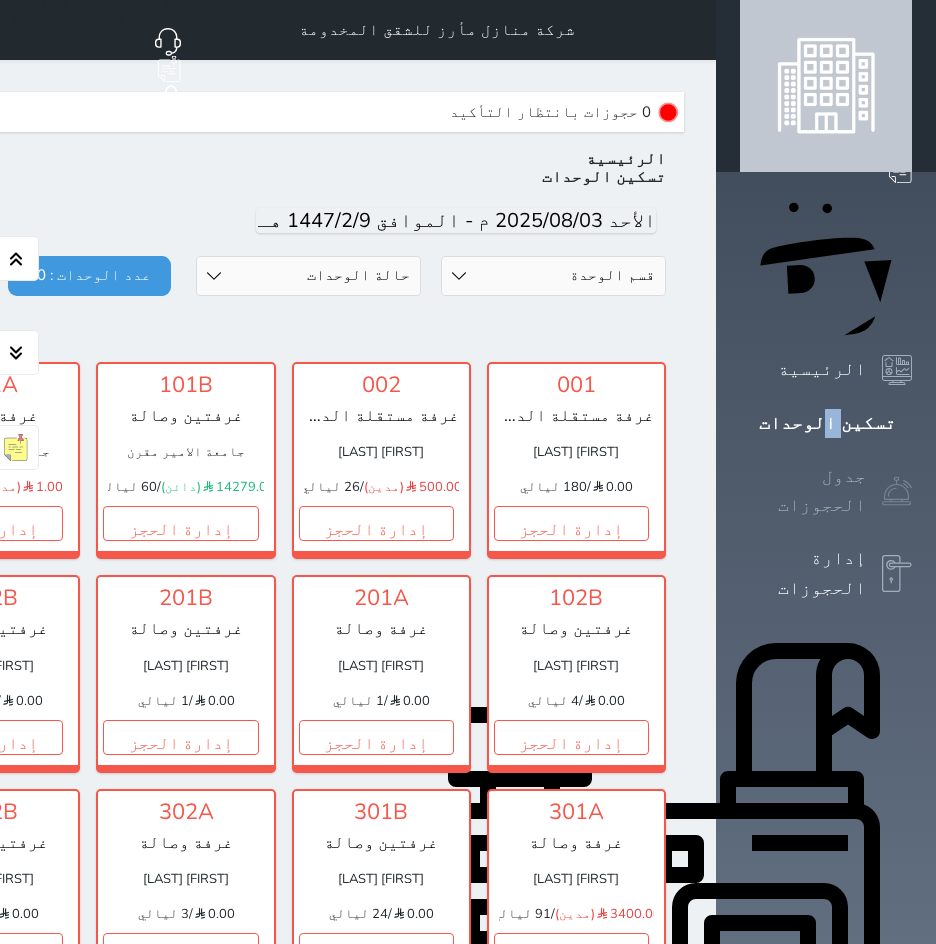 click on "جدول الحجوزات" at bounding box center [826, 491] 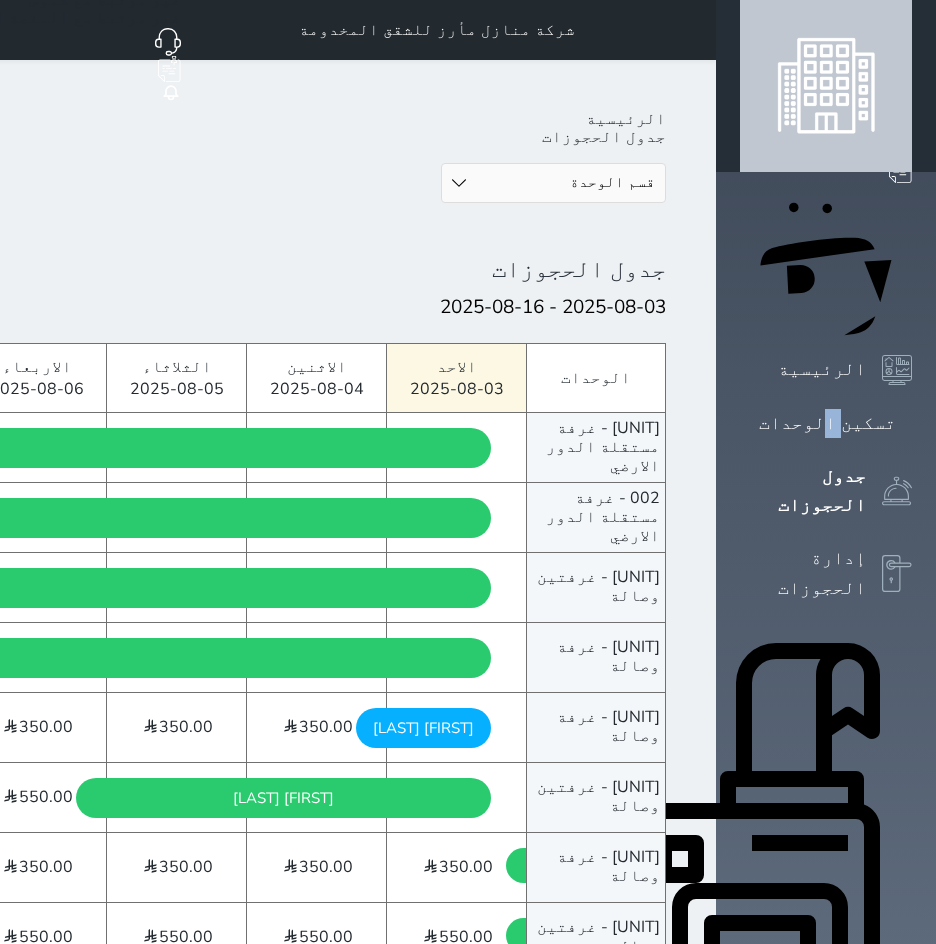 click on "[NAME]
[DAY] - [DATE]" at bounding box center [423, 728] 